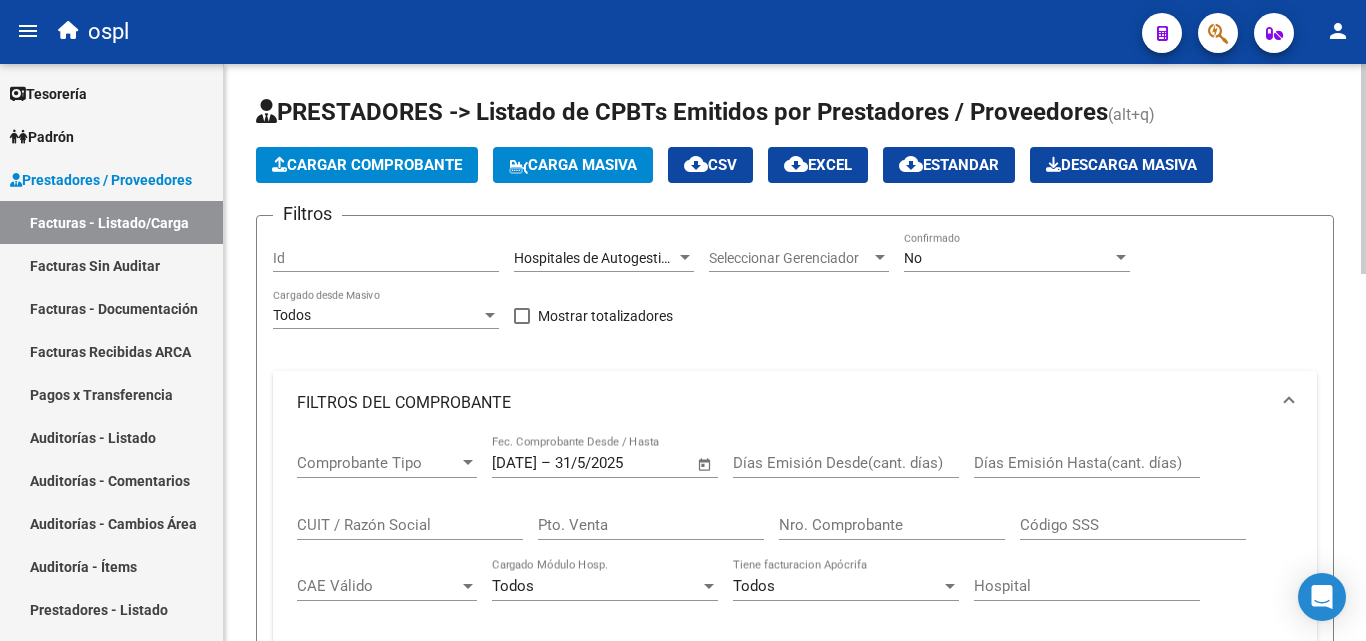 scroll, scrollTop: 0, scrollLeft: 0, axis: both 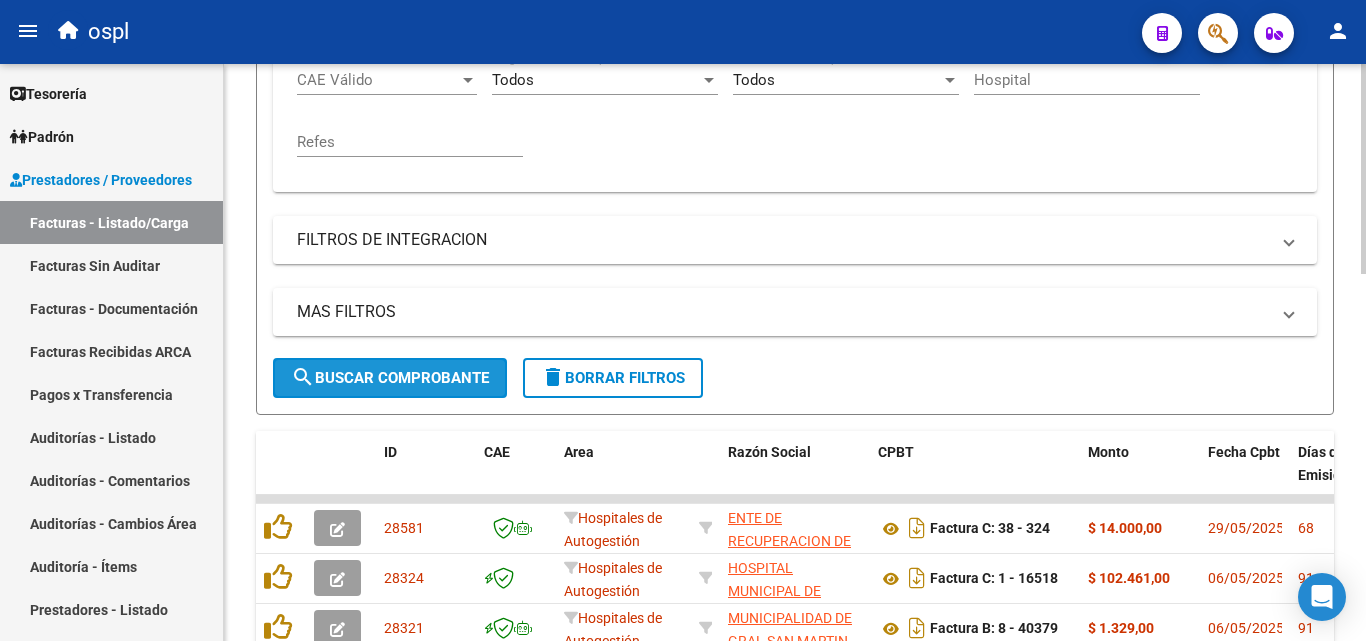 click on "search  Buscar Comprobante" 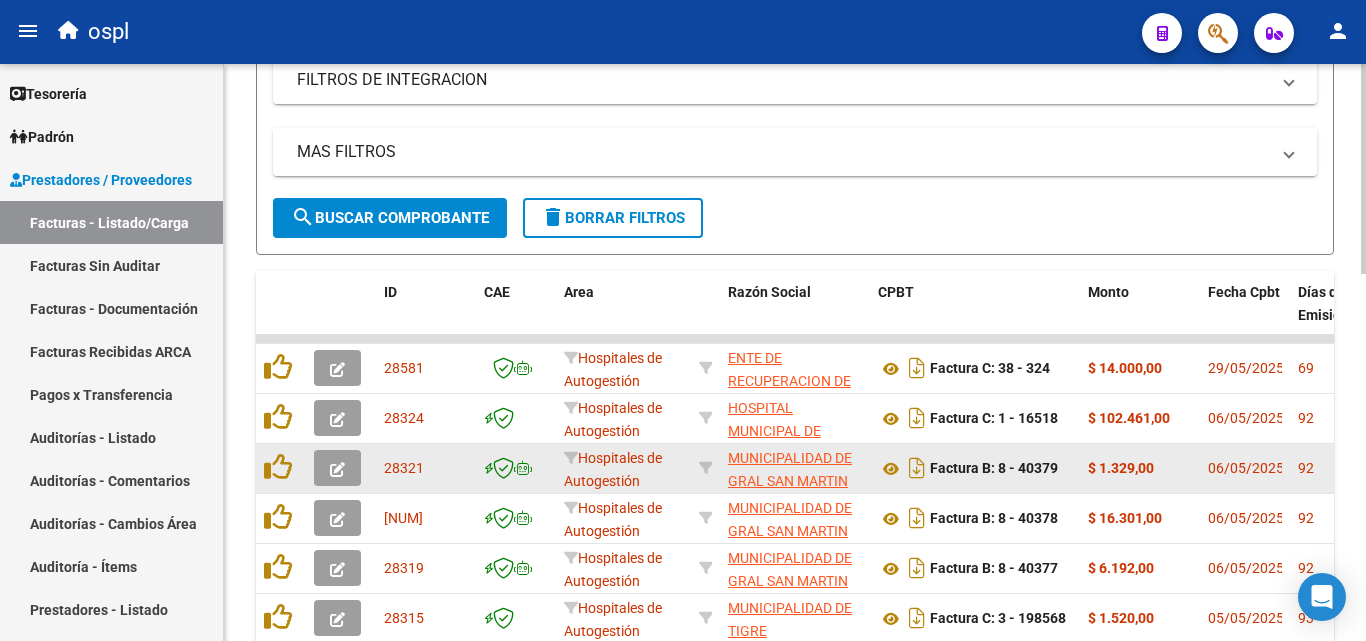 scroll, scrollTop: 706, scrollLeft: 0, axis: vertical 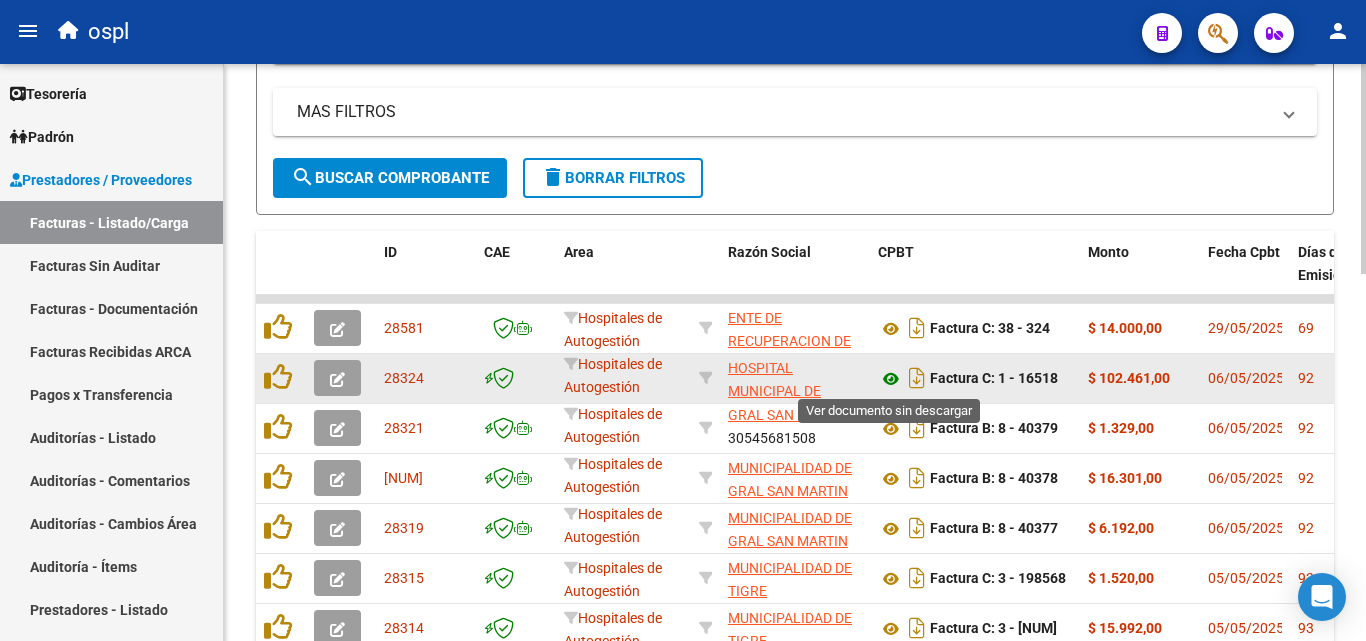 click 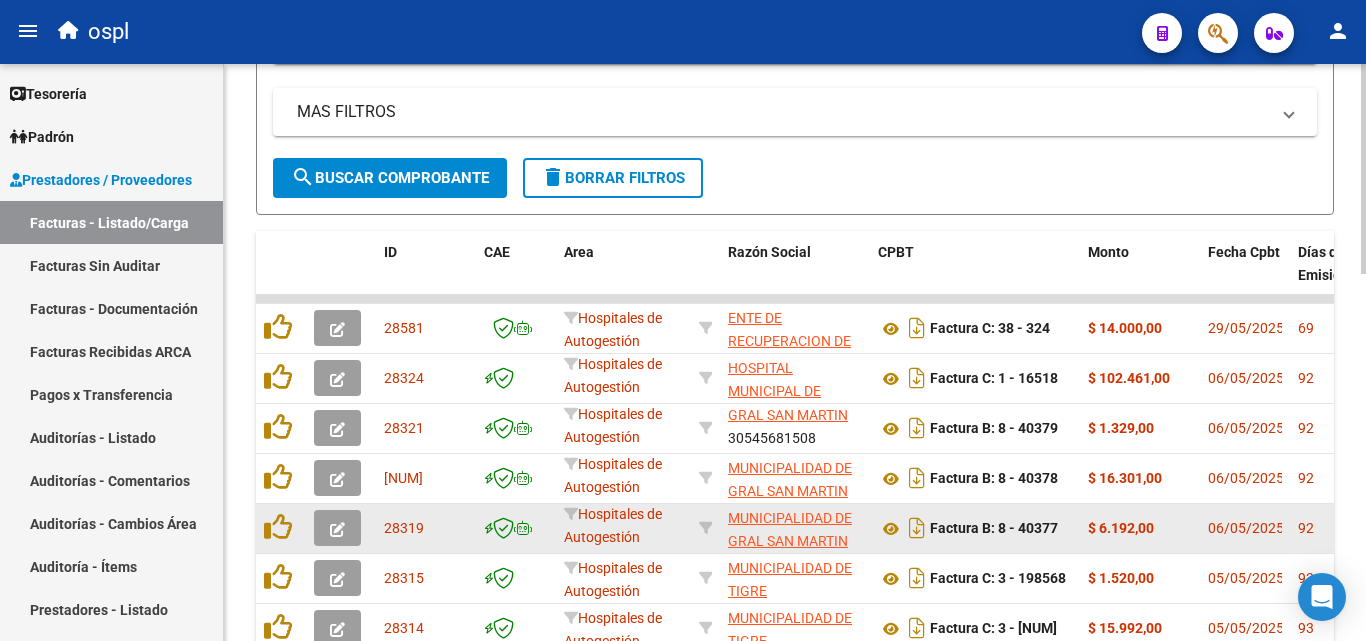 scroll, scrollTop: 806, scrollLeft: 0, axis: vertical 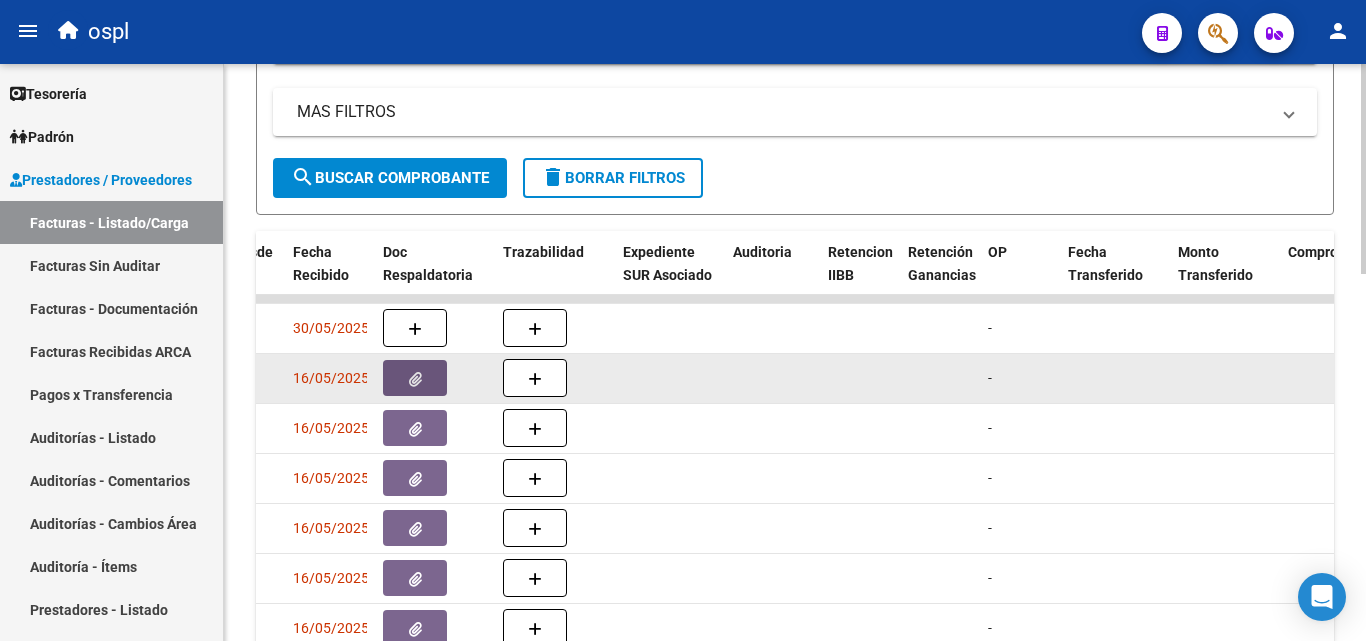 click 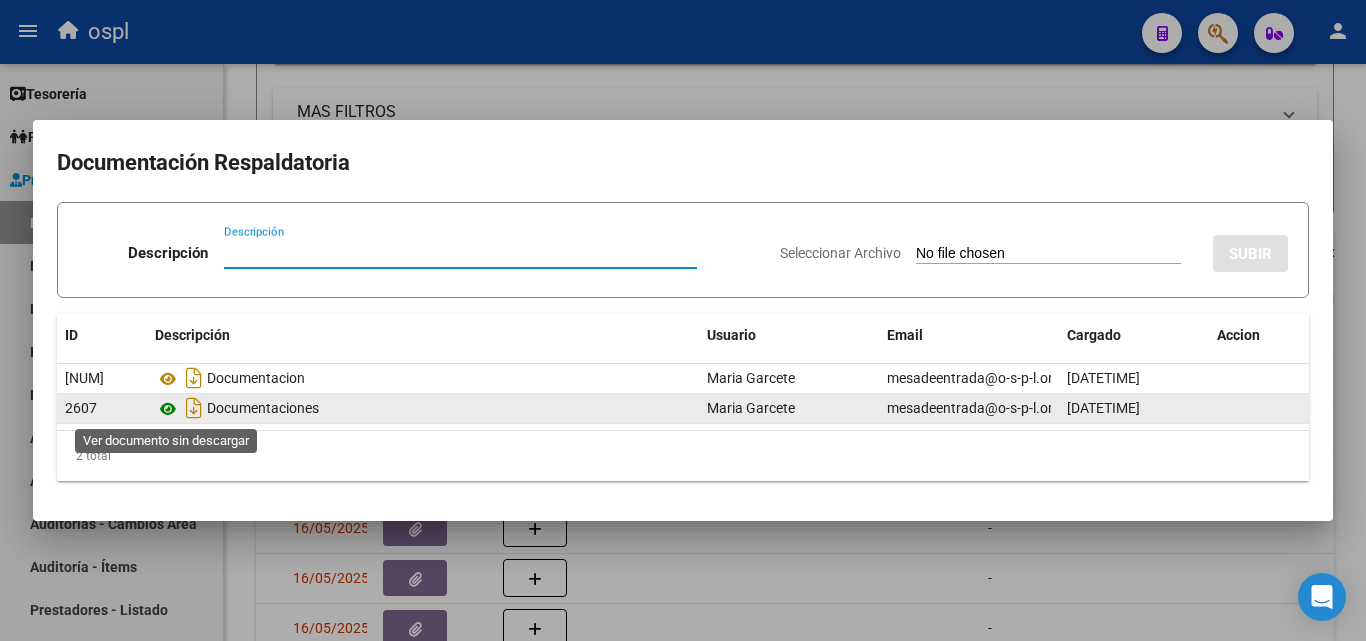 click 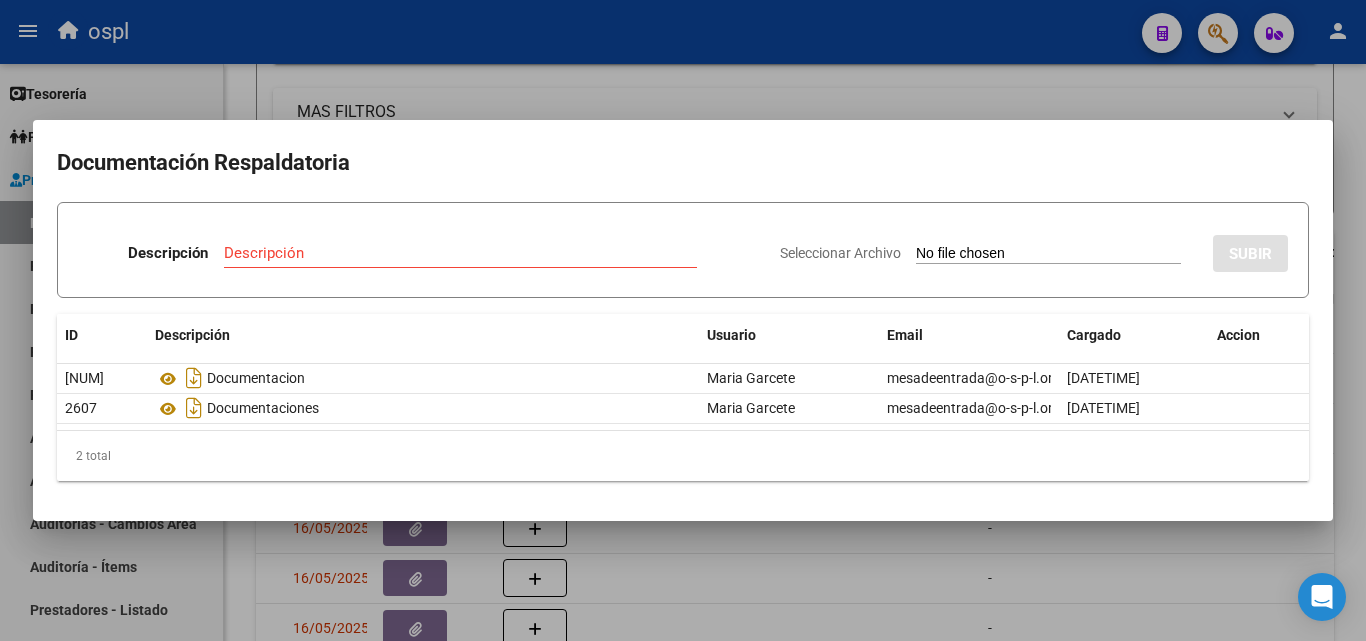 click on "Documentación Respaldatoria Descripción Descripción Seleccionar Archivo SUBIR ID Descripción Usuario Email Cargado Accion 2608  Documentacion   [FIRST] [LAST] [EMAIL] [DATE] 2607  Documentaciones   [FIRST] [LAST] [EMAIL] [DATE]  2 total   1" at bounding box center (683, 320) 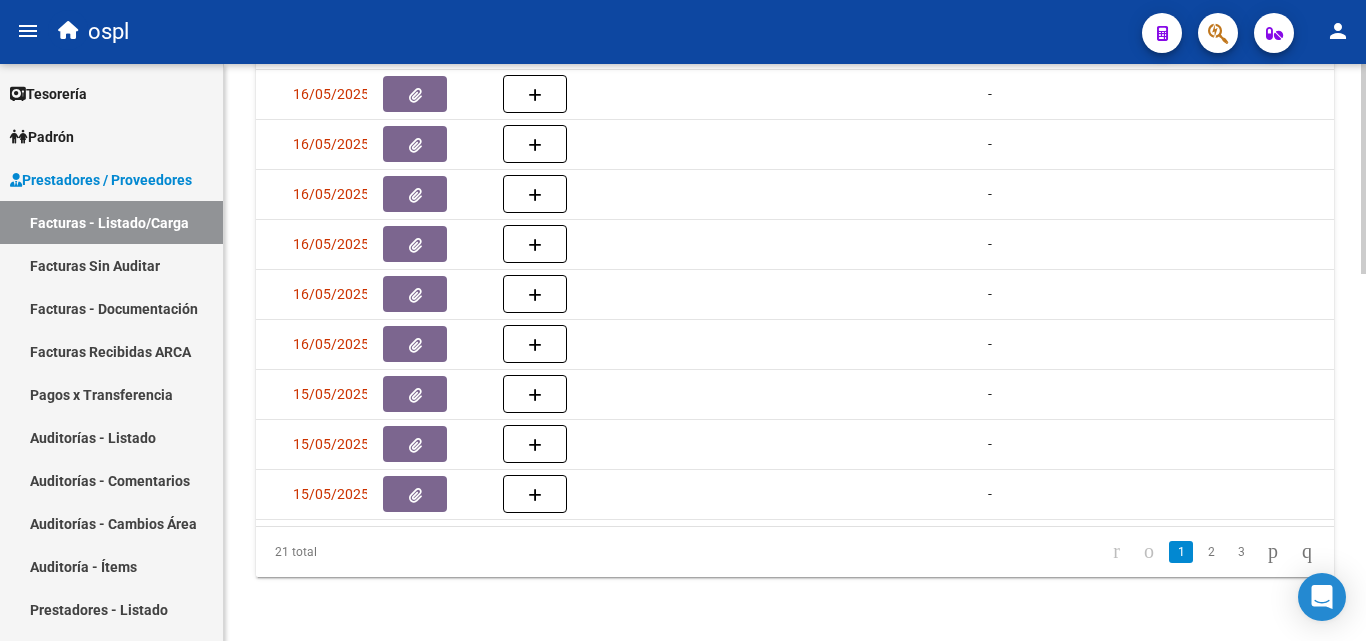 scroll, scrollTop: 1006, scrollLeft: 0, axis: vertical 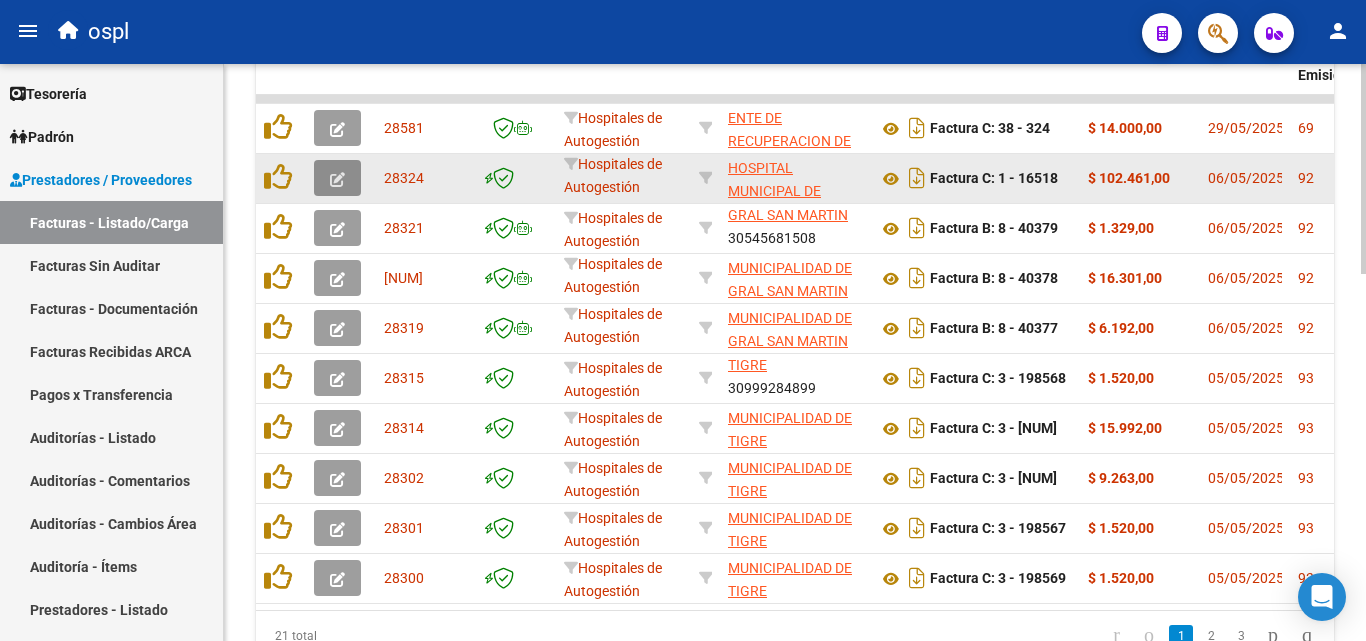 click 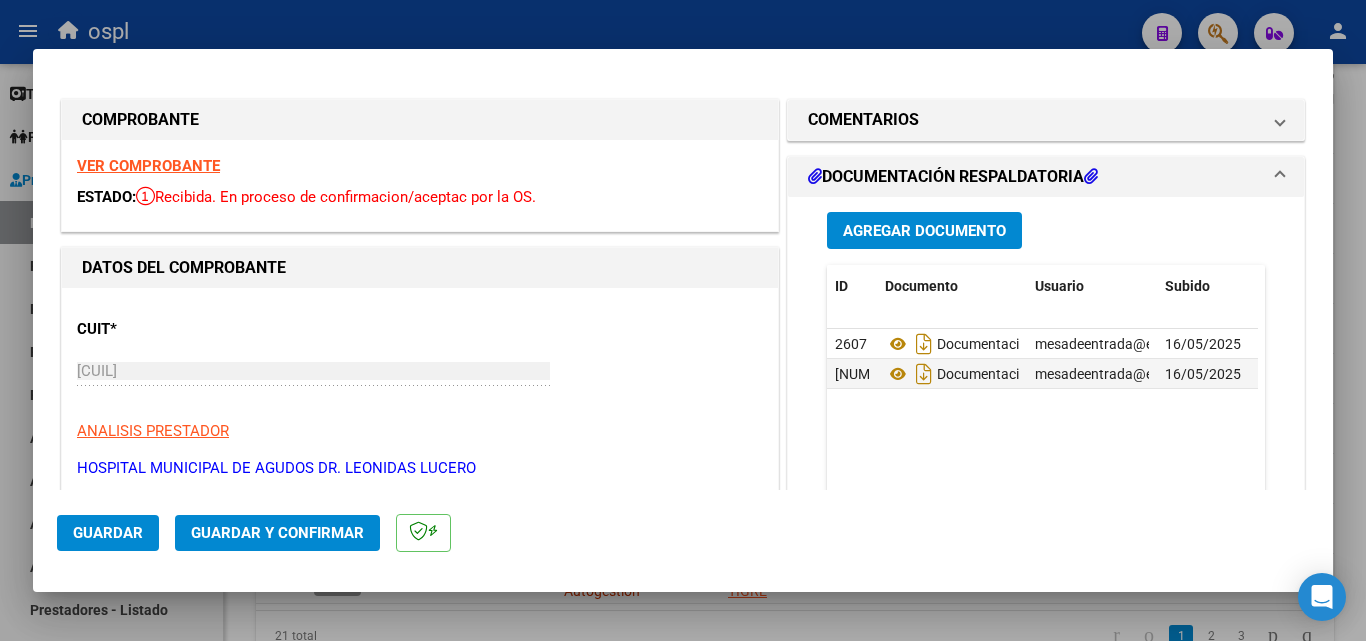 scroll, scrollTop: 300, scrollLeft: 0, axis: vertical 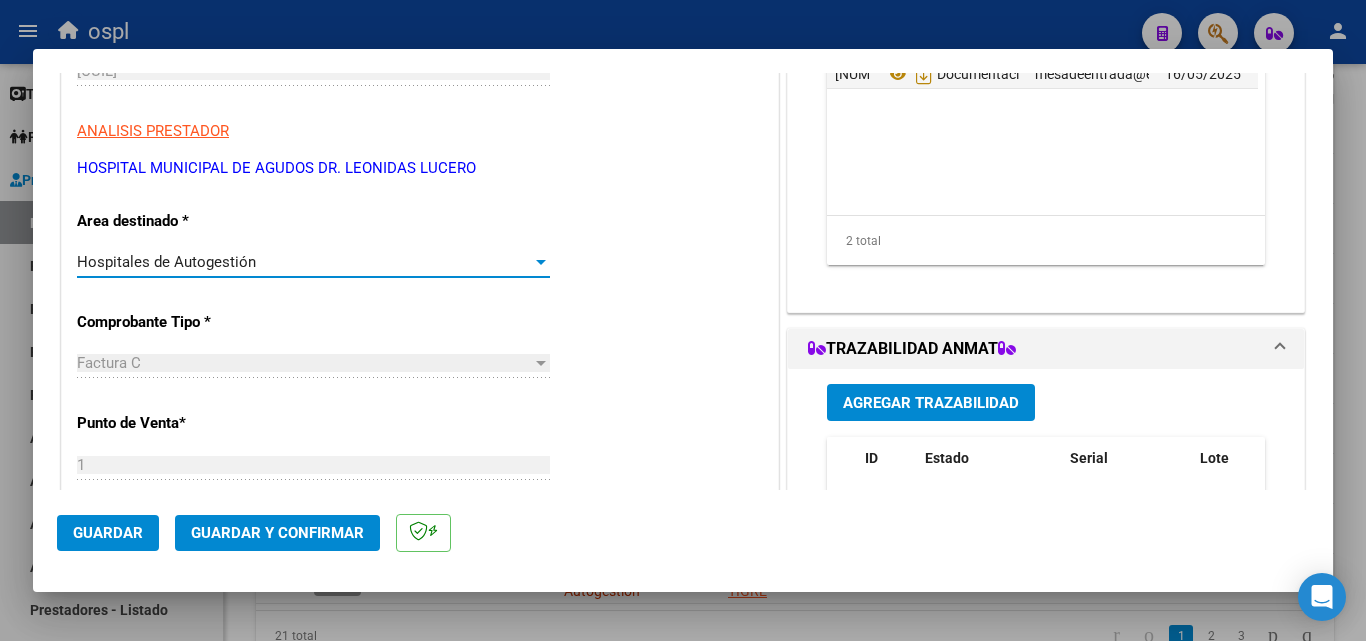 click on "Hospitales de Autogestión" at bounding box center [304, 262] 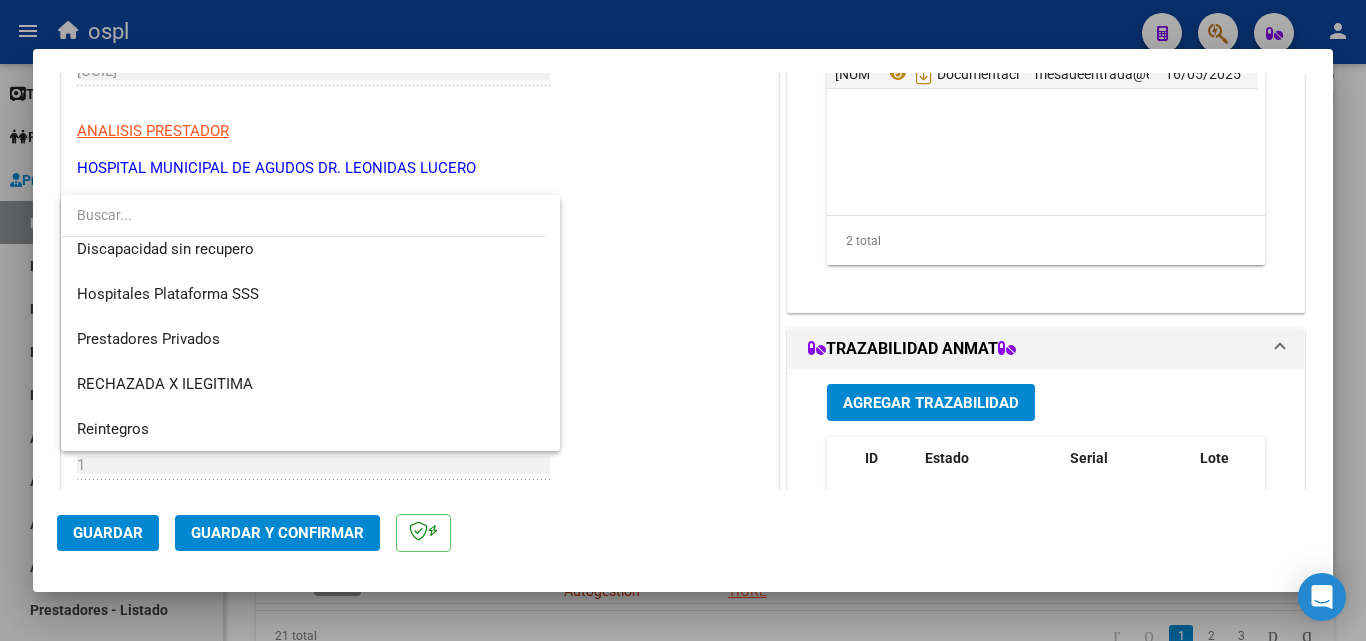 scroll, scrollTop: 284, scrollLeft: 0, axis: vertical 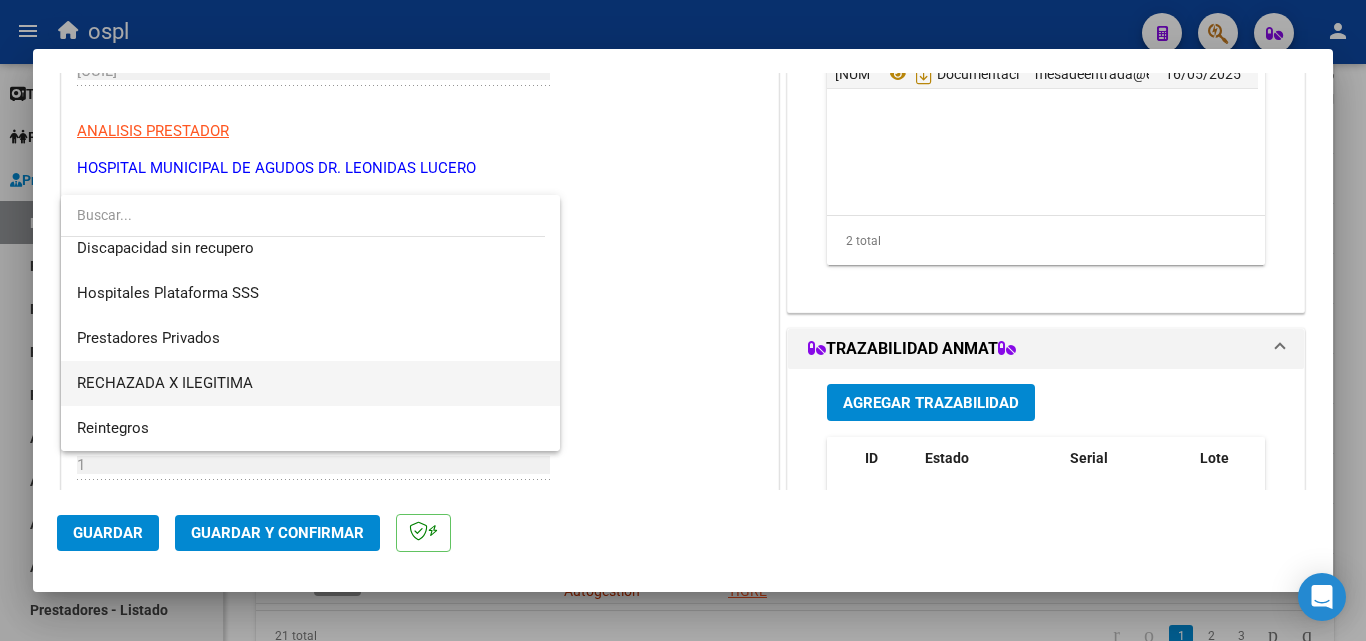click on "RECHAZADA X ILEGITIMA" at bounding box center [310, 383] 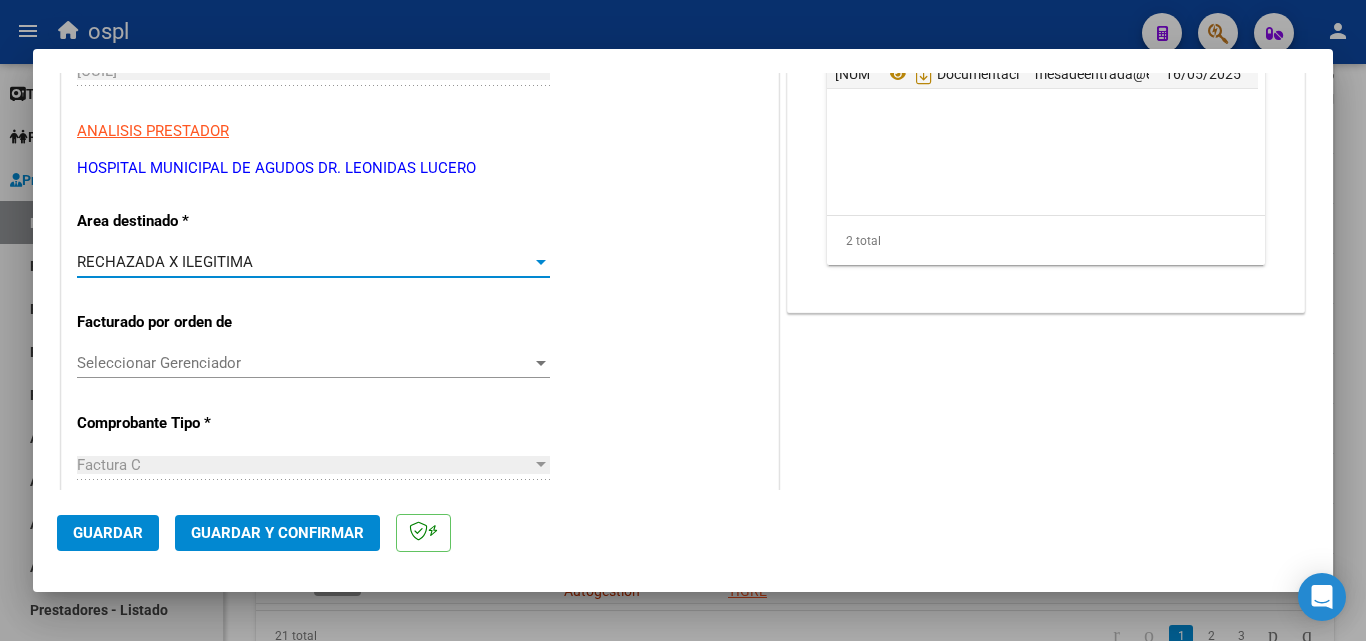 click on "Guardar Guardar y Confirmar" 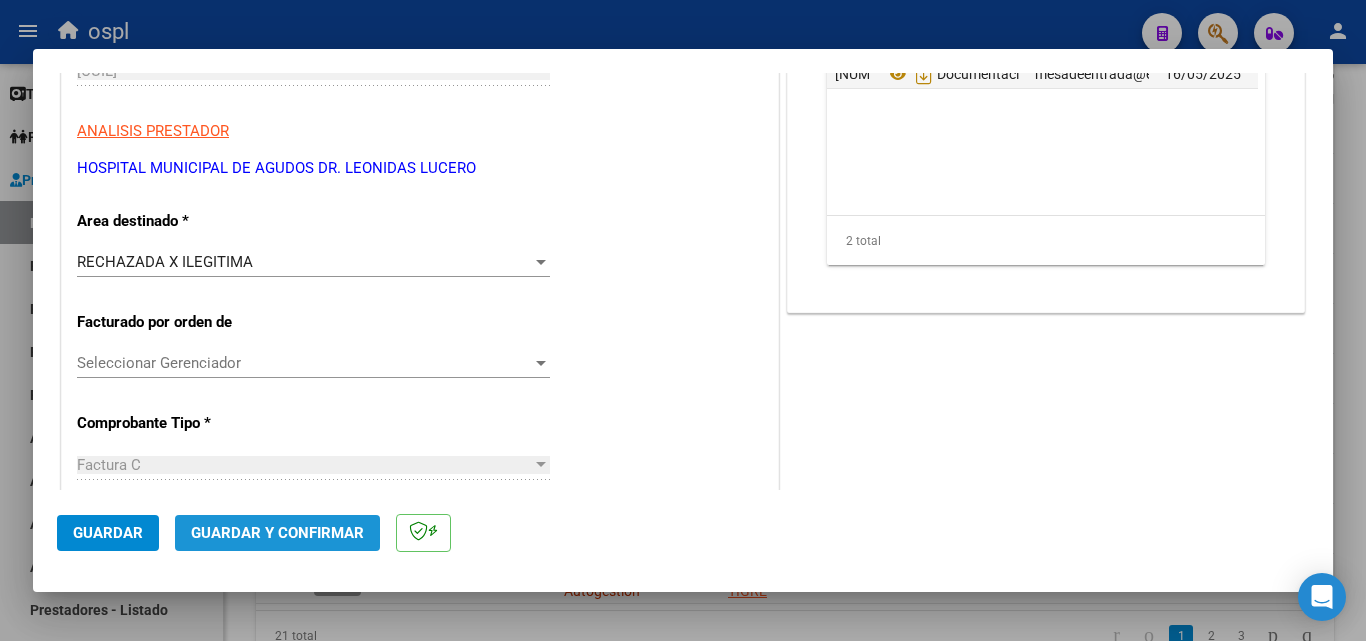 click on "Guardar y Confirmar" 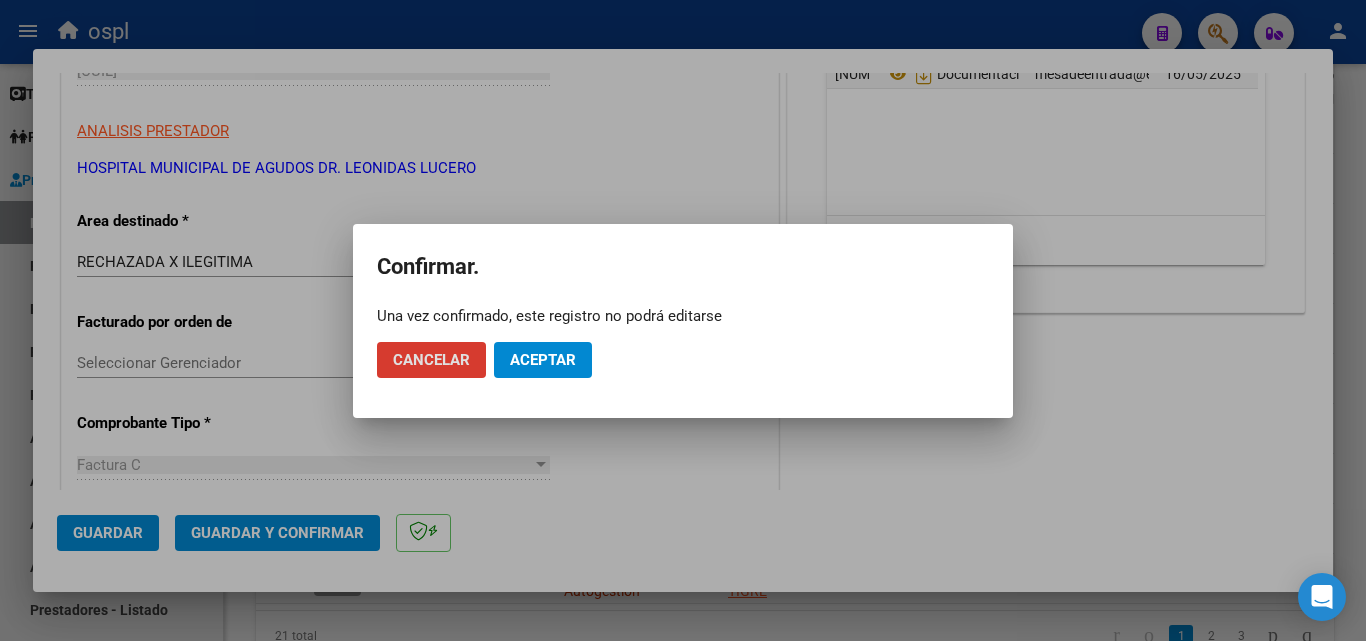 click on "Aceptar" 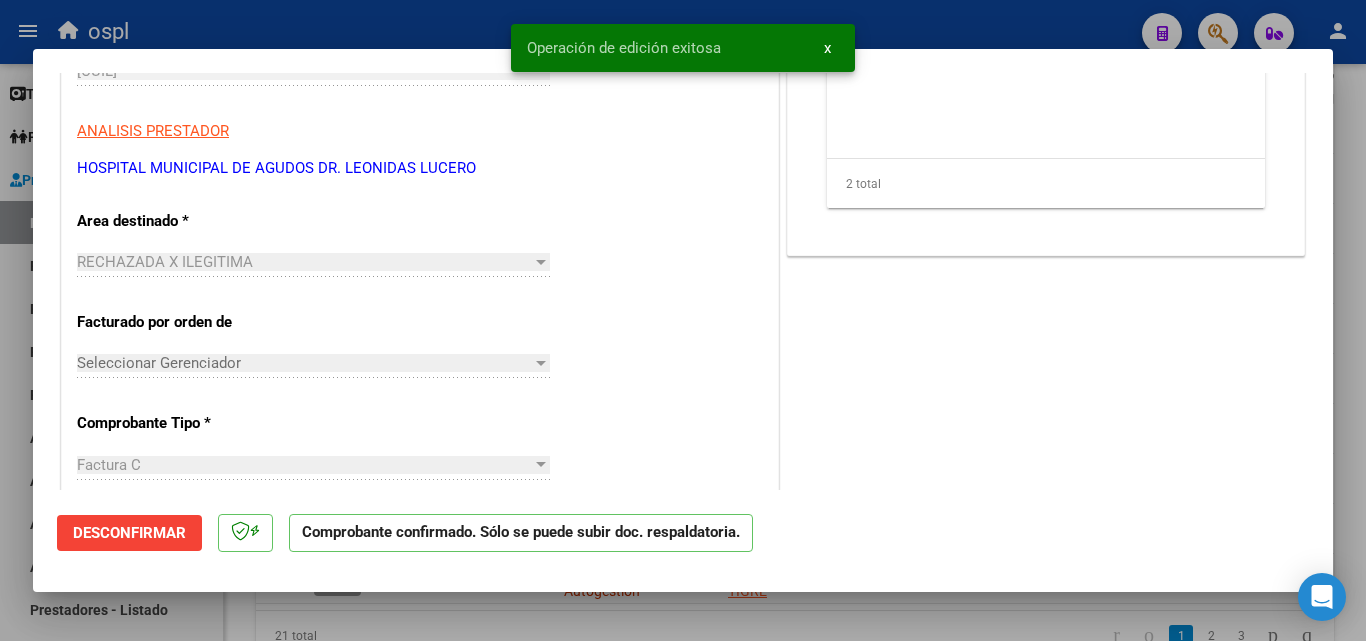 click at bounding box center [683, 320] 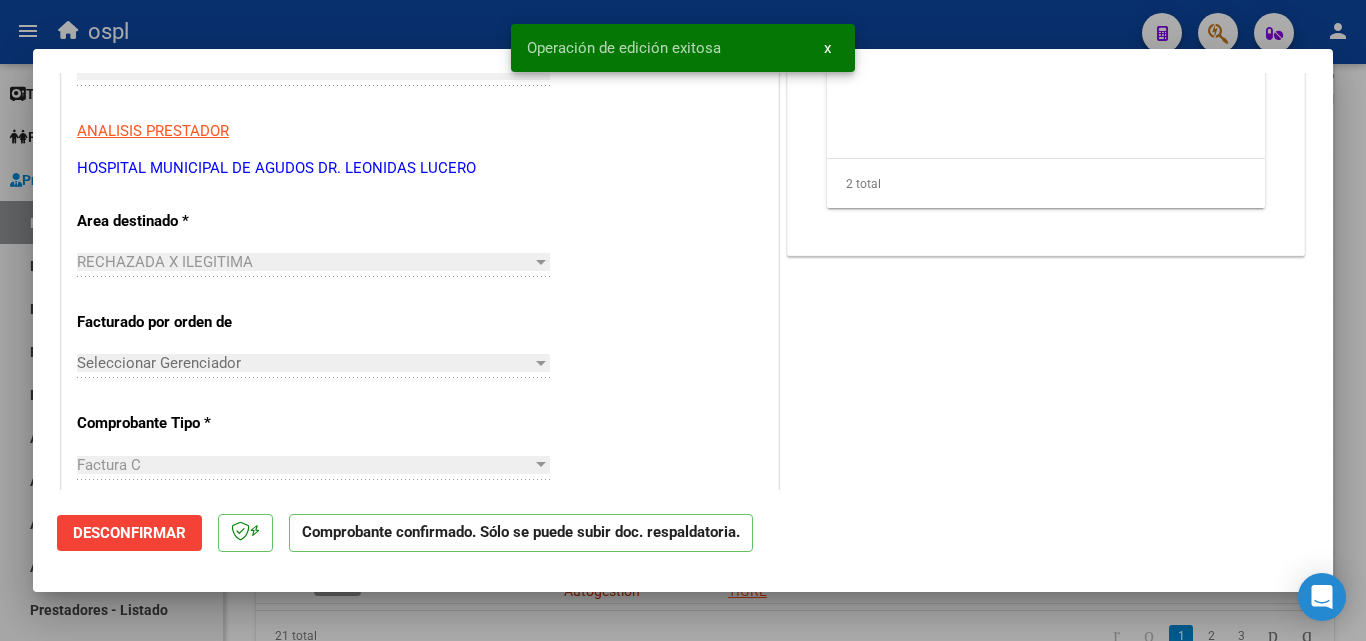 scroll, scrollTop: 0, scrollLeft: 0, axis: both 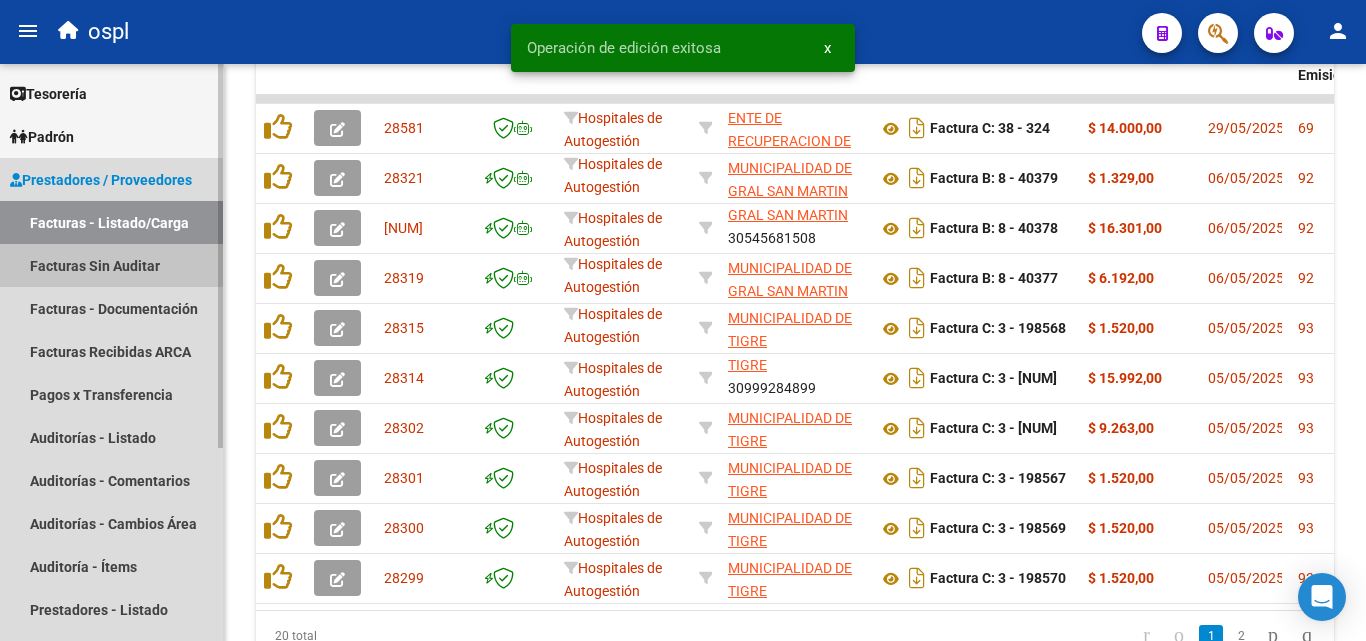 click on "Facturas Sin Auditar" at bounding box center [111, 265] 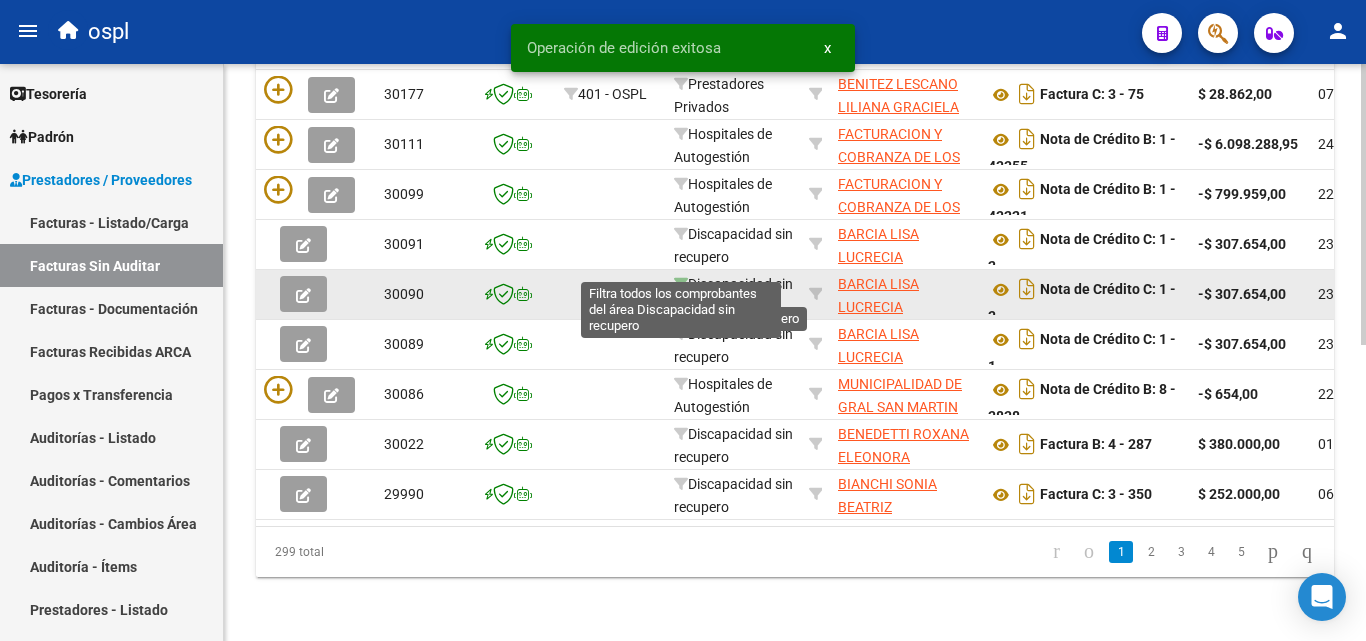click 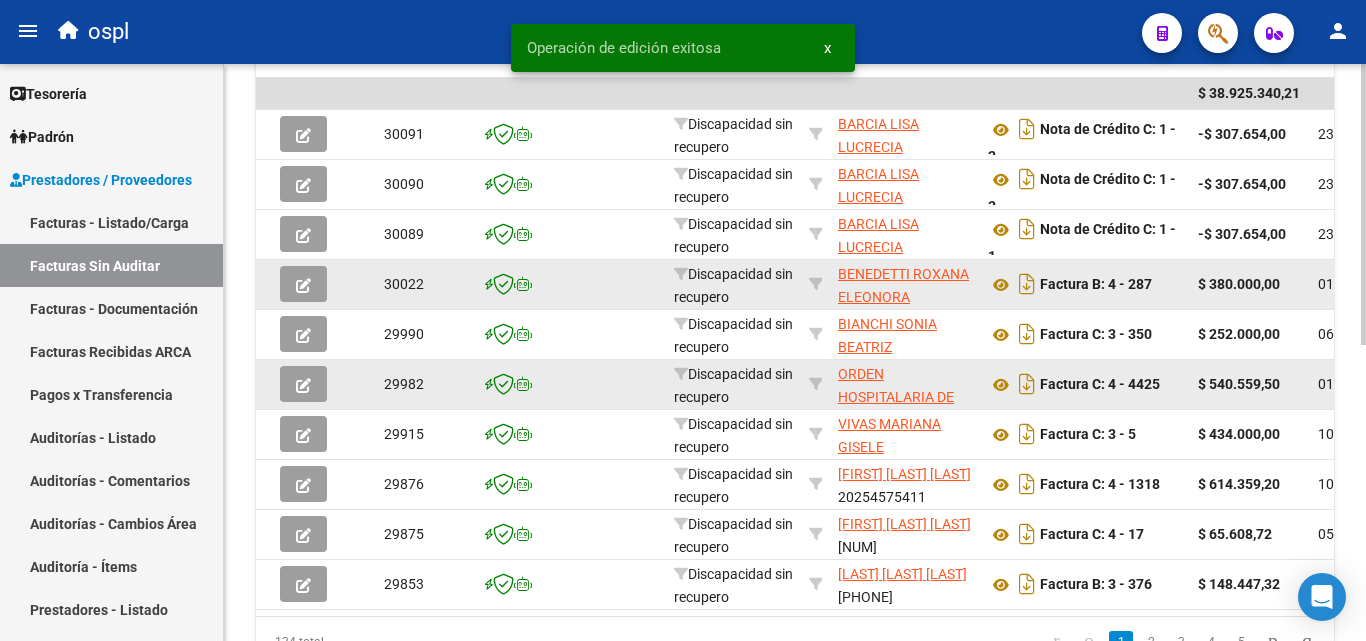 scroll, scrollTop: 100, scrollLeft: 0, axis: vertical 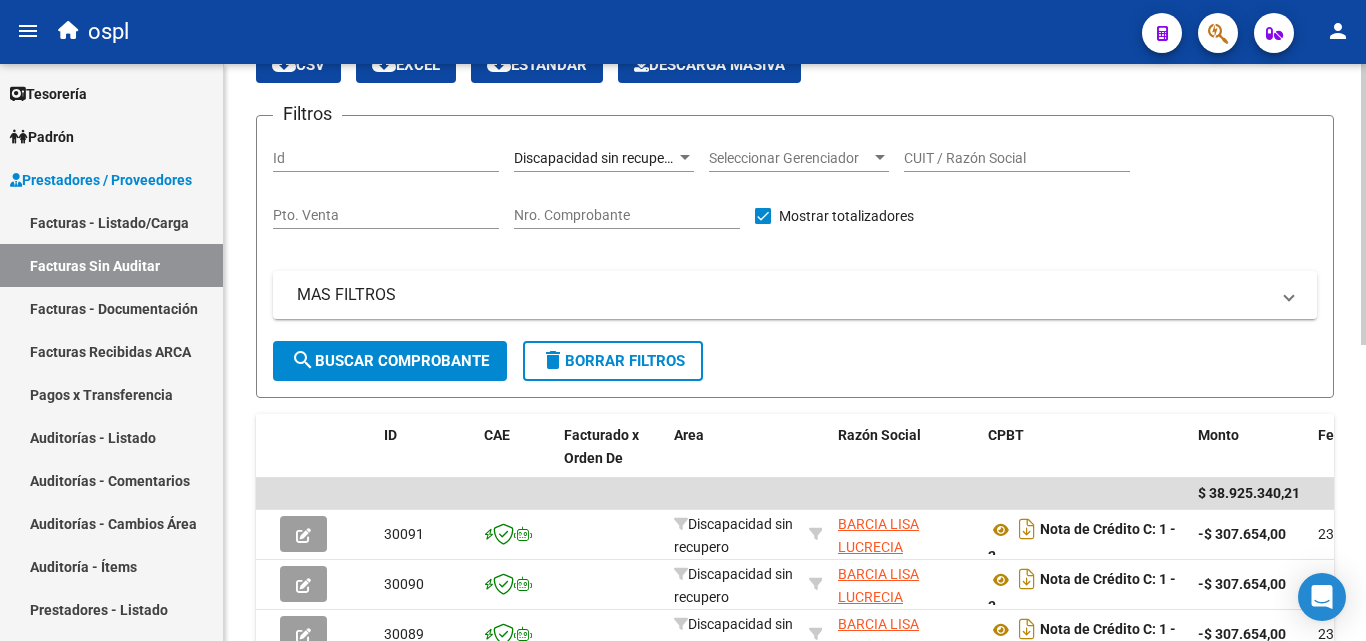 click on "Nro. Comprobante" at bounding box center (627, 215) 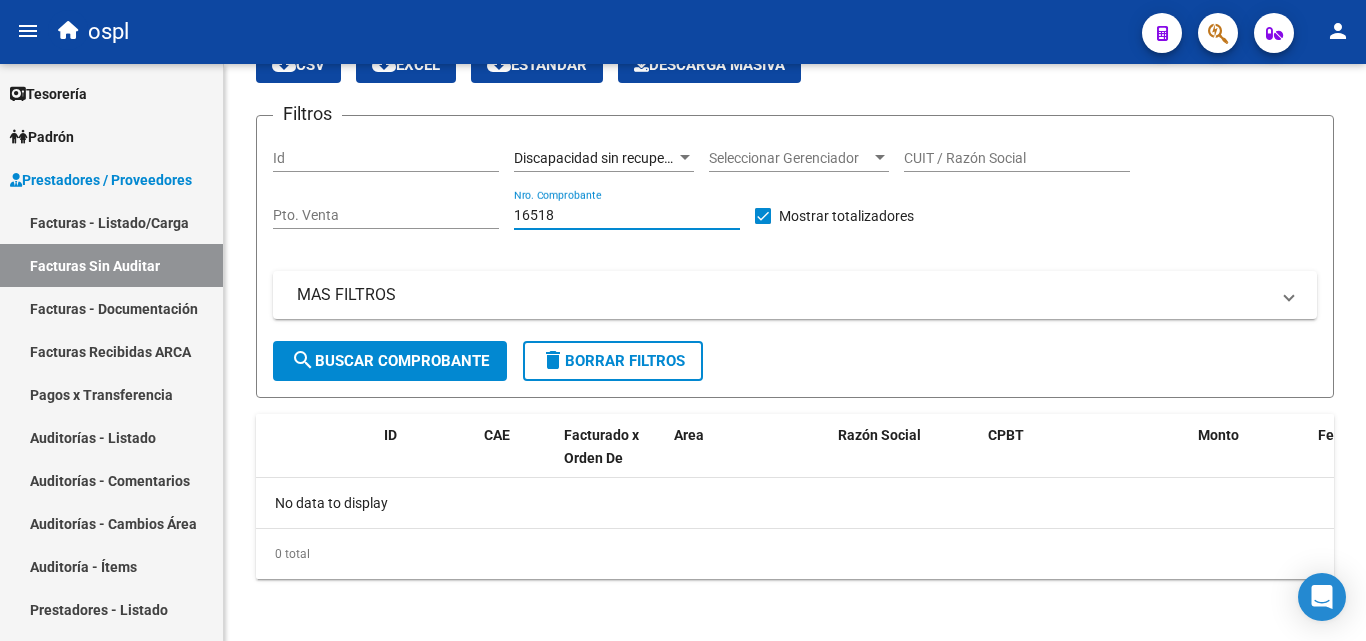 type on "16518" 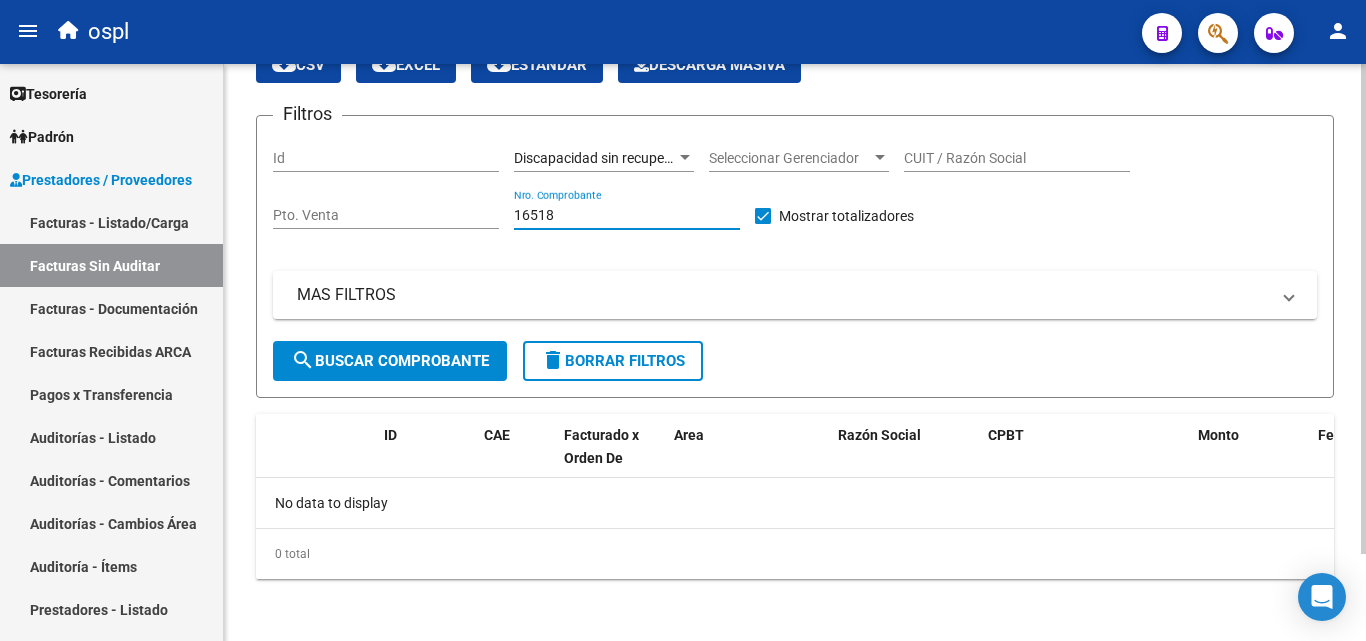 scroll, scrollTop: 102, scrollLeft: 0, axis: vertical 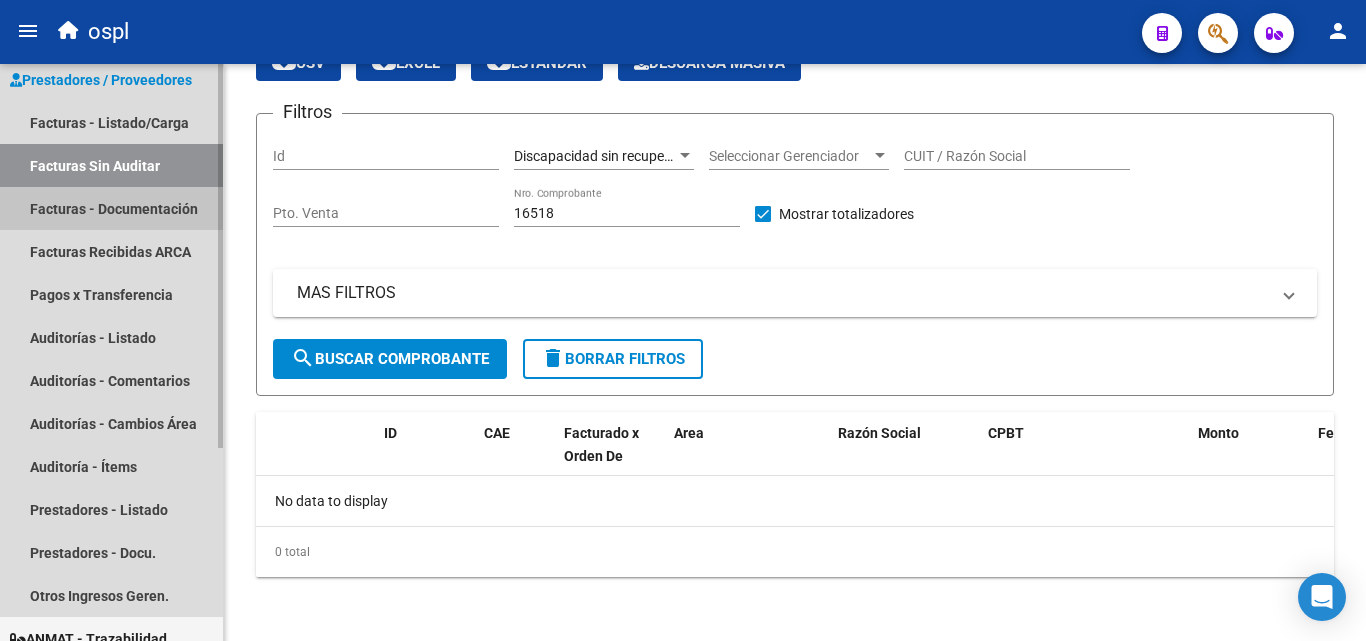 click on "Facturas - Documentación" at bounding box center [111, 208] 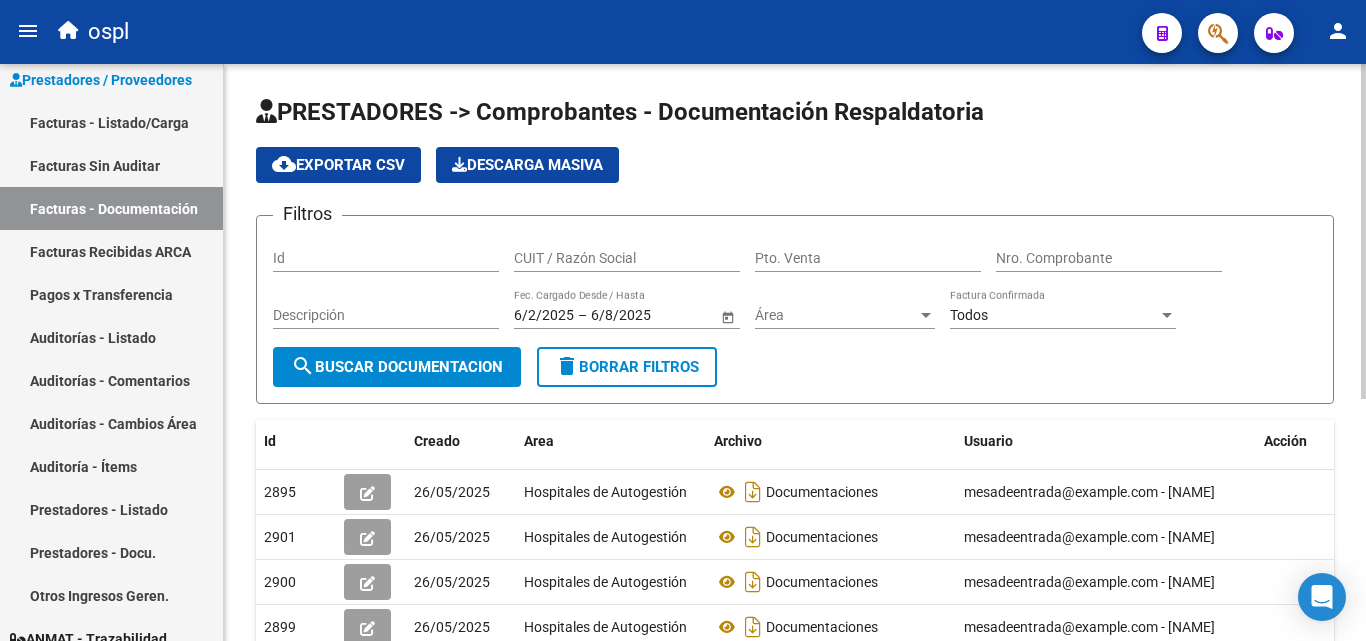 scroll, scrollTop: 291, scrollLeft: 0, axis: vertical 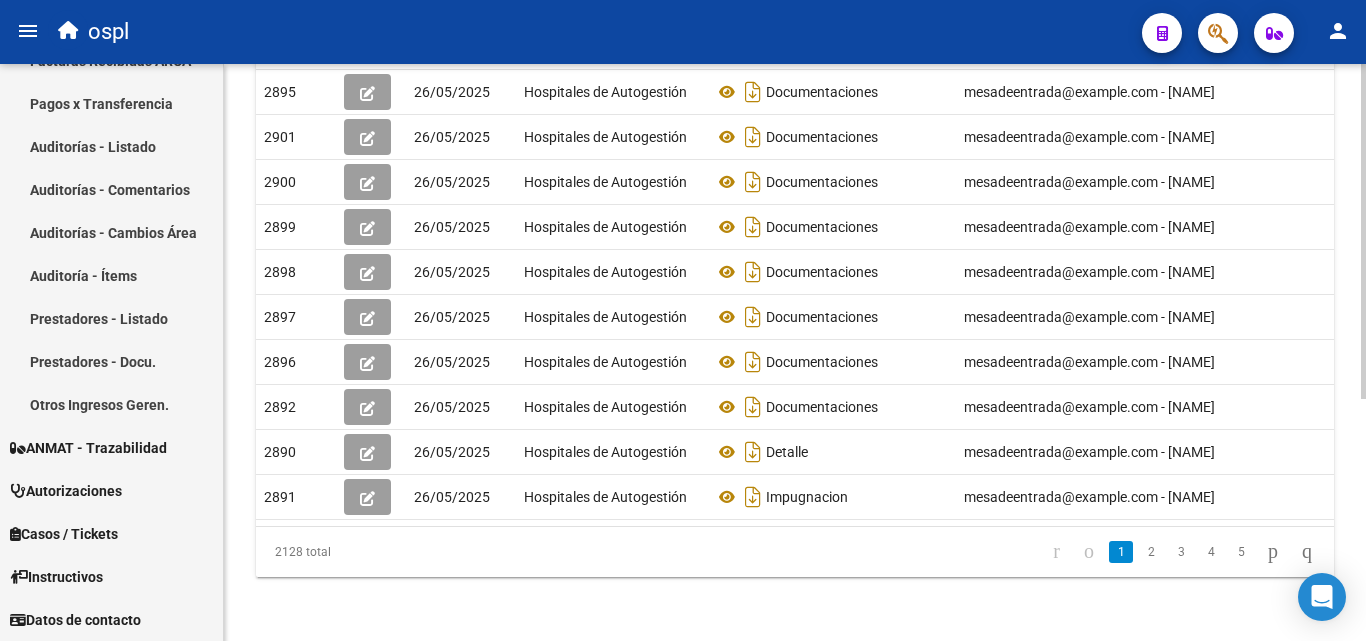 drag, startPoint x: 960, startPoint y: 502, endPoint x: 801, endPoint y: 505, distance: 159.0283 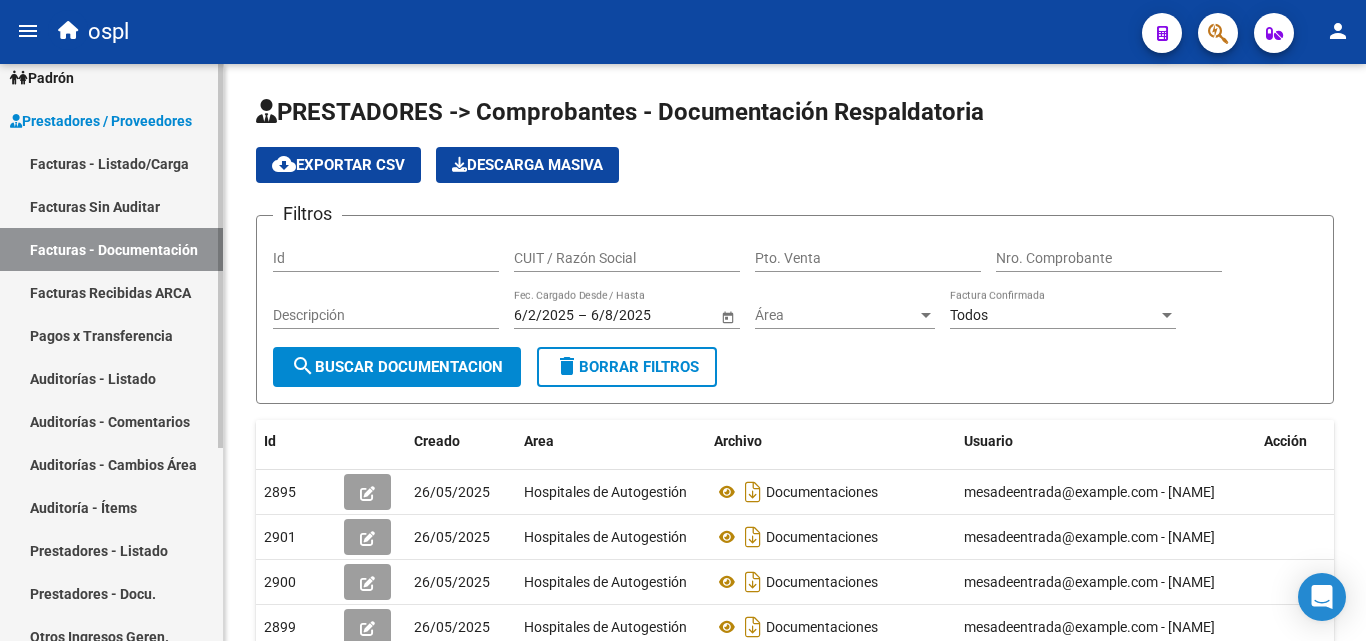 scroll, scrollTop: 0, scrollLeft: 0, axis: both 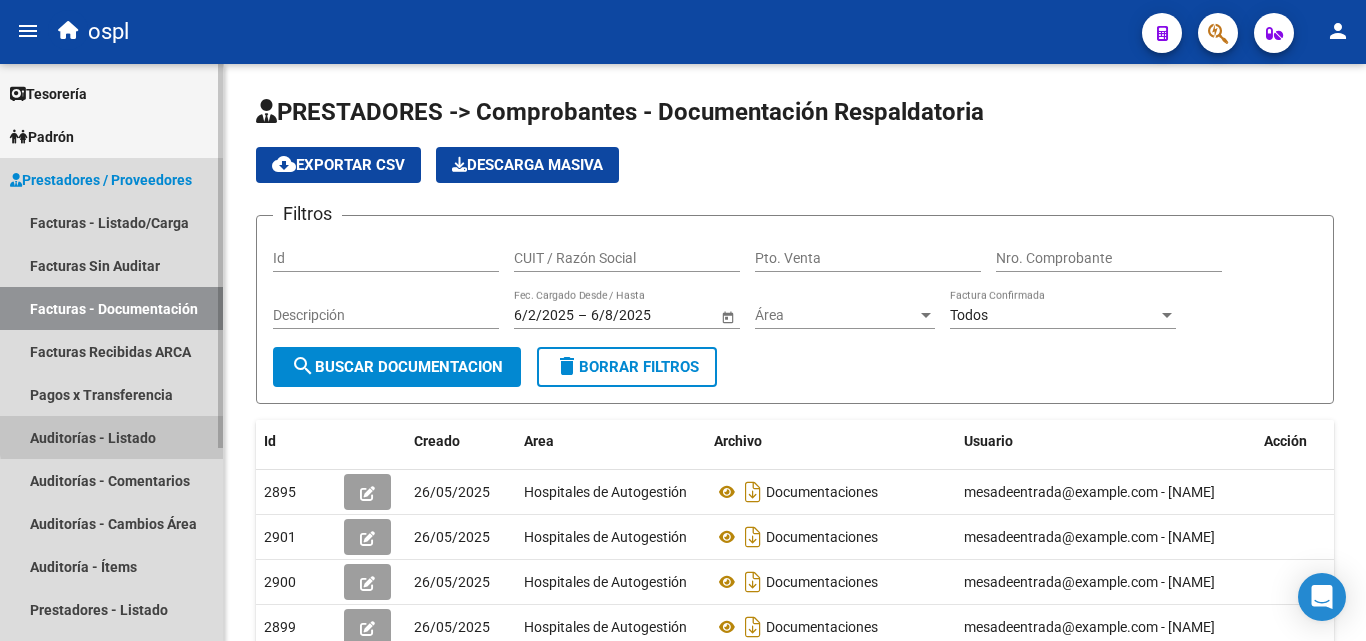 click on "Auditorías - Listado" at bounding box center [111, 437] 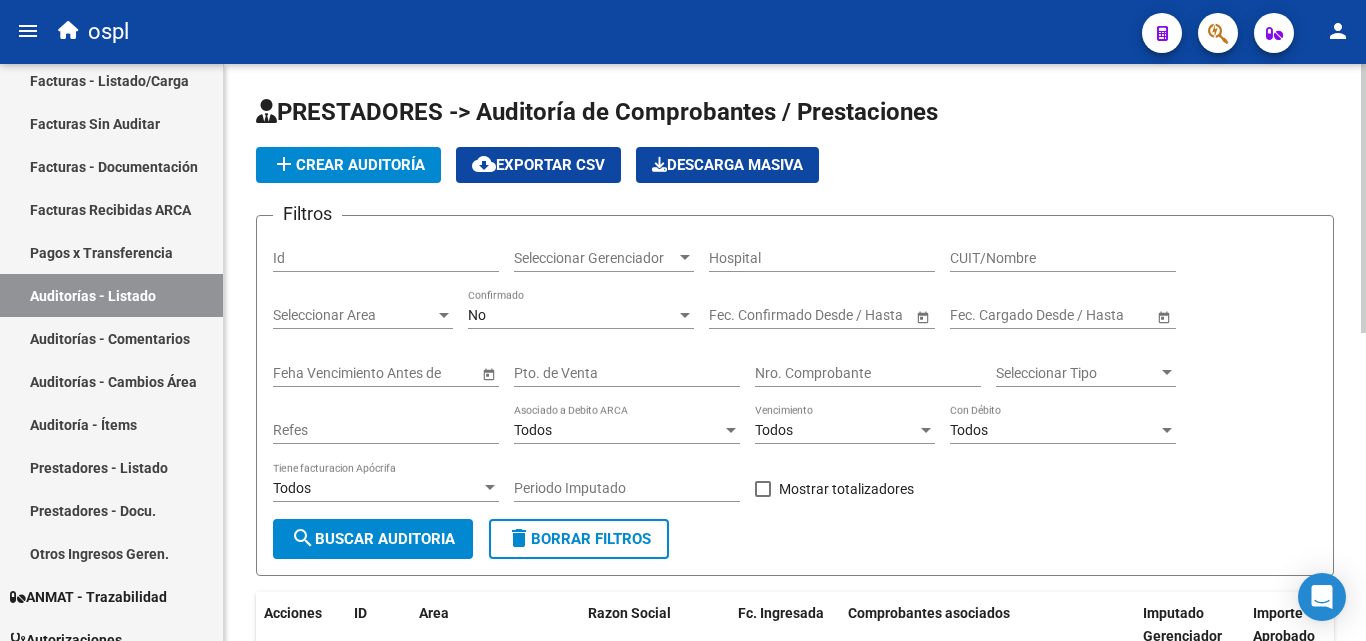 scroll, scrollTop: 200, scrollLeft: 0, axis: vertical 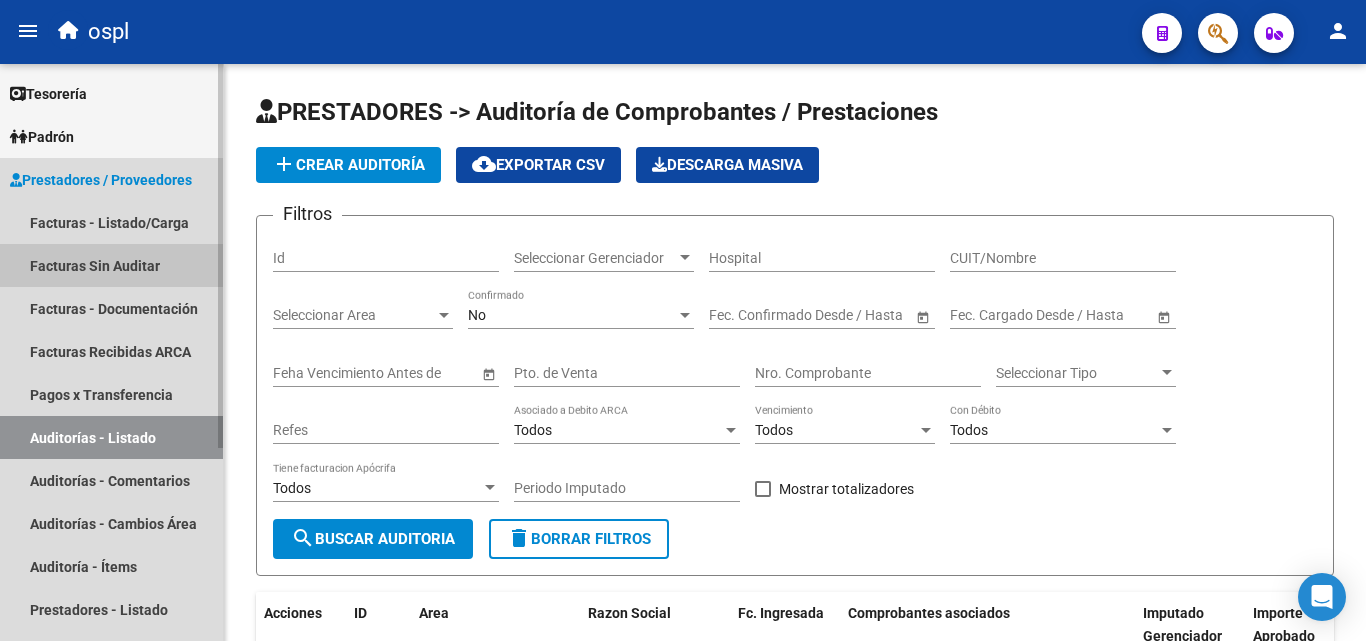 click on "Facturas Sin Auditar" at bounding box center (111, 265) 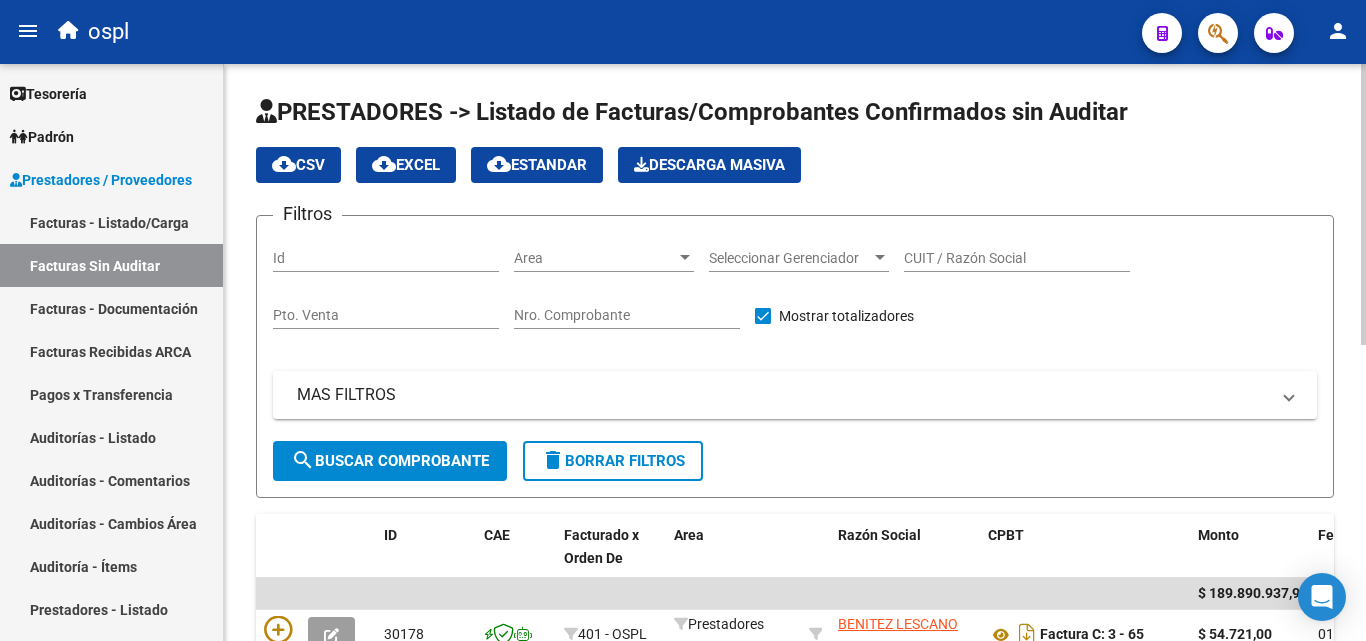 click on "Nro. Comprobante" at bounding box center (627, 315) 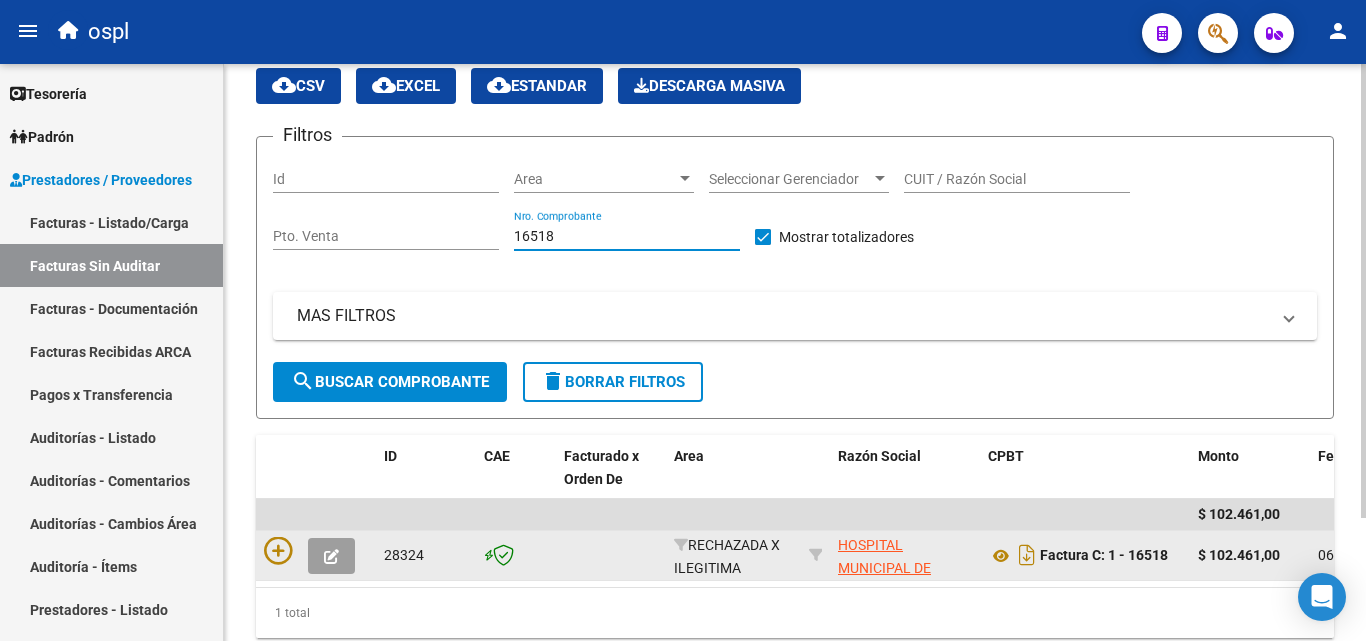 scroll, scrollTop: 156, scrollLeft: 0, axis: vertical 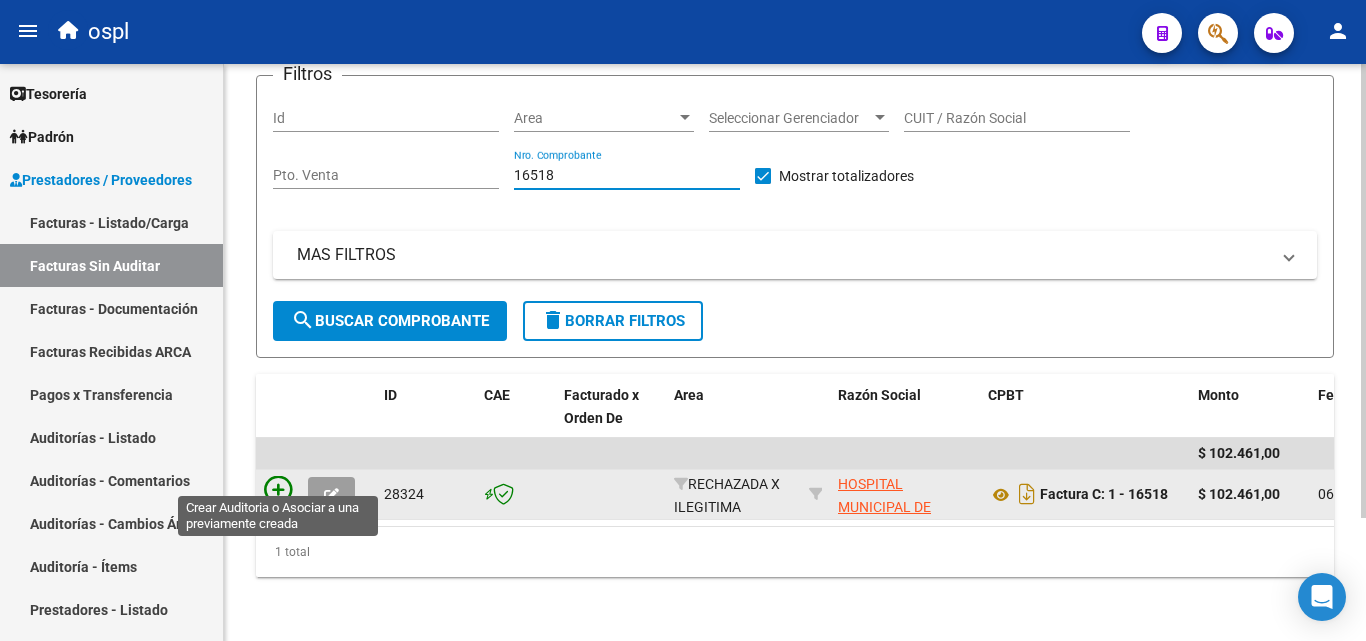 type on "16518" 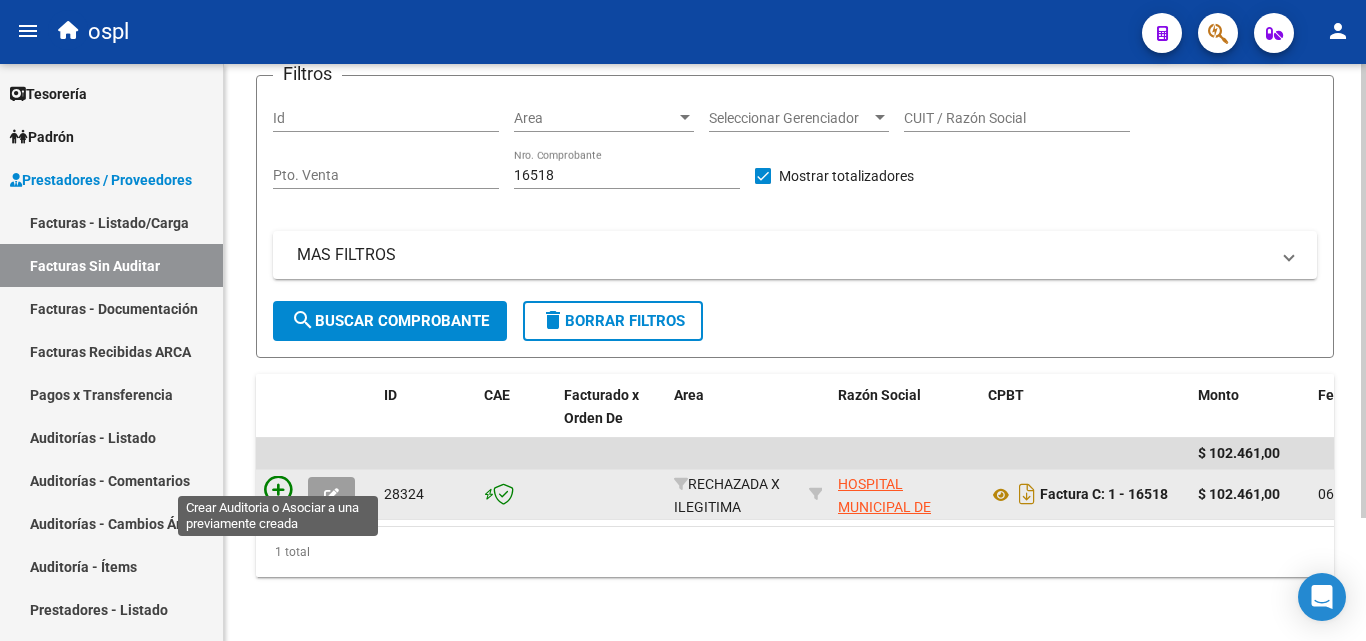 click 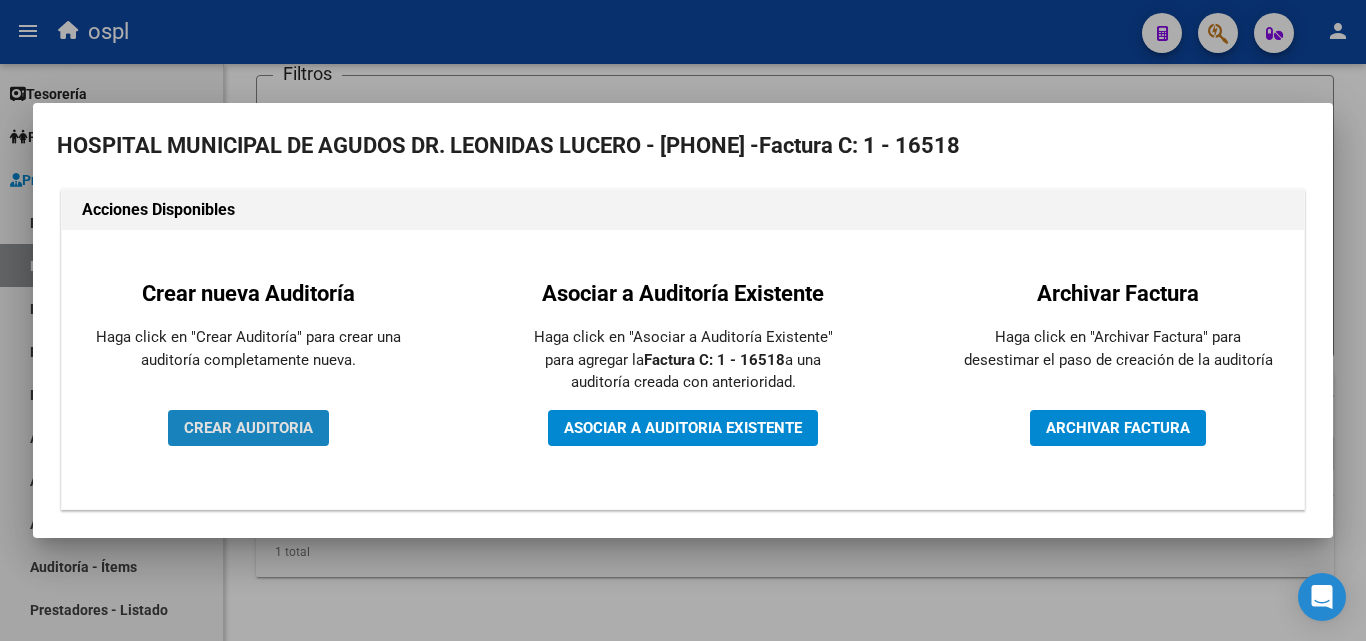 click on "CREAR AUDITORIA" at bounding box center (248, 428) 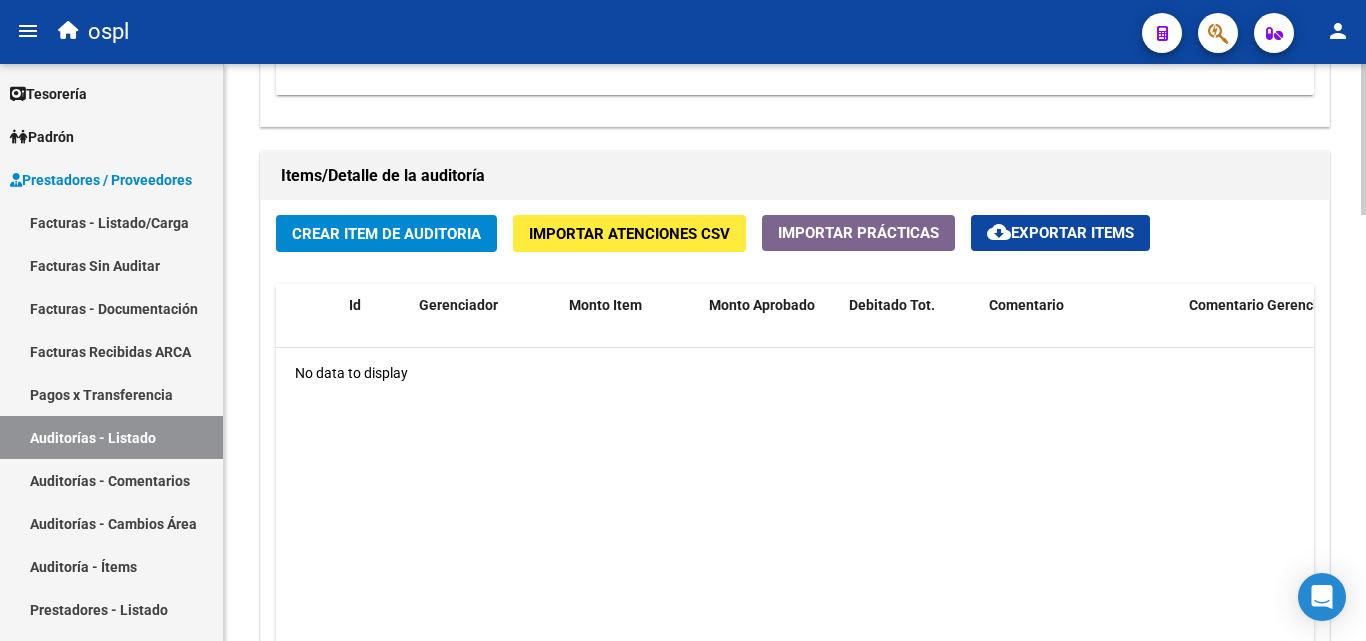 scroll, scrollTop: 1400, scrollLeft: 0, axis: vertical 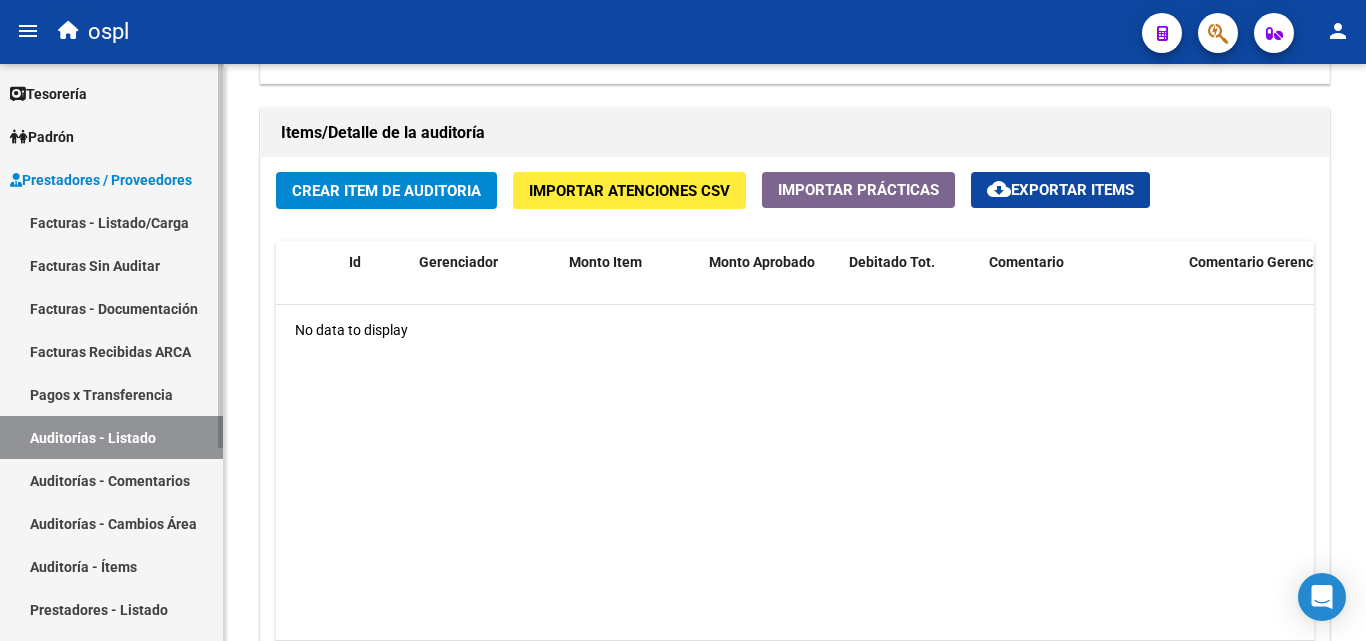 click on "Auditorías - Listado" at bounding box center (111, 437) 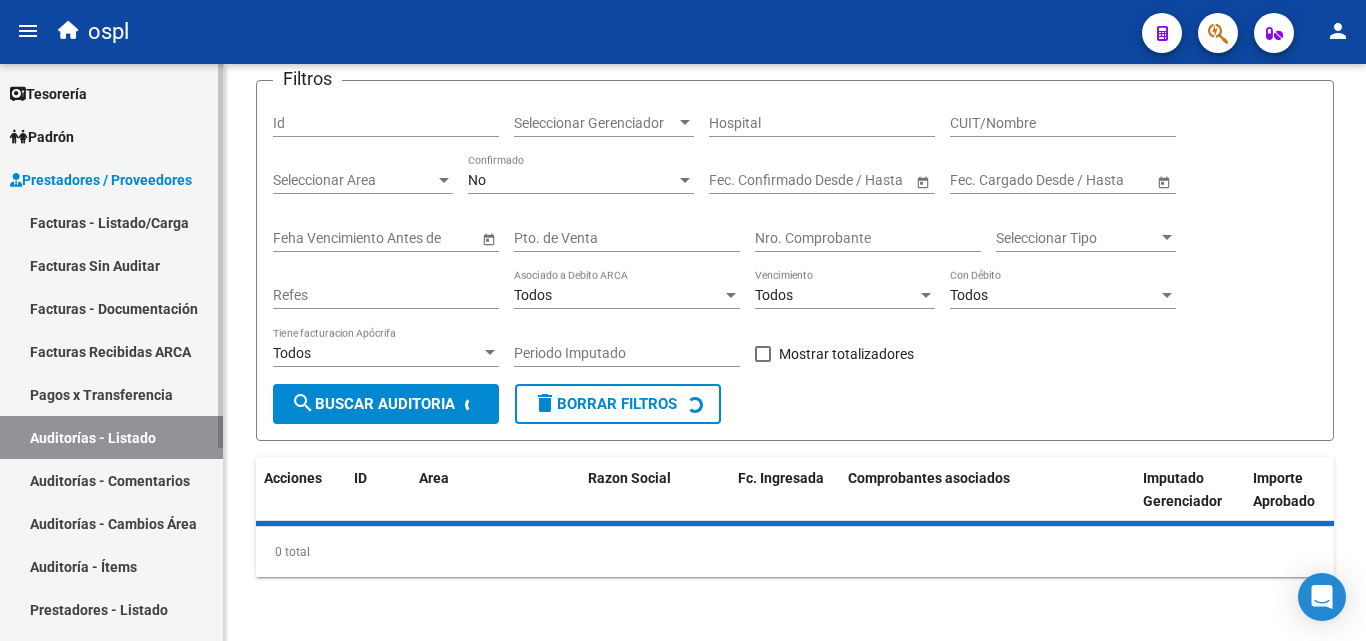 scroll, scrollTop: 661, scrollLeft: 0, axis: vertical 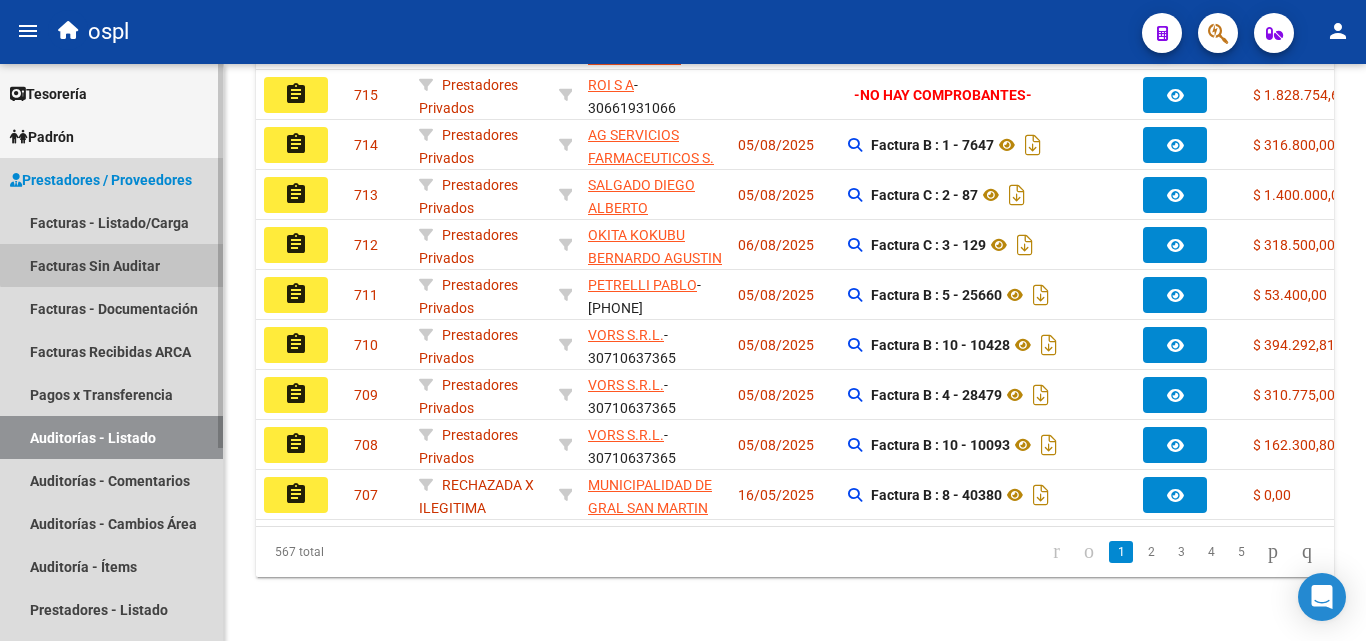 click on "Facturas Sin Auditar" at bounding box center [111, 265] 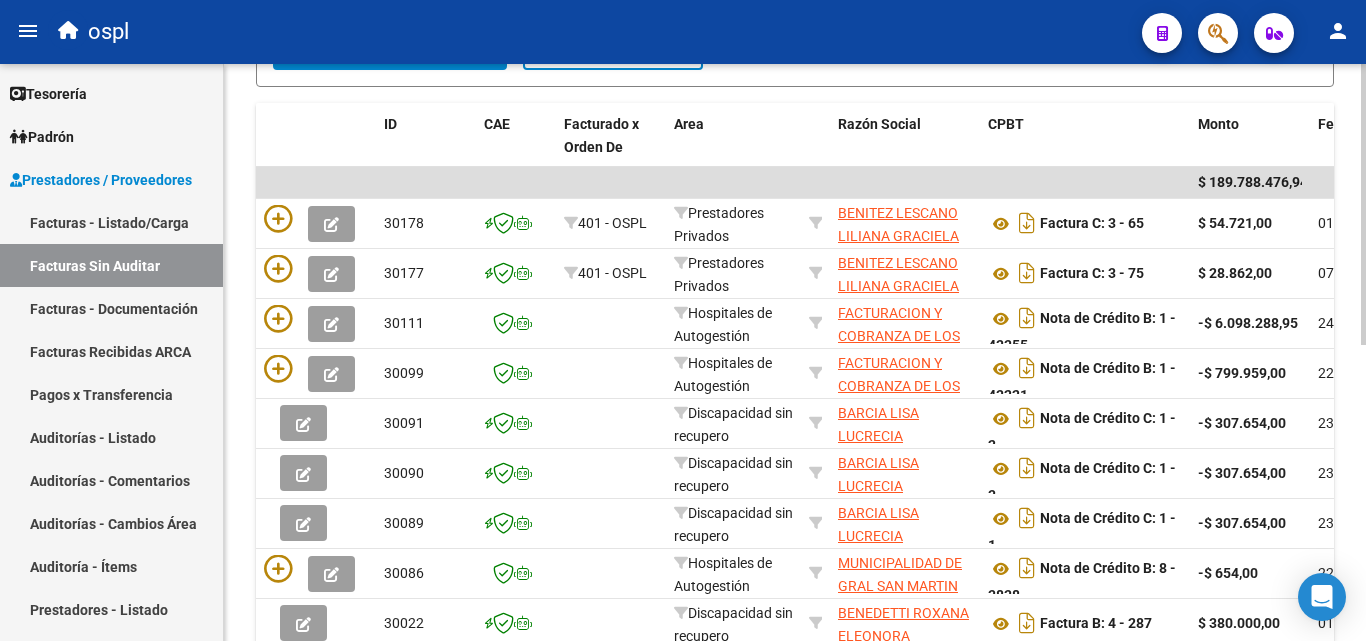 scroll, scrollTop: 206, scrollLeft: 0, axis: vertical 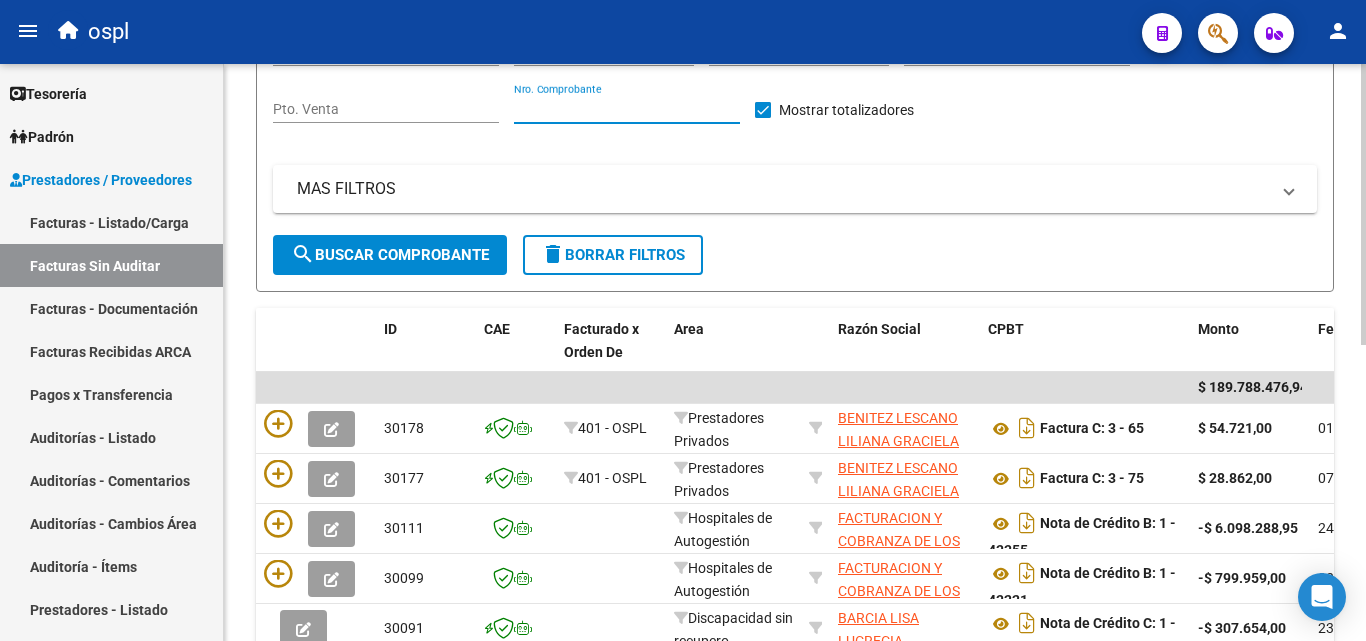 click on "Nro. Comprobante" at bounding box center (627, 109) 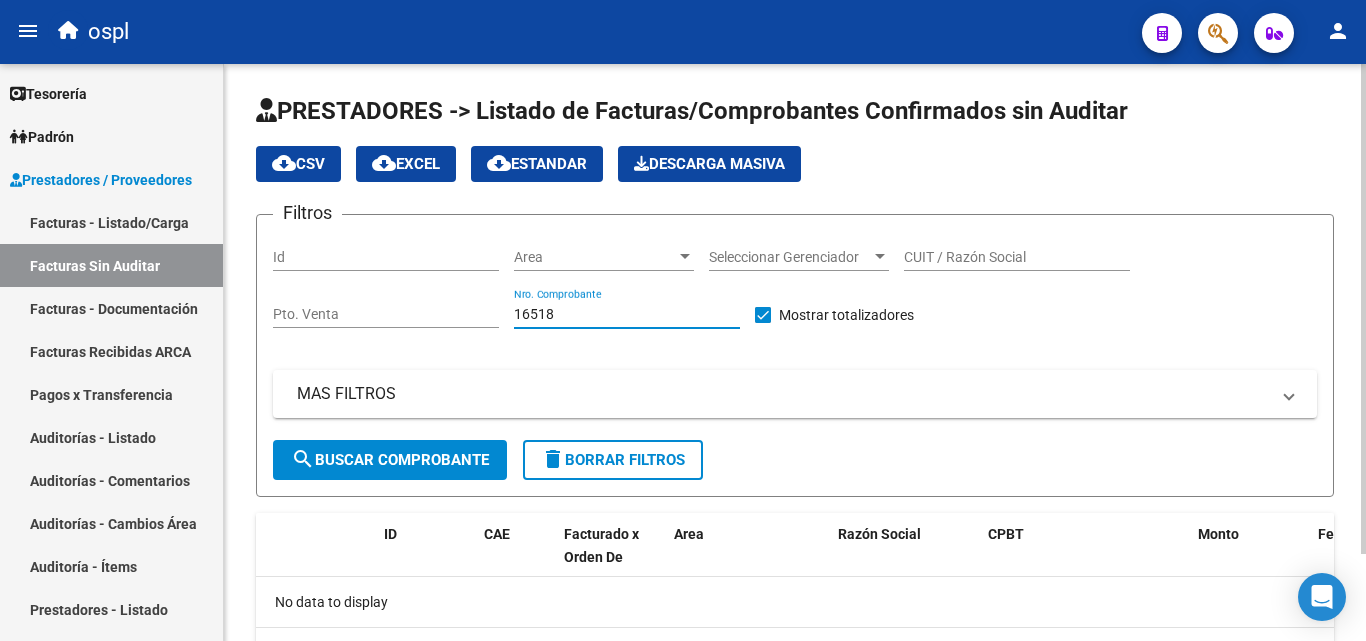 scroll, scrollTop: 0, scrollLeft: 0, axis: both 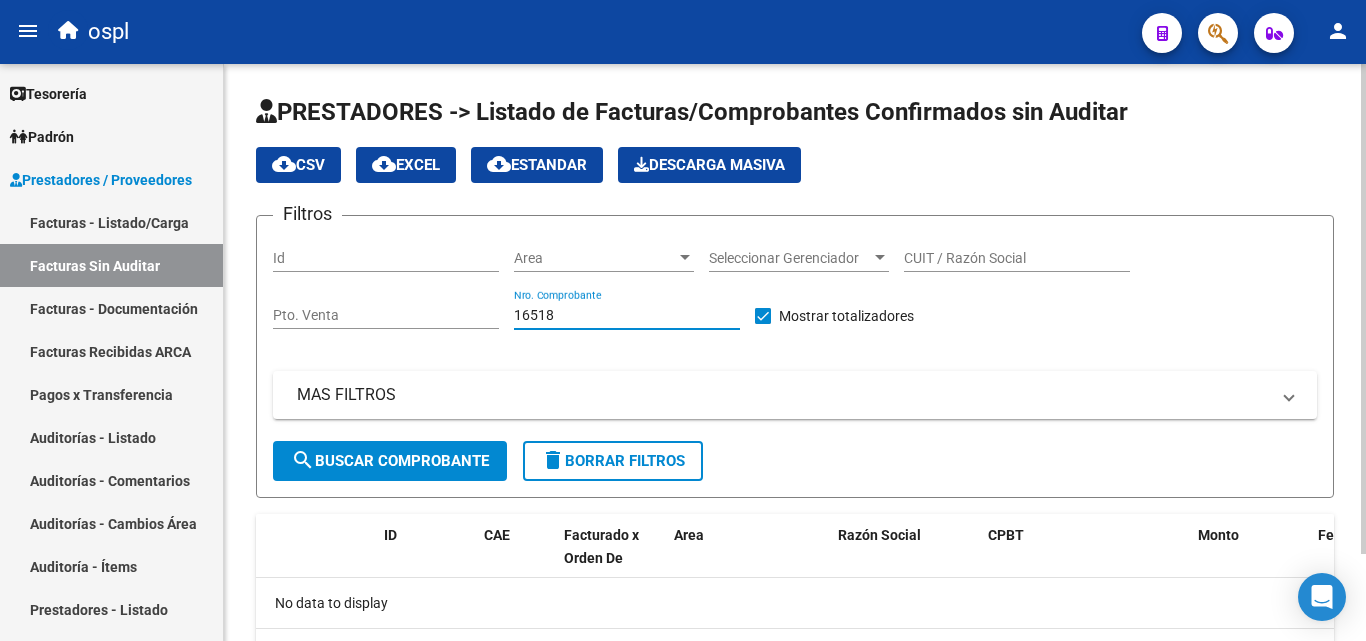 drag, startPoint x: 600, startPoint y: 312, endPoint x: 410, endPoint y: 286, distance: 191.77069 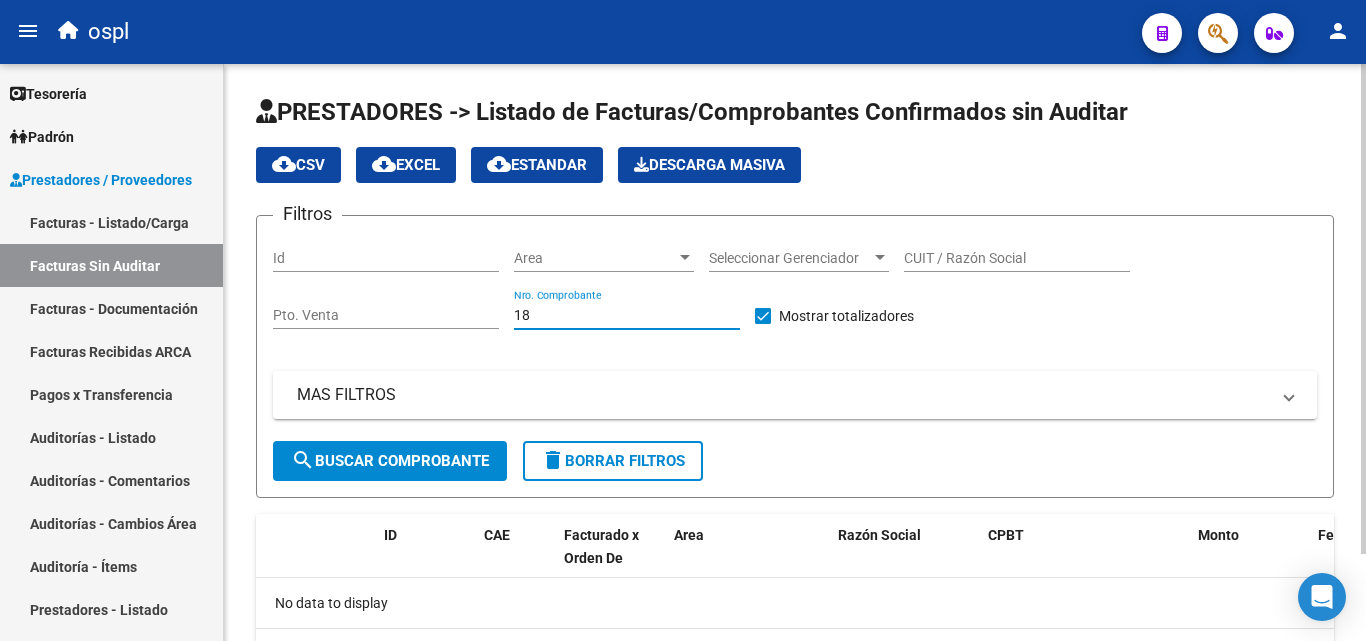 type on "1" 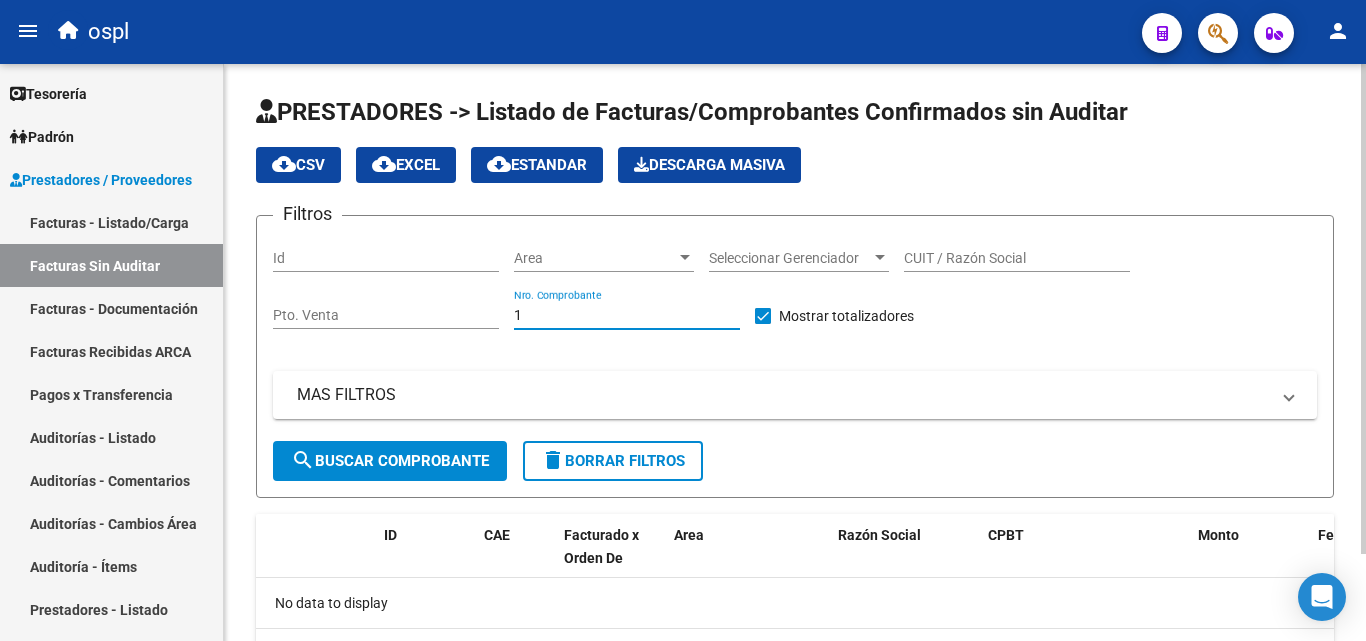 type 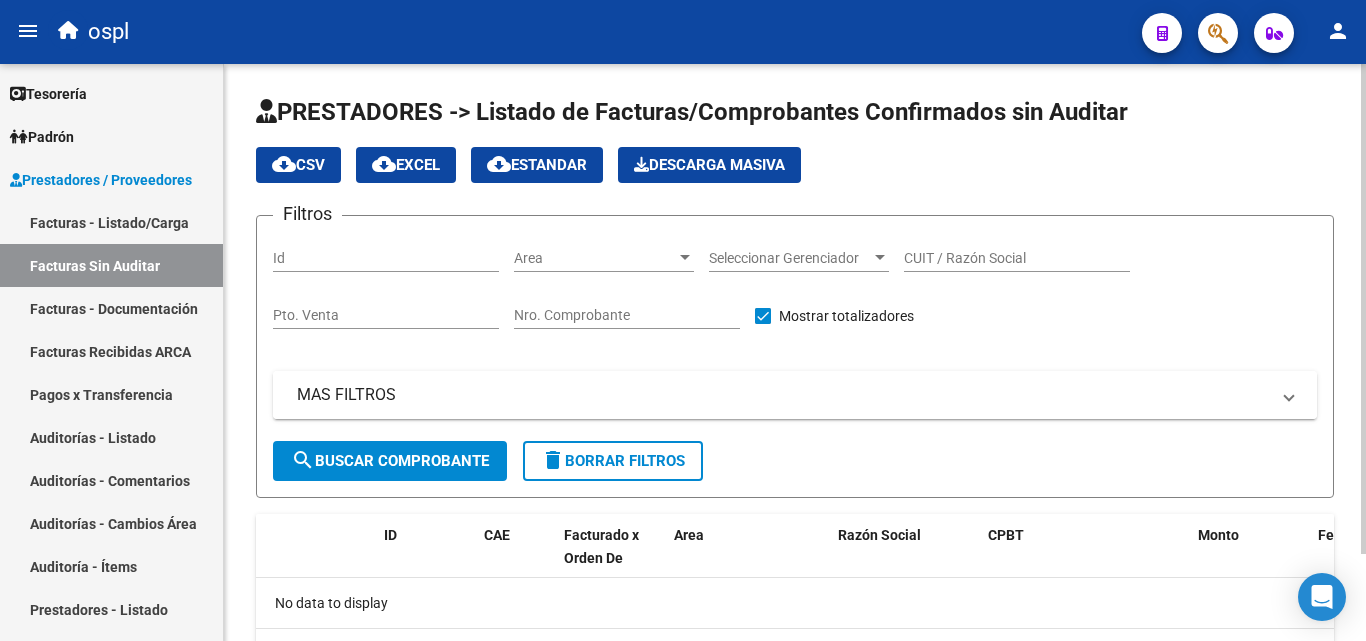 click on "MAS FILTROS" at bounding box center [795, 395] 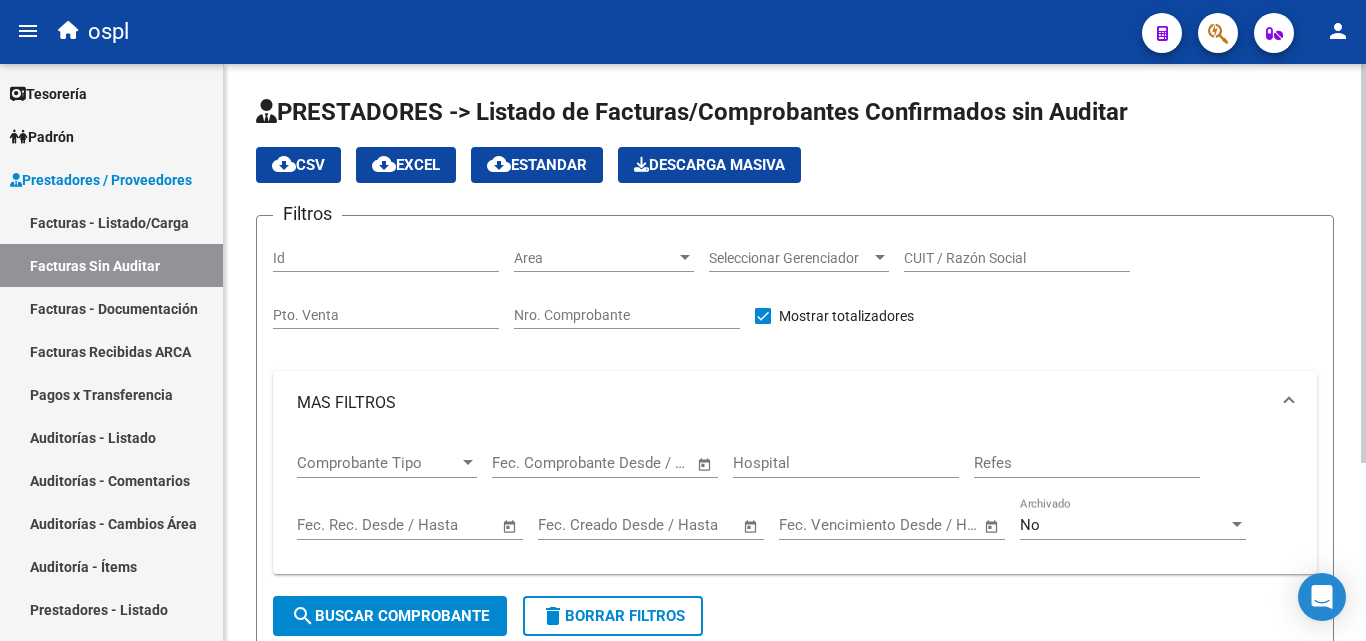 click on "Hospital" at bounding box center [846, 463] 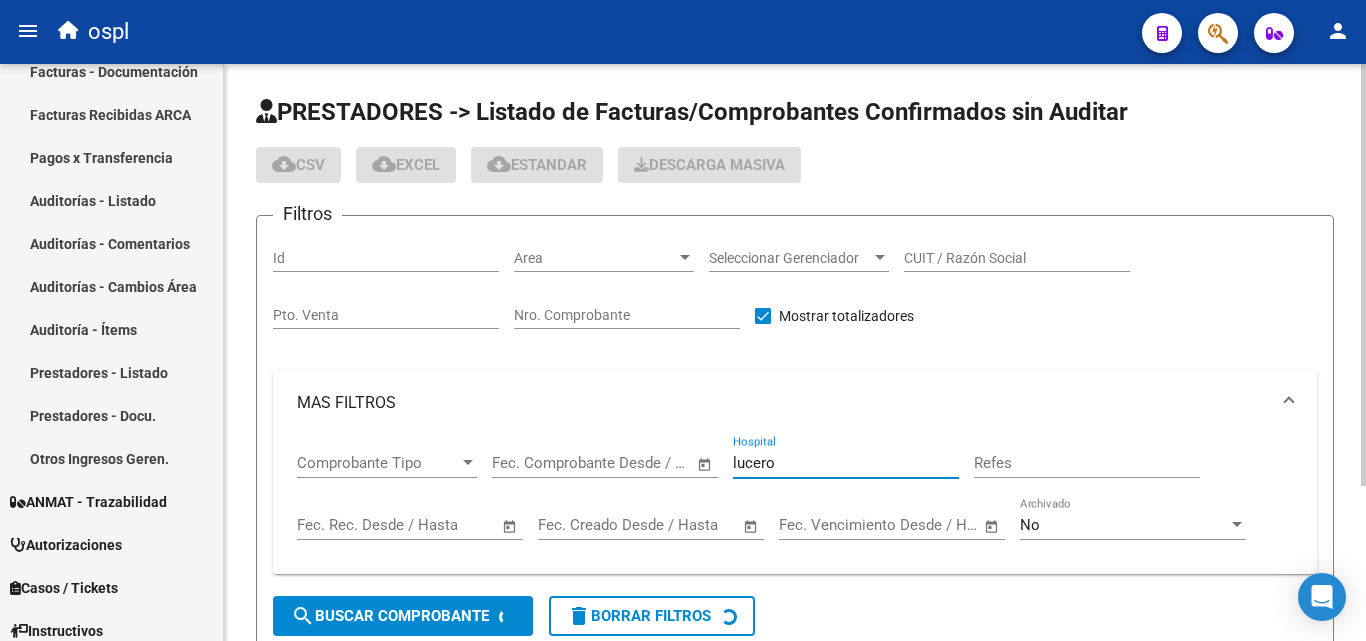 scroll, scrollTop: 291, scrollLeft: 0, axis: vertical 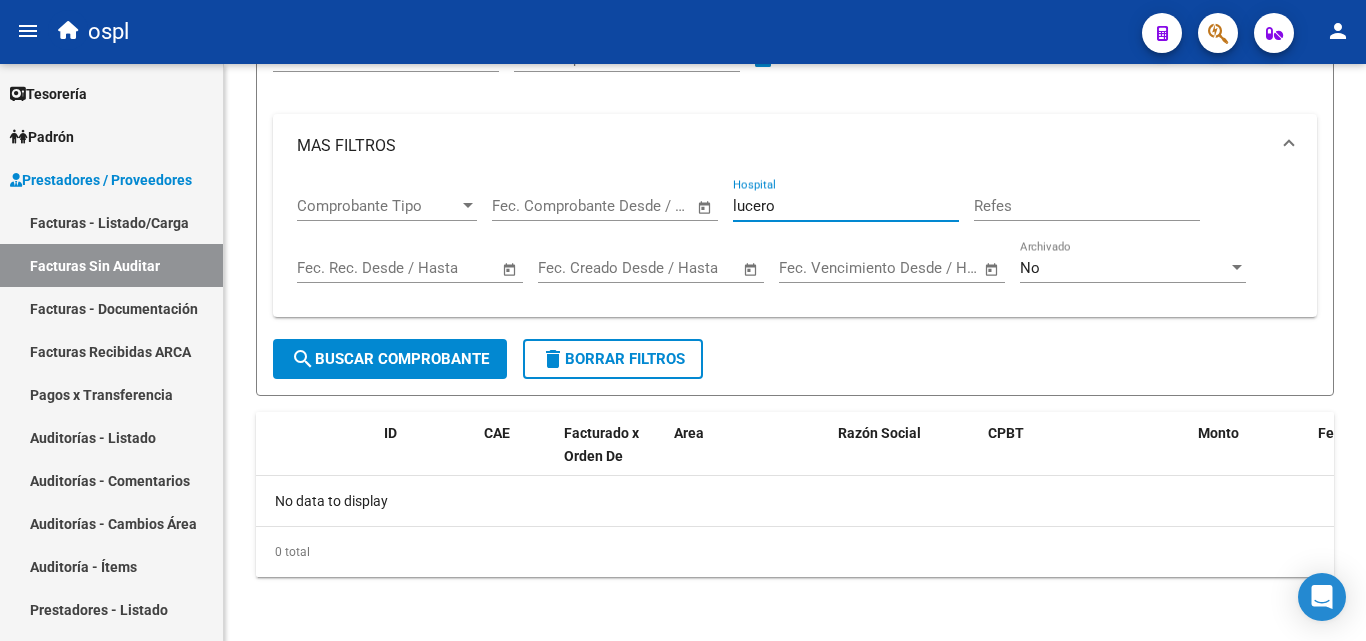 type on "lucero" 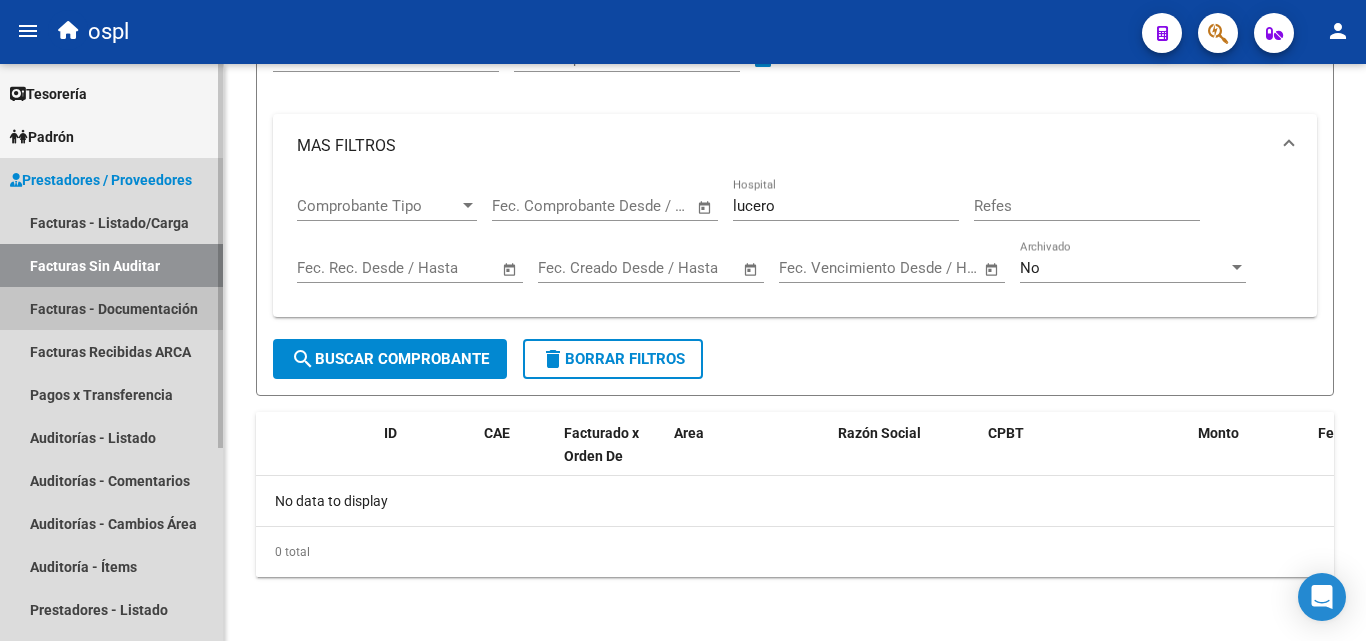 click on "Facturas - Documentación" at bounding box center [111, 308] 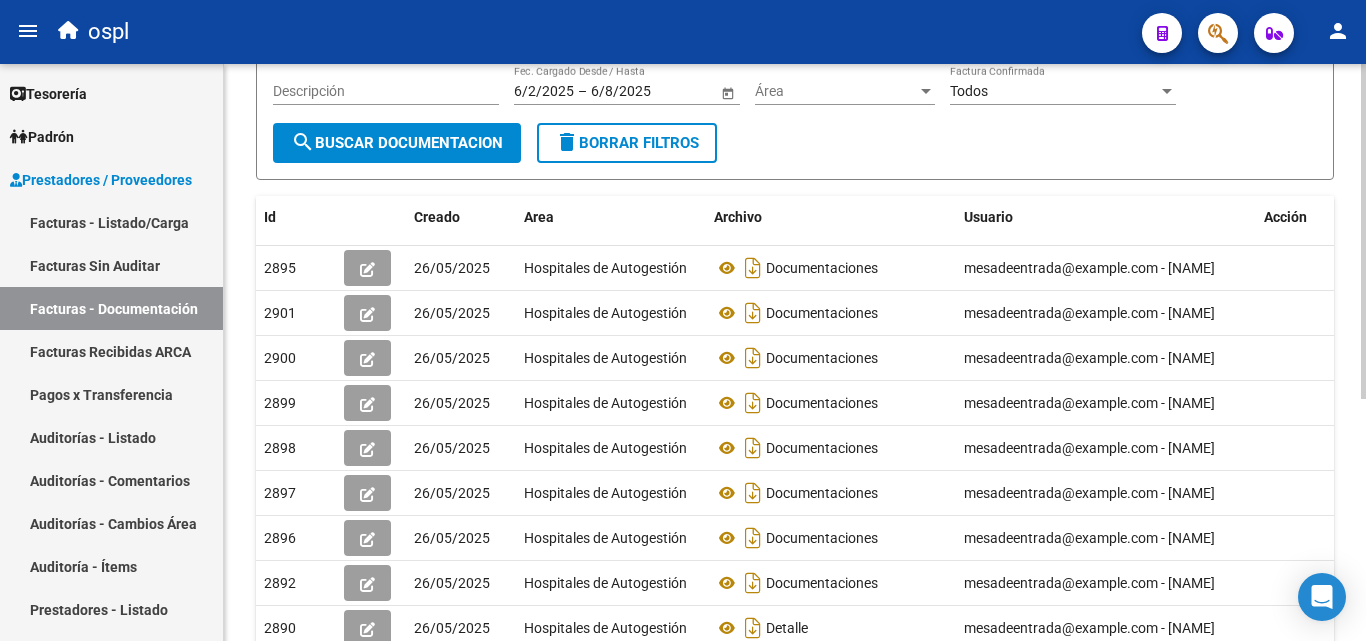 scroll, scrollTop: 0, scrollLeft: 0, axis: both 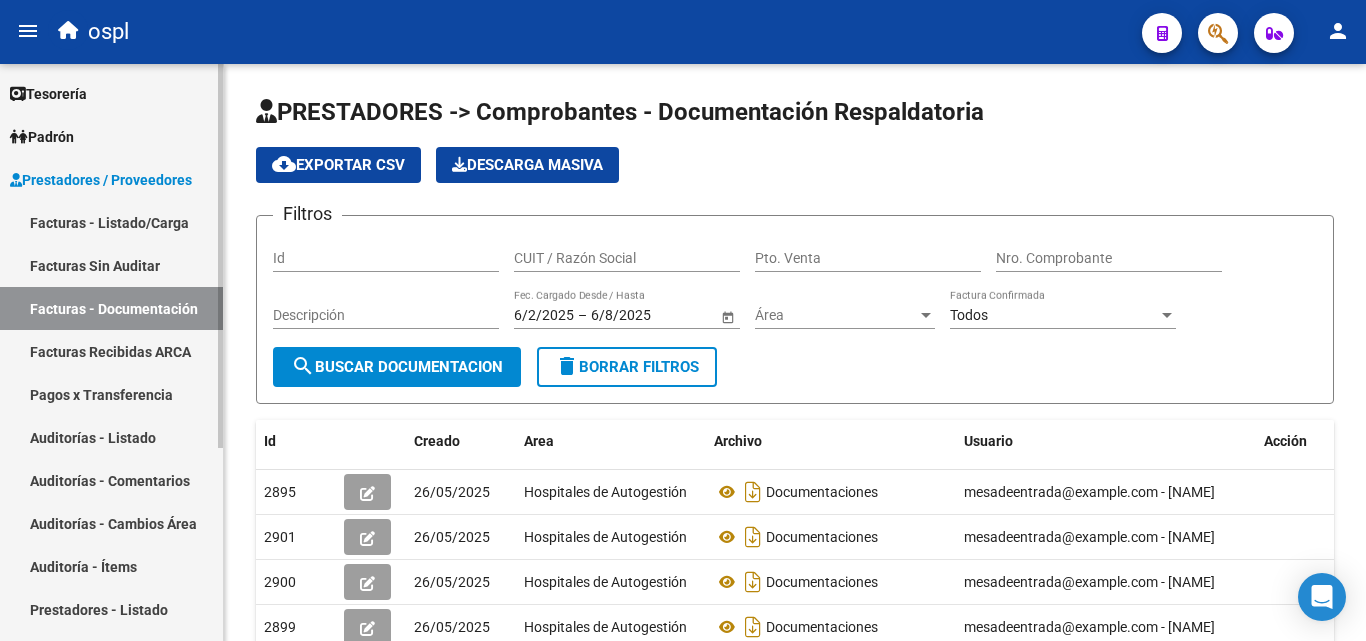 click on "Facturas Recibidas ARCA" at bounding box center [111, 351] 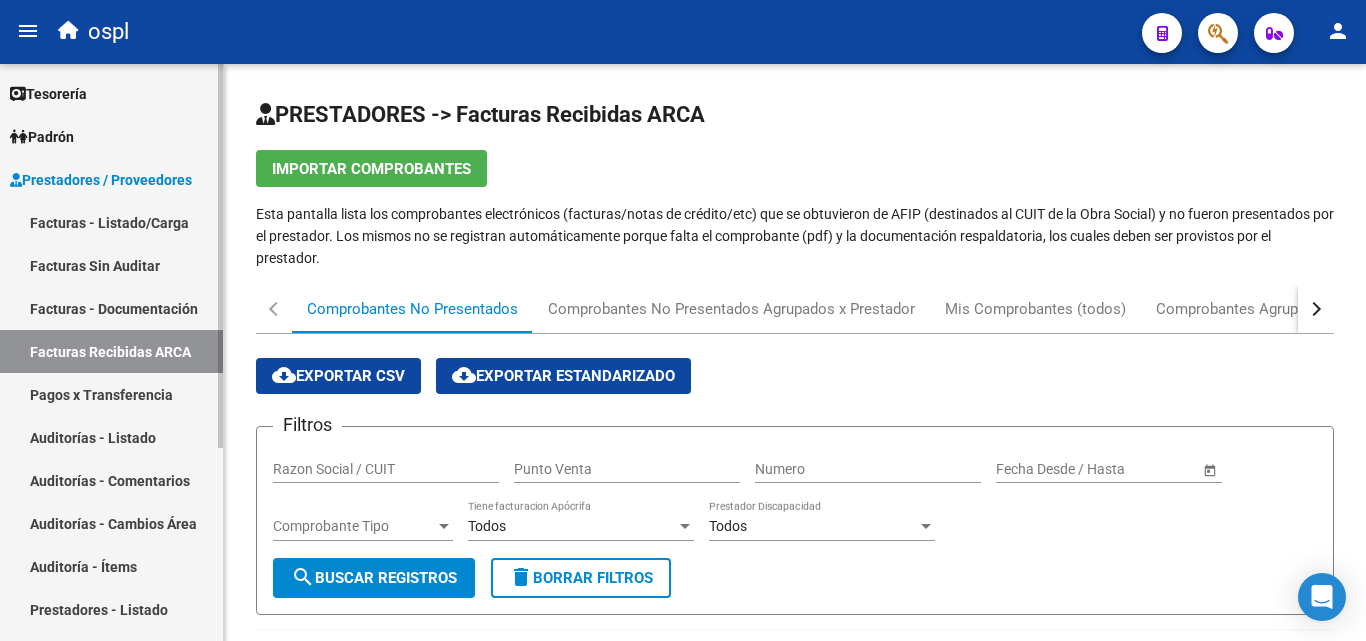 click on "Pagos x Transferencia" at bounding box center (111, 394) 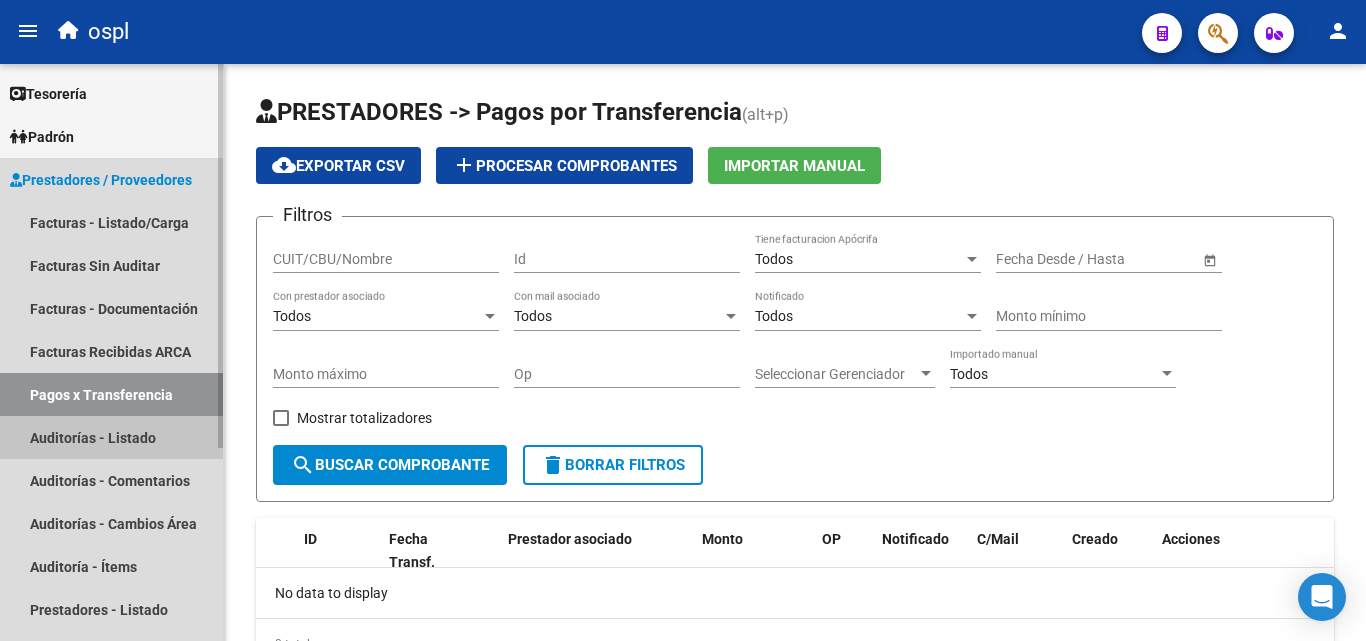 click on "Auditorías - Listado" at bounding box center [111, 437] 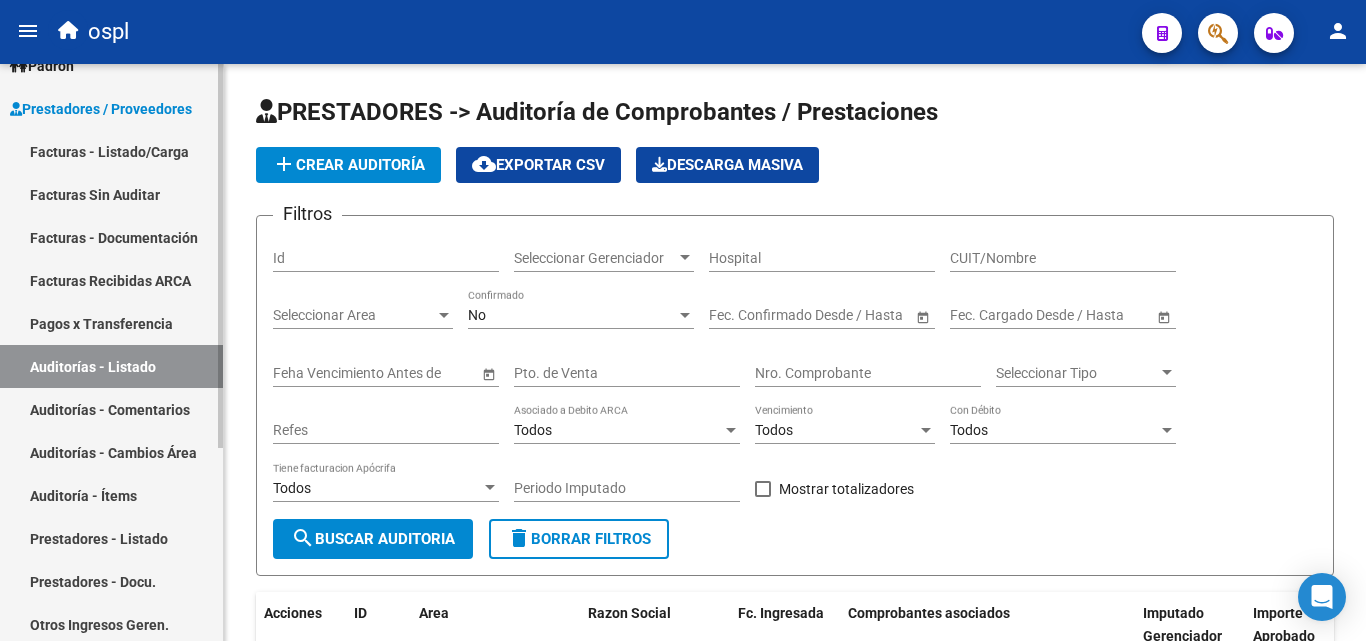 scroll, scrollTop: 100, scrollLeft: 0, axis: vertical 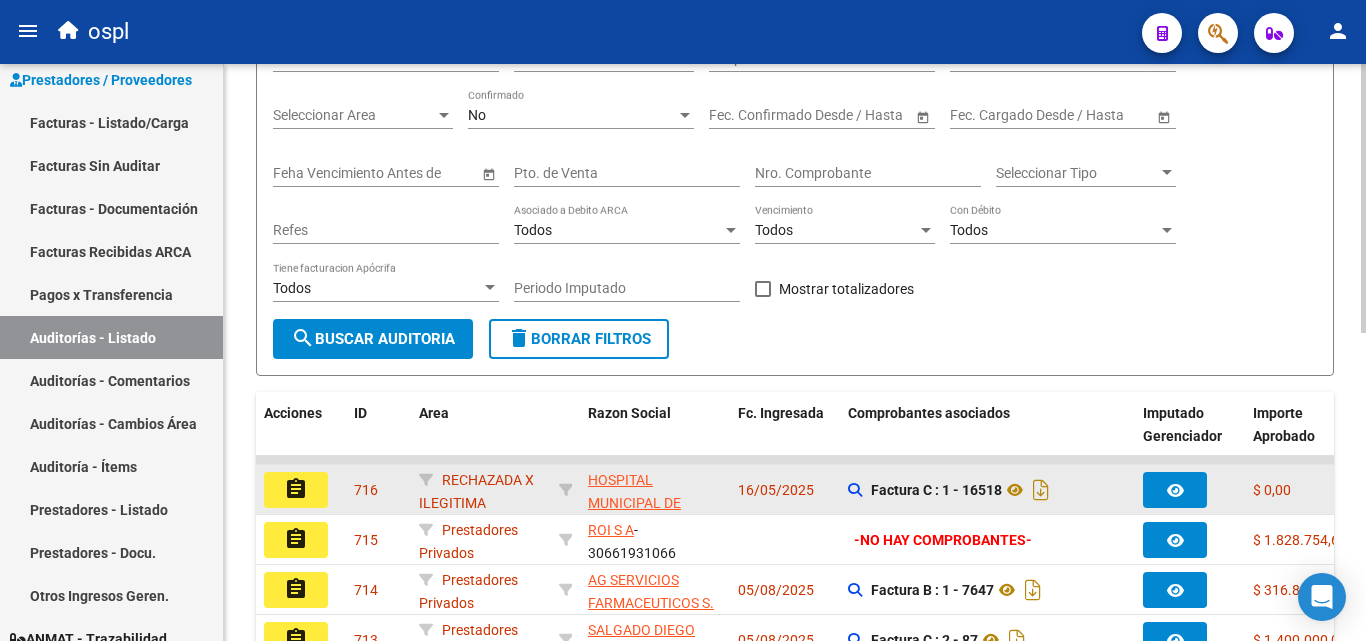click on "assignment" 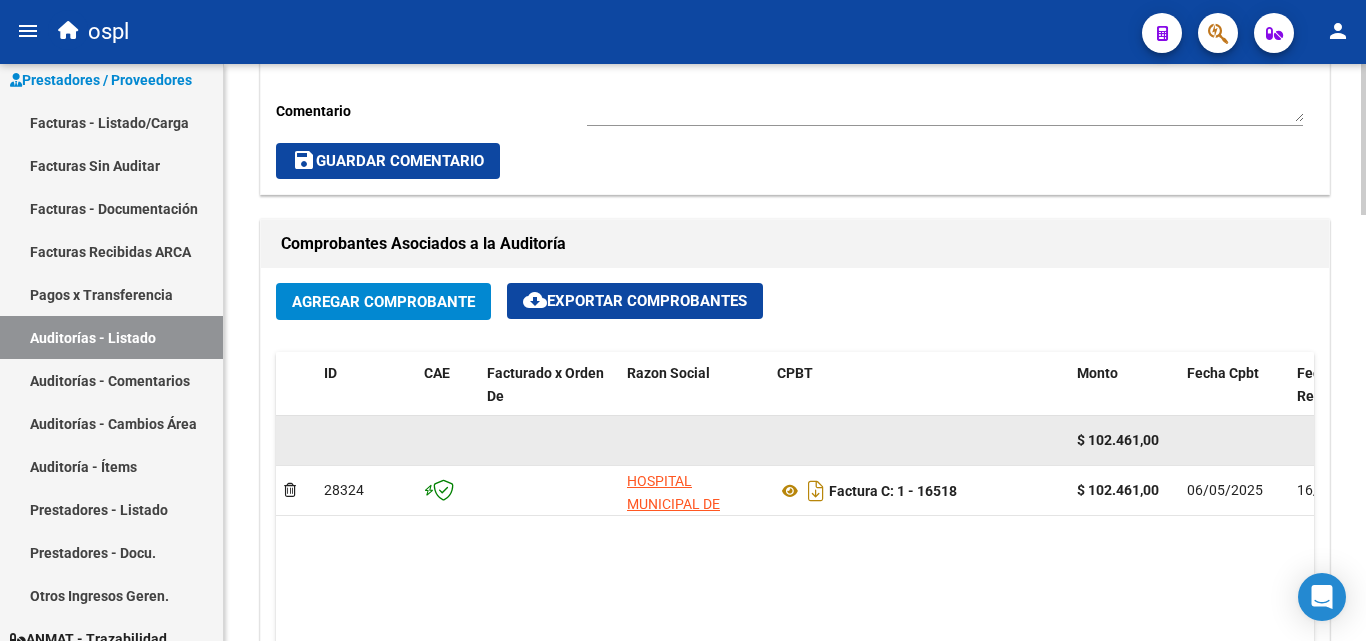 scroll, scrollTop: 1000, scrollLeft: 0, axis: vertical 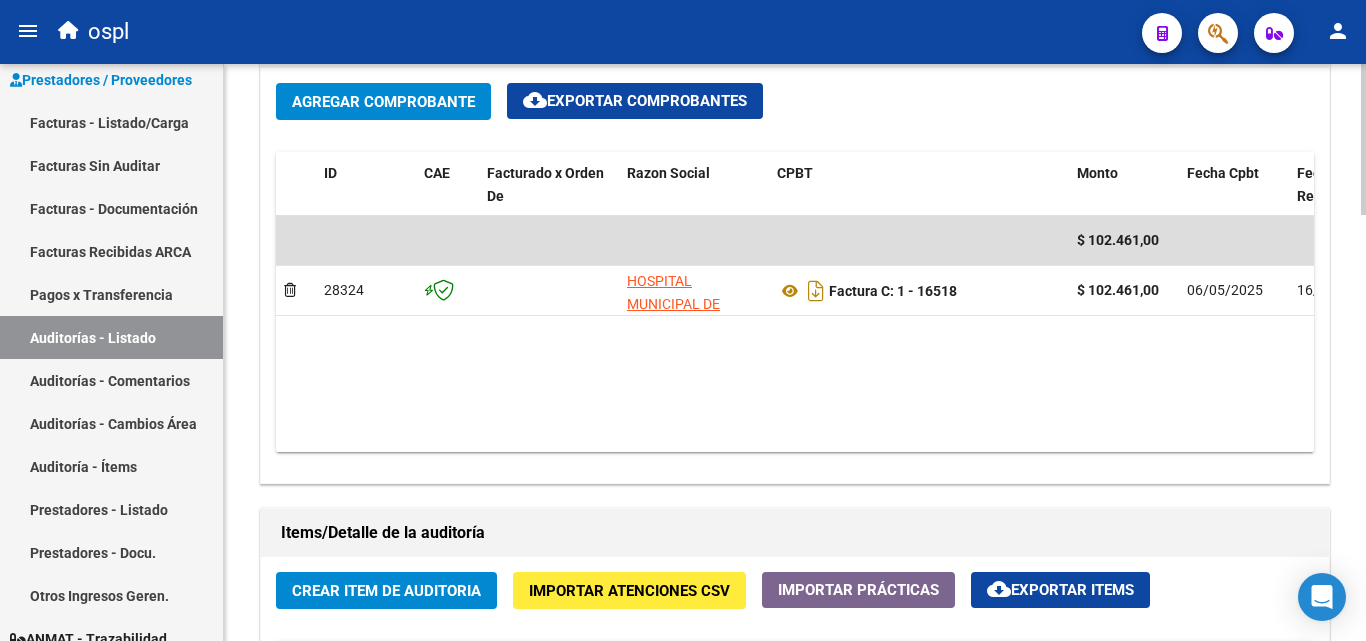 drag, startPoint x: 766, startPoint y: 434, endPoint x: 1090, endPoint y: 440, distance: 324.05554 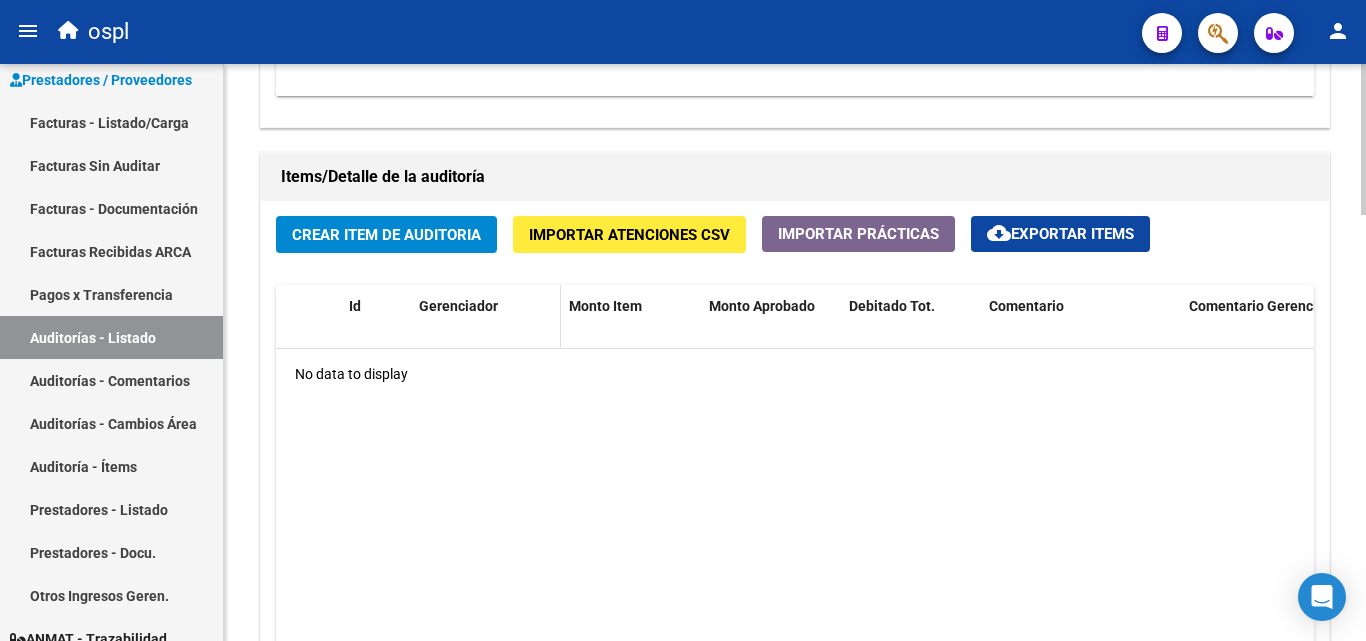scroll, scrollTop: 1323, scrollLeft: 0, axis: vertical 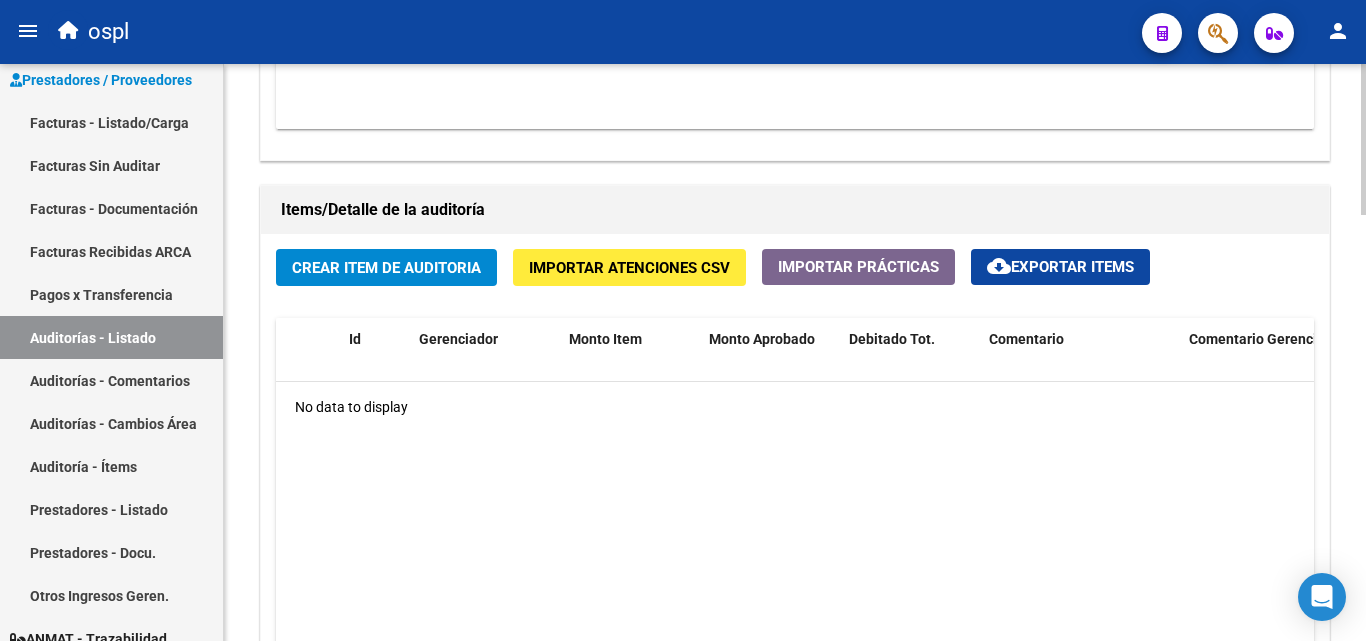 click on "Crear Item de Auditoria" 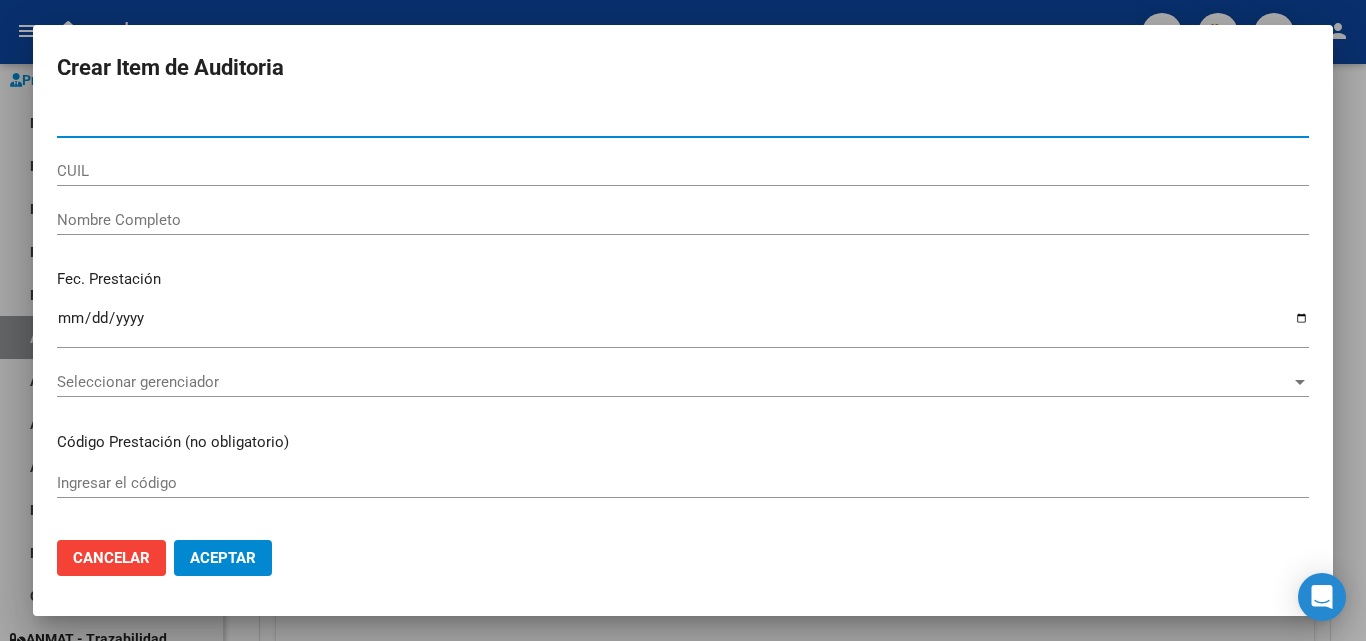 click on "Nombre Completo" at bounding box center [683, 220] 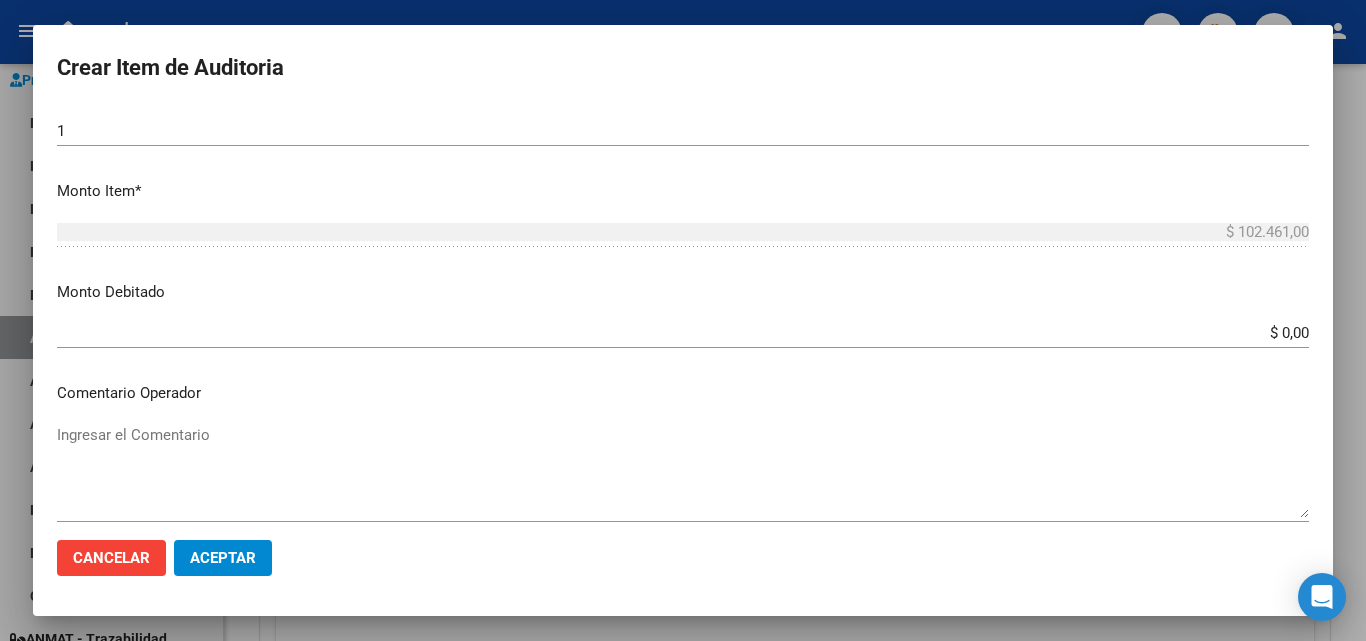 scroll, scrollTop: 600, scrollLeft: 0, axis: vertical 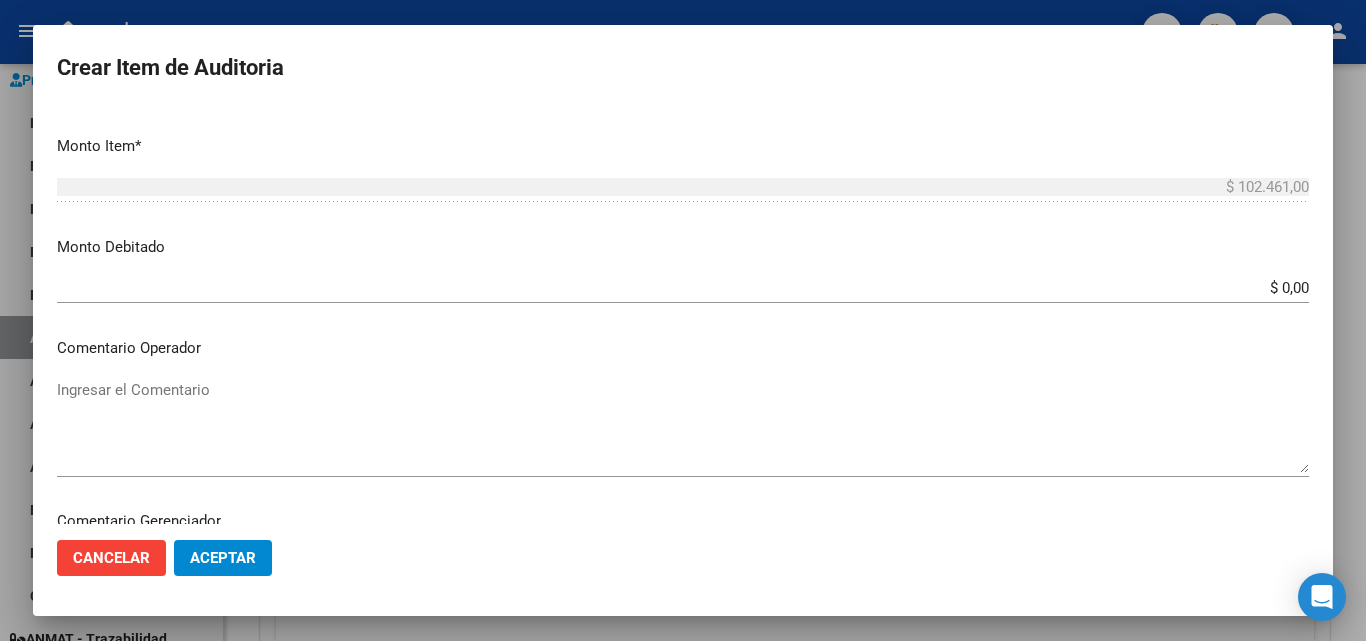 type on "todos" 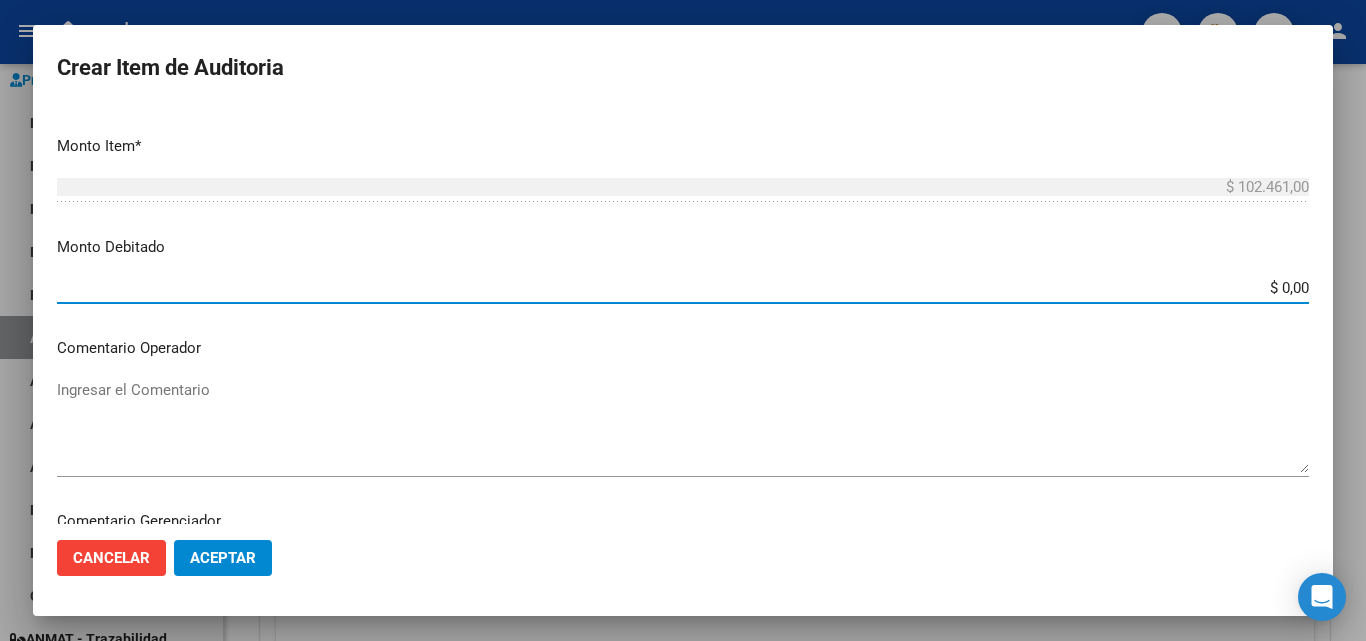 drag, startPoint x: 1239, startPoint y: 287, endPoint x: 1365, endPoint y: 288, distance: 126.00397 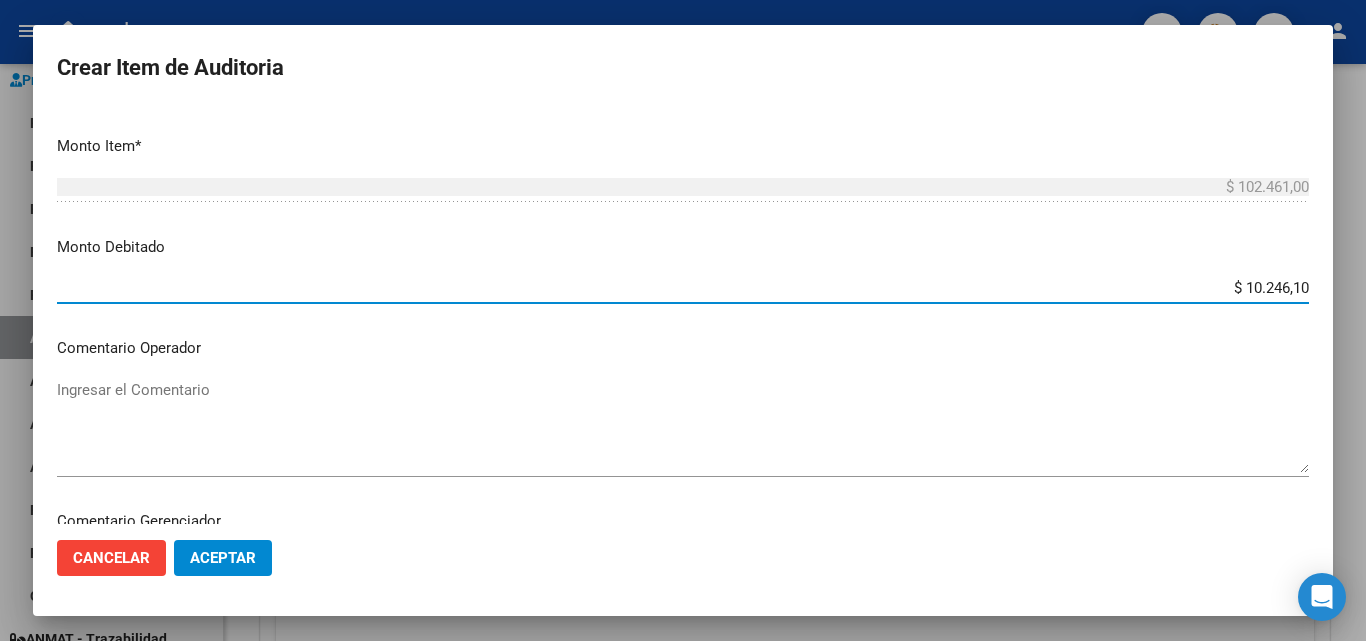 type on "$ 102.461,00" 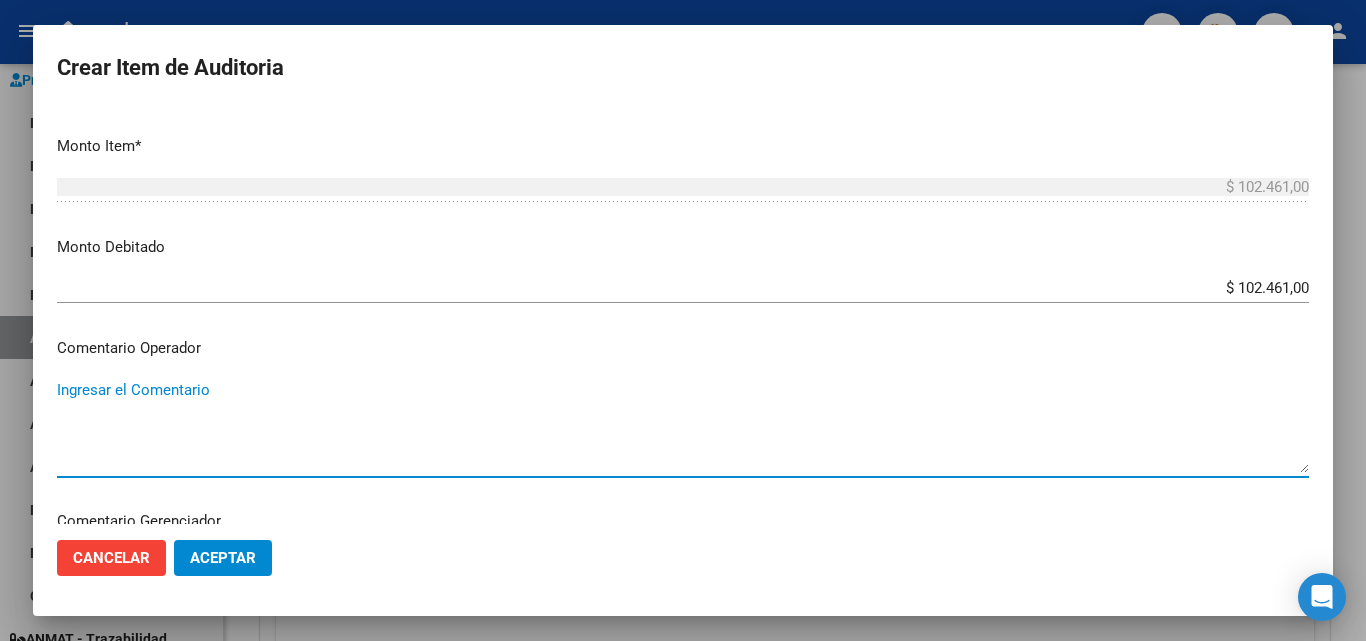 click on "Ingresar el Comentario" at bounding box center [683, 426] 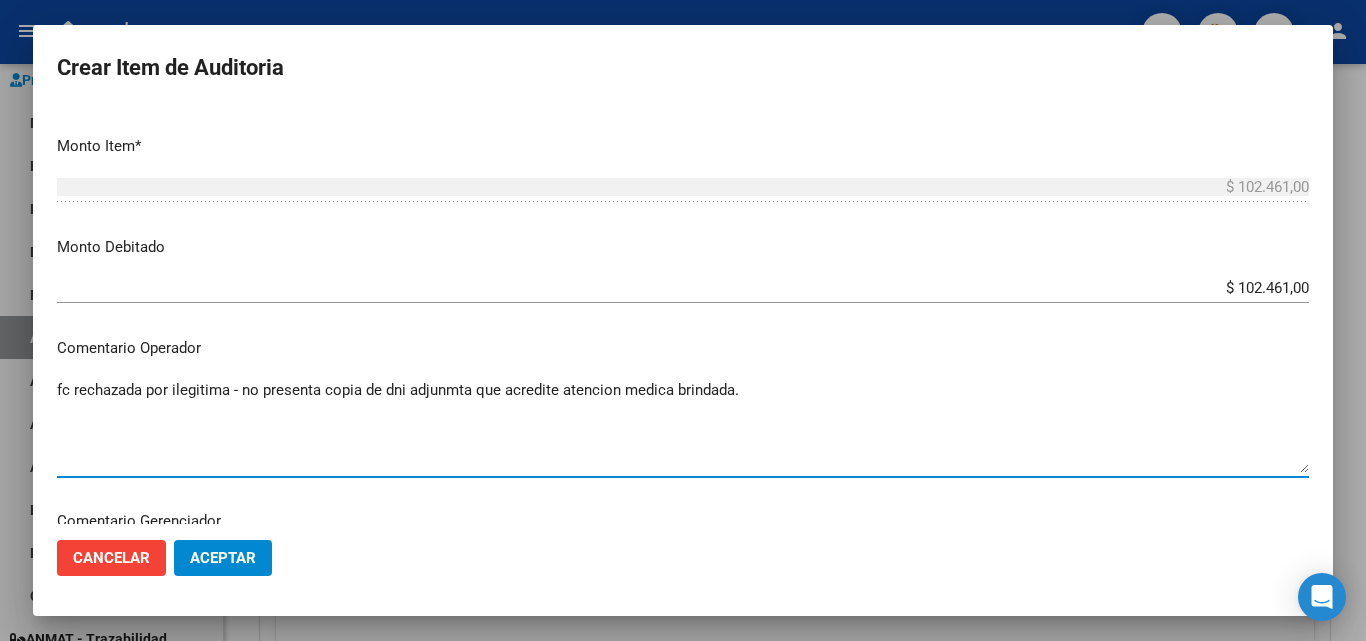 click on "fc rechazada por ilegitima - no presenta copia de dni adjunmta que acredite atencion medica brindada." at bounding box center (683, 426) 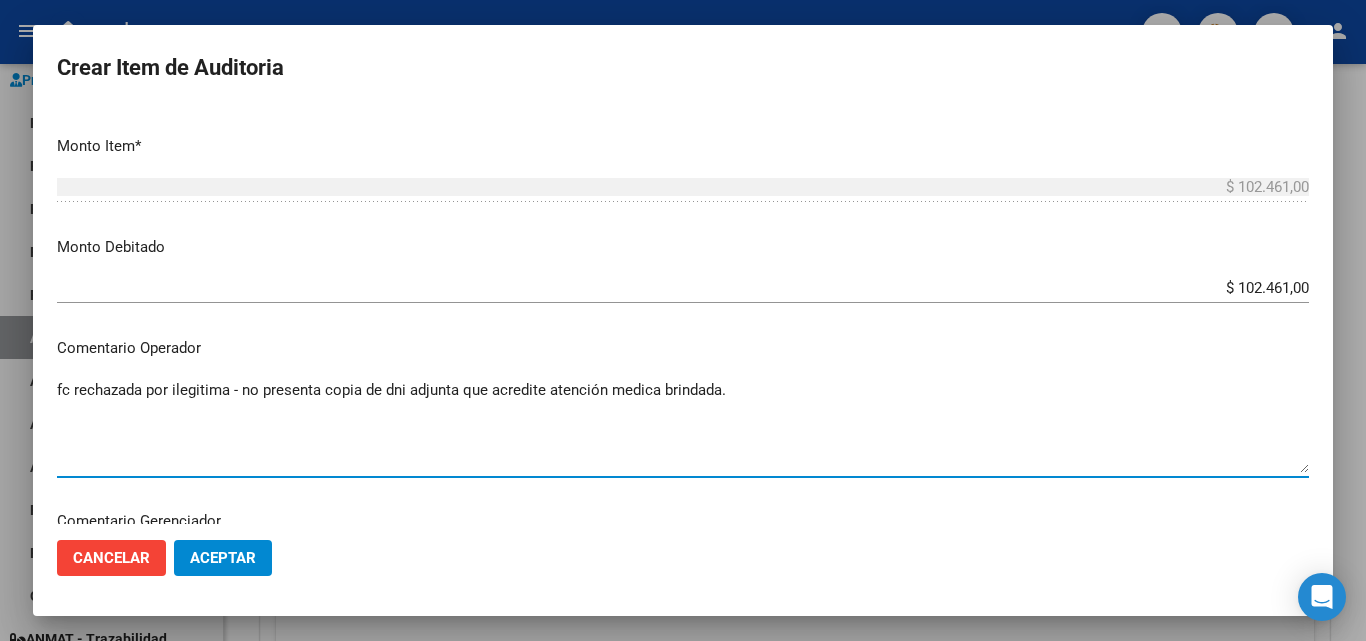 click on "fc rechazada por ilegitima - no presenta copia de dni adjunta que acredite atención medica brindada." at bounding box center [683, 426] 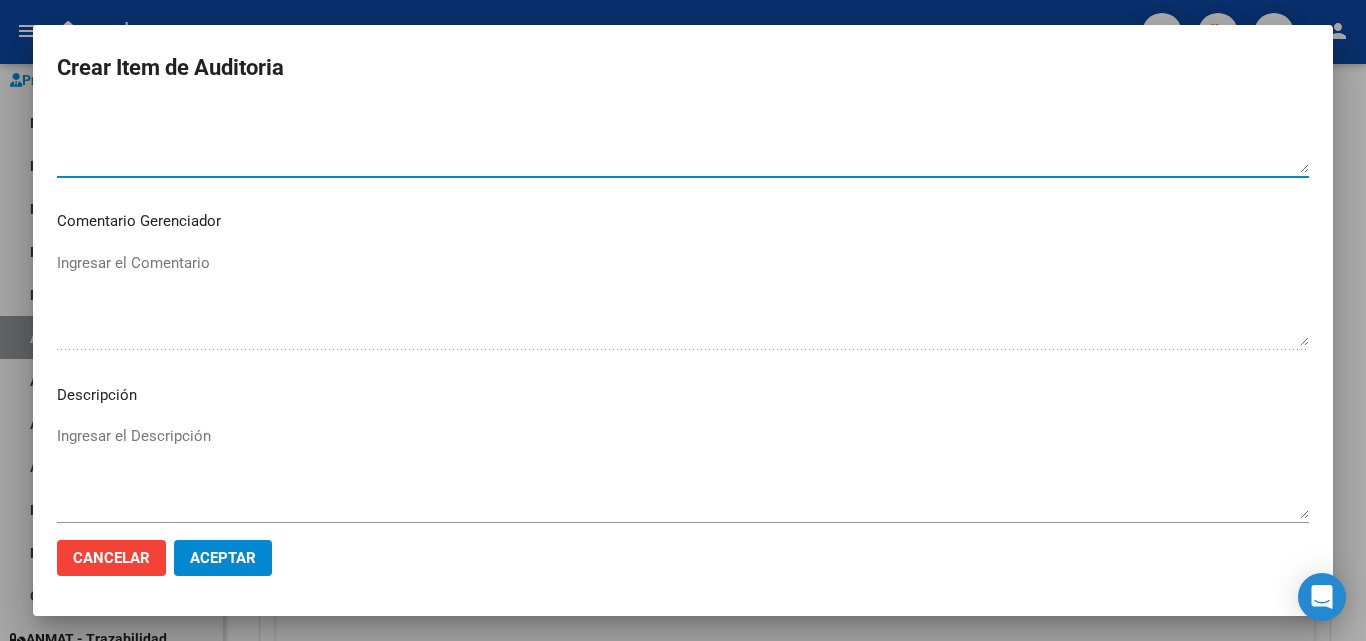 type on "fc rechazada por ilegitima - no presenta copia de dni adjunta que acredite atención medica brindada." 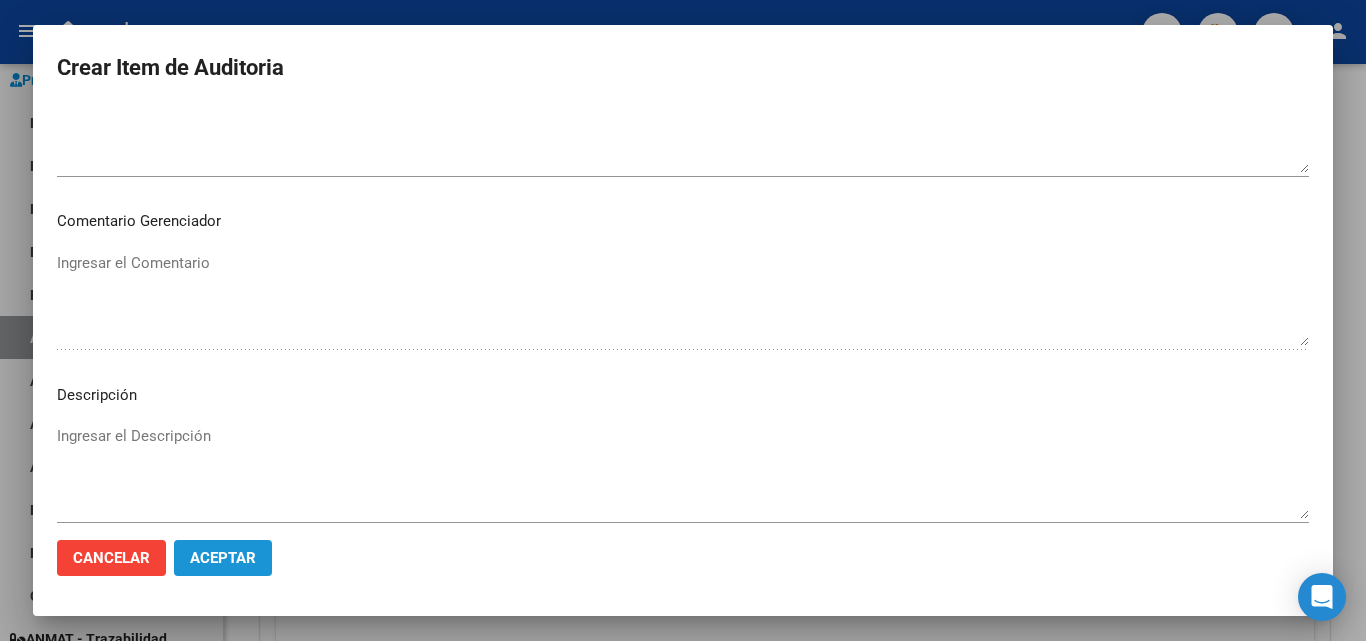 click on "Aceptar" 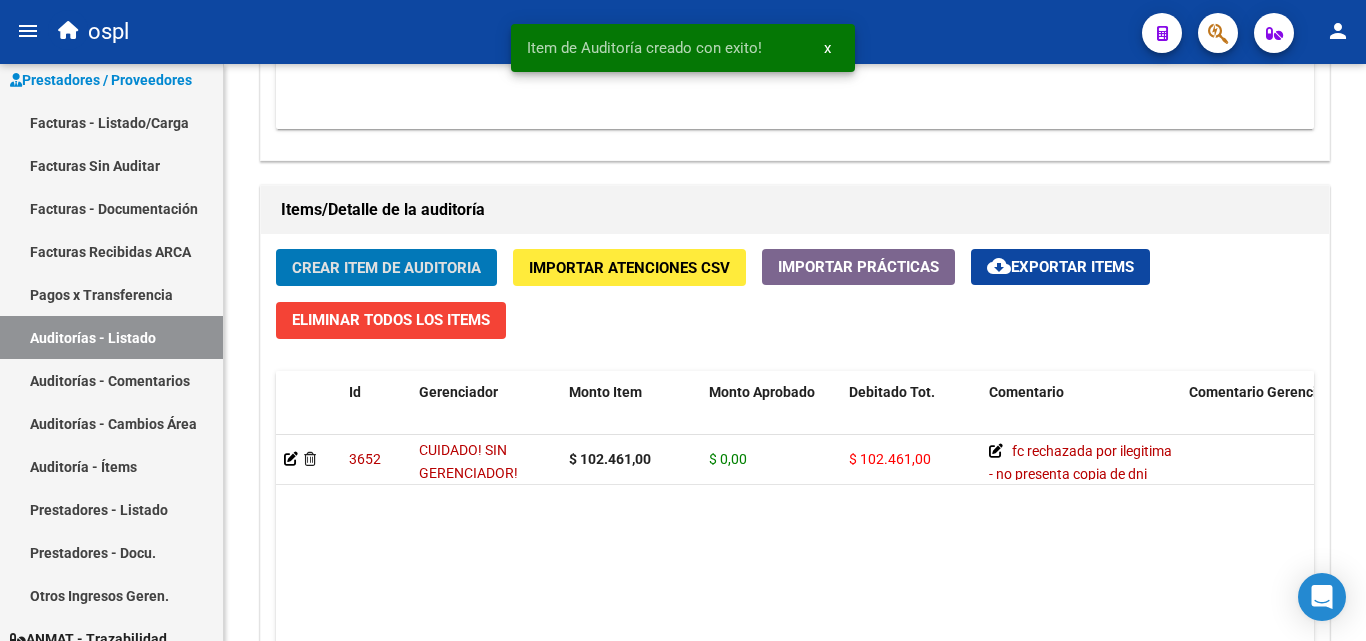 scroll, scrollTop: 1324, scrollLeft: 0, axis: vertical 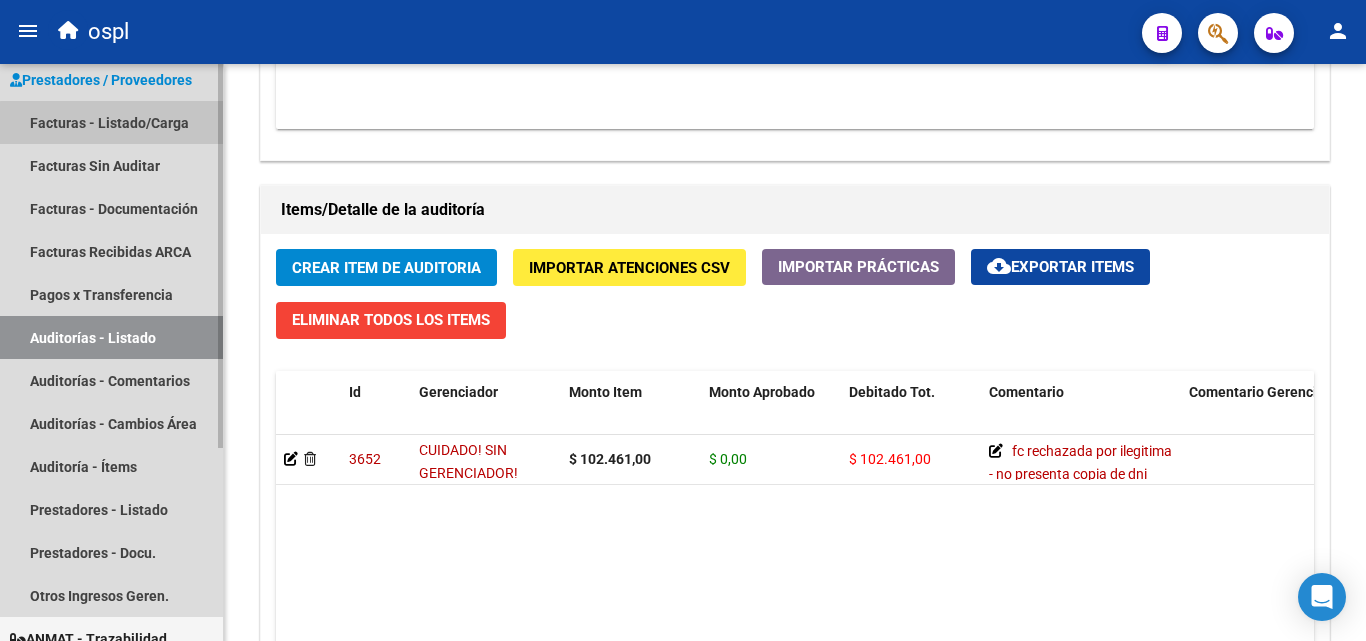 click on "Facturas - Listado/Carga" at bounding box center [111, 122] 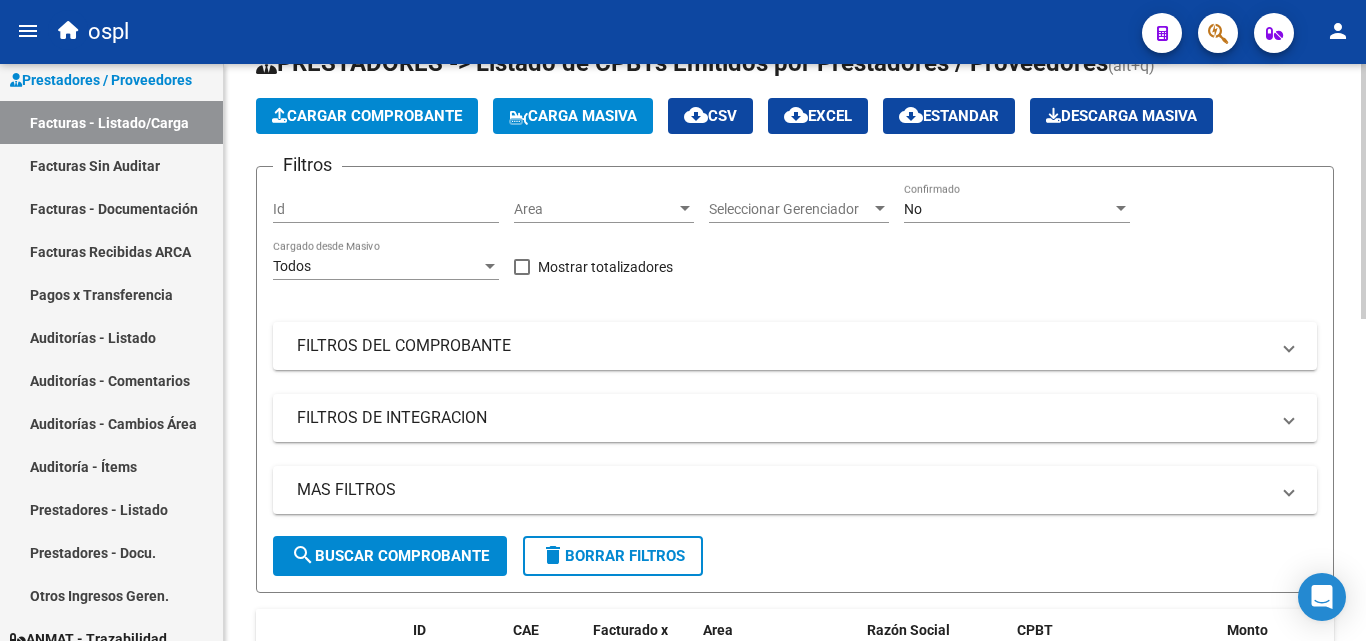 scroll, scrollTop: 0, scrollLeft: 0, axis: both 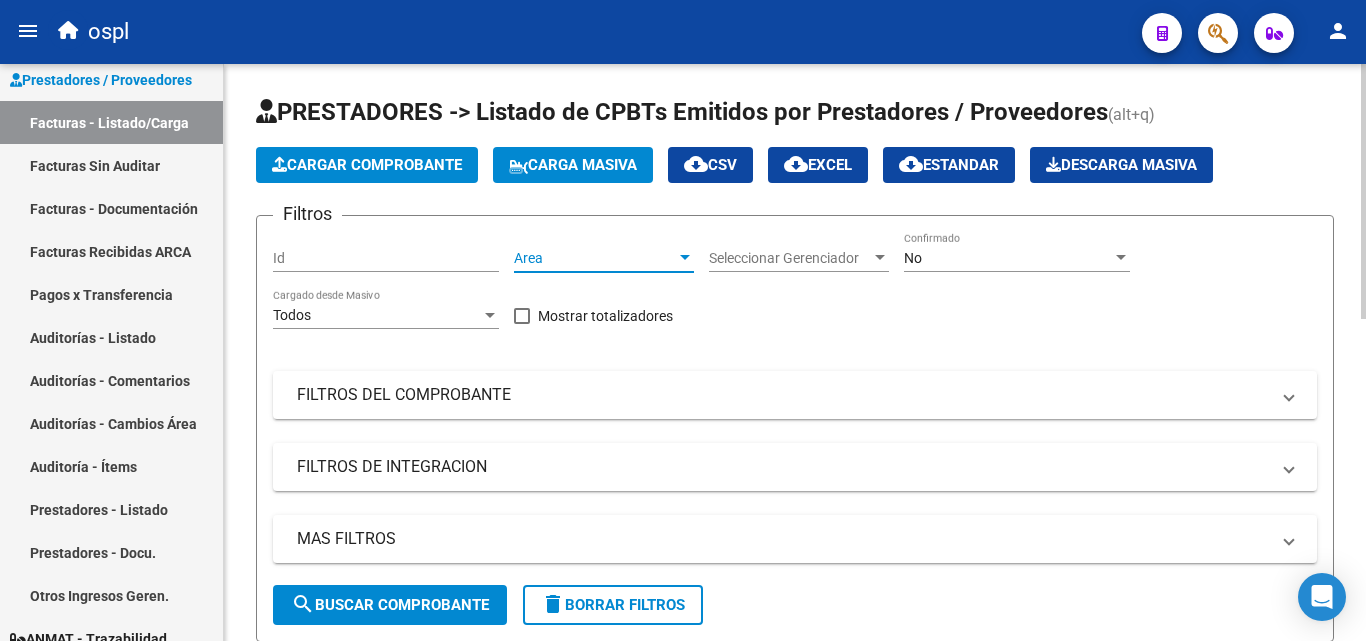click on "Area" at bounding box center (595, 258) 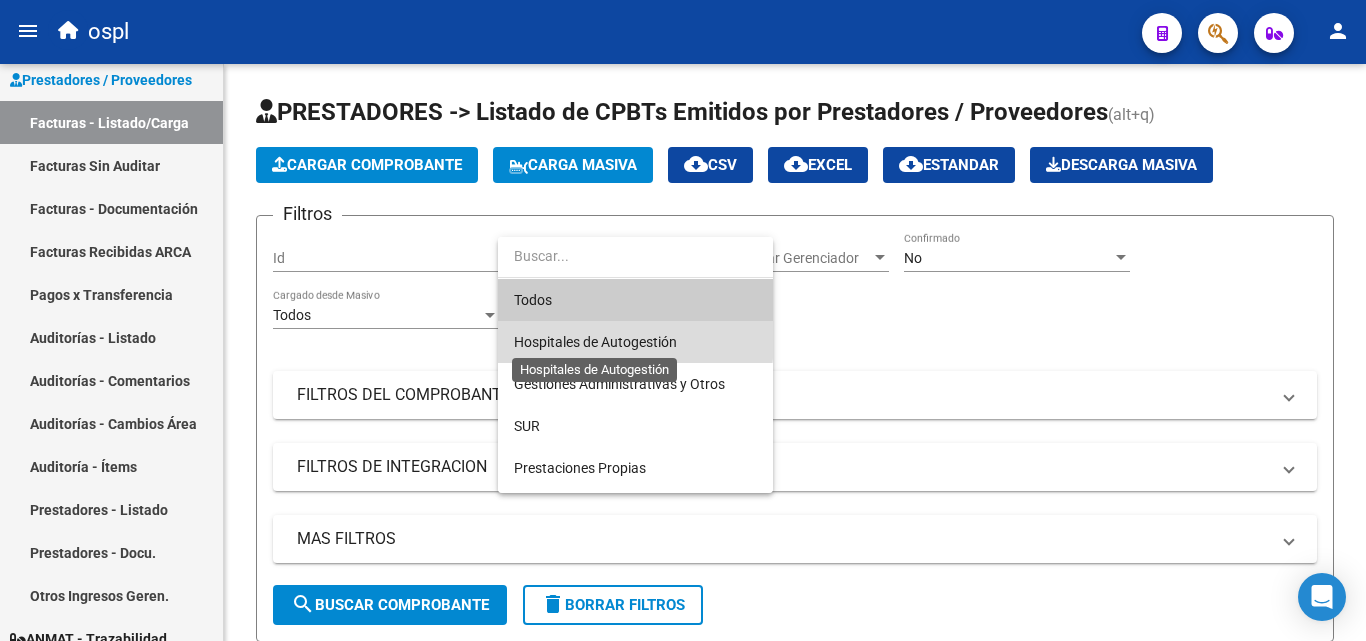 click on "Hospitales de Autogestión" at bounding box center (595, 342) 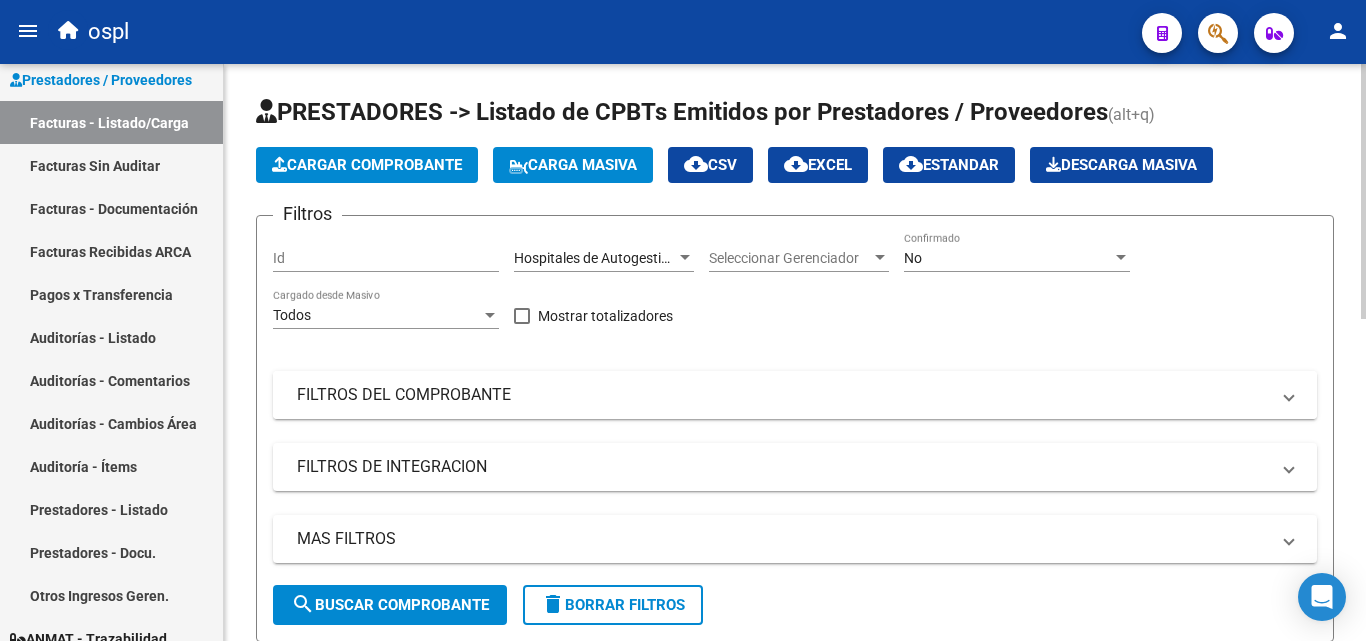 click on "FILTROS DEL COMPROBANTE" at bounding box center [783, 395] 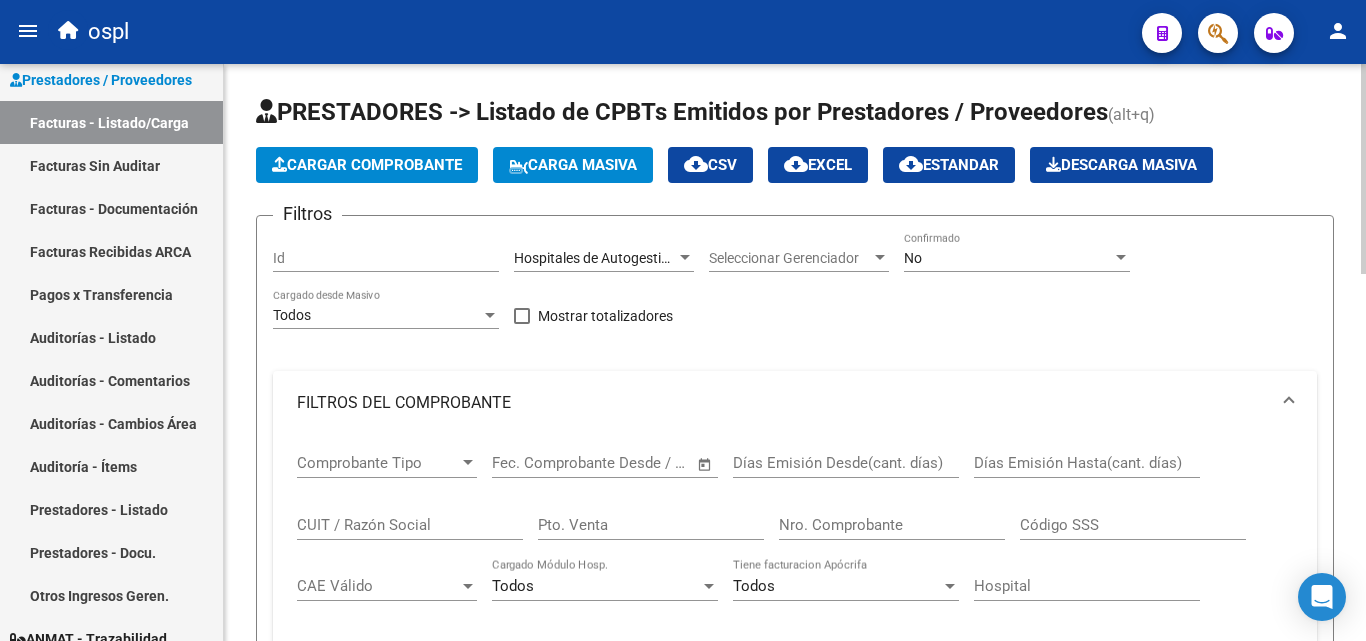 click 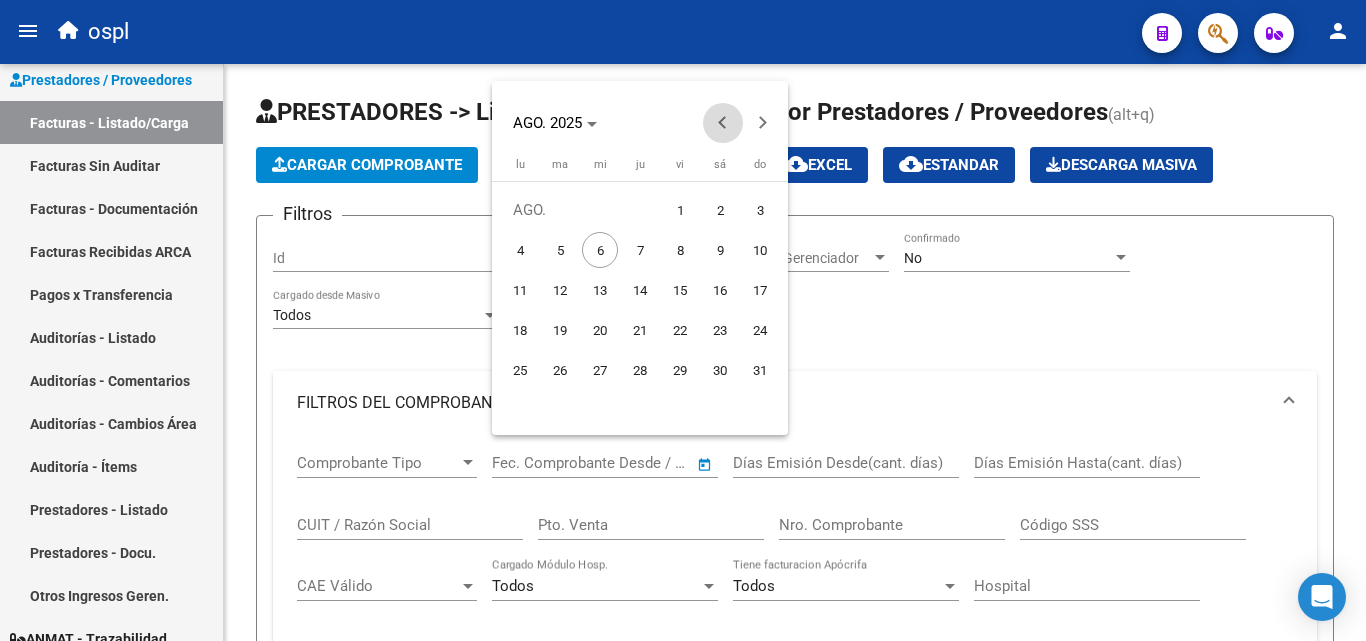 click at bounding box center [723, 123] 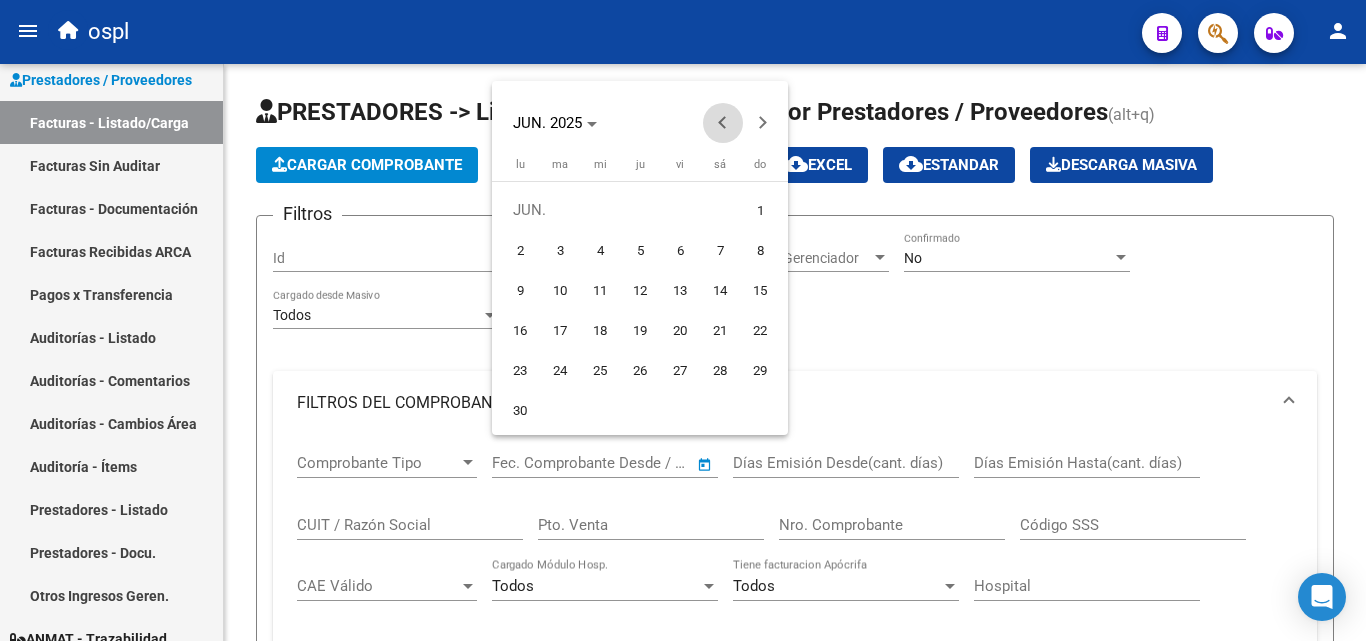 click at bounding box center (723, 123) 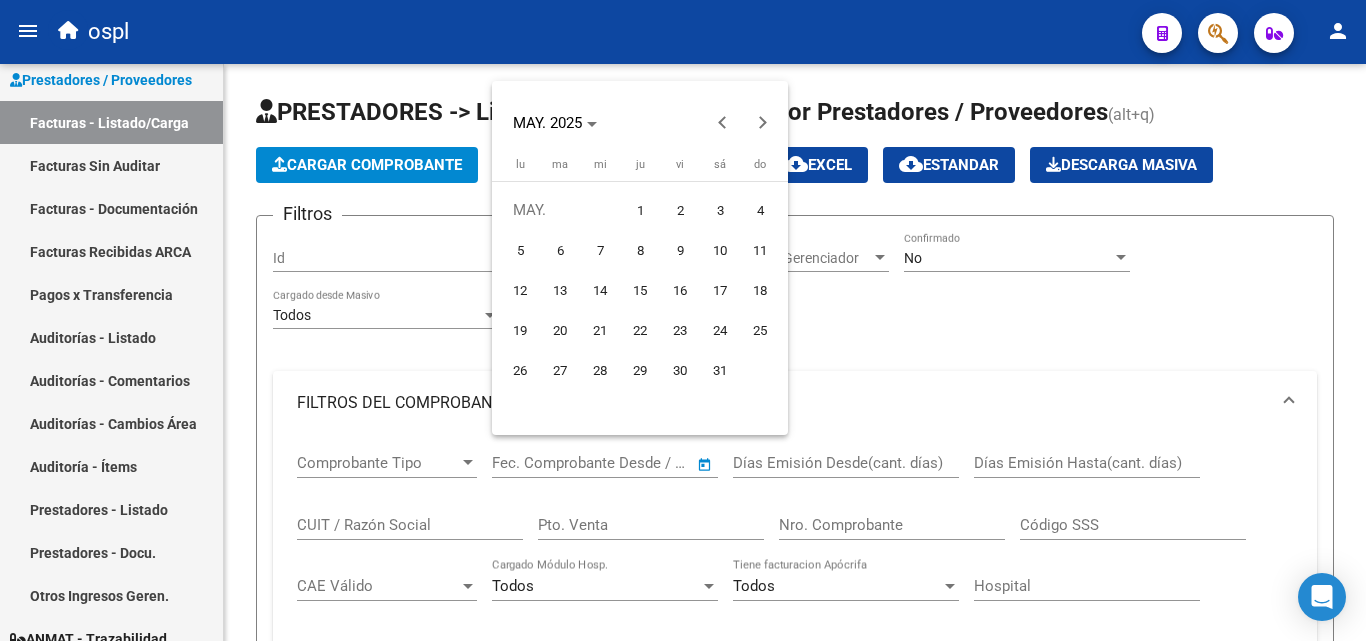 click on "1" at bounding box center (640, 210) 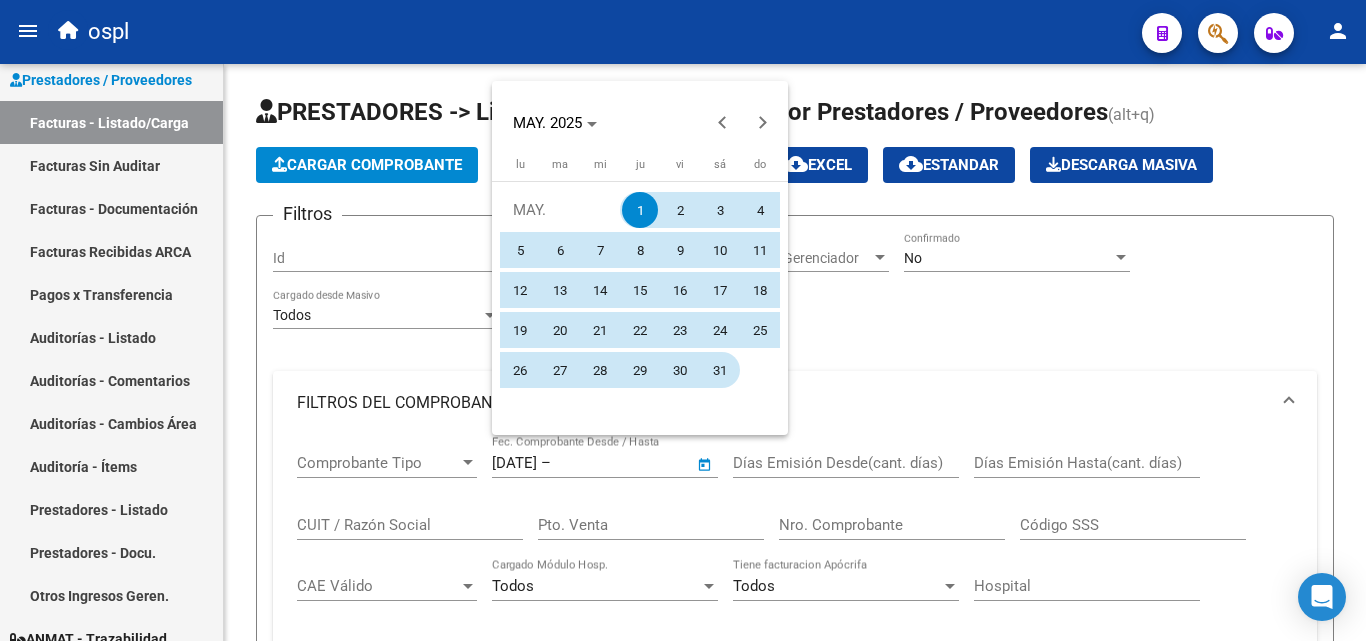 drag, startPoint x: 724, startPoint y: 372, endPoint x: 653, endPoint y: 397, distance: 75.272835 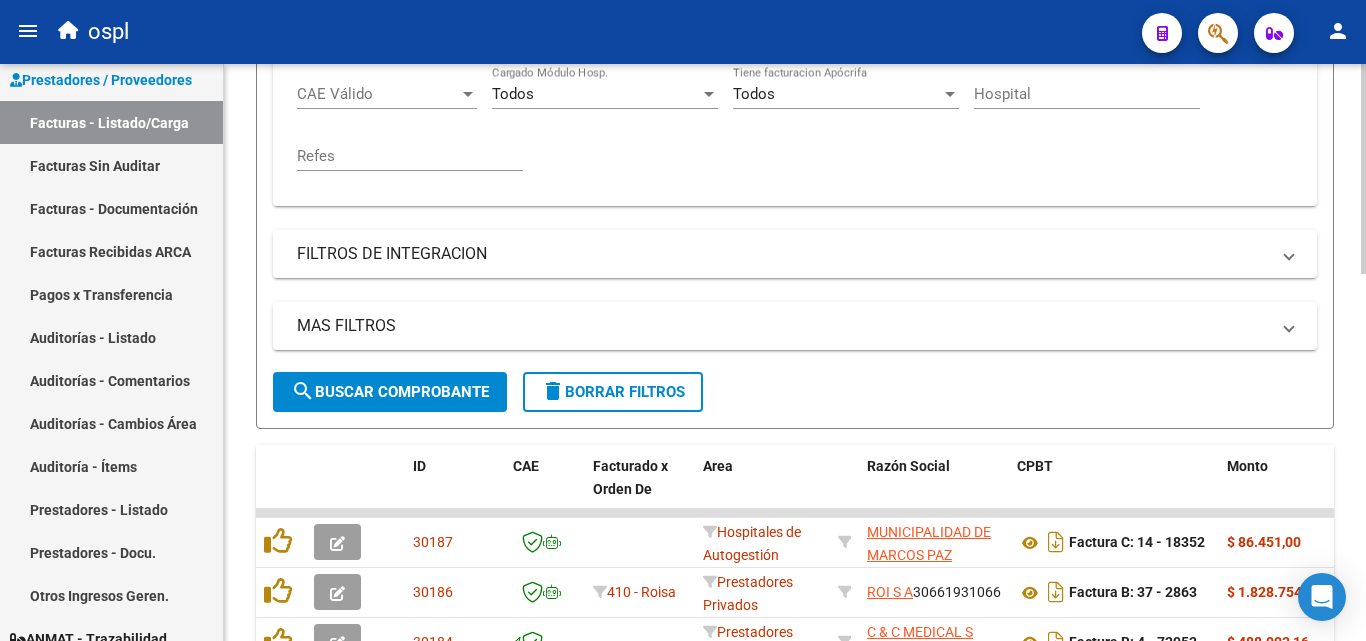 scroll, scrollTop: 500, scrollLeft: 0, axis: vertical 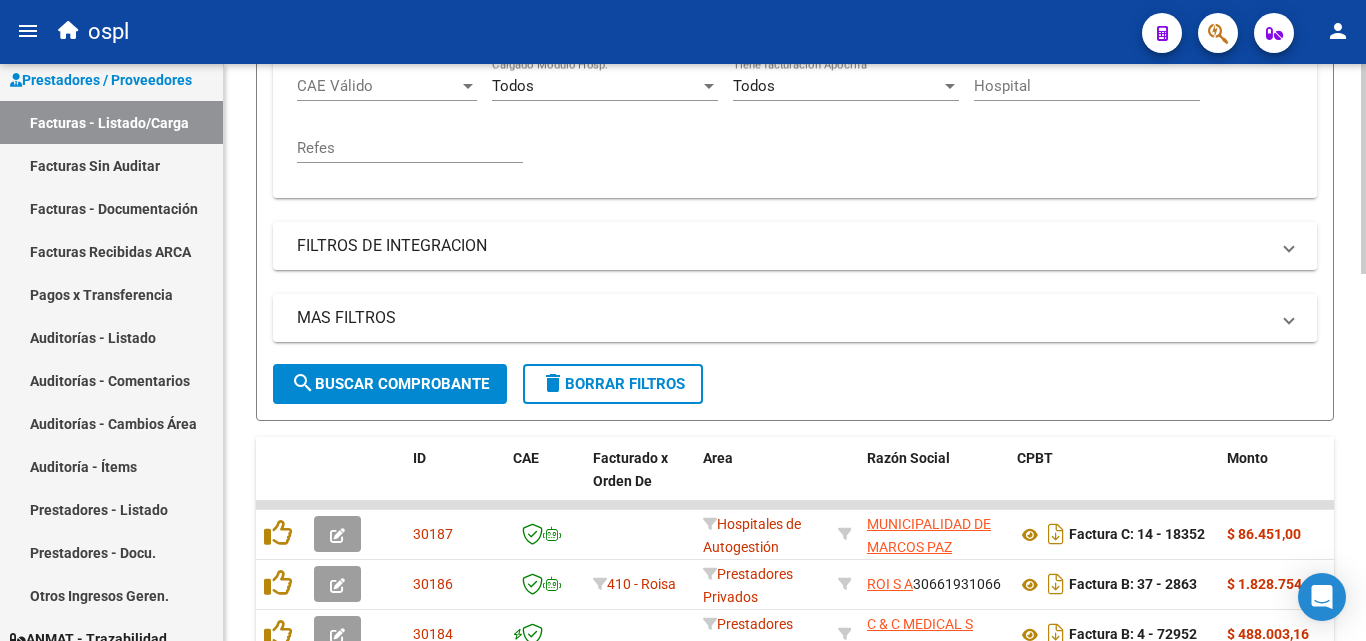 click on "search  Buscar Comprobante" 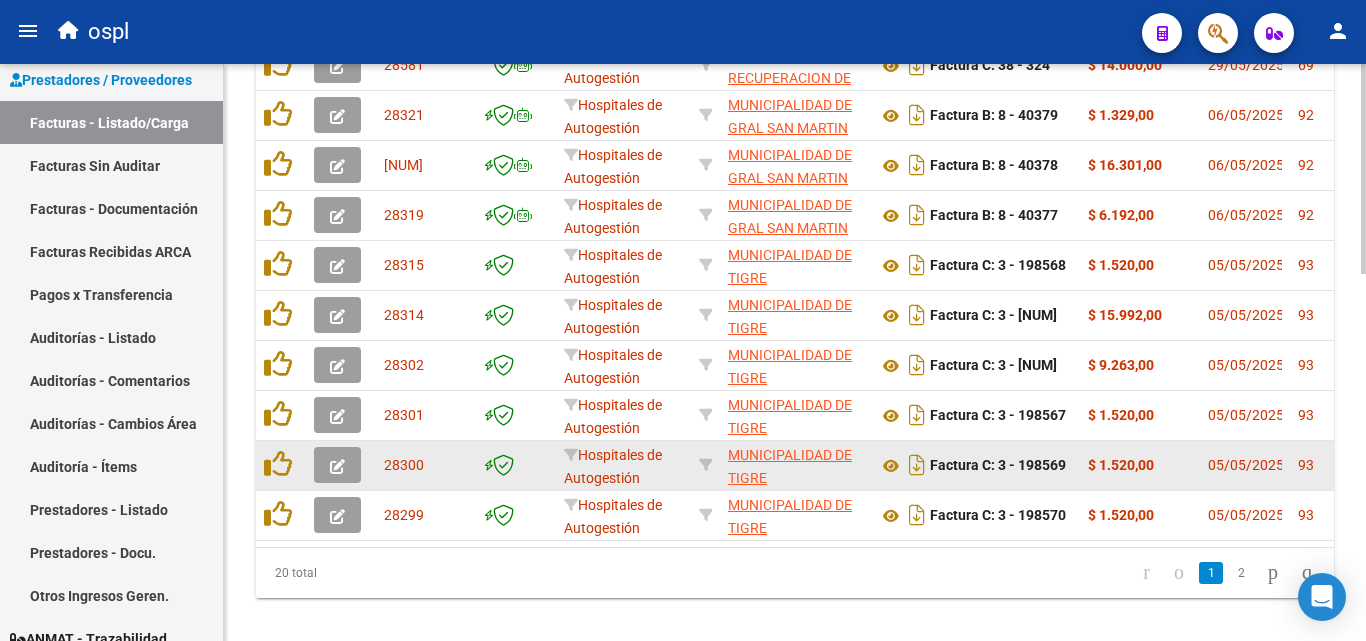 scroll, scrollTop: 1006, scrollLeft: 0, axis: vertical 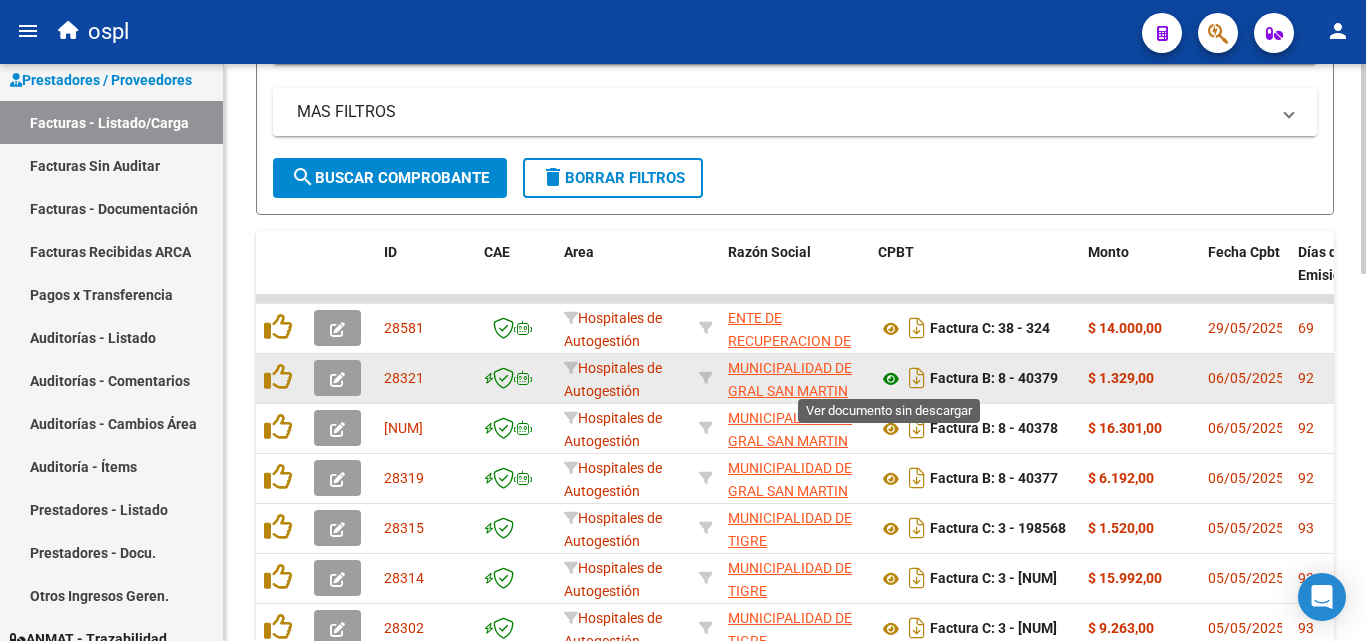 click 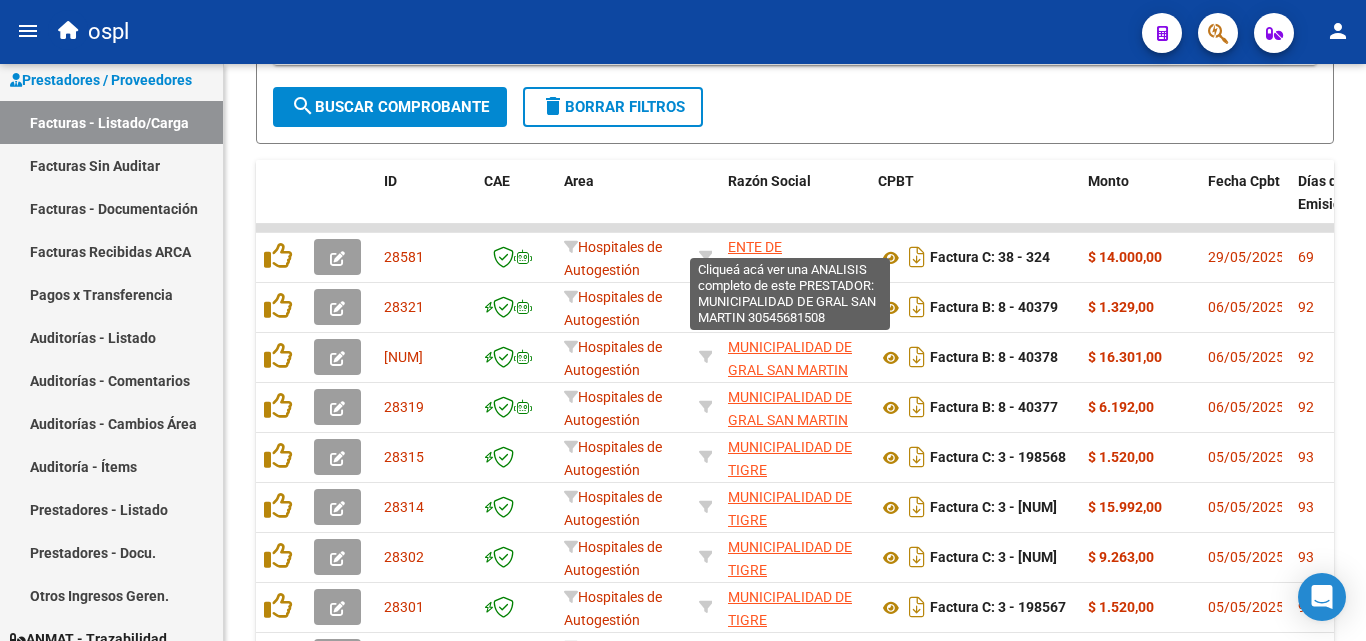 scroll, scrollTop: 906, scrollLeft: 0, axis: vertical 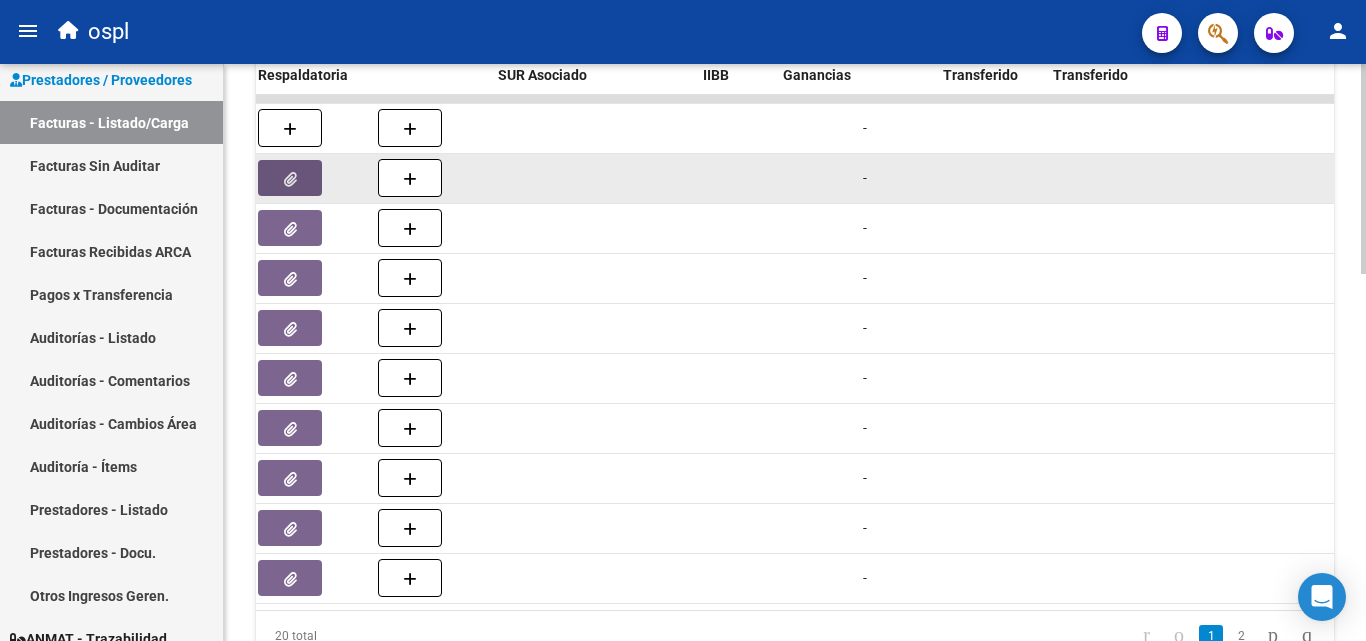 click 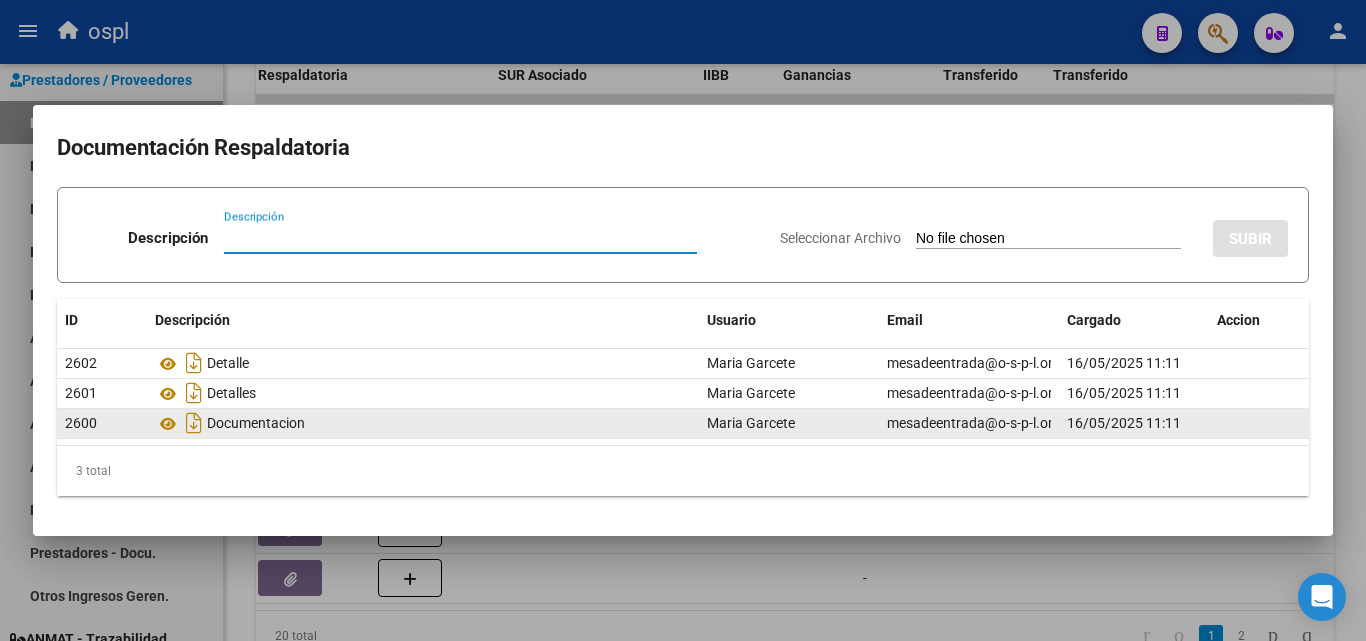 click on "Documentacion" 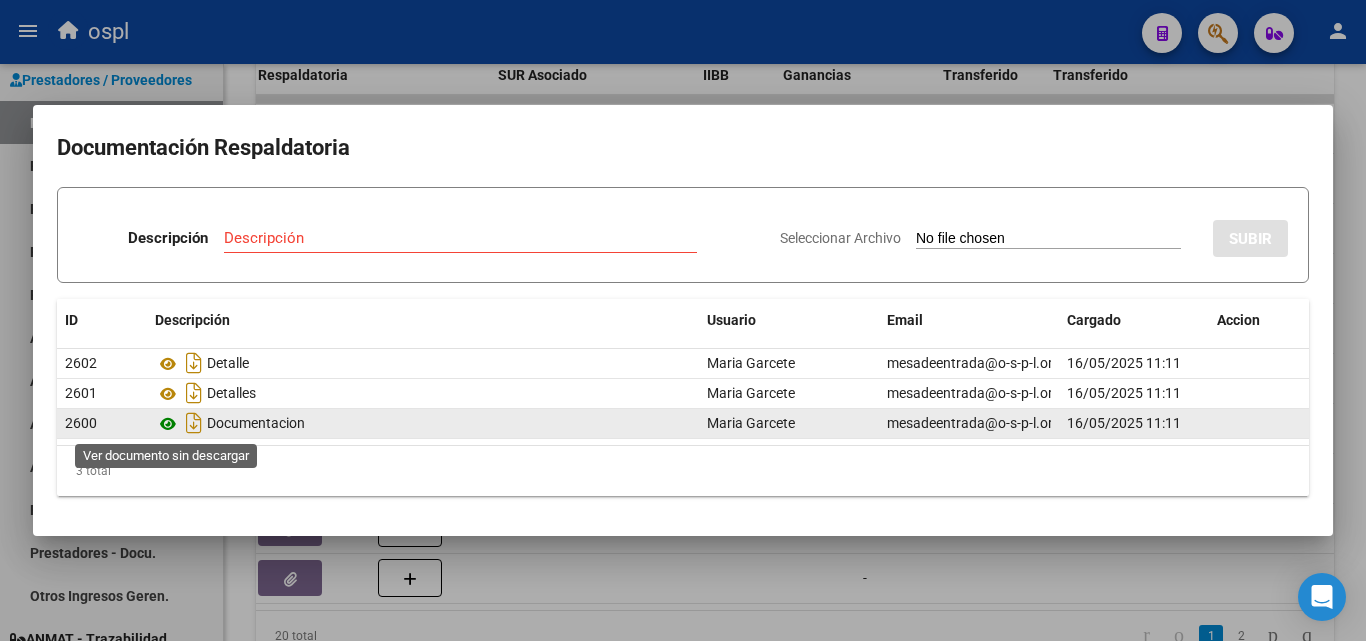 click 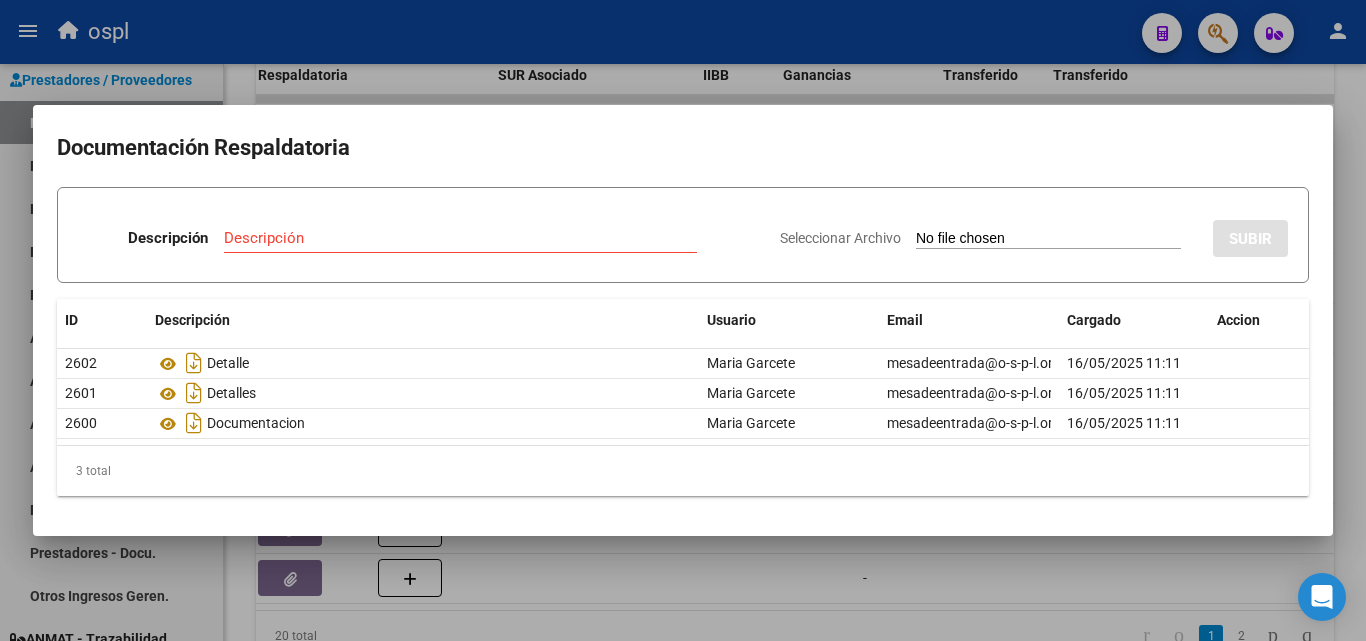 click at bounding box center (683, 320) 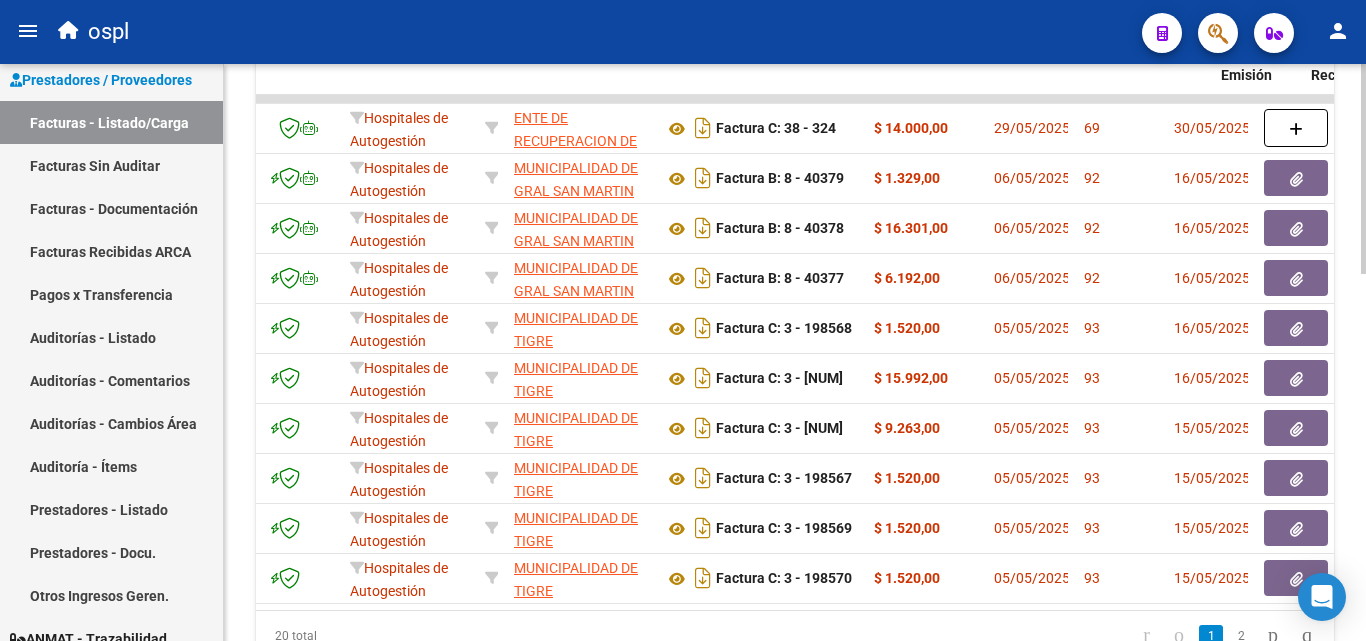 scroll, scrollTop: 0, scrollLeft: 77, axis: horizontal 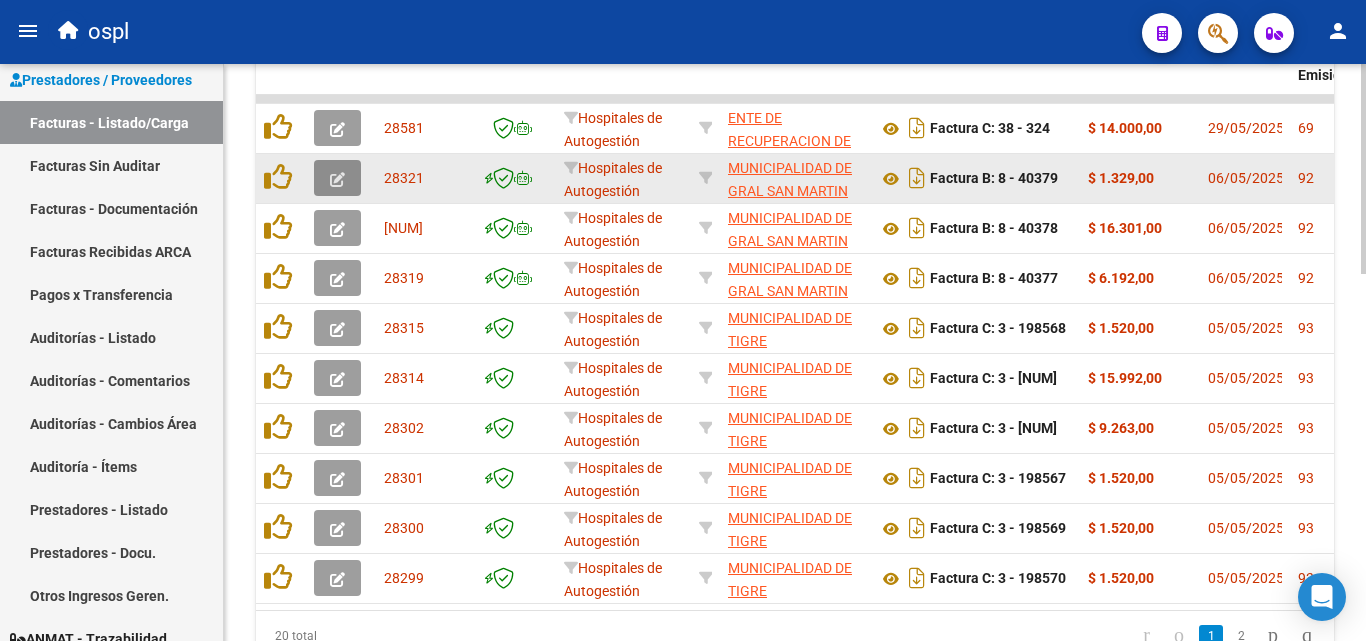 click 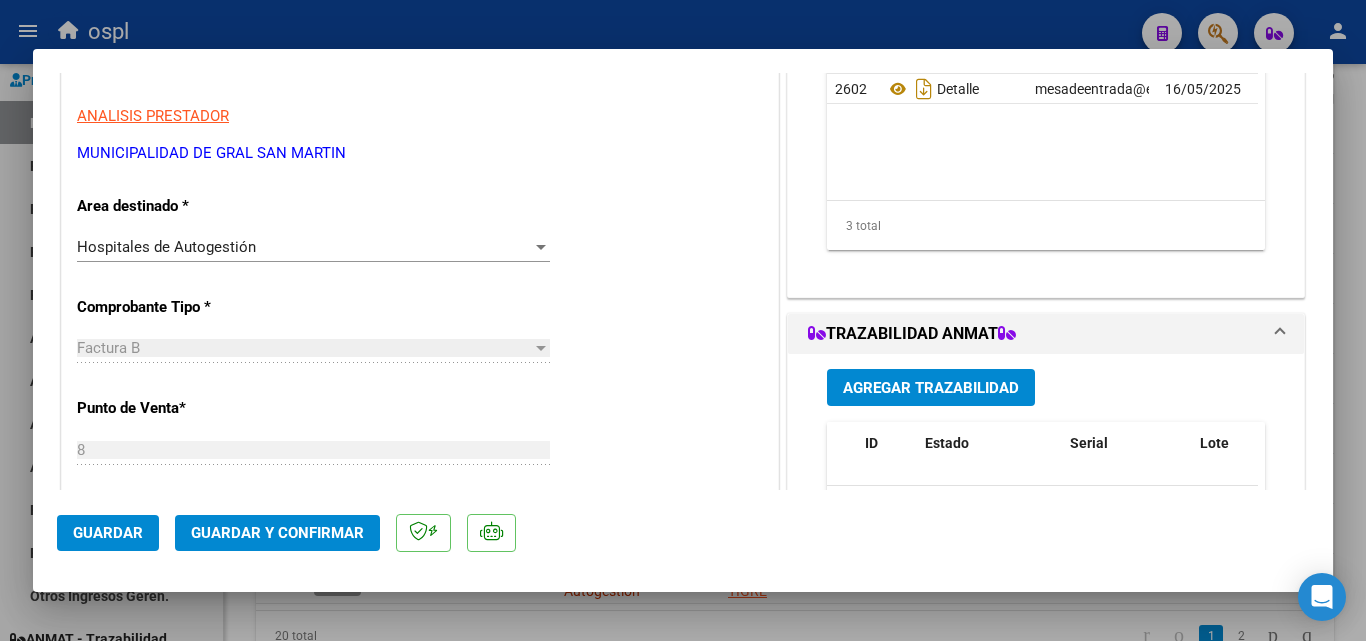 scroll, scrollTop: 300, scrollLeft: 0, axis: vertical 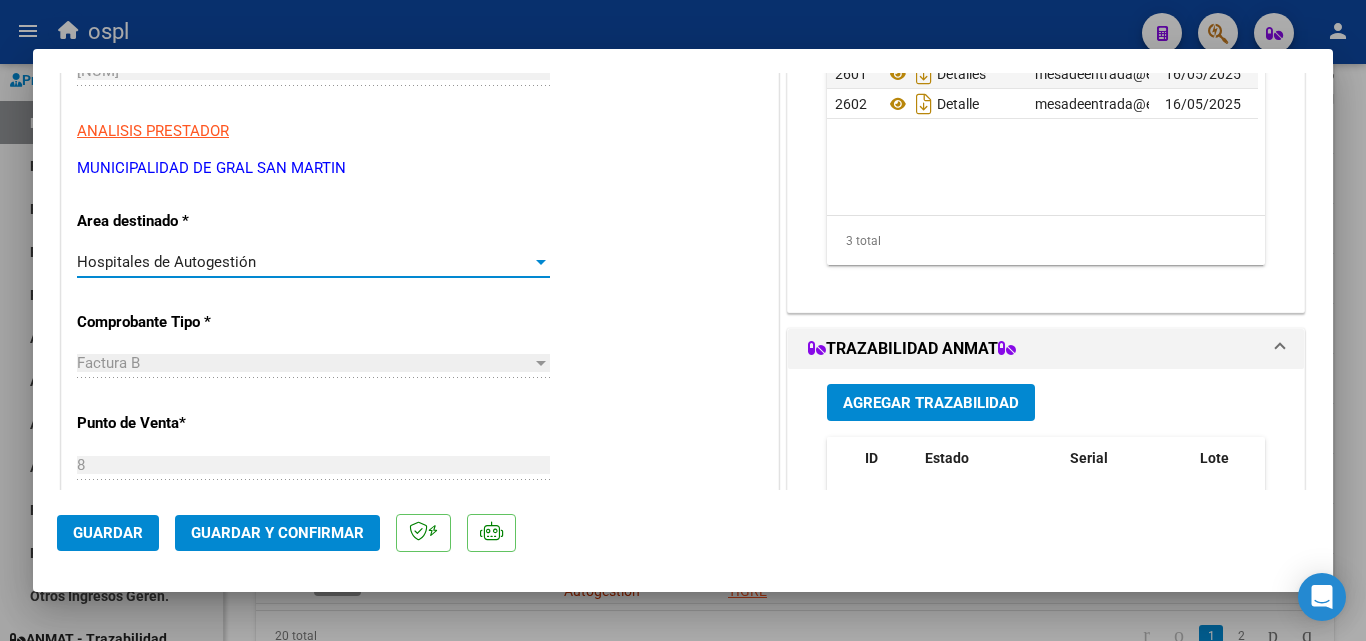 click on "Hospitales de Autogestión" at bounding box center (304, 262) 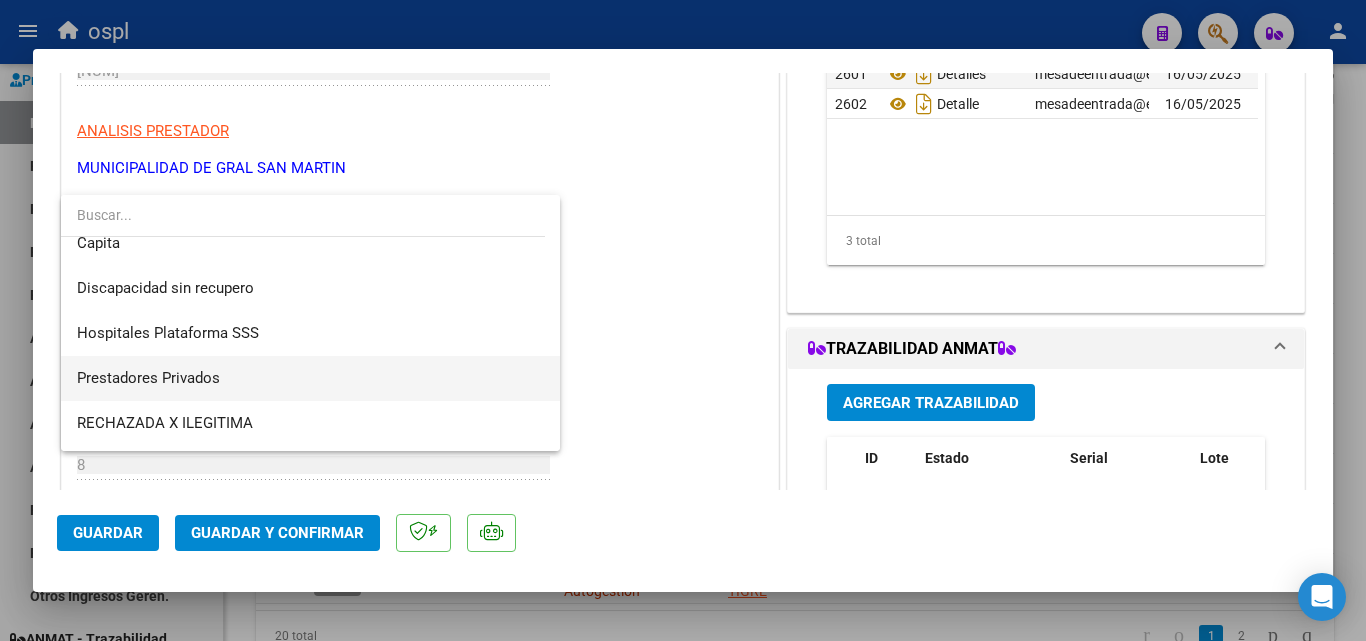 scroll, scrollTop: 284, scrollLeft: 0, axis: vertical 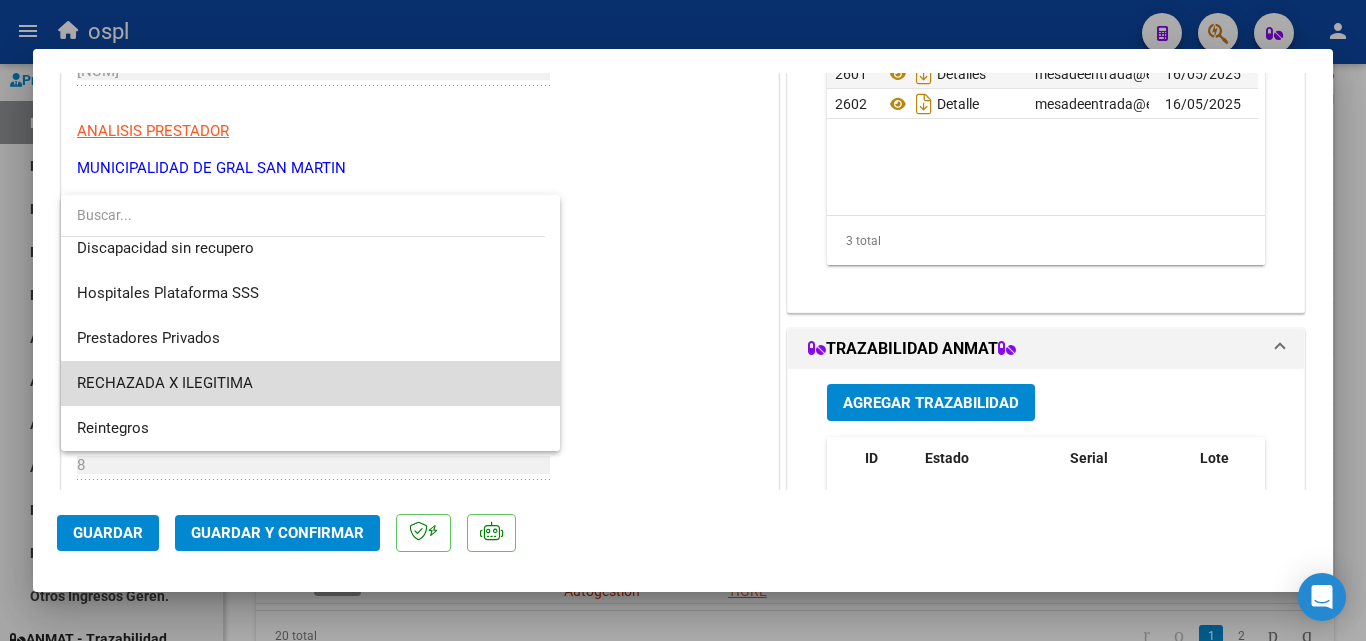 click on "RECHAZADA X ILEGITIMA" at bounding box center [310, 383] 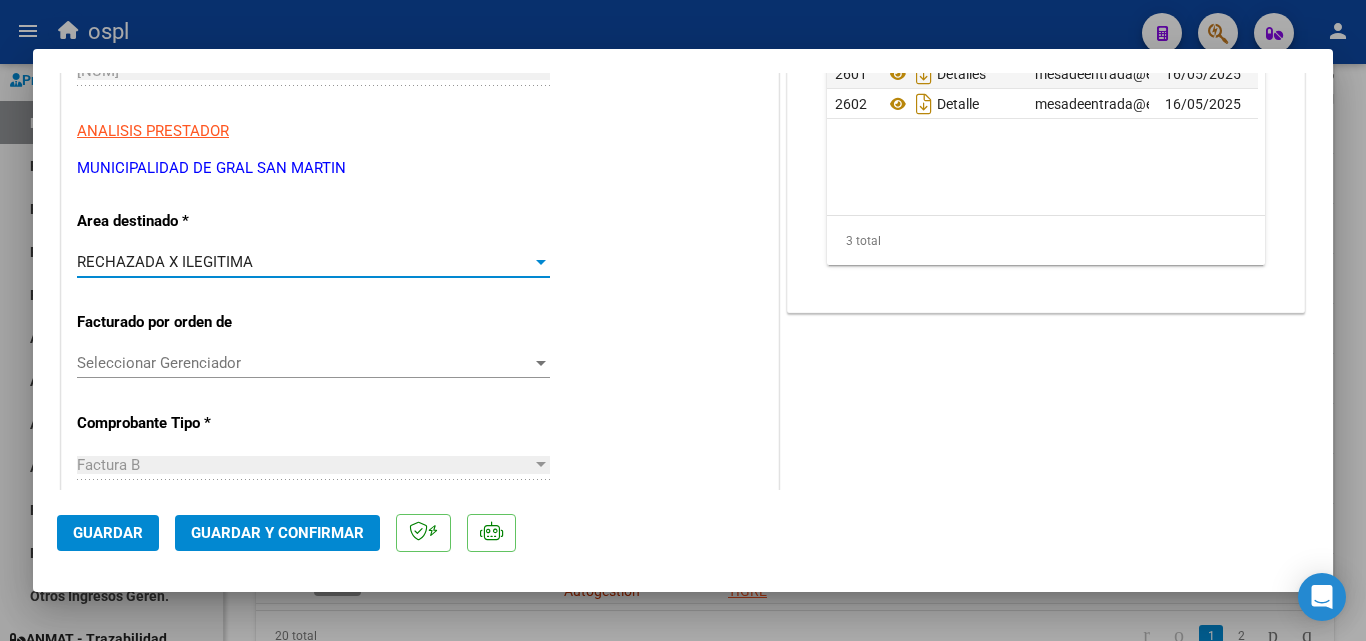 click on "Guardar y Confirmar" 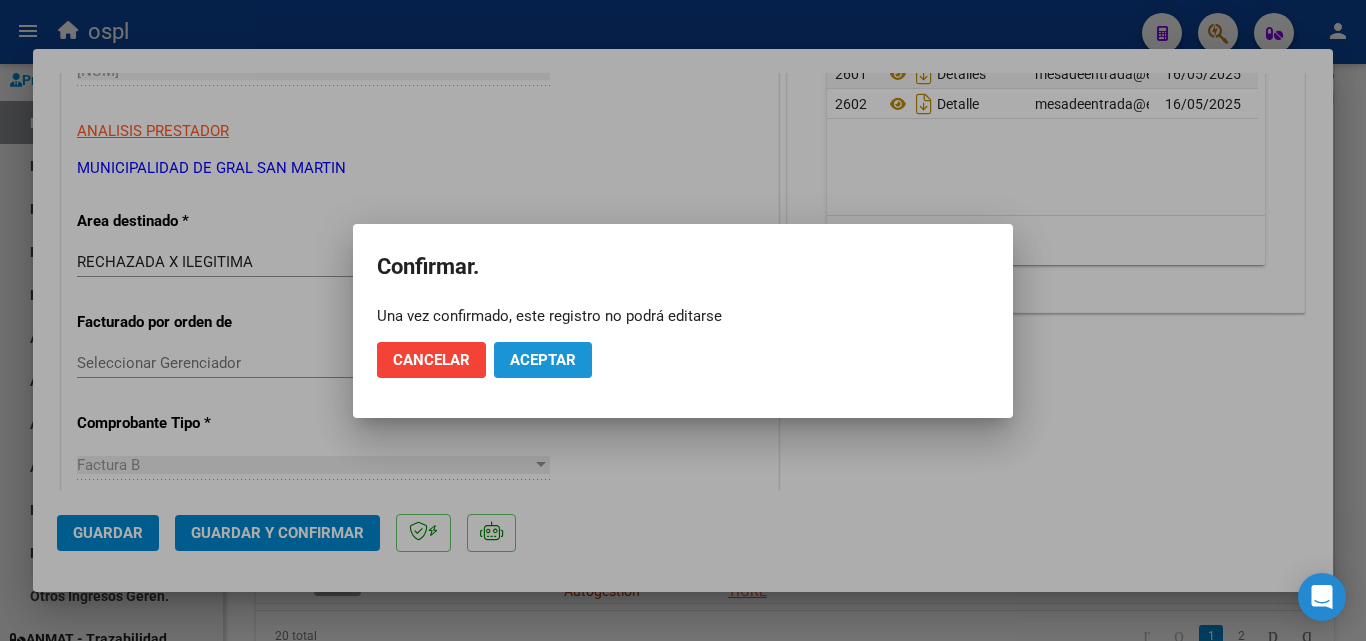 click on "Aceptar" 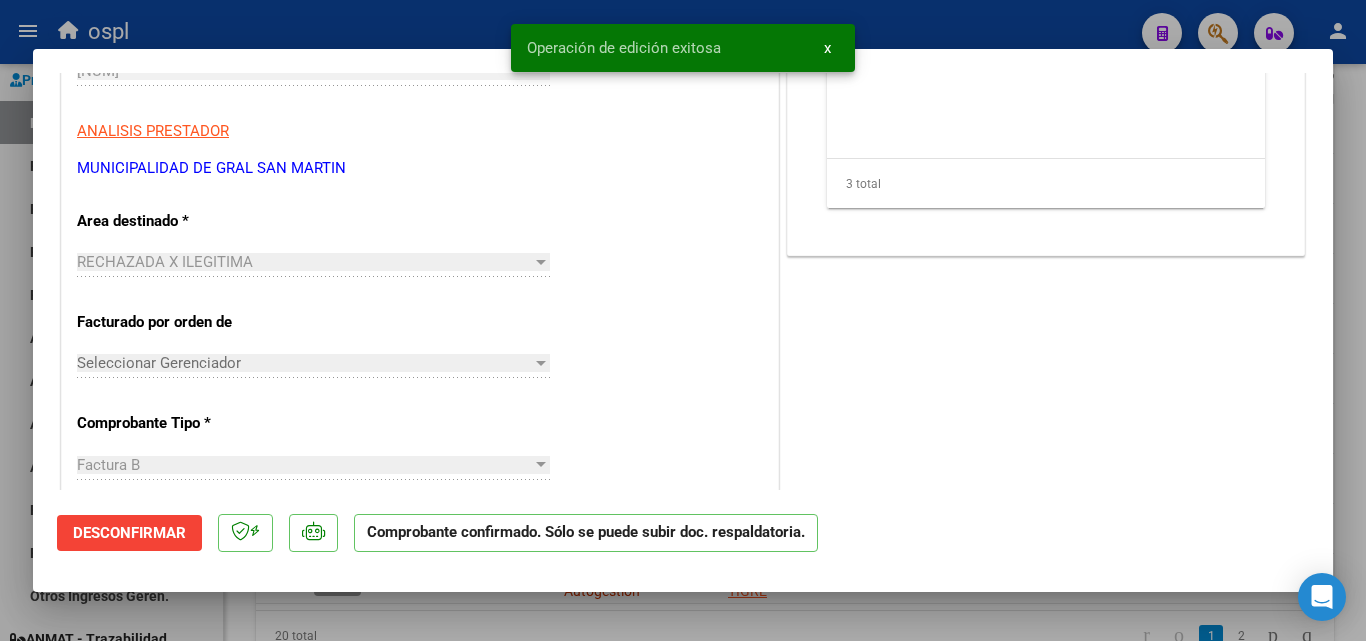 click at bounding box center (683, 320) 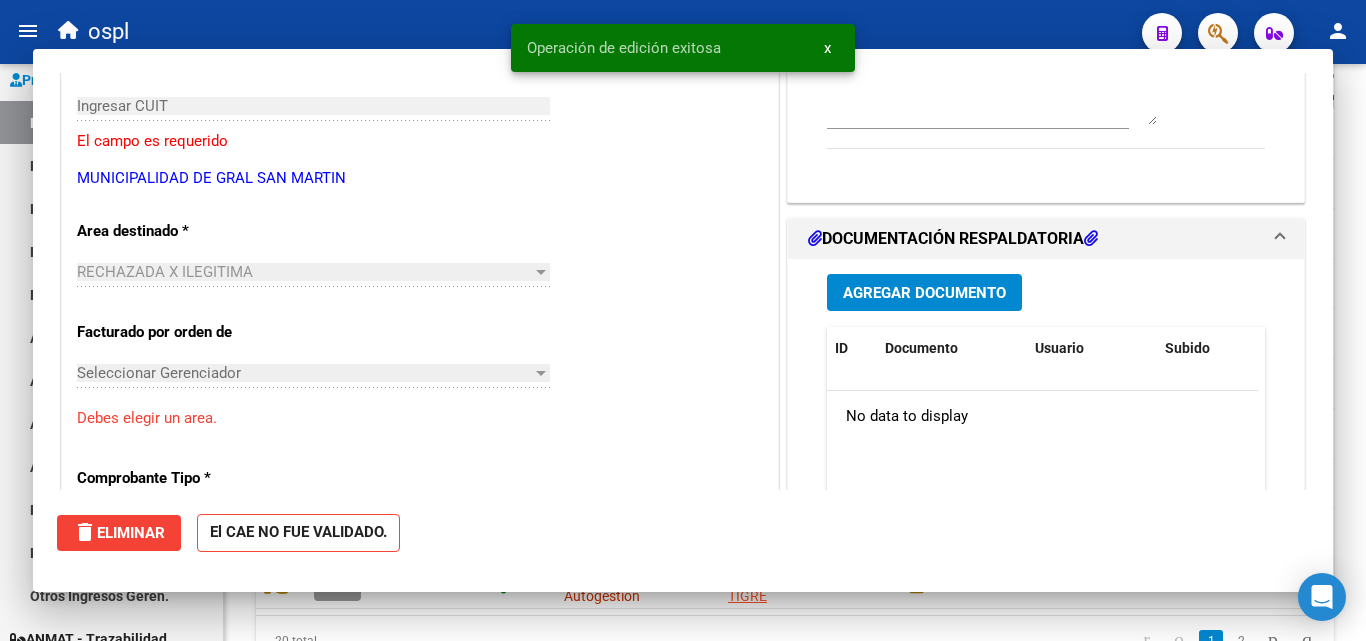 scroll, scrollTop: 335, scrollLeft: 0, axis: vertical 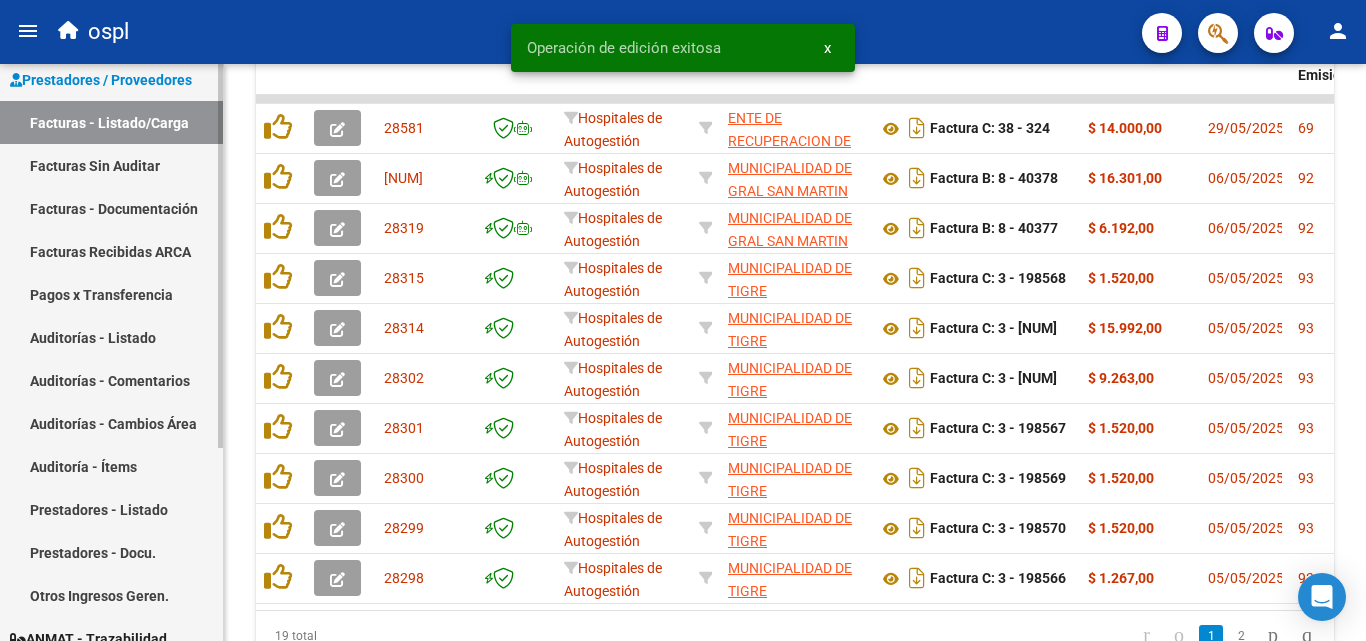 click on "Facturas Sin Auditar" at bounding box center (111, 165) 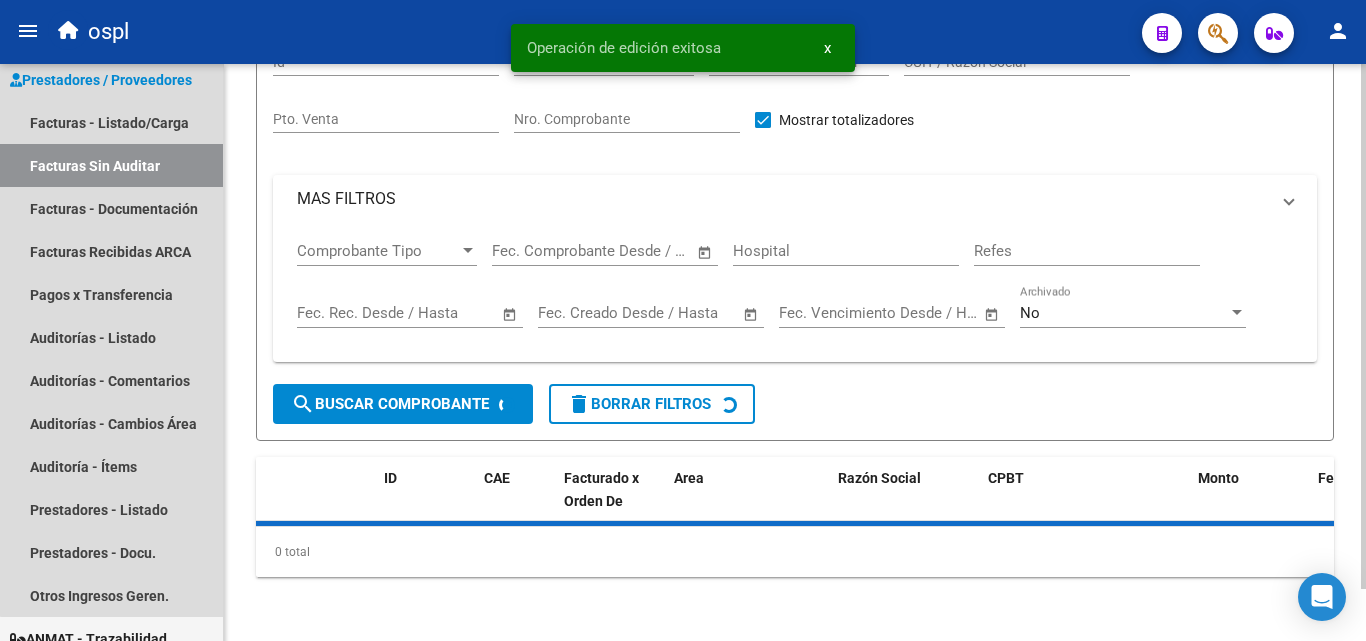 scroll, scrollTop: 57, scrollLeft: 0, axis: vertical 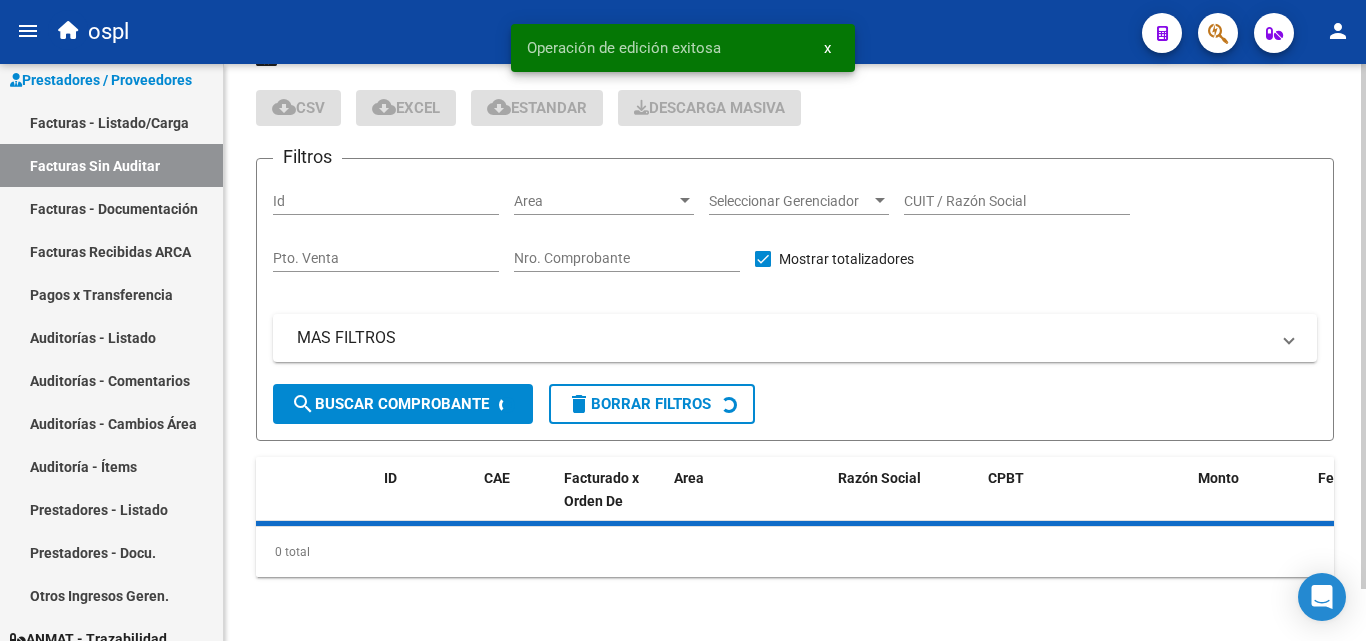 click on "Nro. Comprobante" at bounding box center (627, 258) 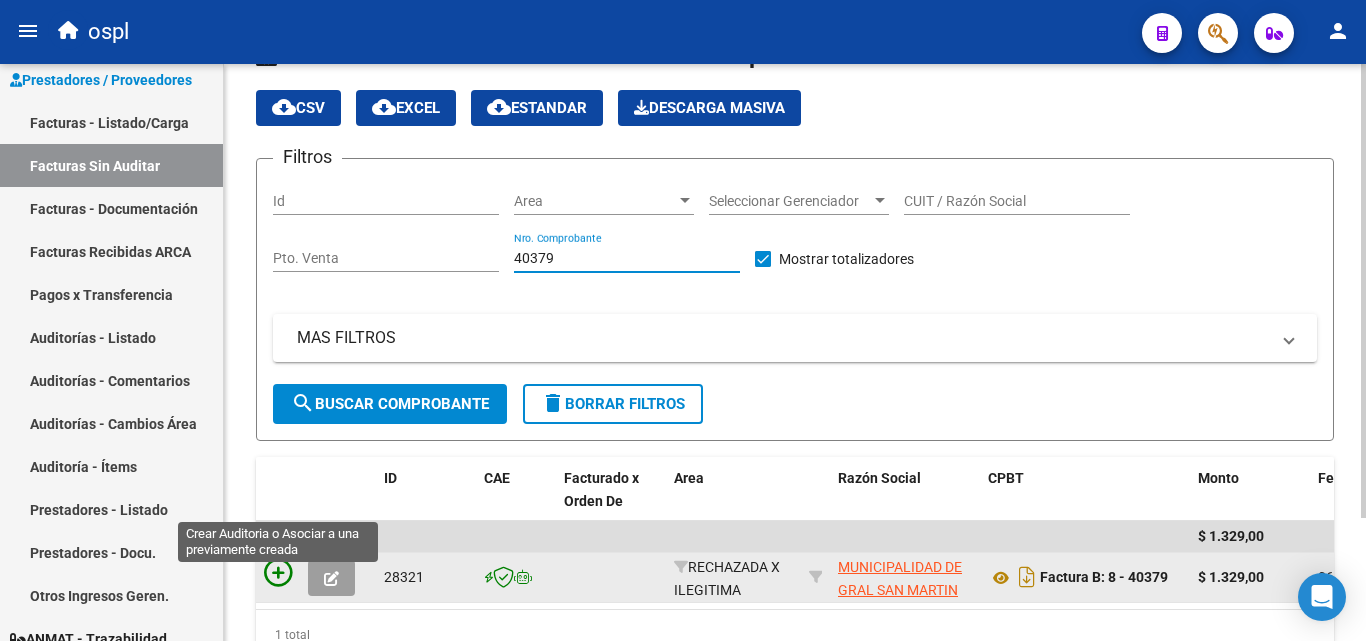 type on "40379" 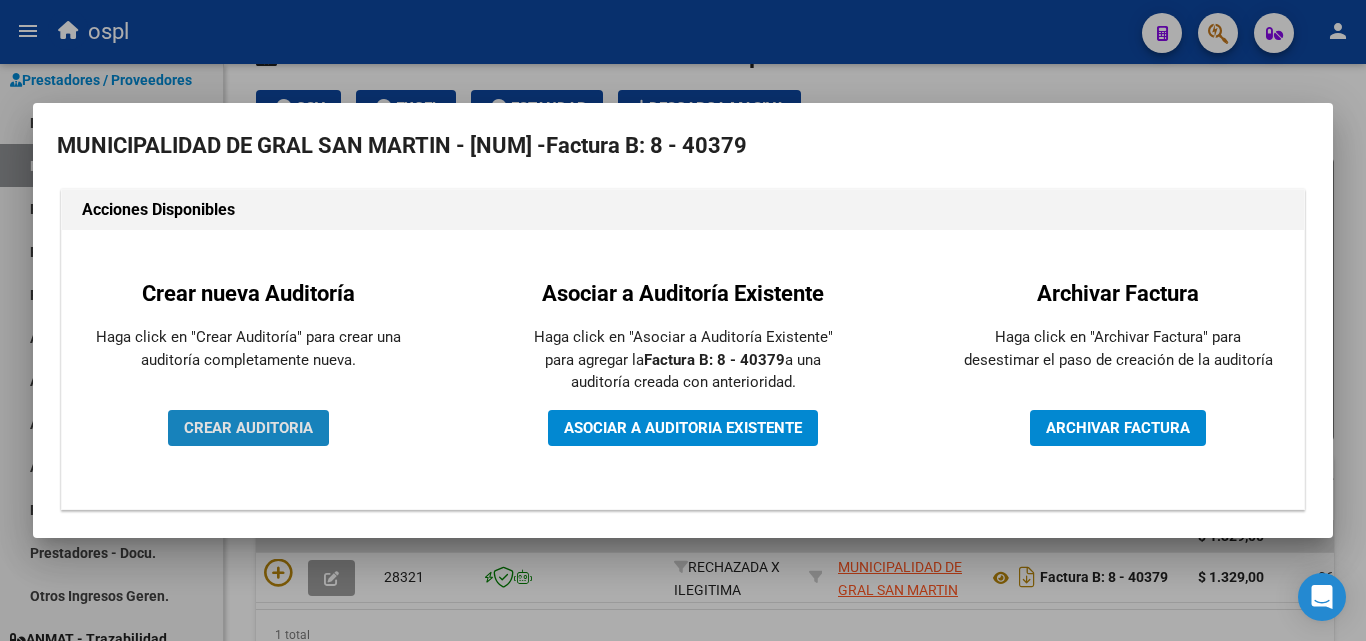 click on "CREAR AUDITORIA" at bounding box center [248, 428] 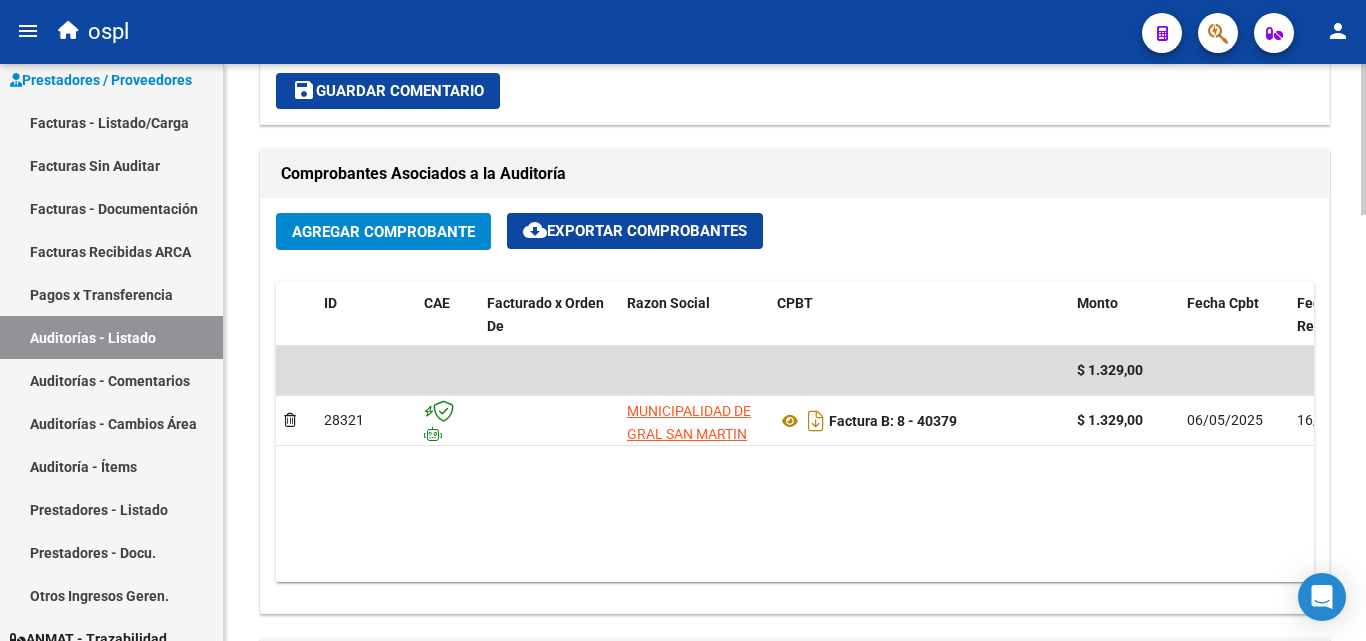 scroll, scrollTop: 900, scrollLeft: 0, axis: vertical 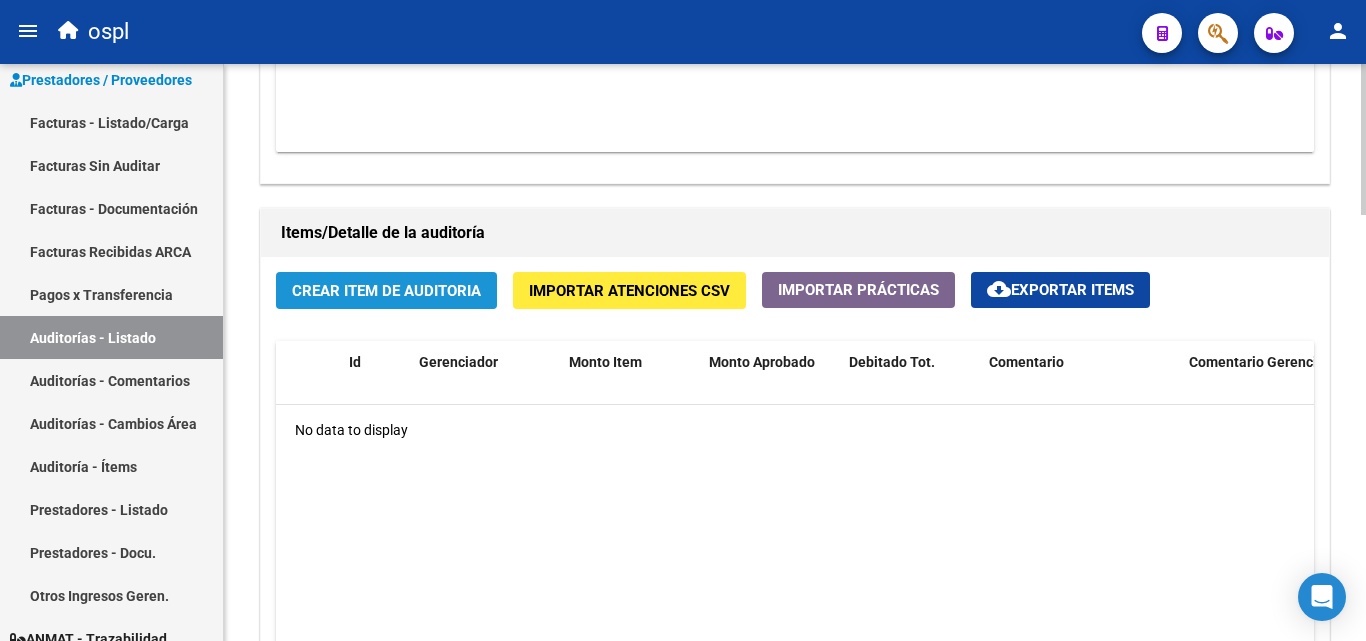 click on "Crear Item de Auditoria" 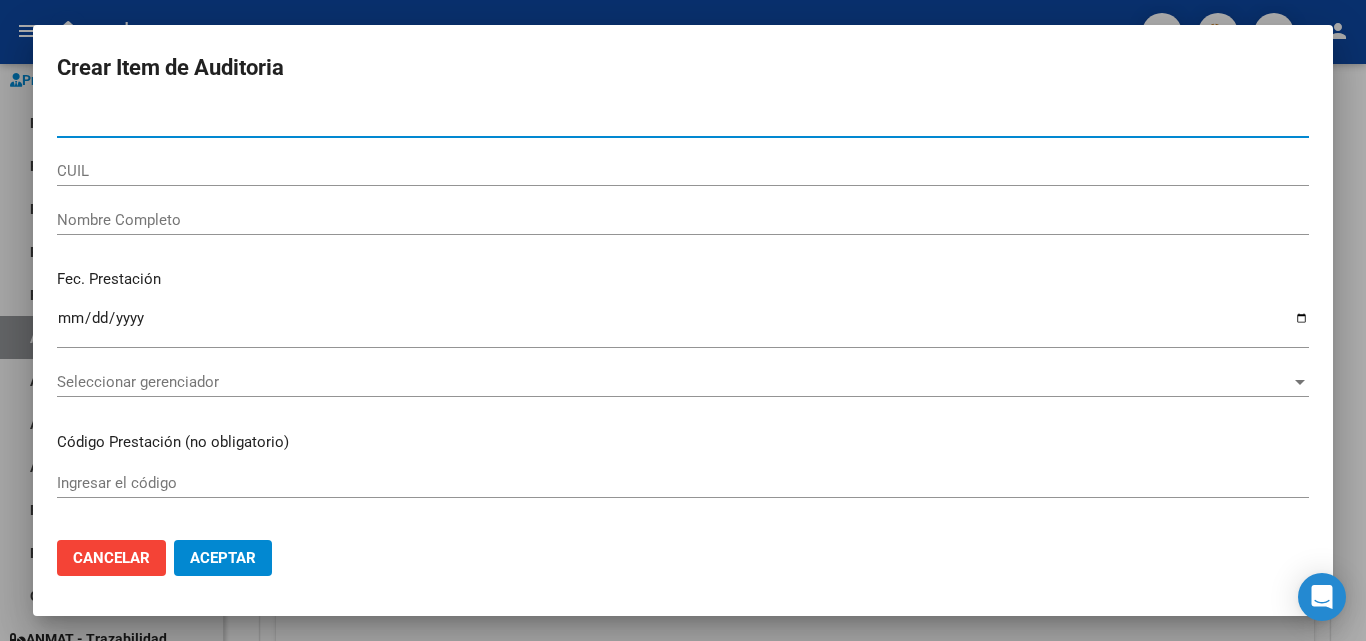 click on "Nombre Completo" at bounding box center [683, 220] 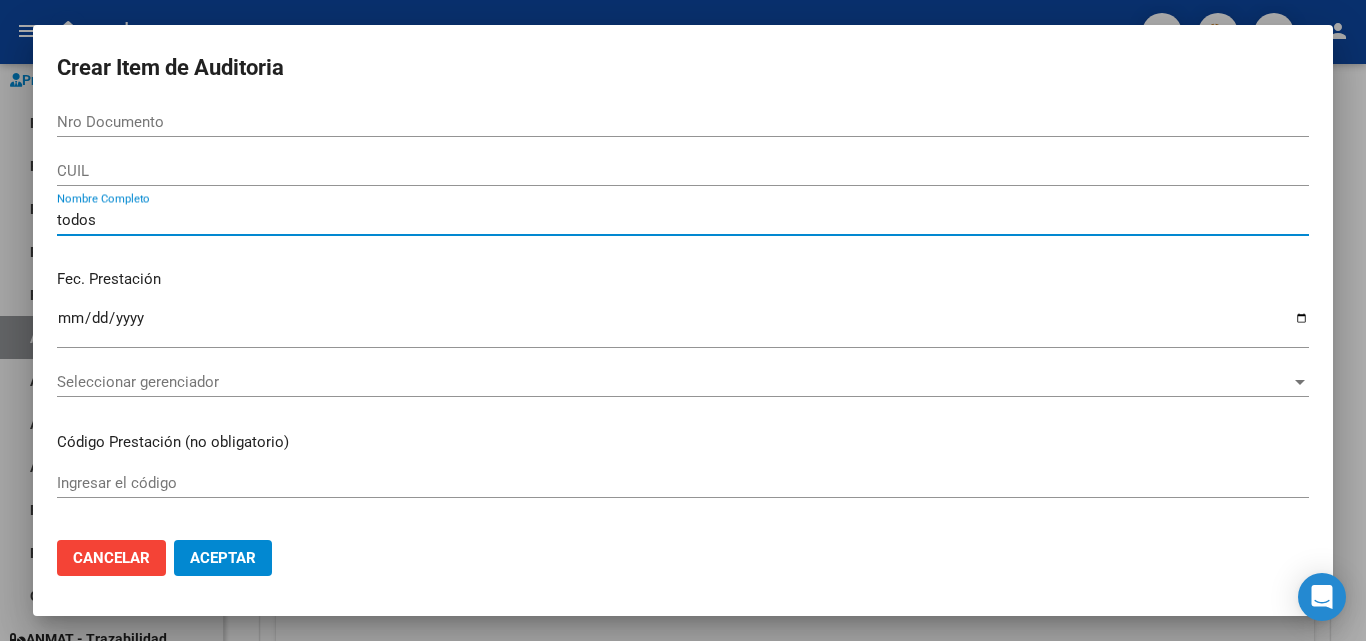 type on "todos" 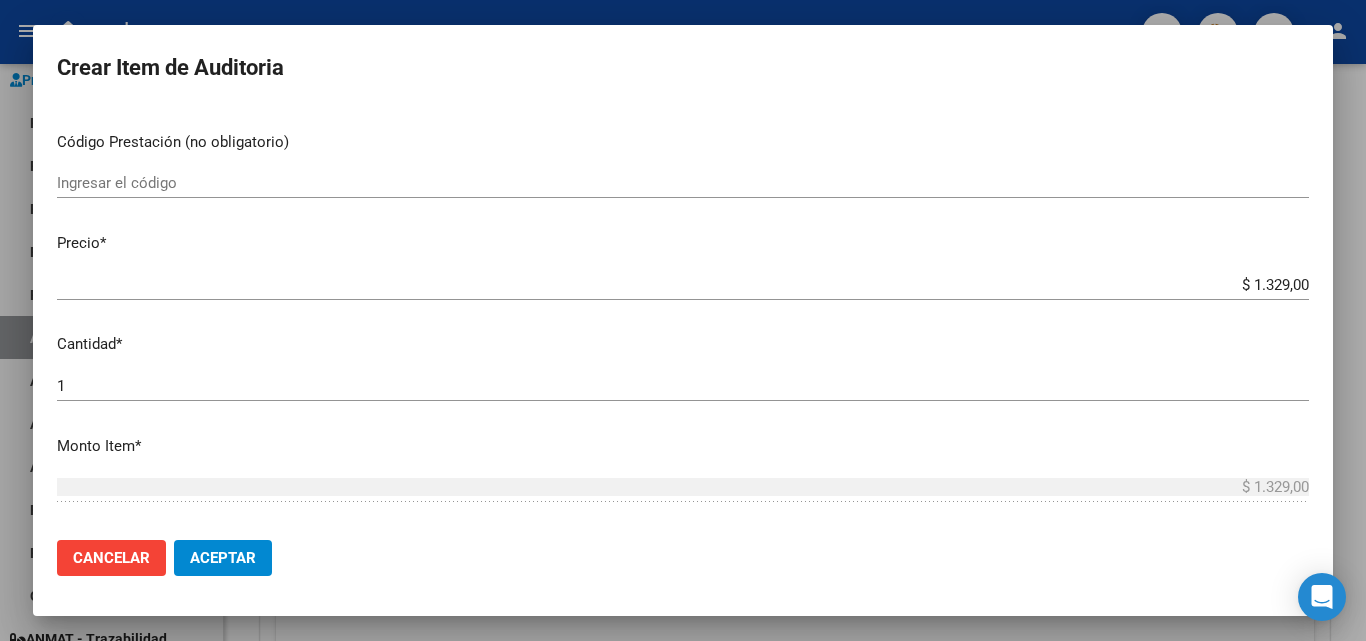 scroll, scrollTop: 500, scrollLeft: 0, axis: vertical 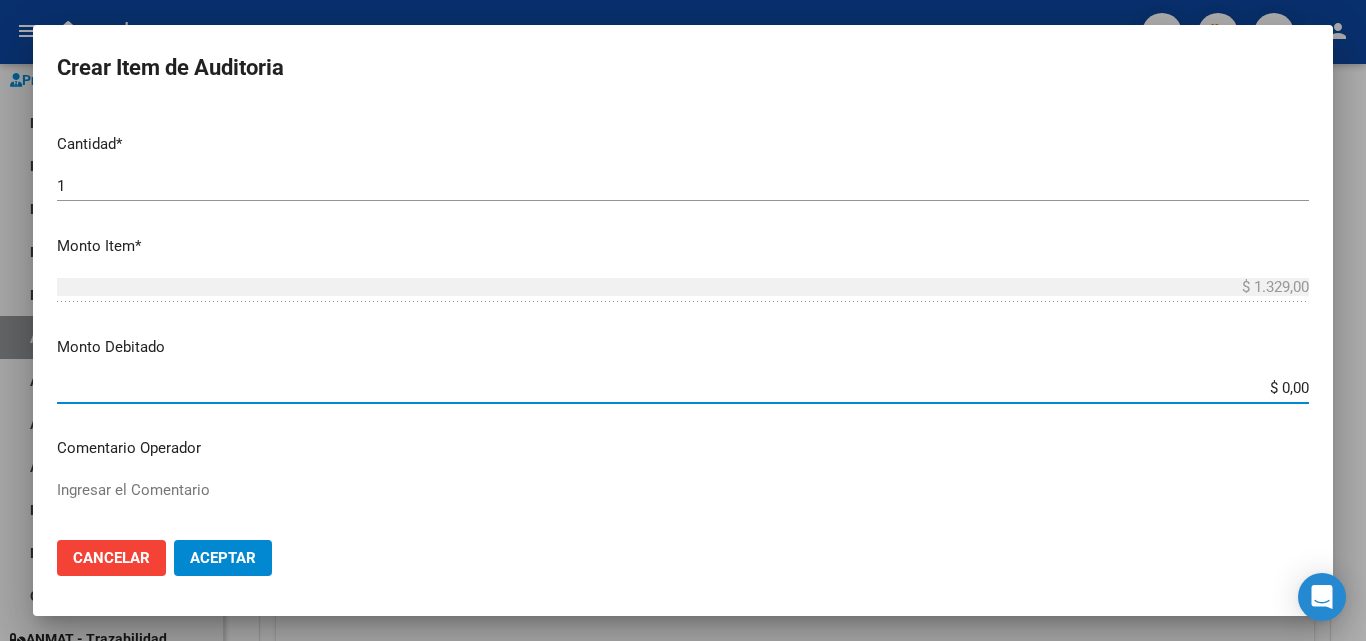 drag, startPoint x: 1239, startPoint y: 394, endPoint x: 1333, endPoint y: 350, distance: 103.788246 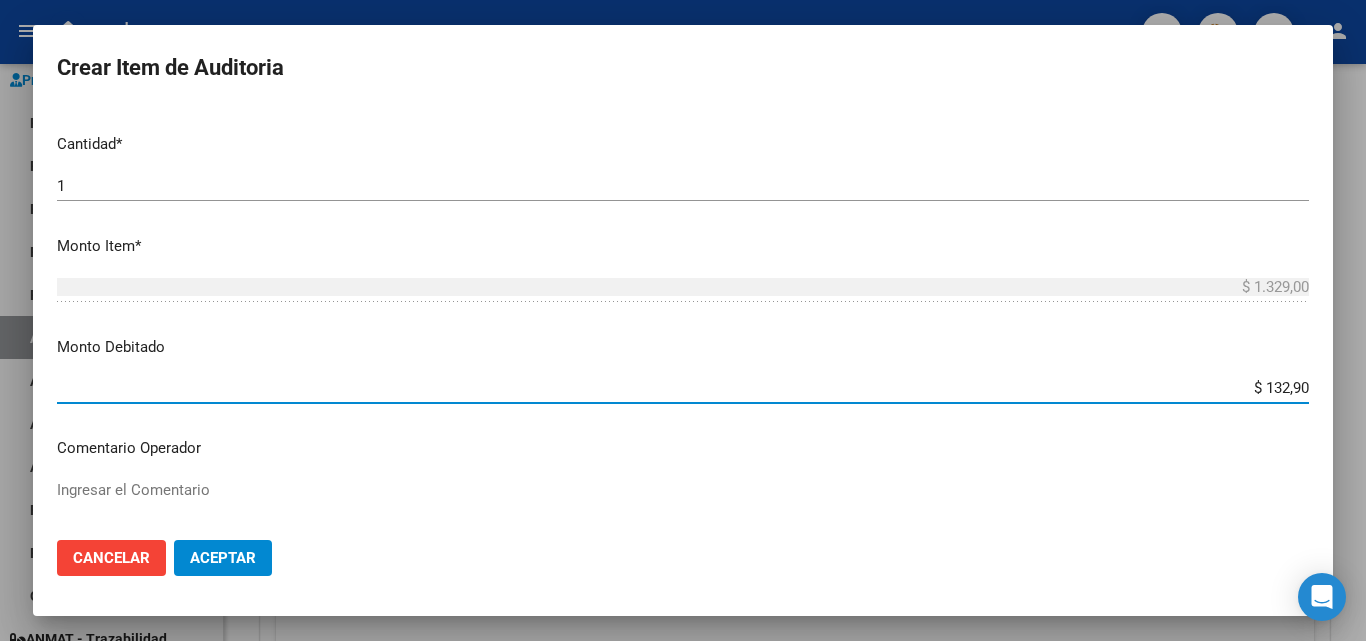 type on "$ 1.329,00" 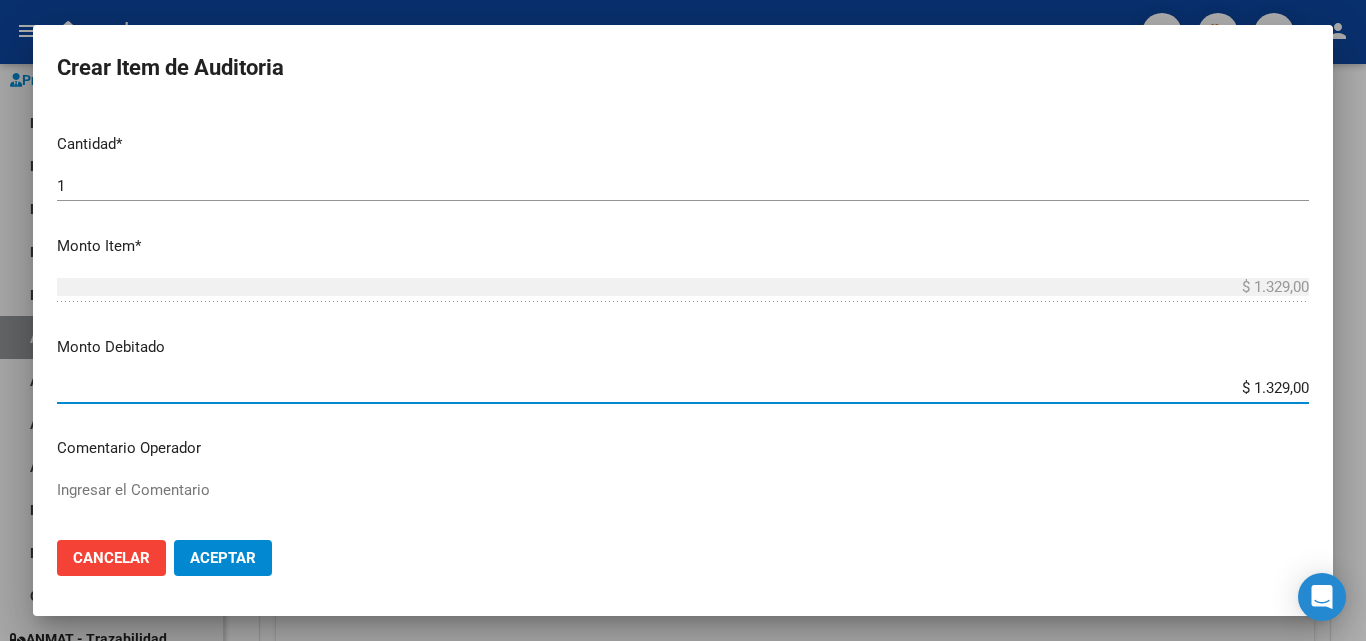 scroll, scrollTop: 600, scrollLeft: 0, axis: vertical 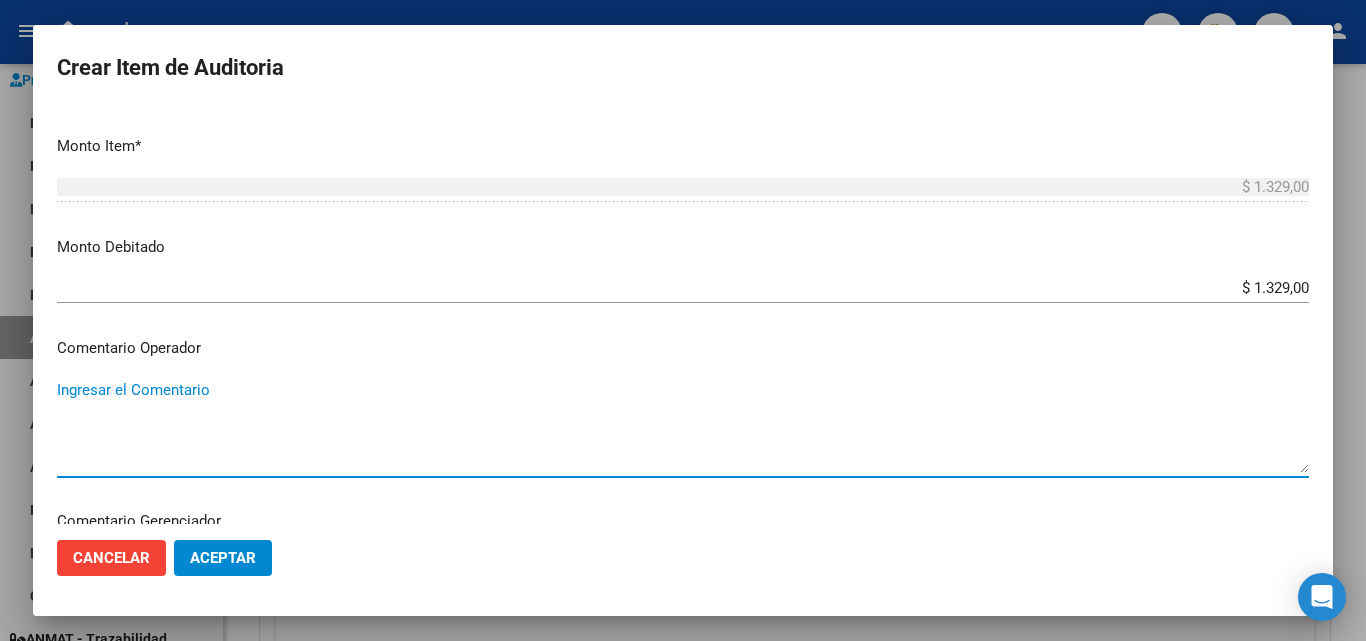 click on "Ingresar el Comentario" at bounding box center (683, 426) 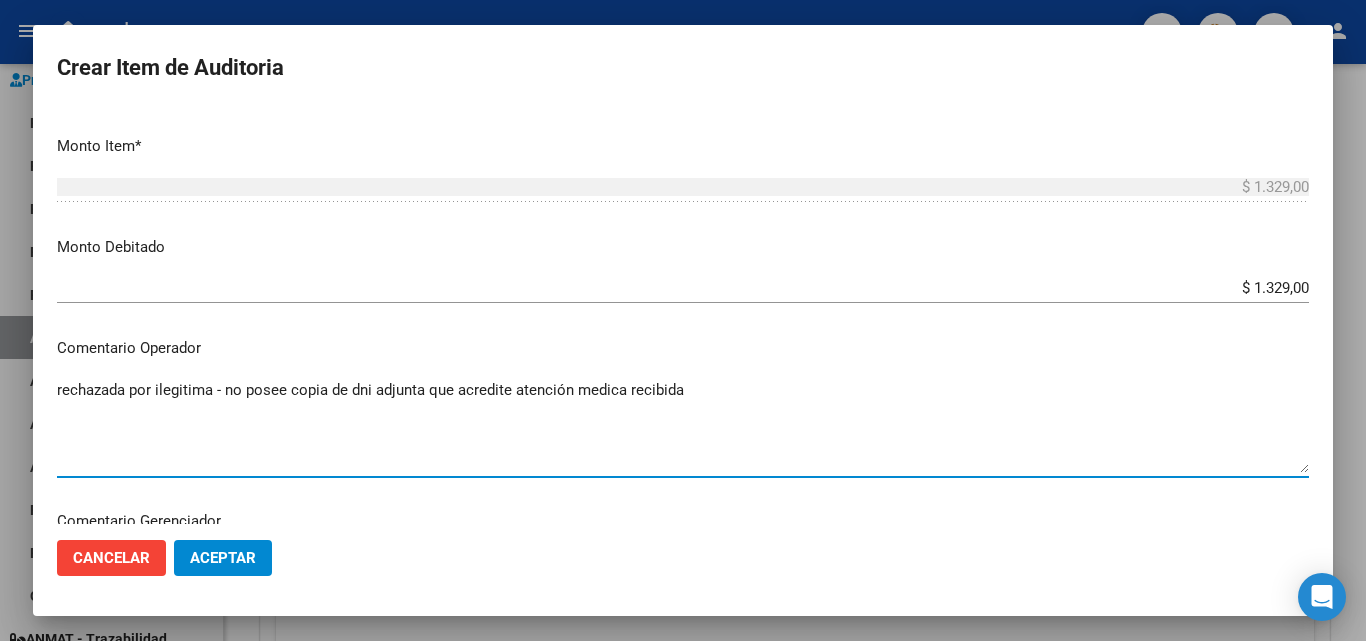 type on "rechazada por ilegitima - no posee copia de dni adjunta que acredite atención medica recibida" 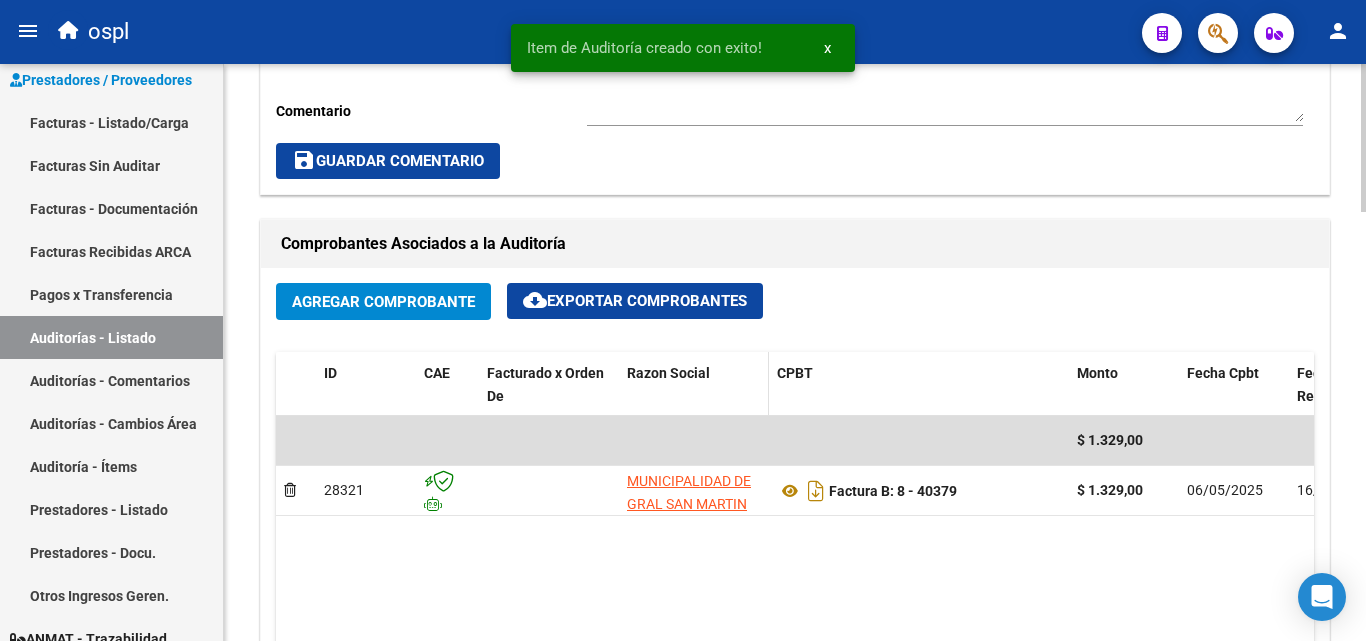 scroll, scrollTop: 701, scrollLeft: 0, axis: vertical 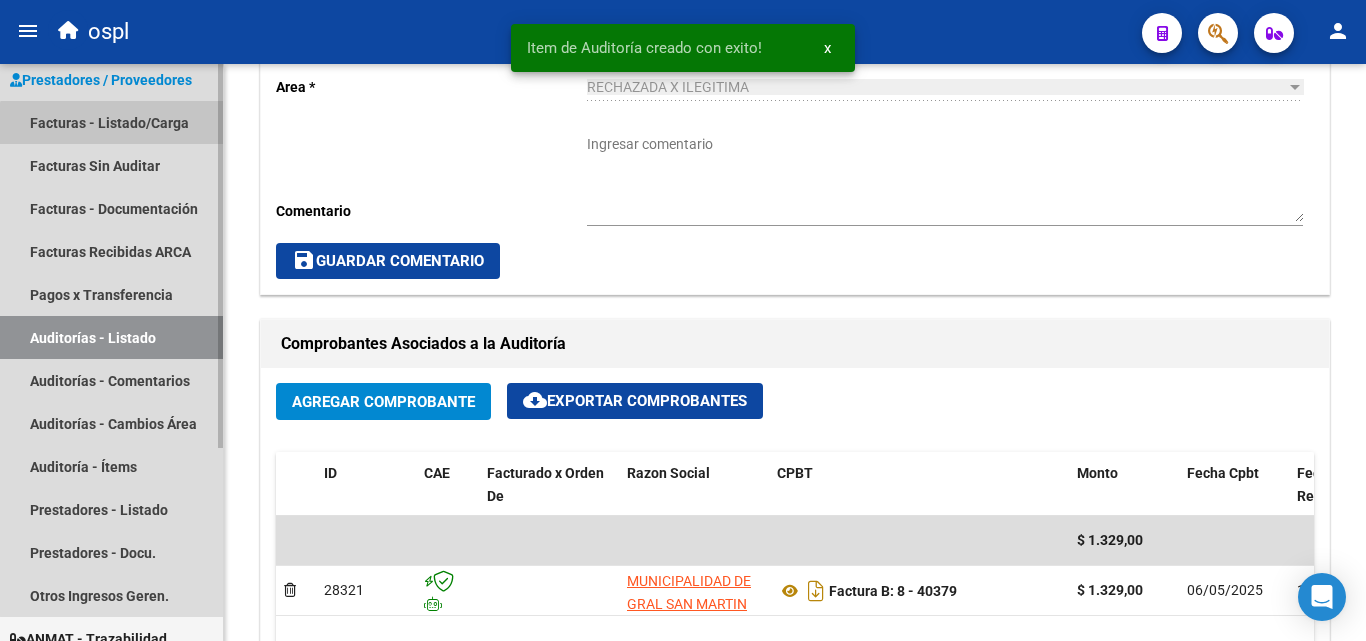 click on "Facturas - Listado/Carga" at bounding box center (111, 122) 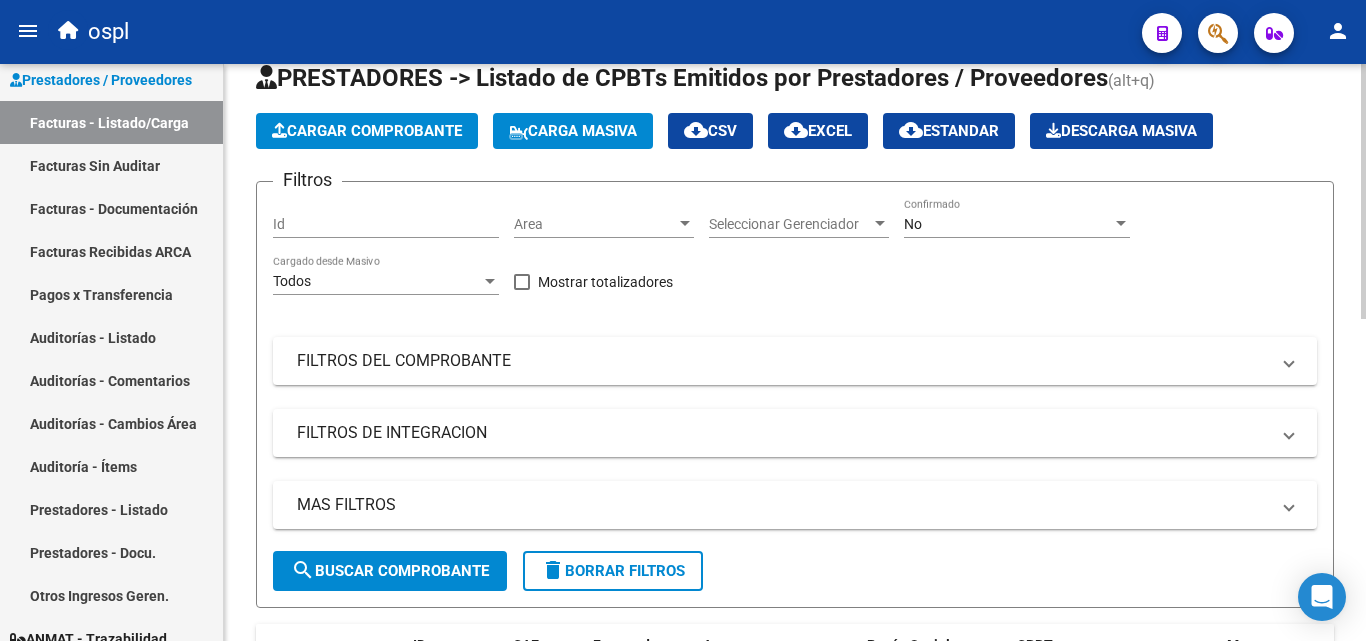 scroll, scrollTop: 0, scrollLeft: 0, axis: both 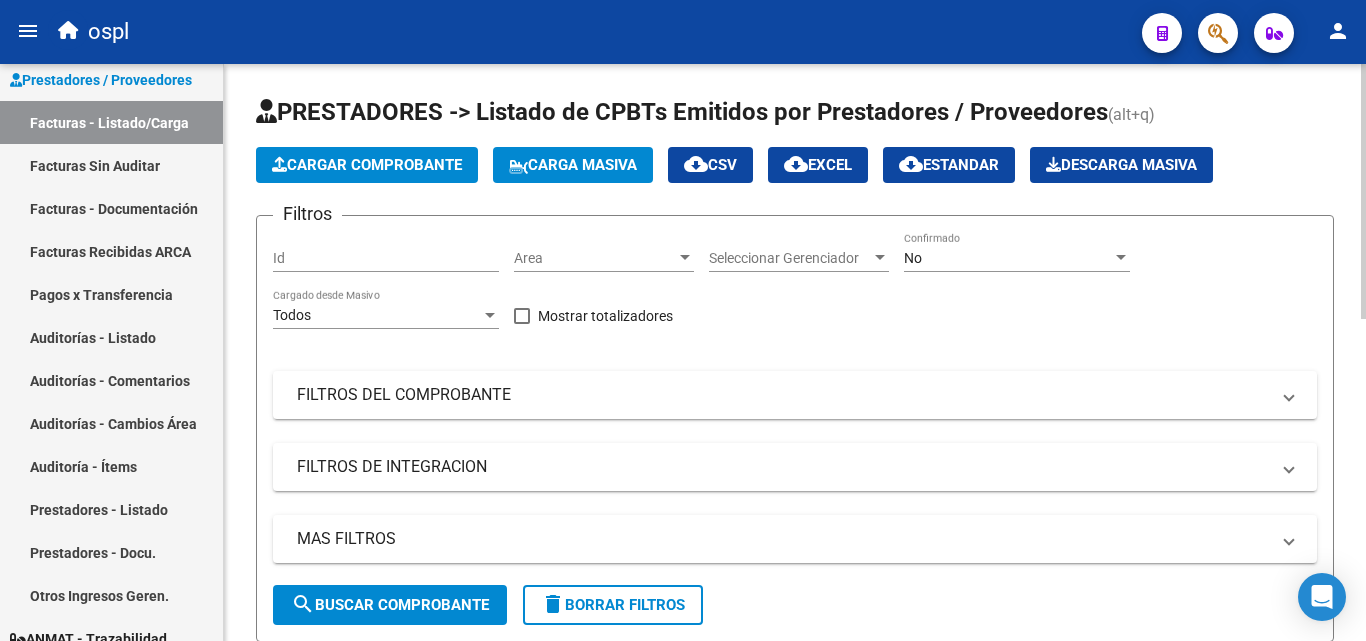 click at bounding box center (685, 258) 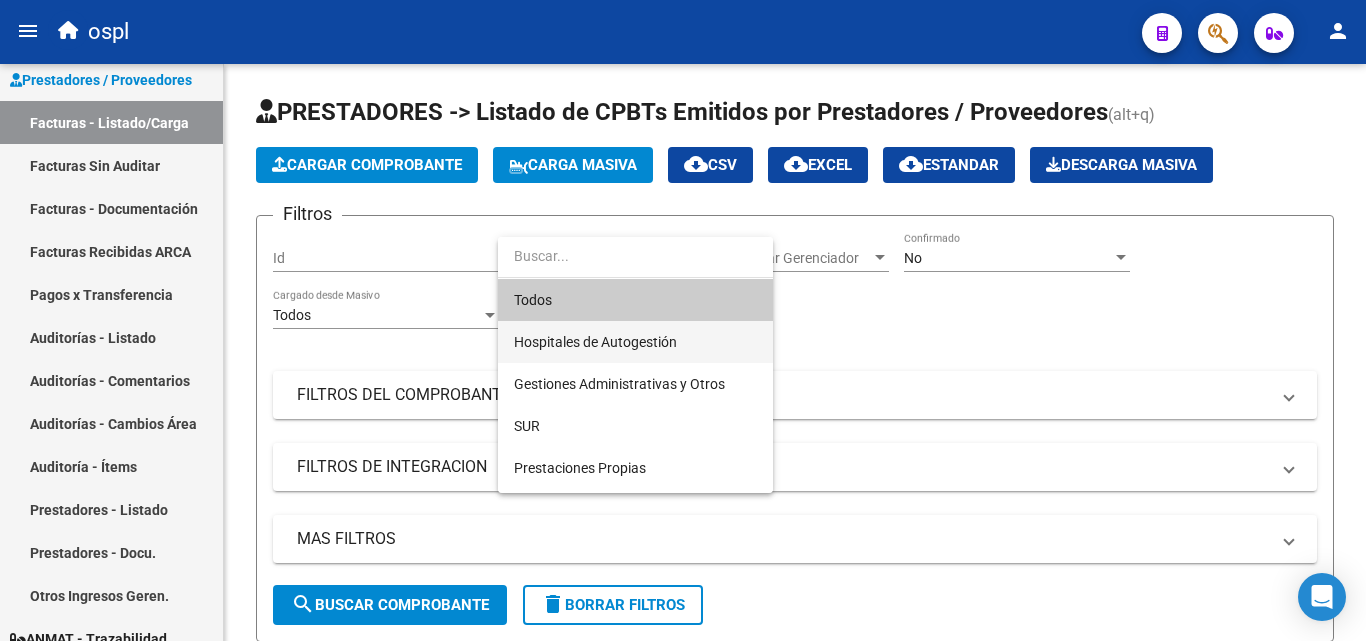 click on "Hospitales de Autogestión" at bounding box center [635, 342] 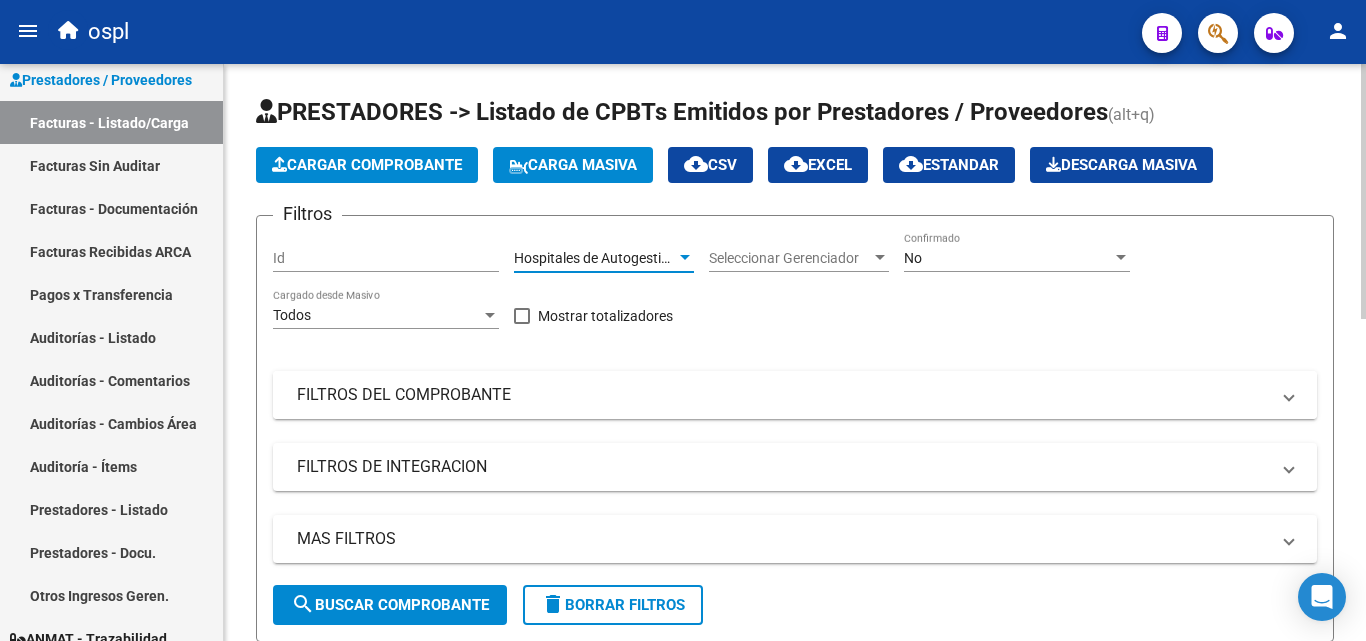 click on "FILTROS DEL COMPROBANTE" at bounding box center [795, 395] 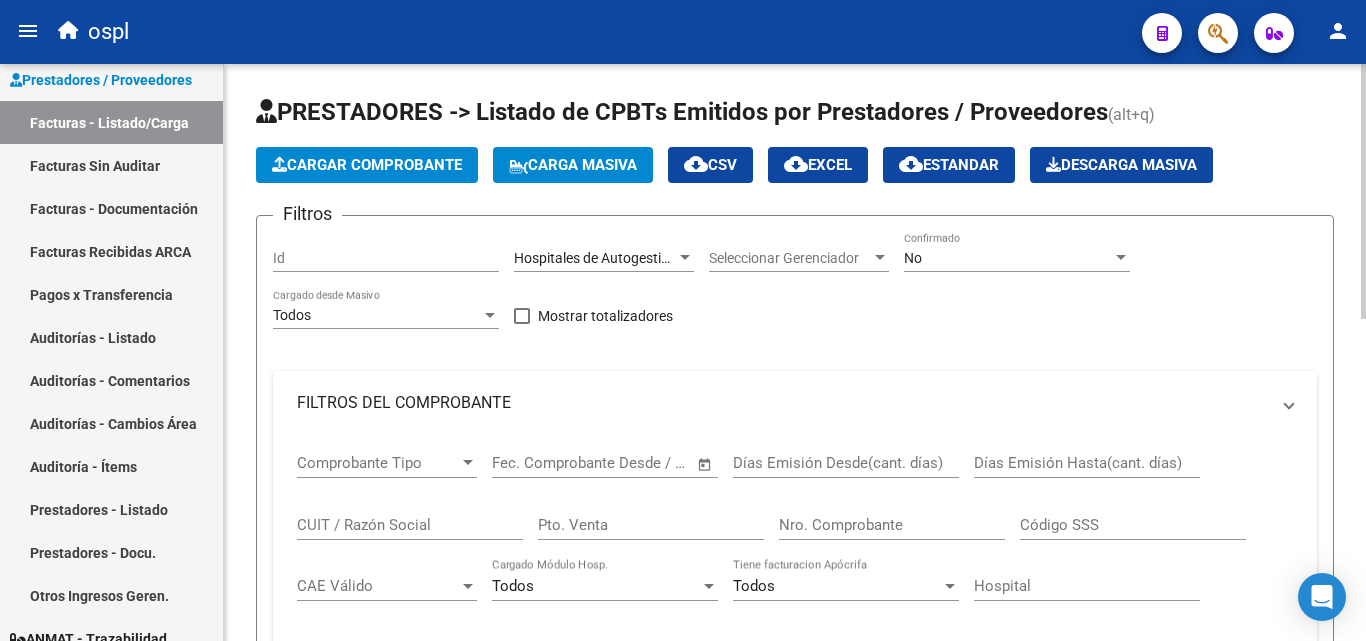 click on "FILTROS DEL COMPROBANTE" at bounding box center [783, 403] 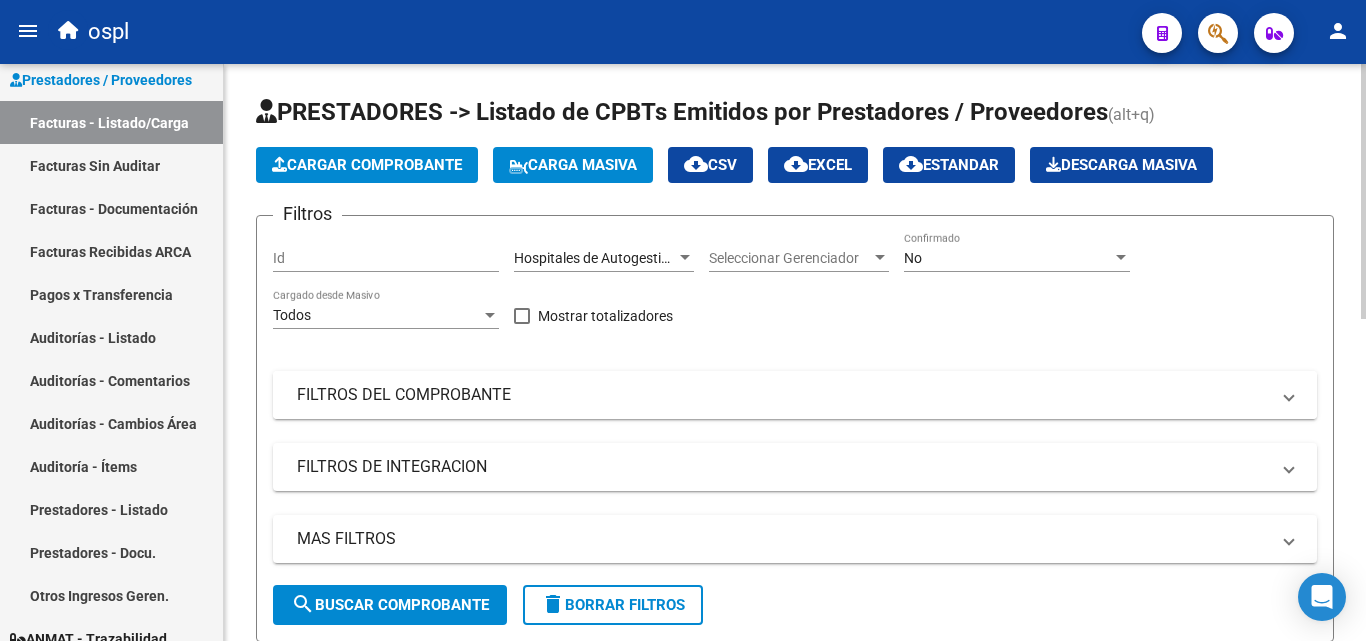 click on "FILTROS DEL COMPROBANTE" at bounding box center [783, 395] 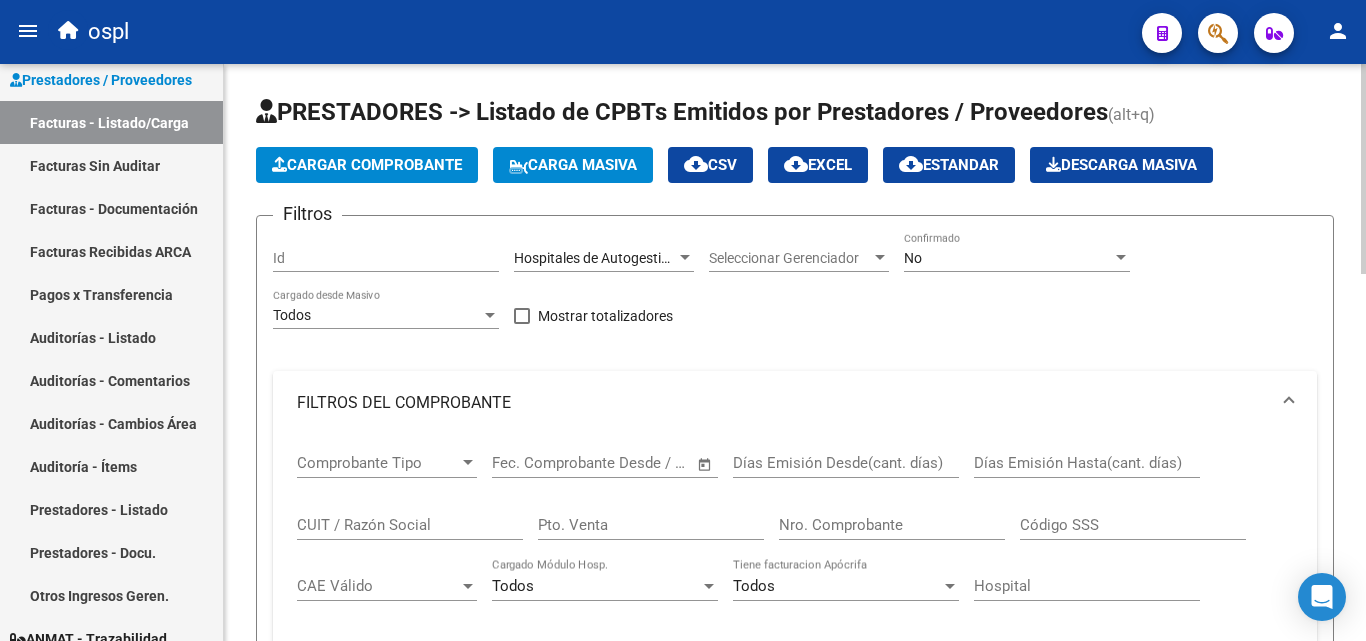 click 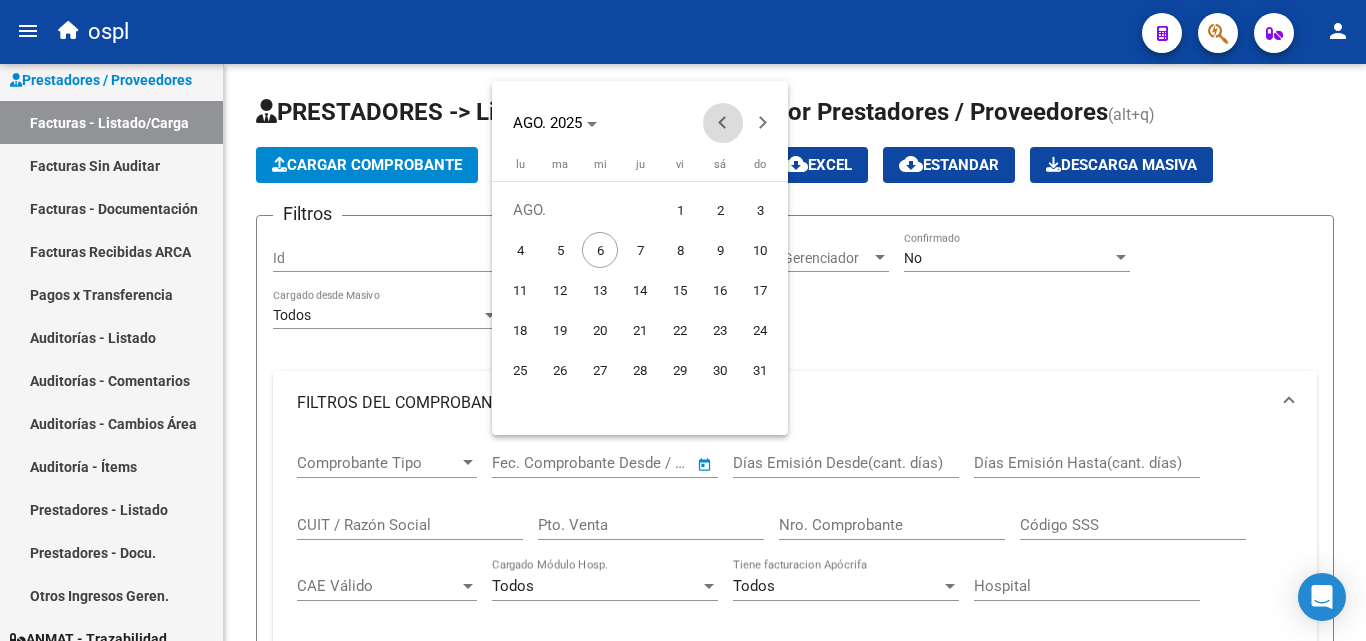 click at bounding box center [723, 123] 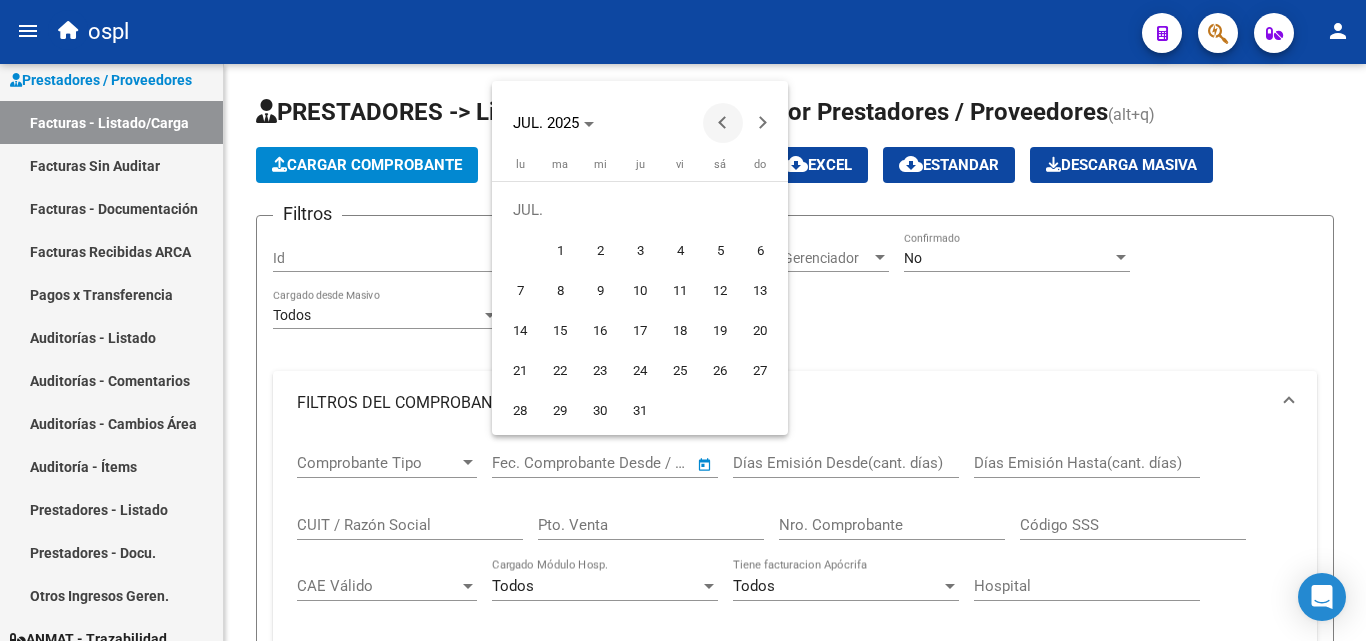 click at bounding box center (723, 123) 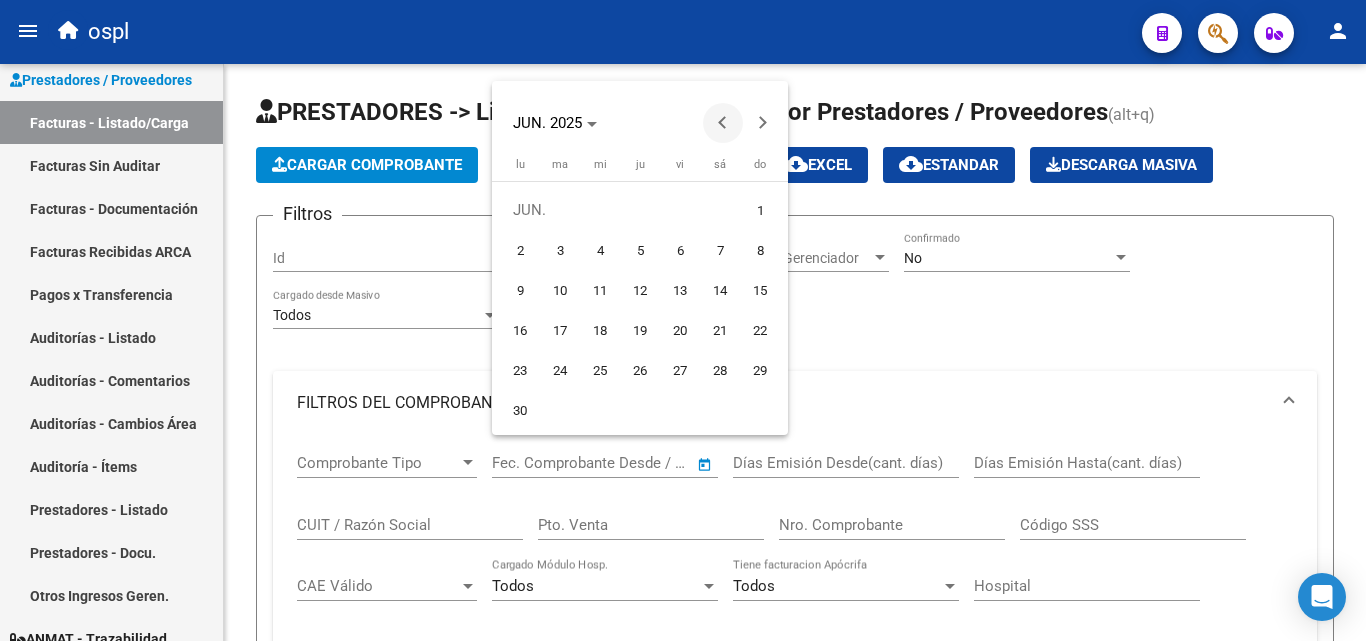 click at bounding box center (723, 123) 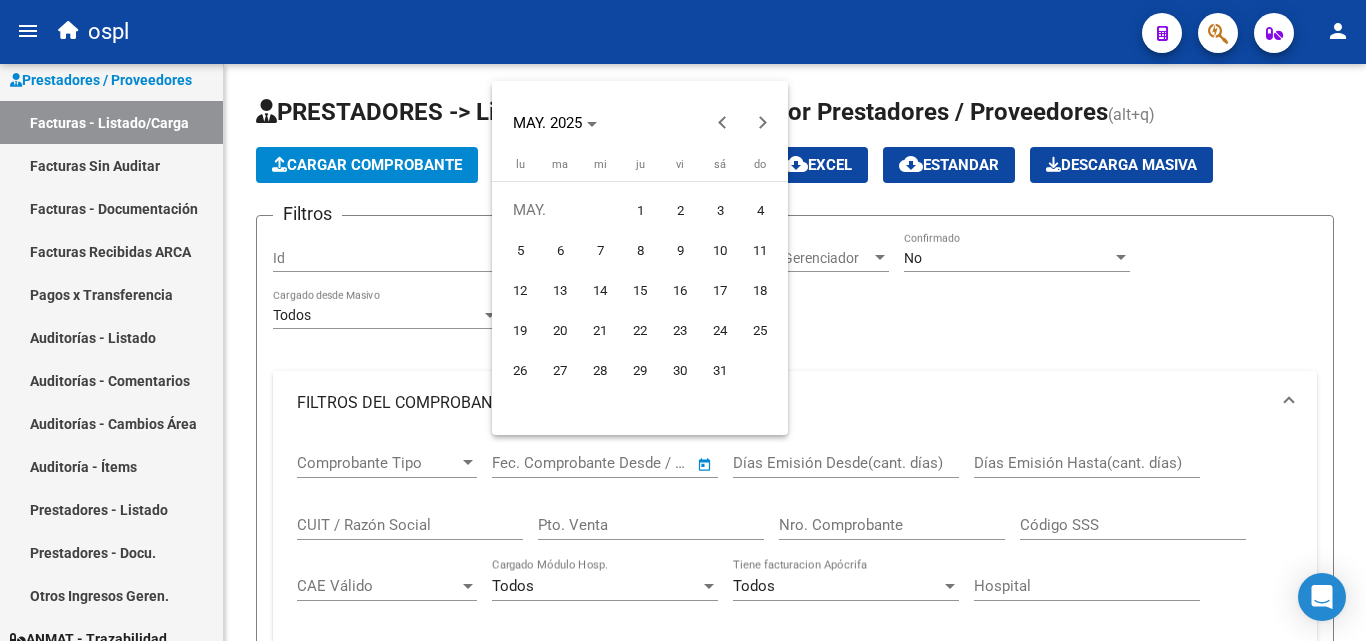 click on "1" at bounding box center [640, 210] 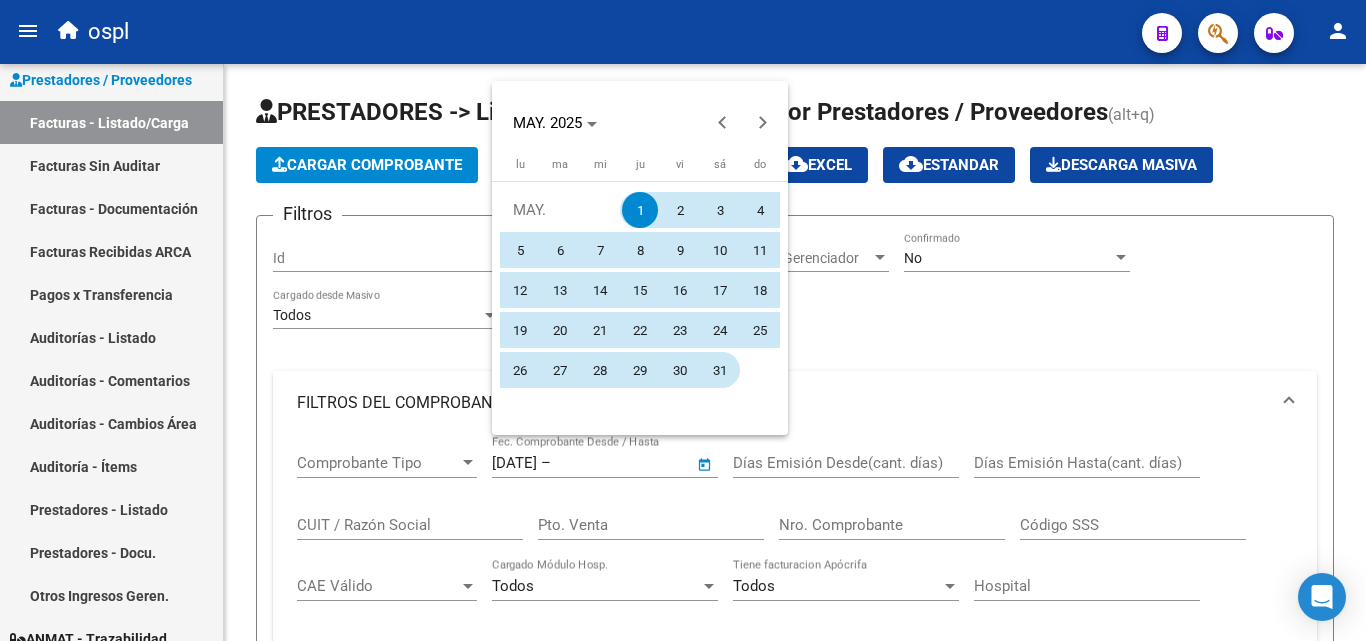 click on "31" at bounding box center [720, 370] 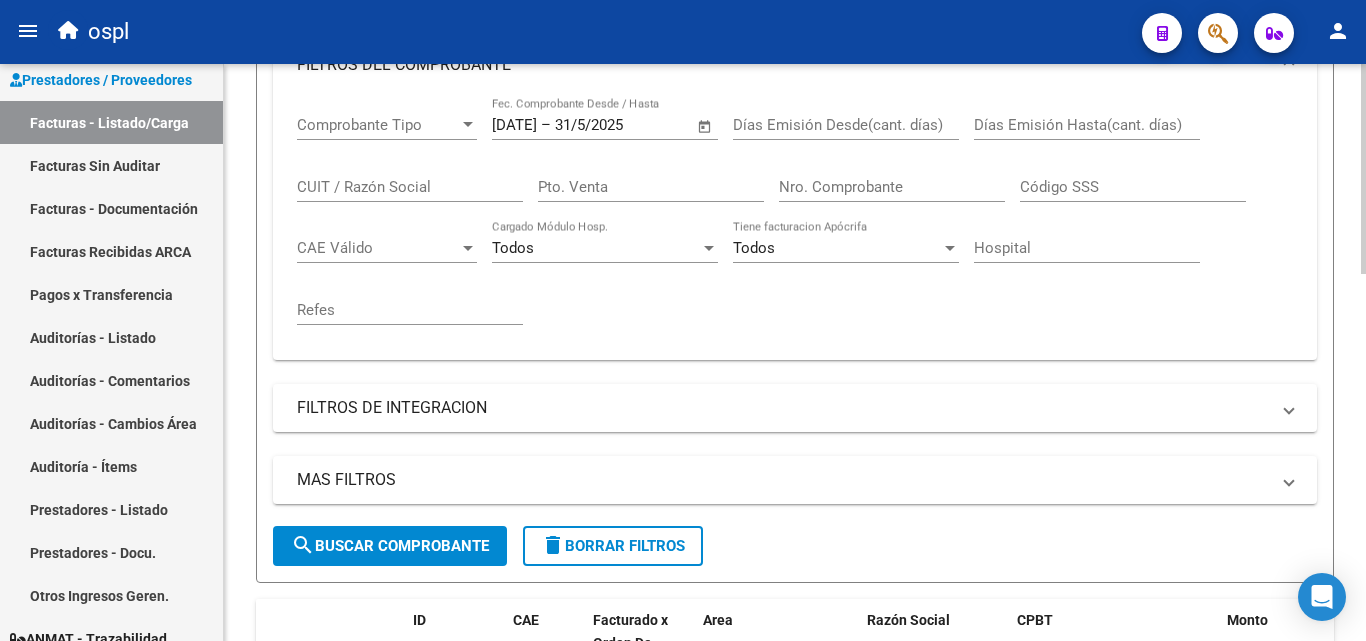scroll, scrollTop: 400, scrollLeft: 0, axis: vertical 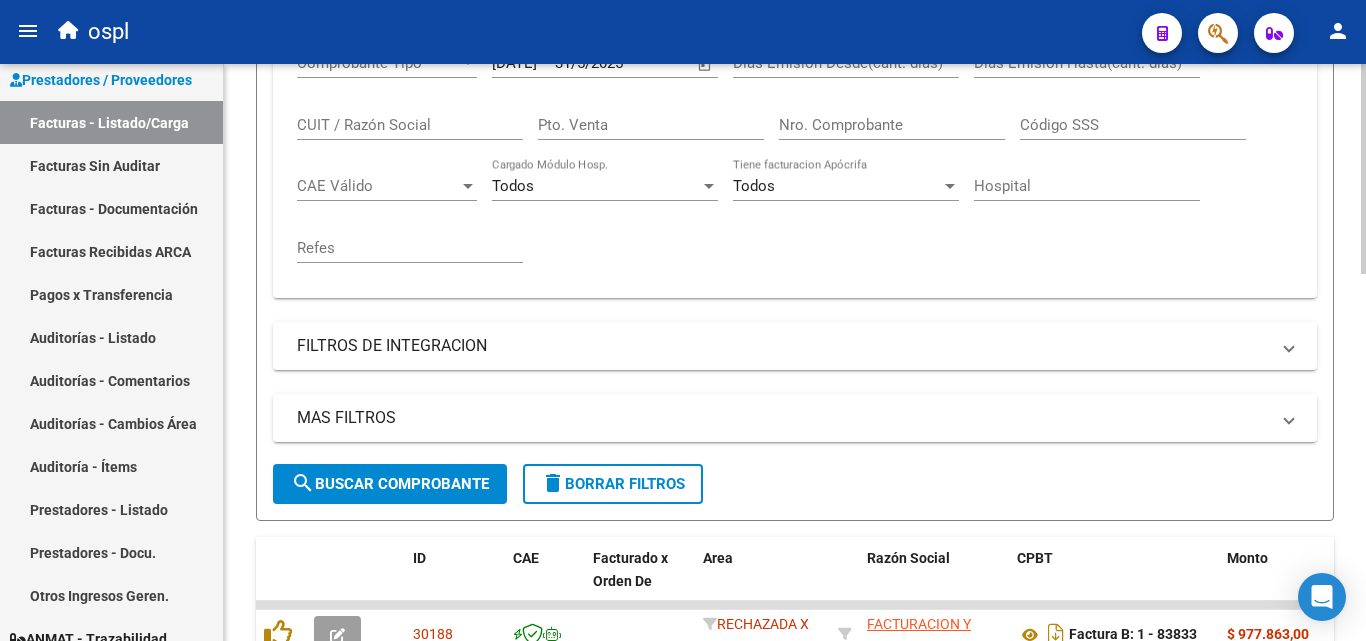 click on "search  Buscar Comprobante" 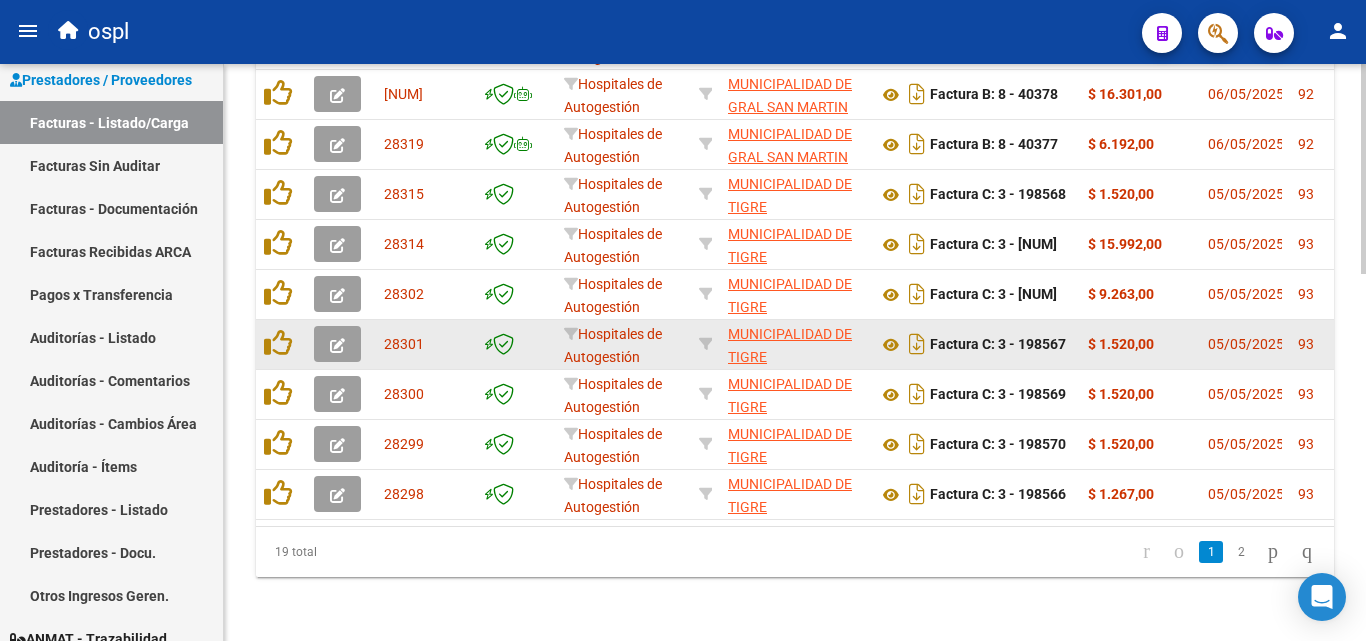 scroll, scrollTop: 806, scrollLeft: 0, axis: vertical 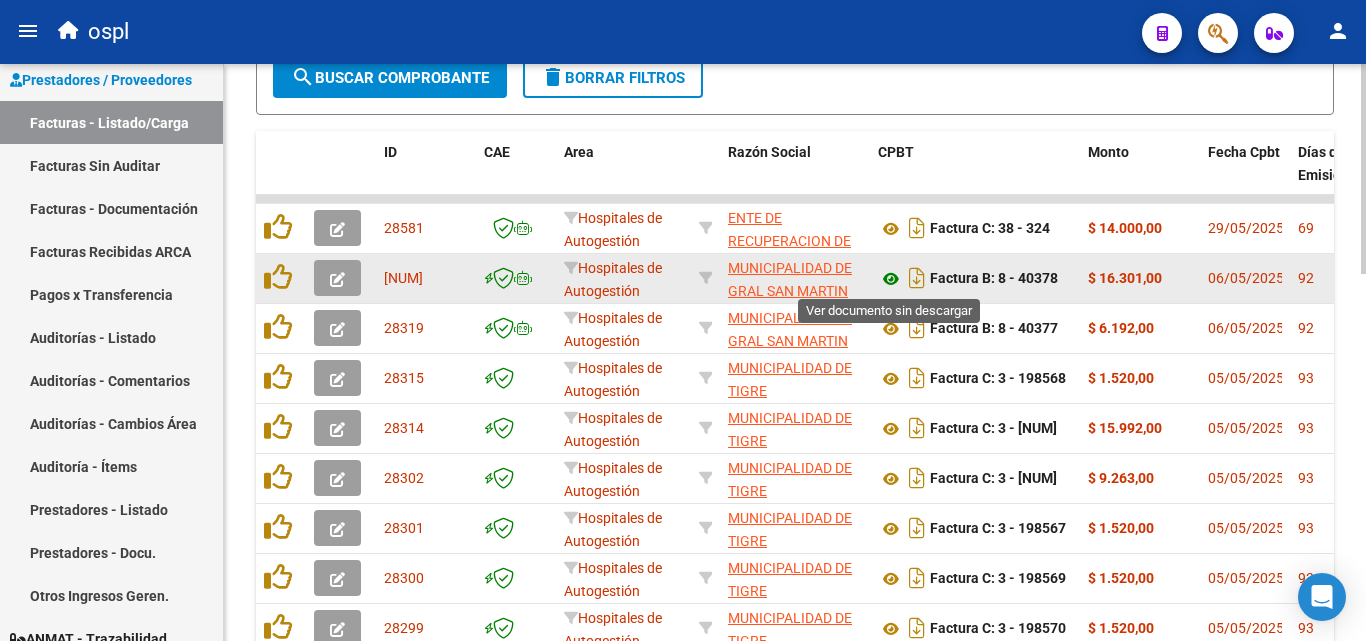 click 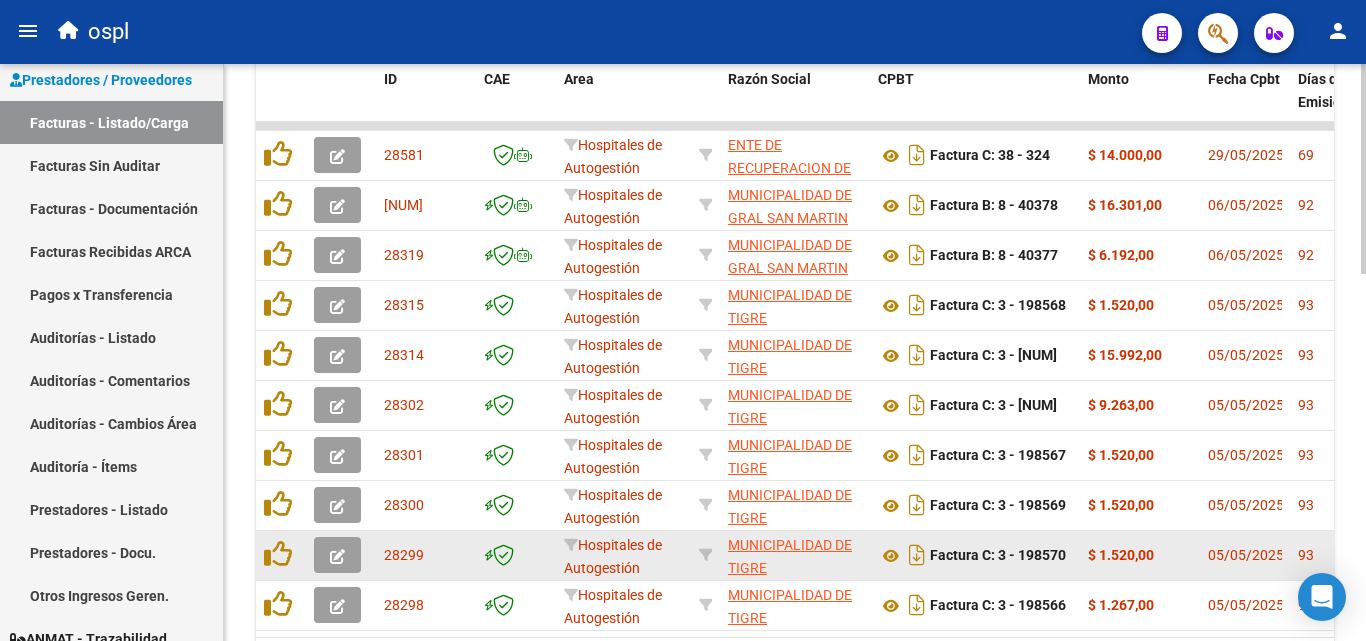 scroll, scrollTop: 1006, scrollLeft: 0, axis: vertical 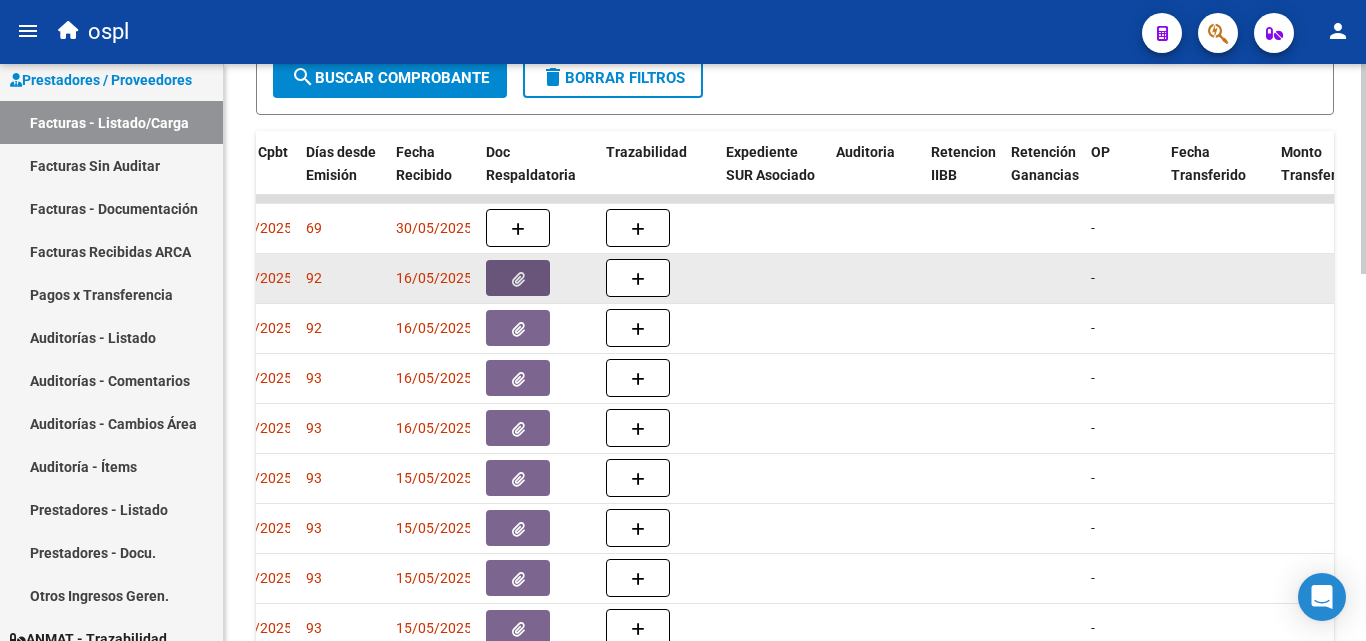 click 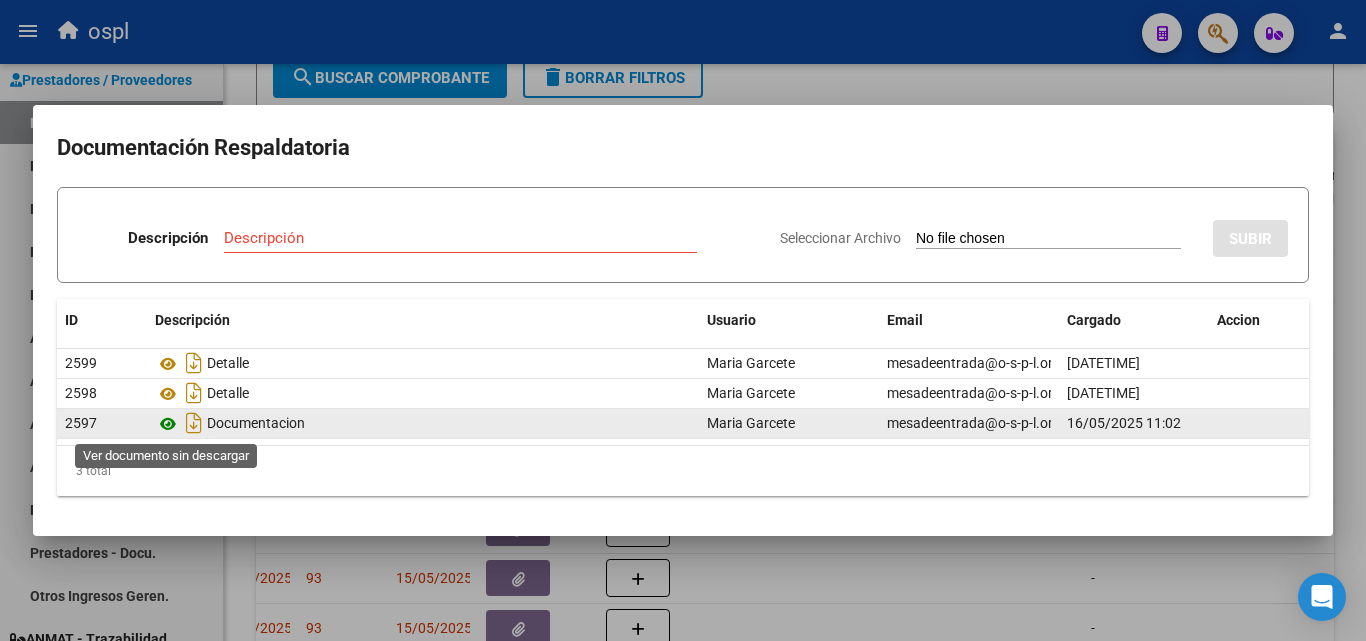 click 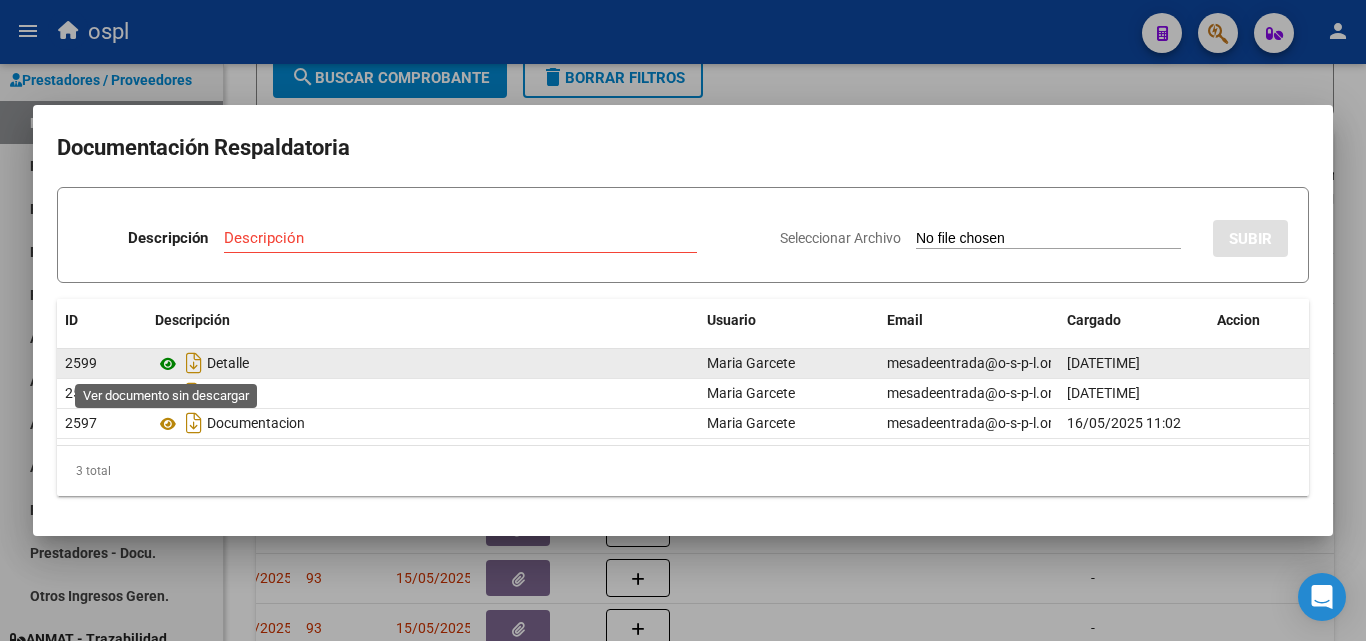 click 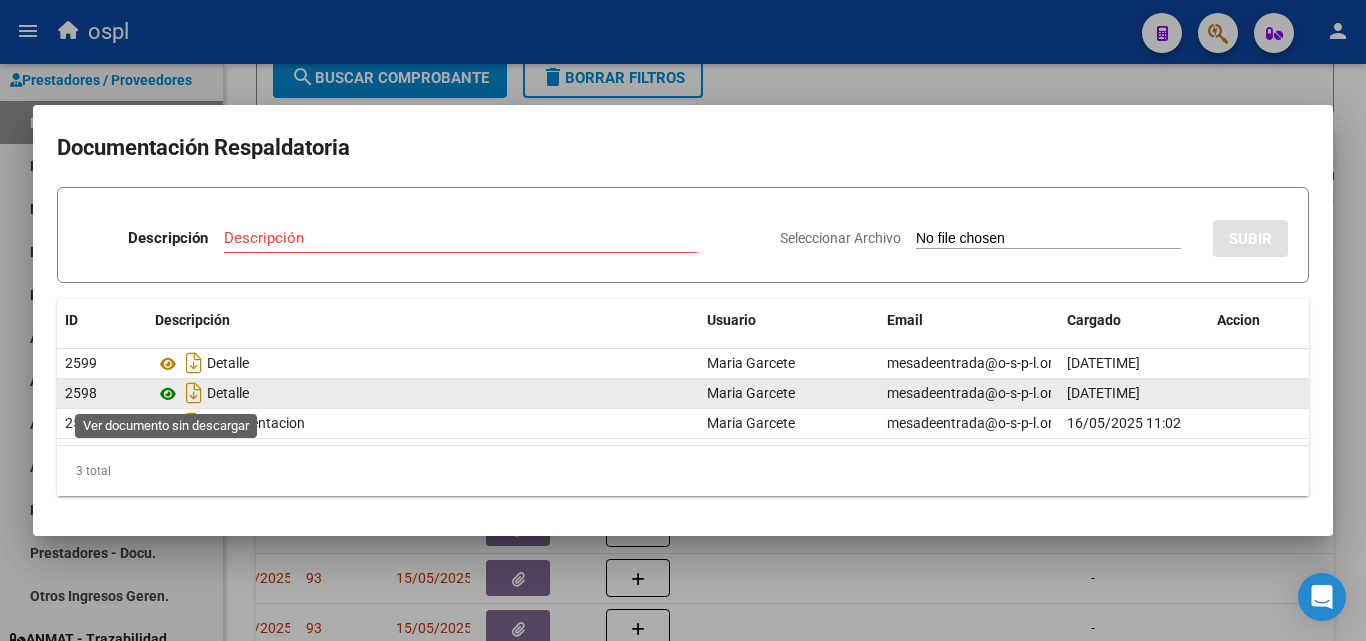 click 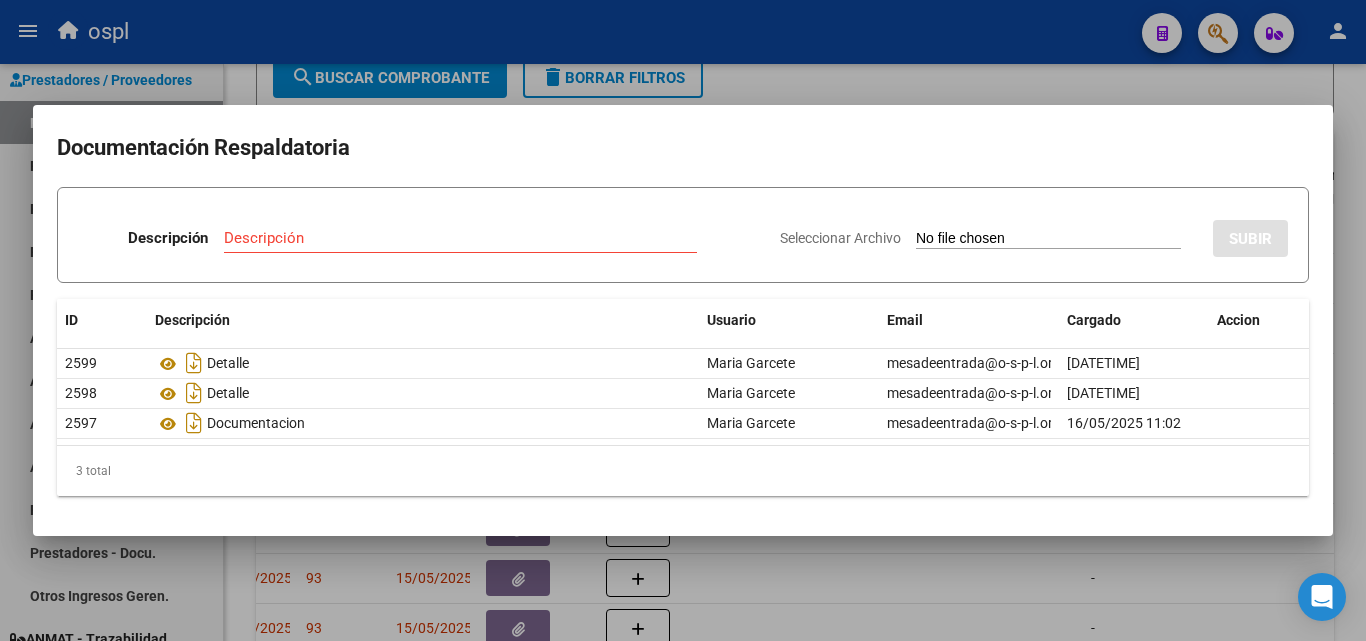 click at bounding box center (683, 320) 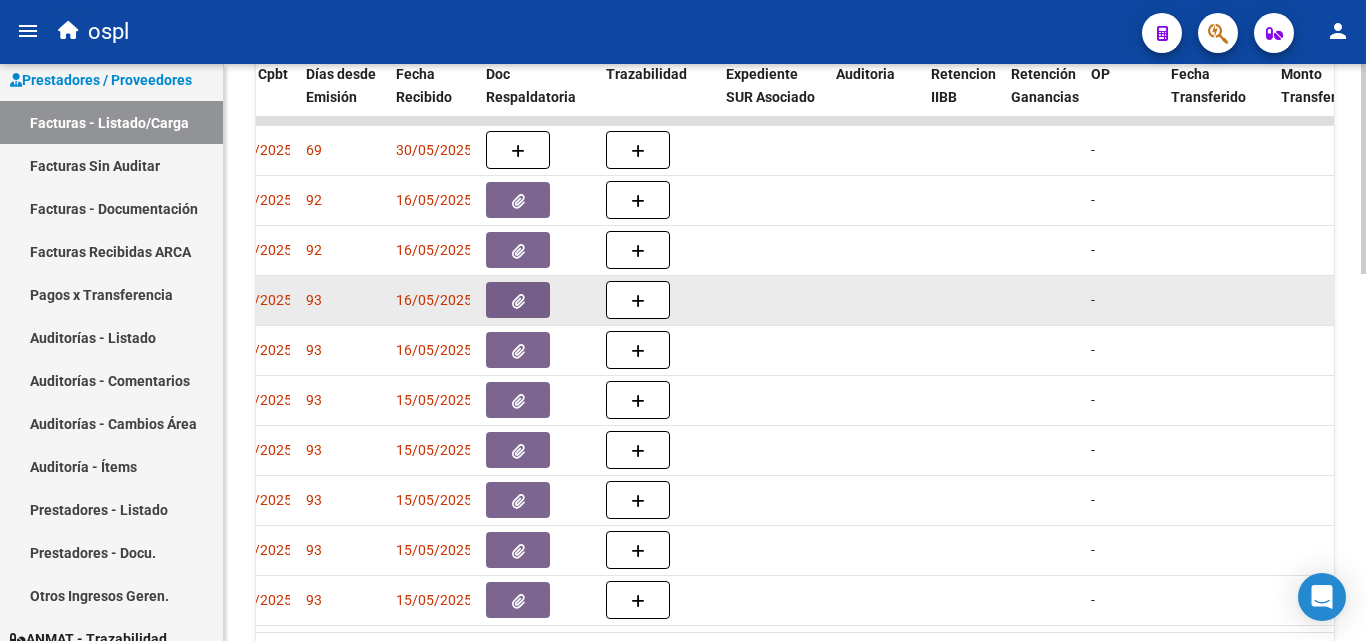 scroll, scrollTop: 906, scrollLeft: 0, axis: vertical 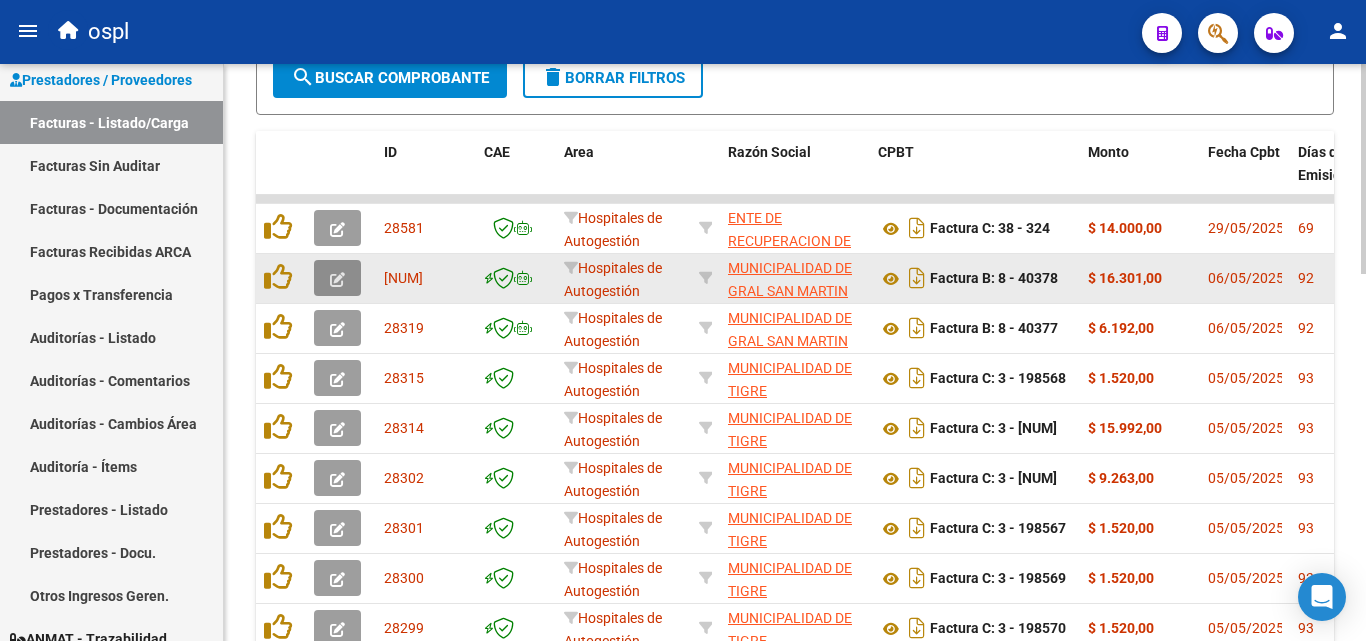 click 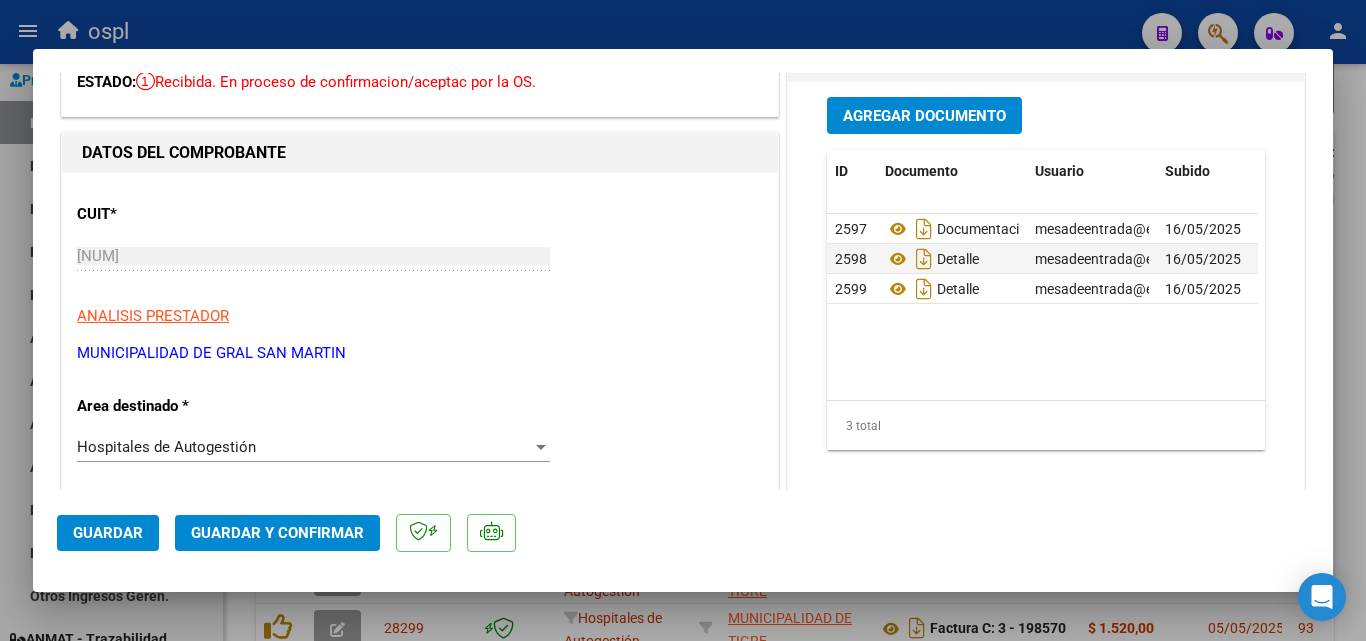 scroll, scrollTop: 200, scrollLeft: 0, axis: vertical 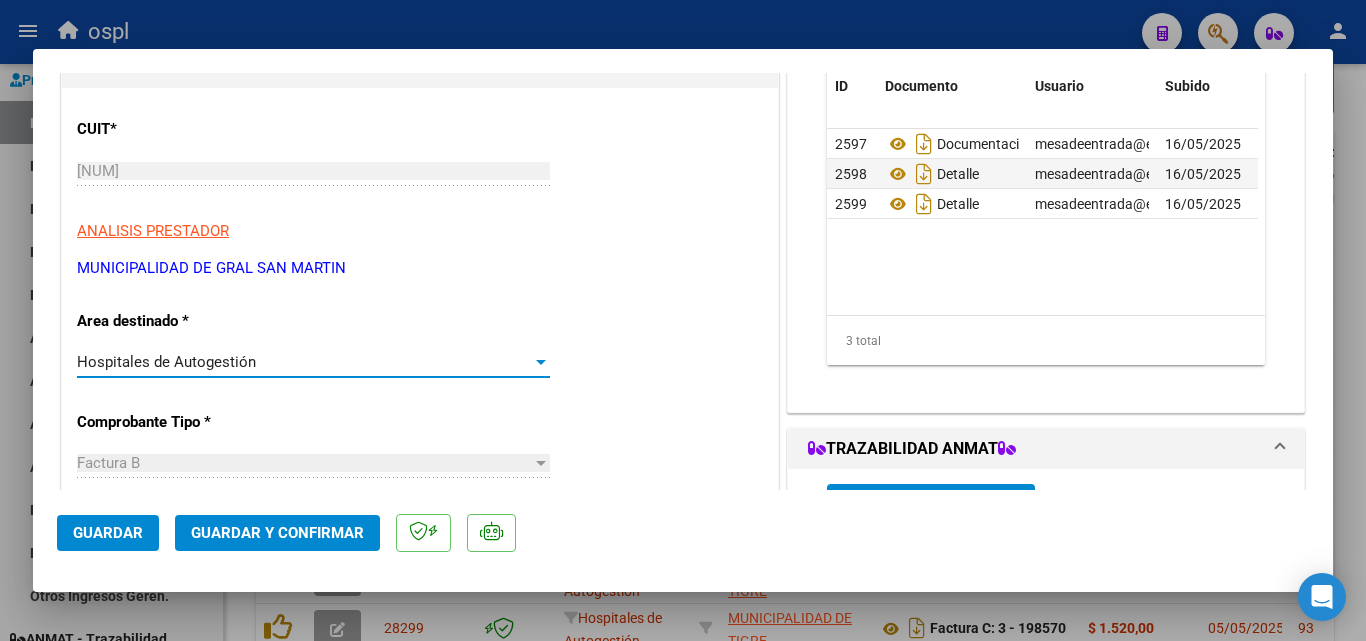 click on "Hospitales de Autogestión" at bounding box center [304, 362] 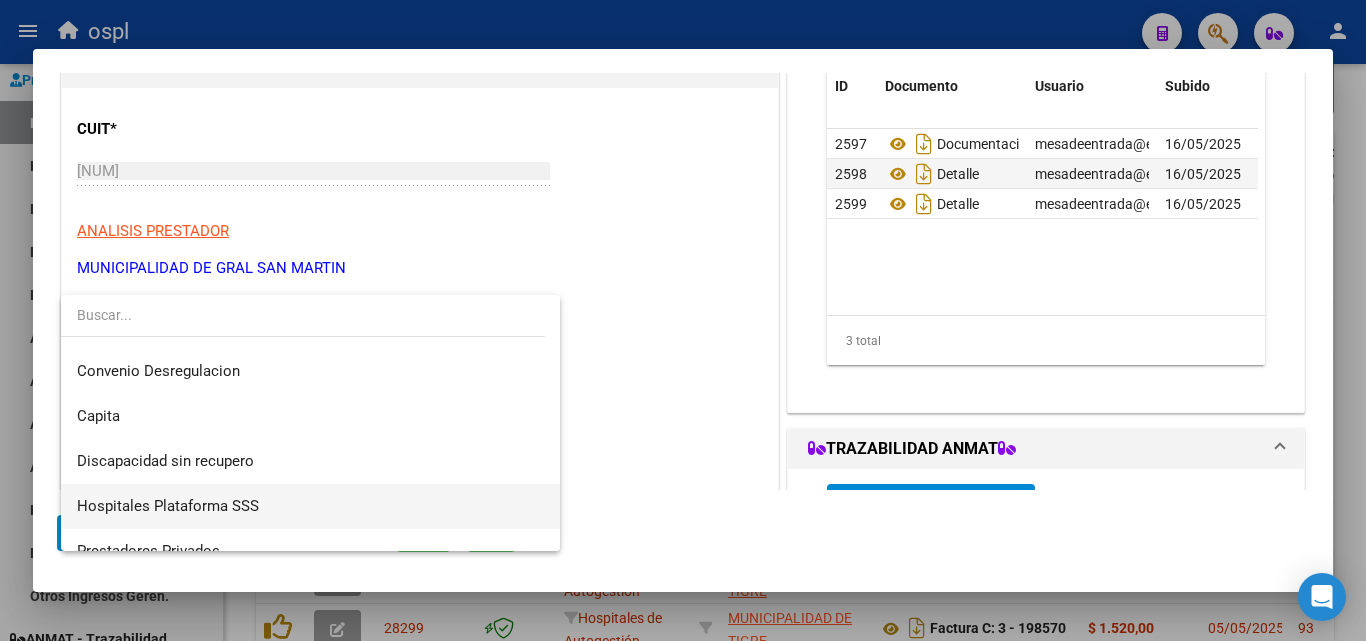 scroll, scrollTop: 284, scrollLeft: 0, axis: vertical 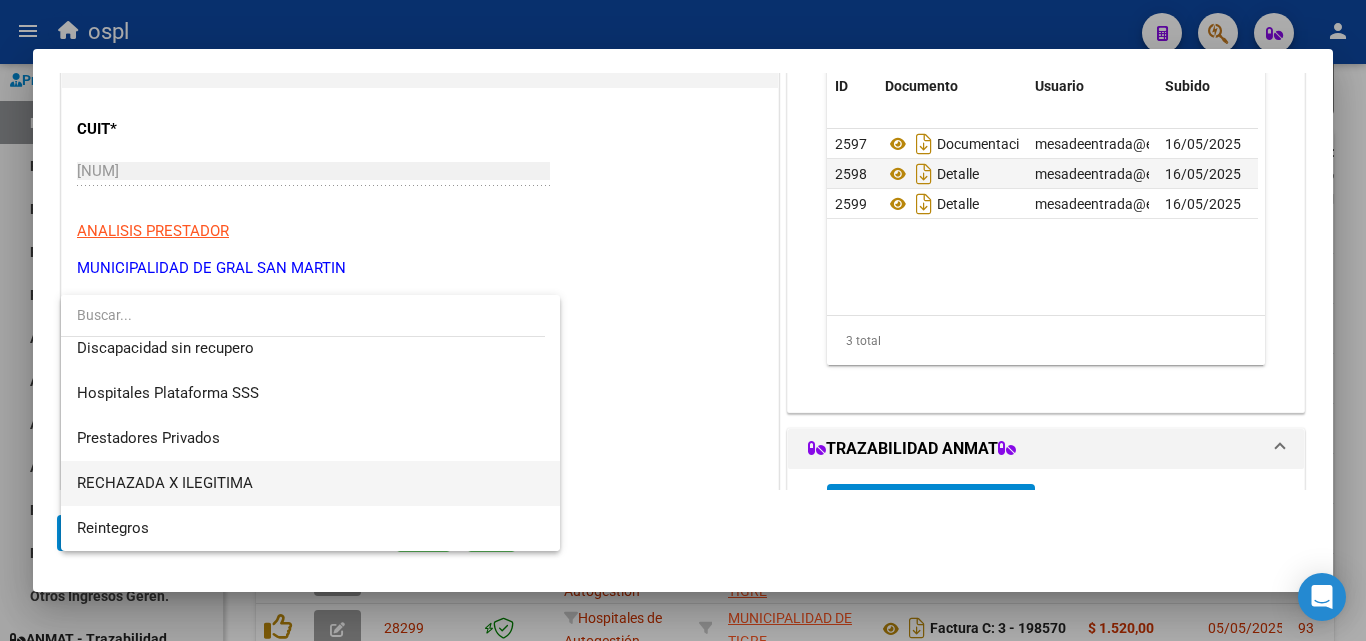 click on "RECHAZADA X ILEGITIMA" at bounding box center (310, 483) 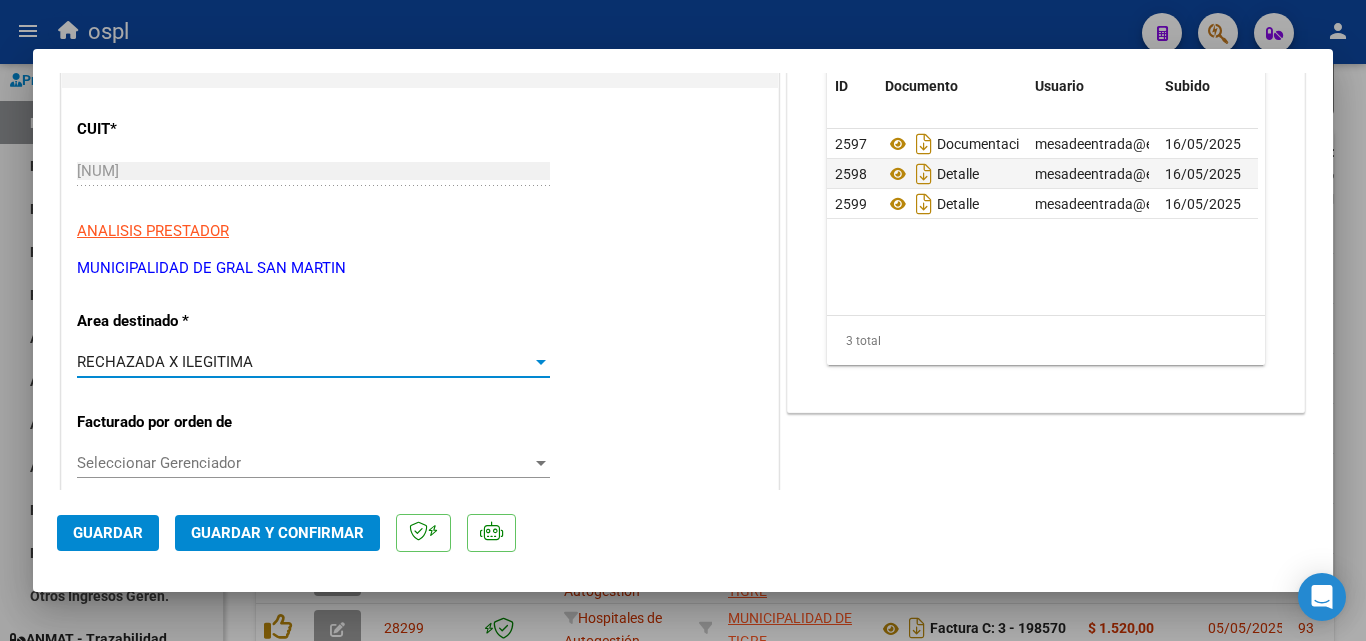 click on "Guardar y Confirmar" 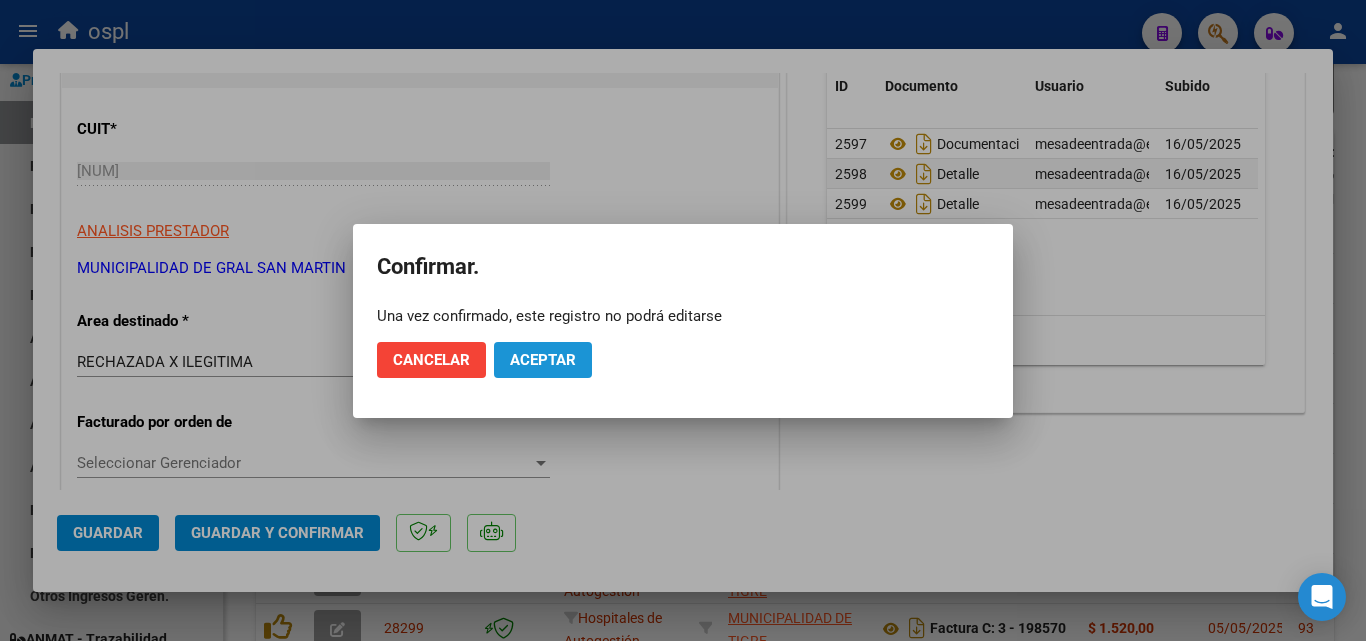 click on "Aceptar" 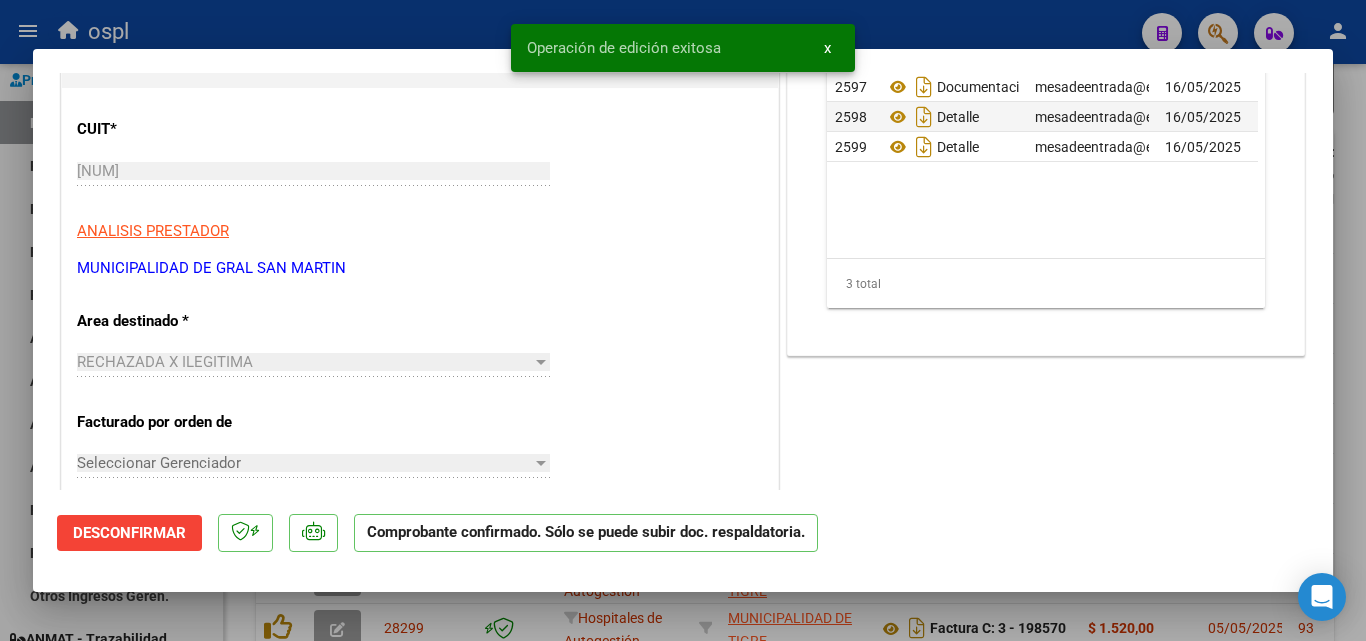 click on "COMPROBANTE VER COMPROBANTE       ESTADO:   Confirmada la OS. En transito al área de auditoría.  DATOS DEL COMPROBANTE CUIT  *   [NUM] Ingresar CUIT  ANALISIS PRESTADOR  MUNICIPALIDAD DE GRAL SAN MARTIN  ARCA Padrón  Area destinado * RECHAZADA X ILEGITIMA Seleccionar Area  Facturado por orden de  Seleccionar Gerenciador Seleccionar Gerenciador  Comprobante Tipo * Factura B Seleccionar Tipo Punto de Venta  *   8 Ingresar el Nro.  Número  *   40378 Ingresar el Nro.  Monto  *   $ 16.301,00 Ingresar el monto  Fecha del Cpbt.  *   2025-05-06 Ingresar la fecha  CAE / CAEA (no ingrese CAI)    [NUM] Ingresar el CAE o CAEA (no ingrese CAI)  Fecha Recibido  *   2025-05-16 Ingresar la fecha  Fecha de Vencimiento    Ingresar la fecha  Ref. Externa    Ingresar la ref.  N° Liquidación    Ingresar el N° Liquidación   DOCUMENTACIÓN RESPALDATORIA  Agregar Documento ID Documento Usuario Subido Acción 2597  Documentacion    example.com - [FIRST] [LAST]   16/05/2025  2598  Detalle  2599" at bounding box center [683, 281] 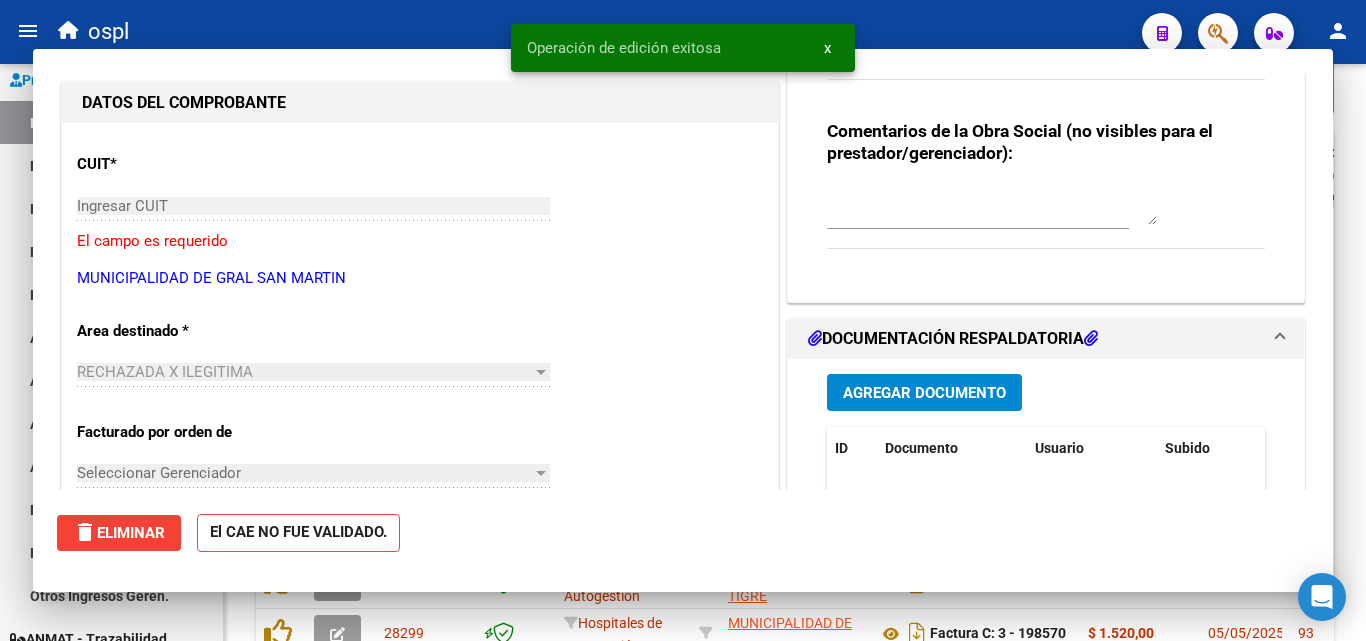 scroll, scrollTop: 0, scrollLeft: 0, axis: both 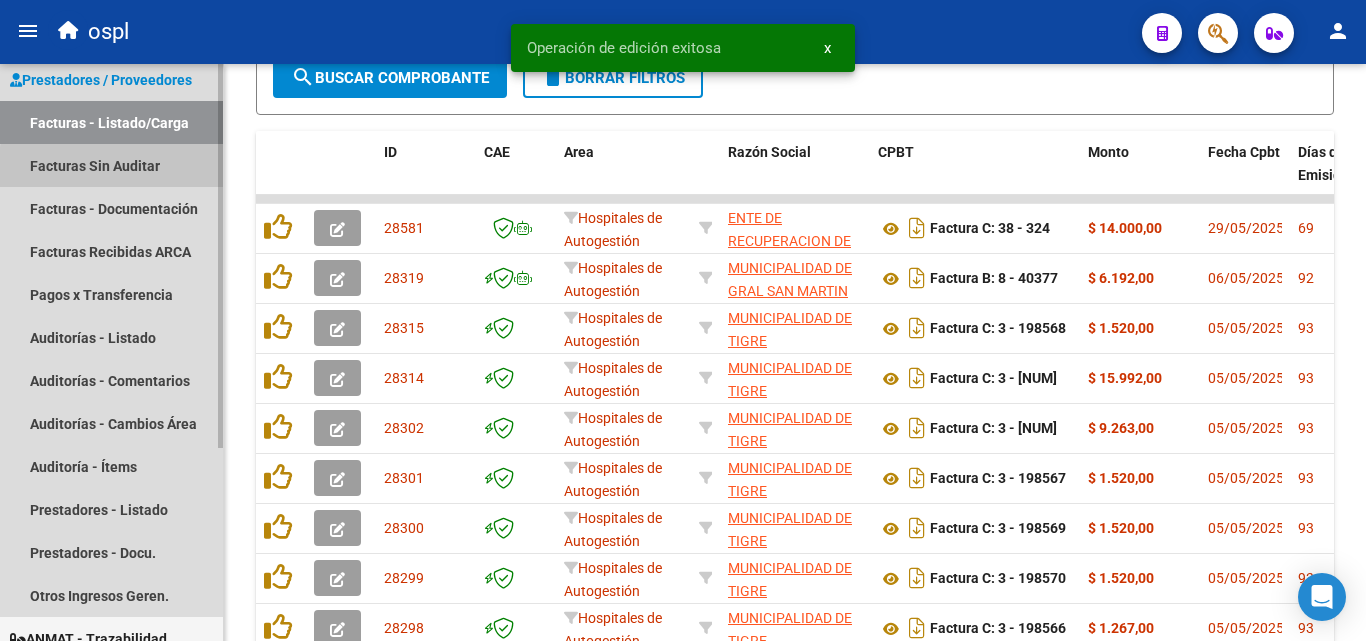 click on "Facturas Sin Auditar" at bounding box center (111, 165) 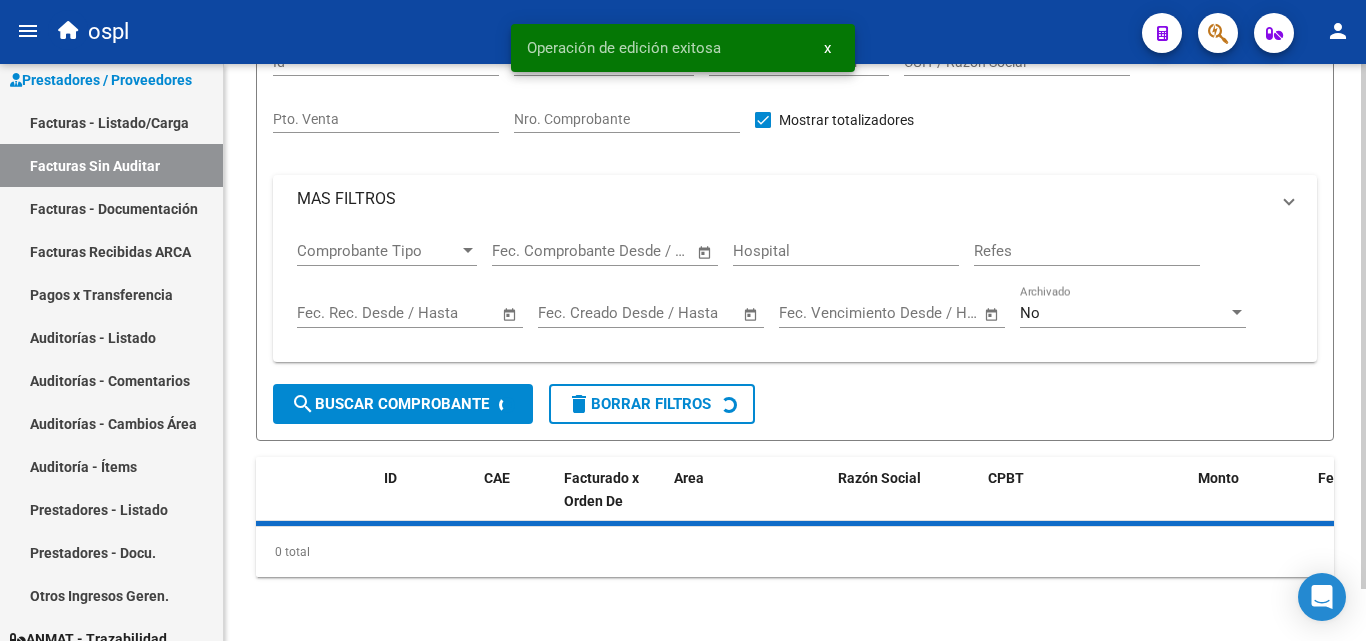 scroll, scrollTop: 57, scrollLeft: 0, axis: vertical 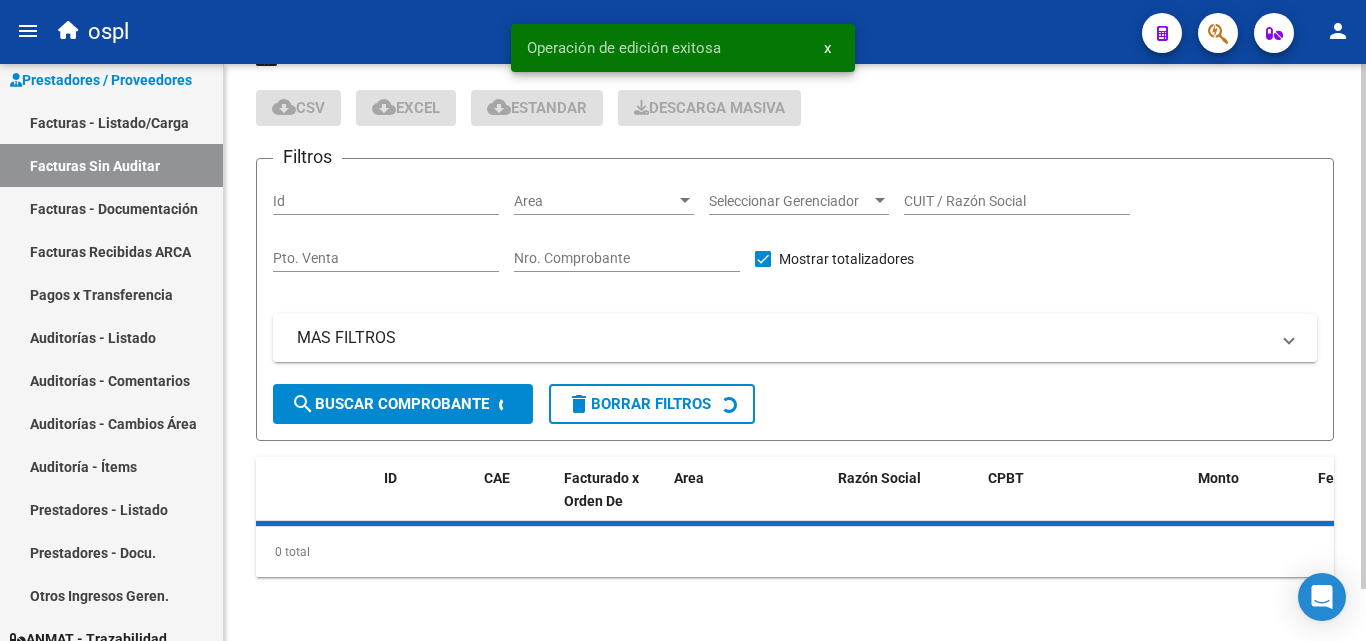 click on "Nro. Comprobante" at bounding box center [627, 258] 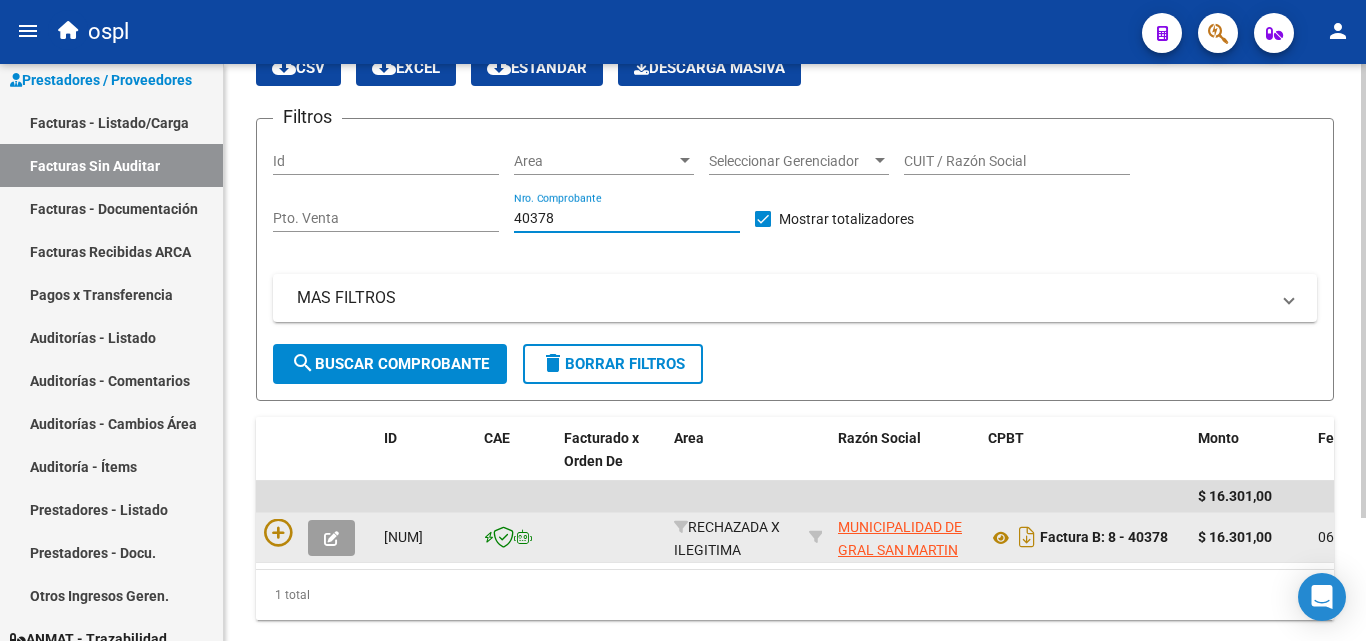 scroll, scrollTop: 156, scrollLeft: 0, axis: vertical 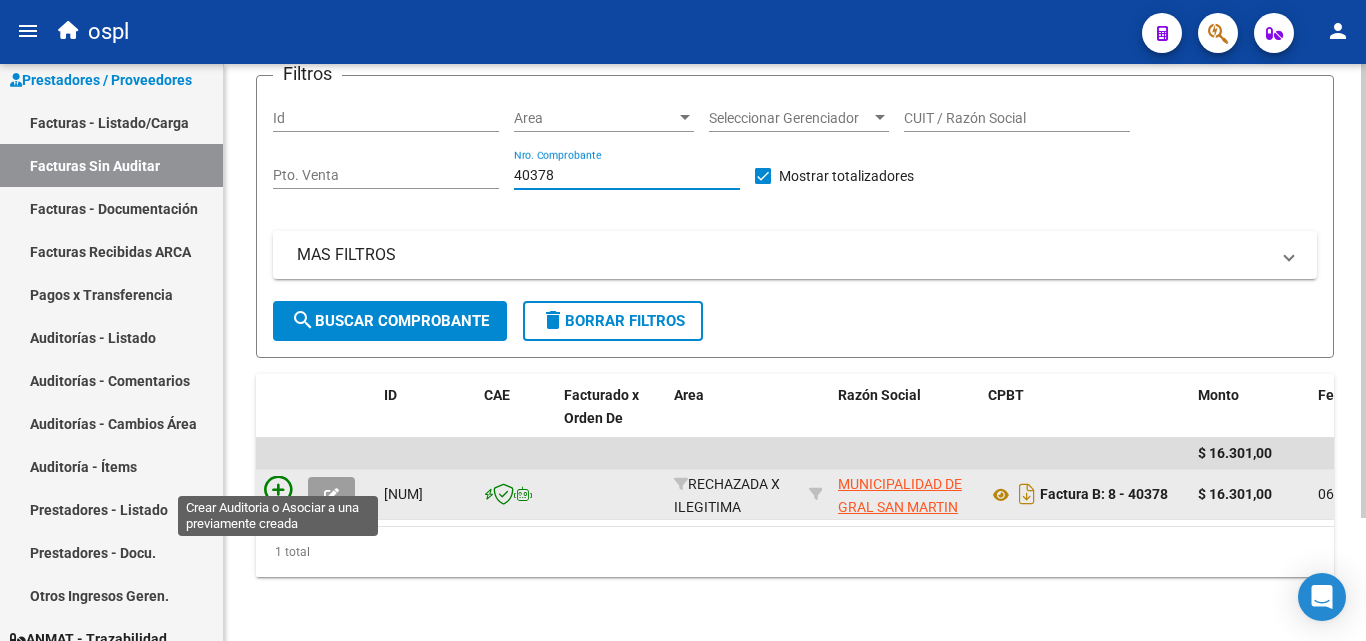 type on "40378" 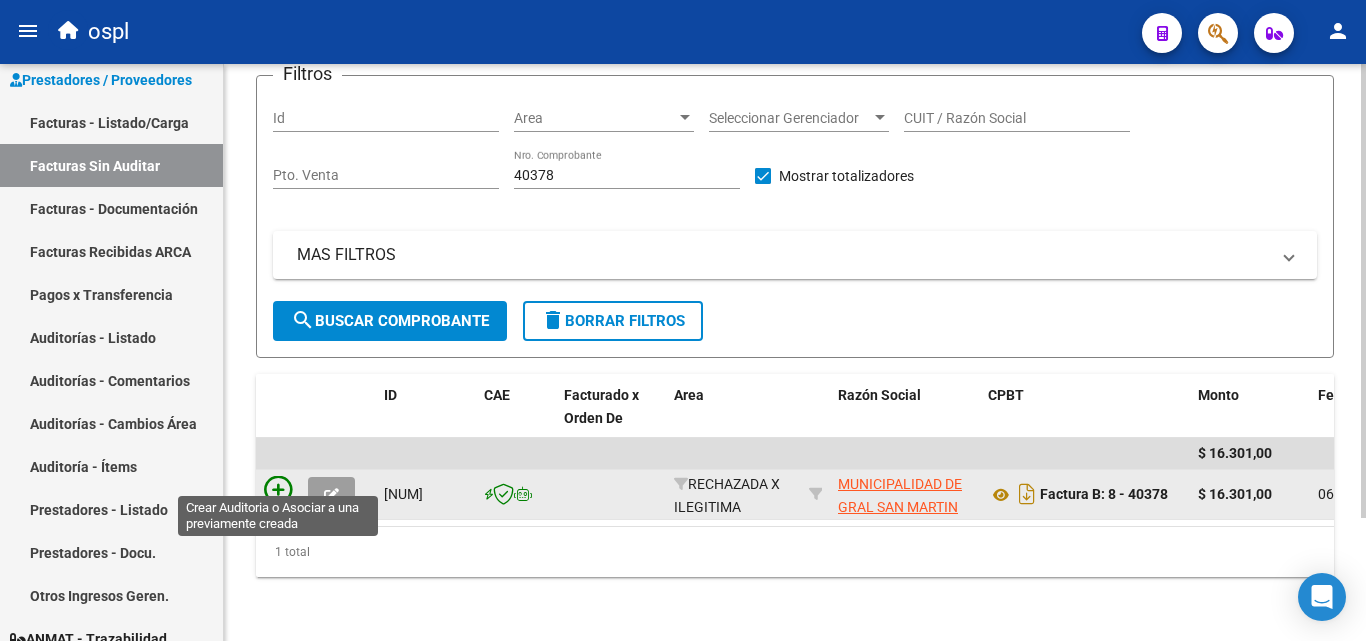 click 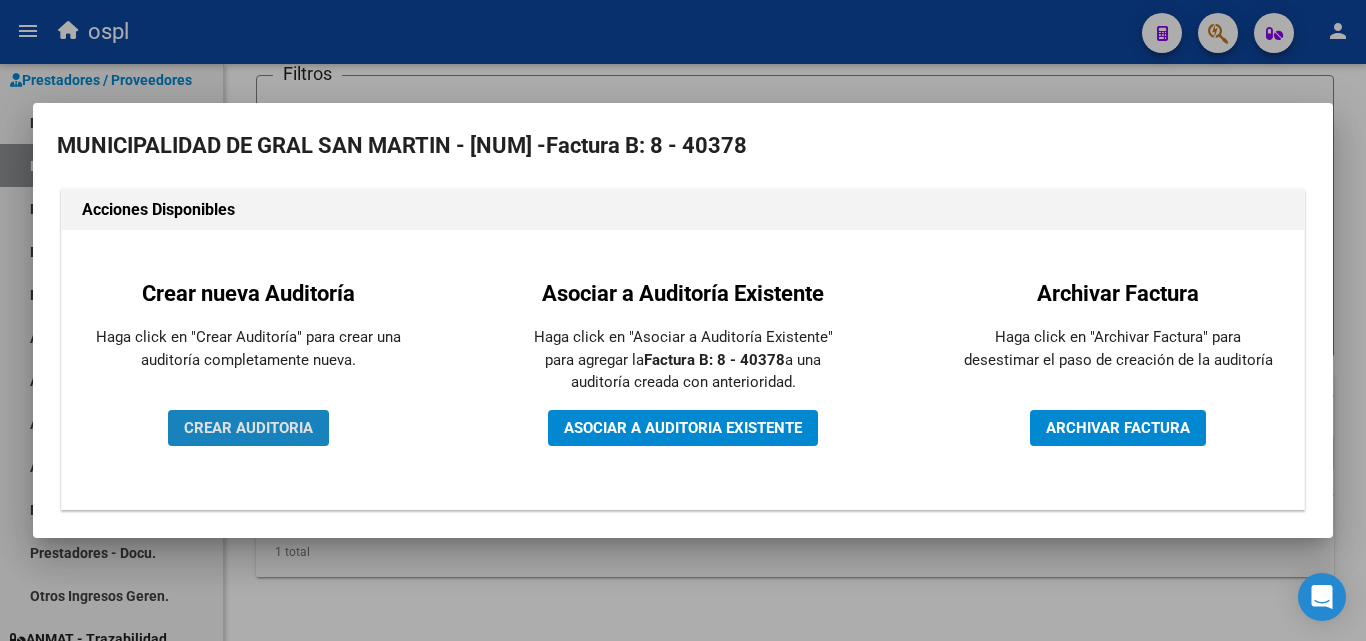 click on "CREAR AUDITORIA" at bounding box center (248, 428) 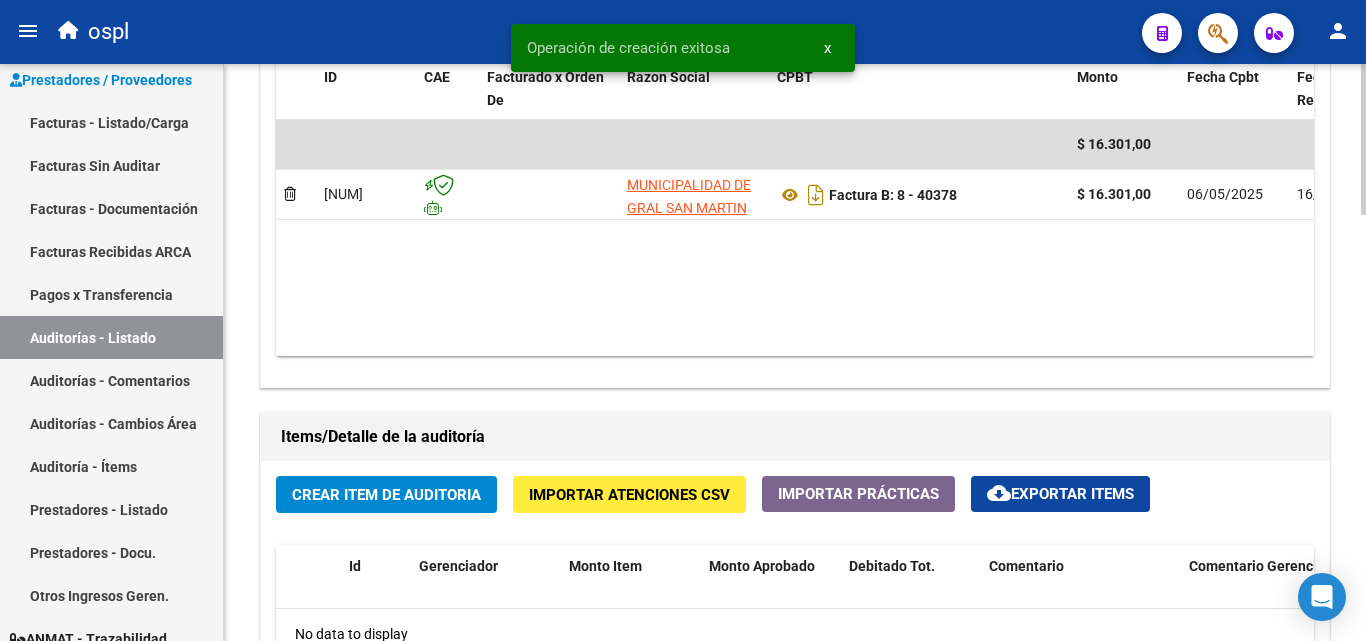 scroll, scrollTop: 1100, scrollLeft: 0, axis: vertical 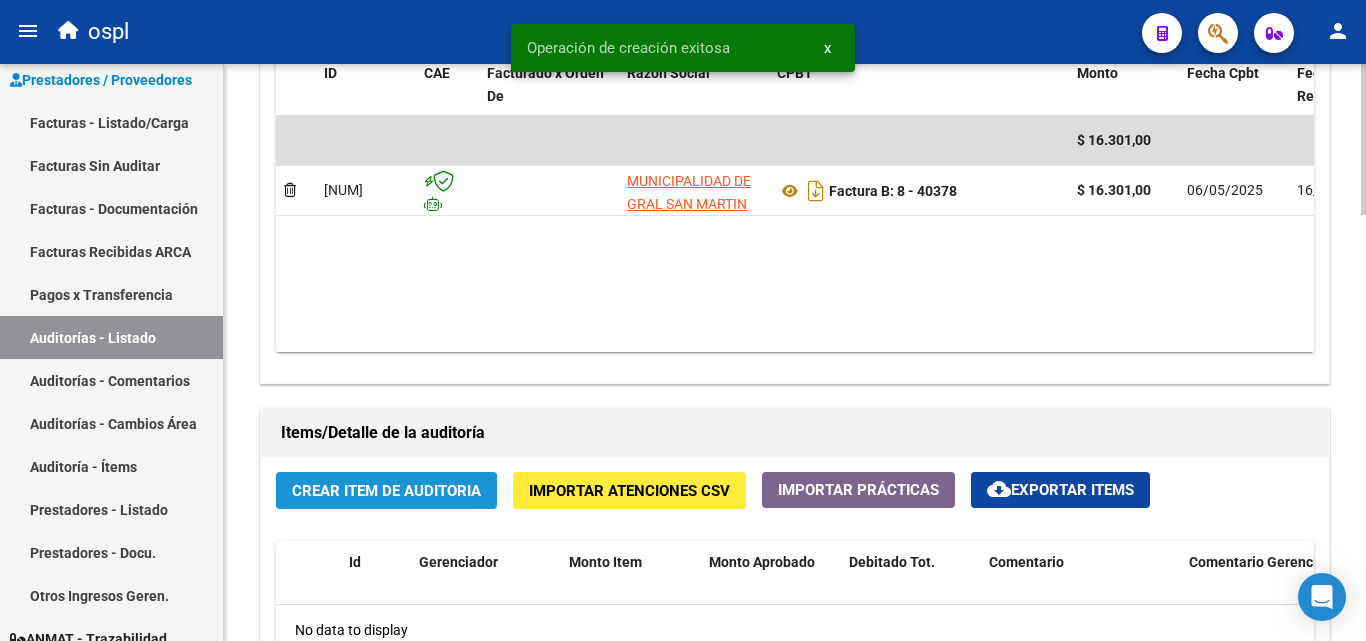 click on "Crear Item de Auditoria" 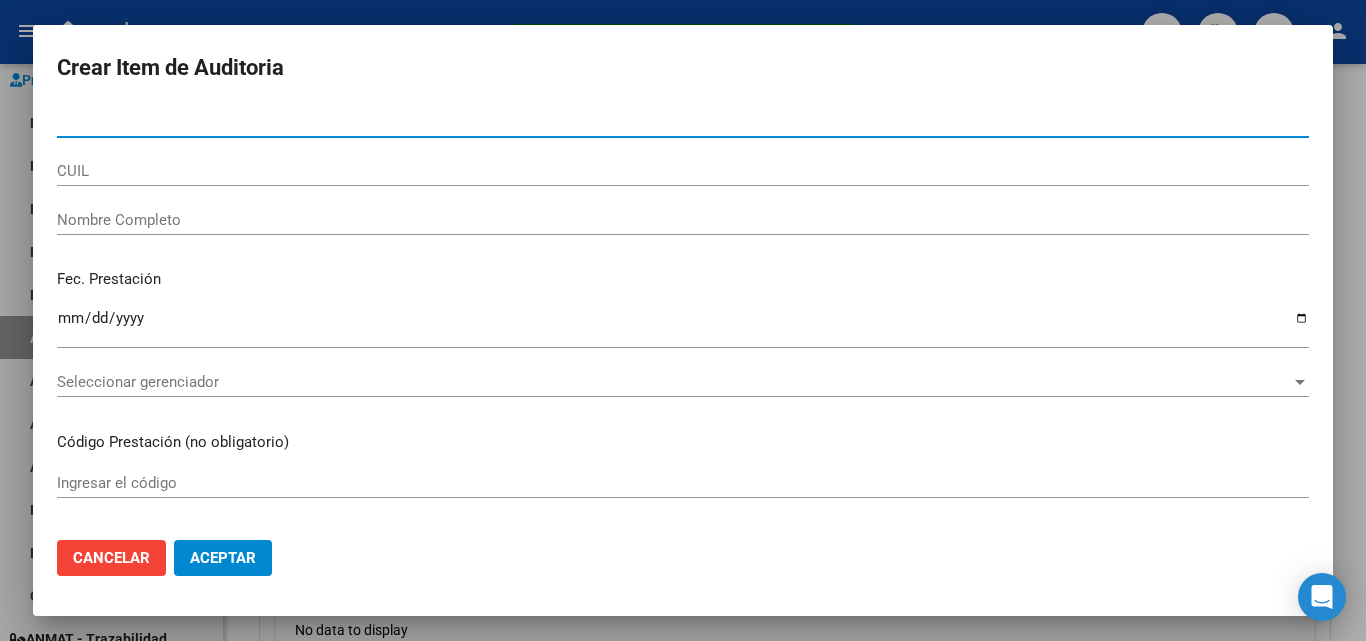 click on "Nombre Completo" at bounding box center [683, 220] 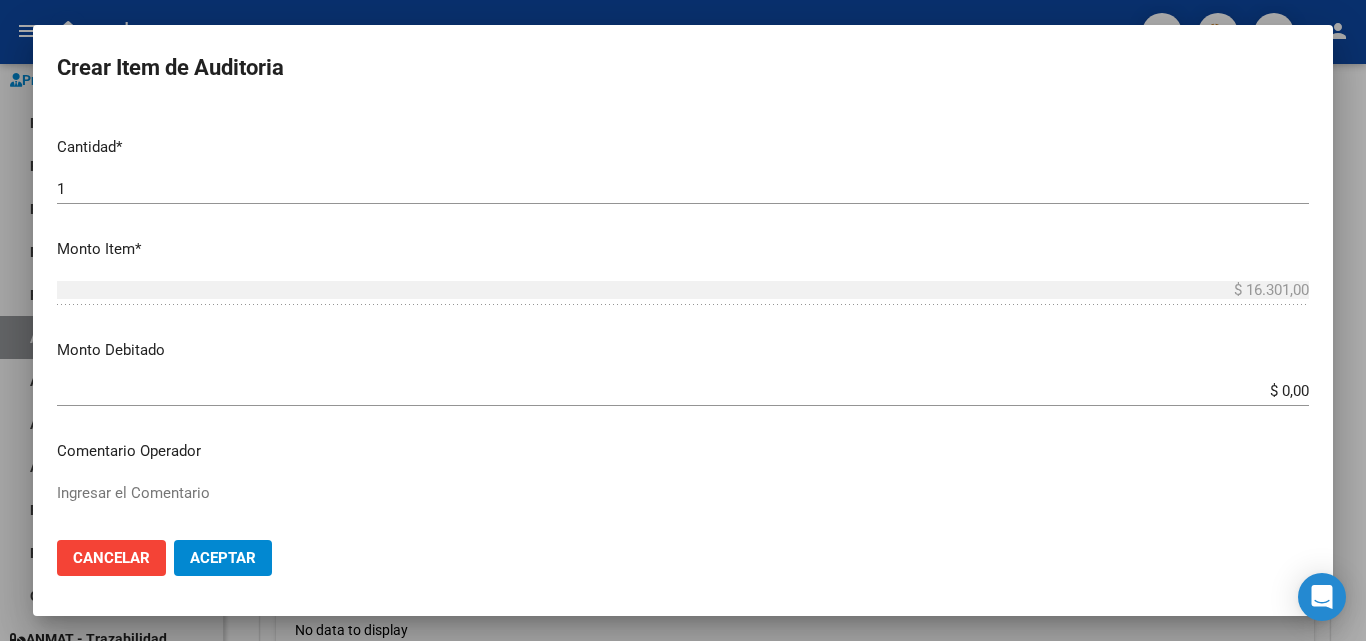 scroll, scrollTop: 400, scrollLeft: 0, axis: vertical 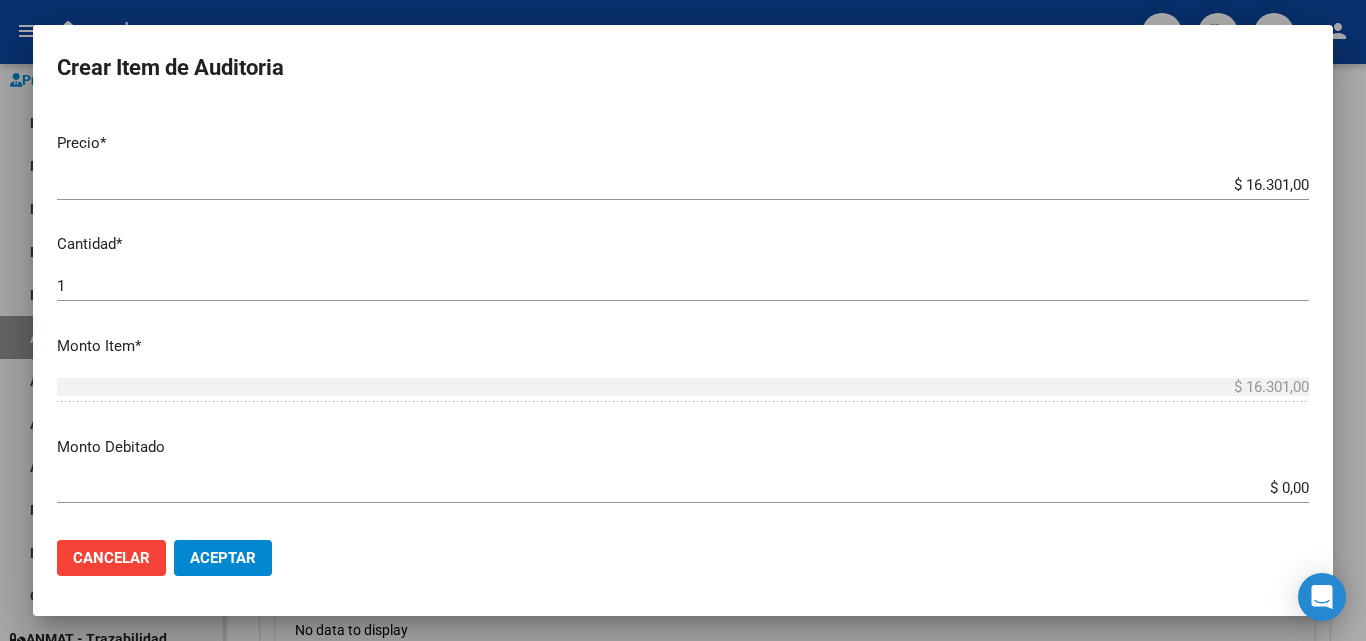 type on "todos" 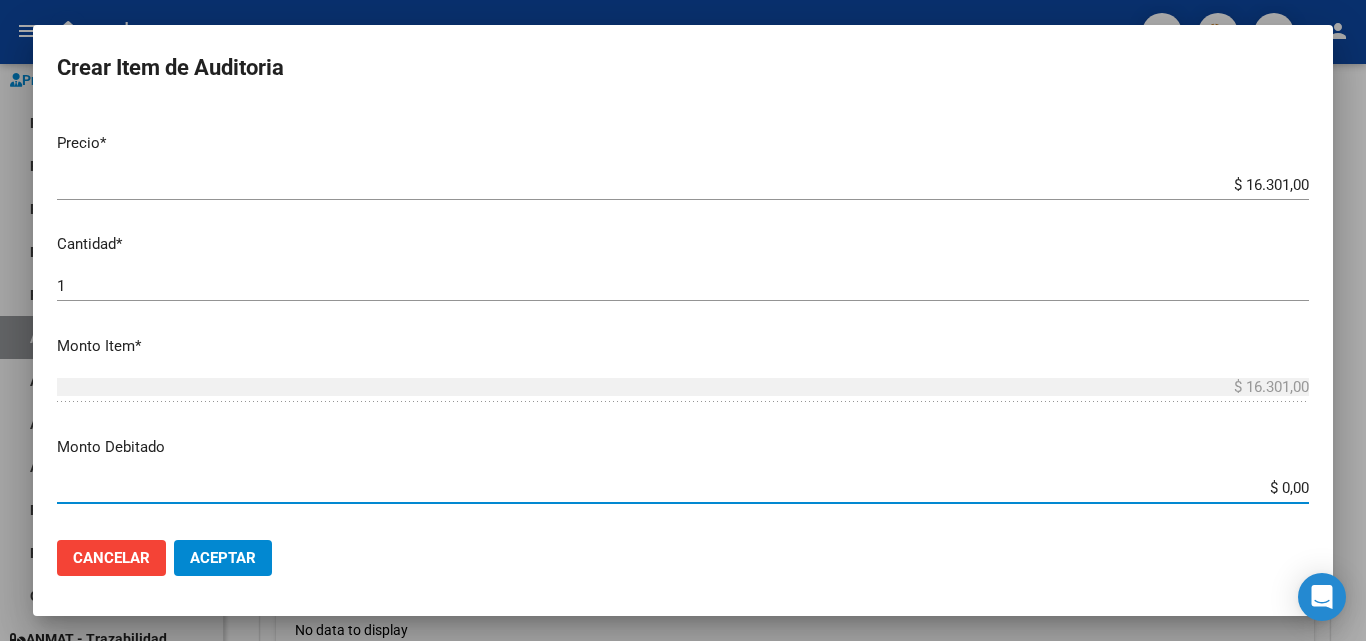 drag, startPoint x: 1254, startPoint y: 489, endPoint x: 1331, endPoint y: 491, distance: 77.02597 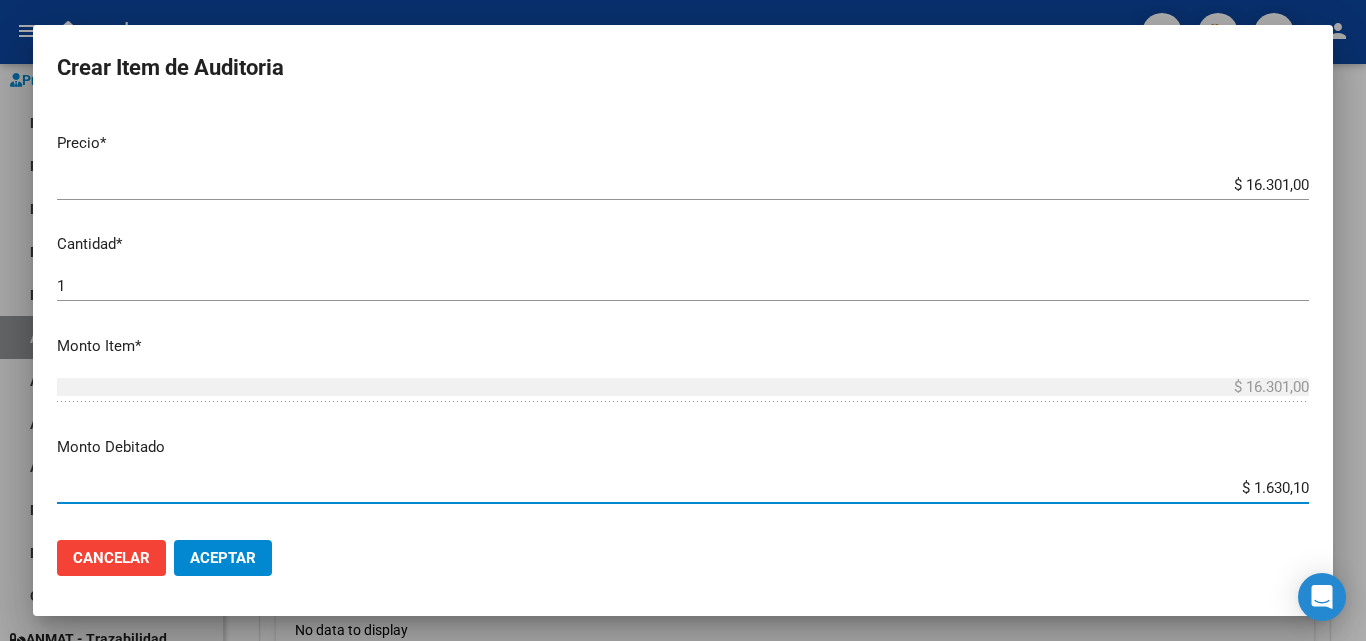 type on "$ 16.301,00" 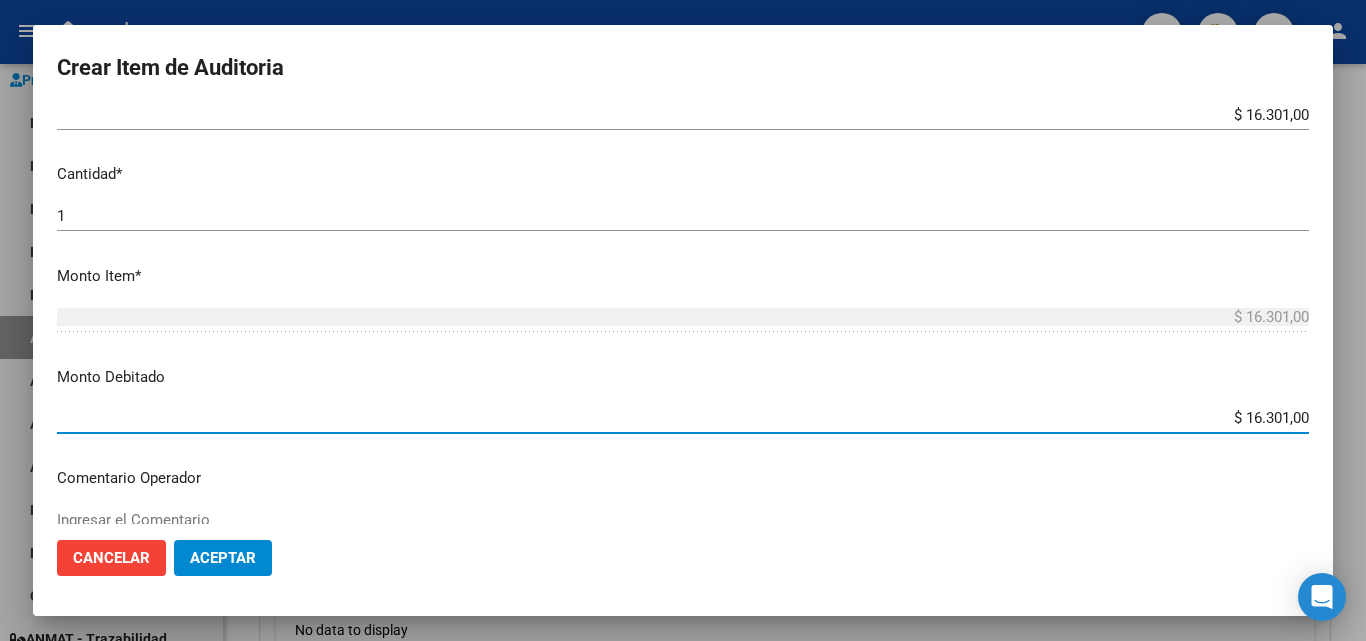 scroll, scrollTop: 500, scrollLeft: 0, axis: vertical 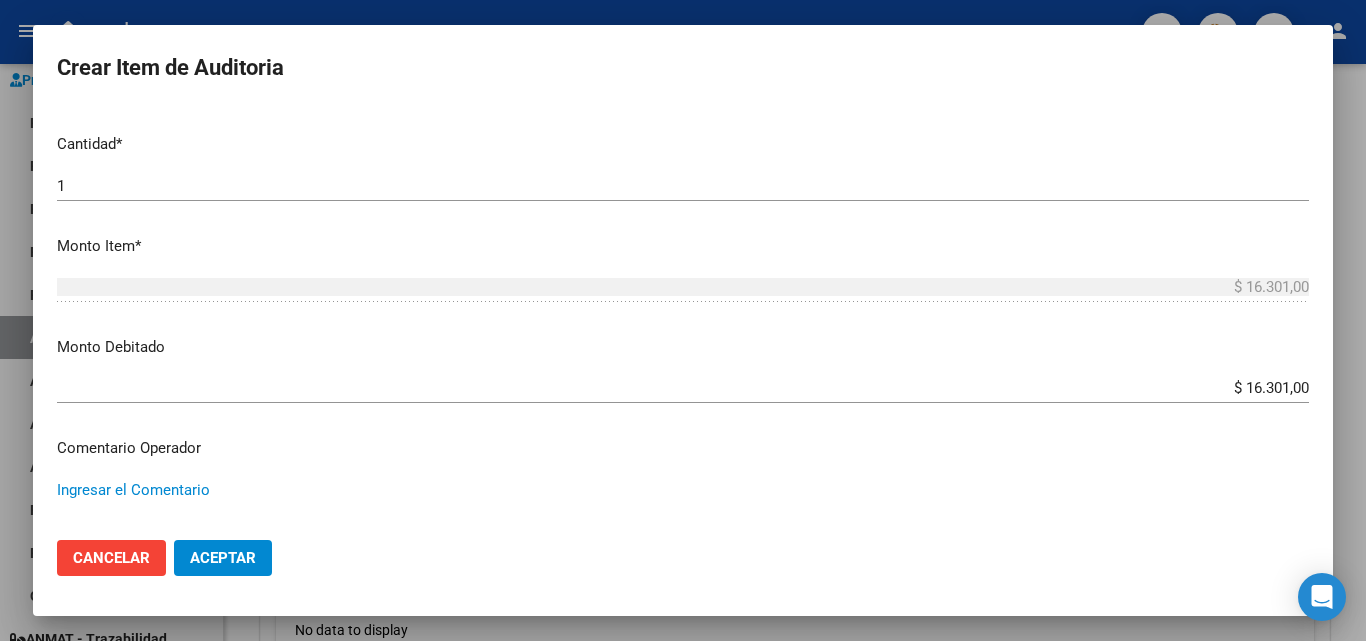 click on "Ingresar el Comentario" at bounding box center [683, 526] 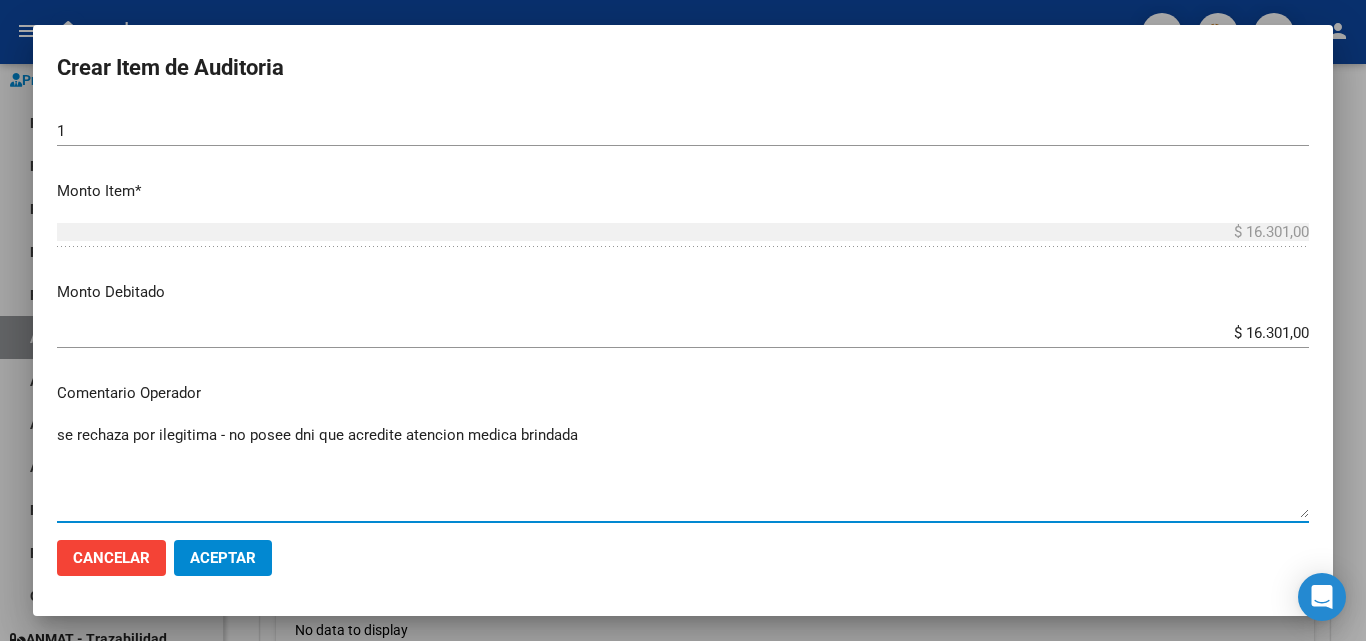 scroll, scrollTop: 600, scrollLeft: 0, axis: vertical 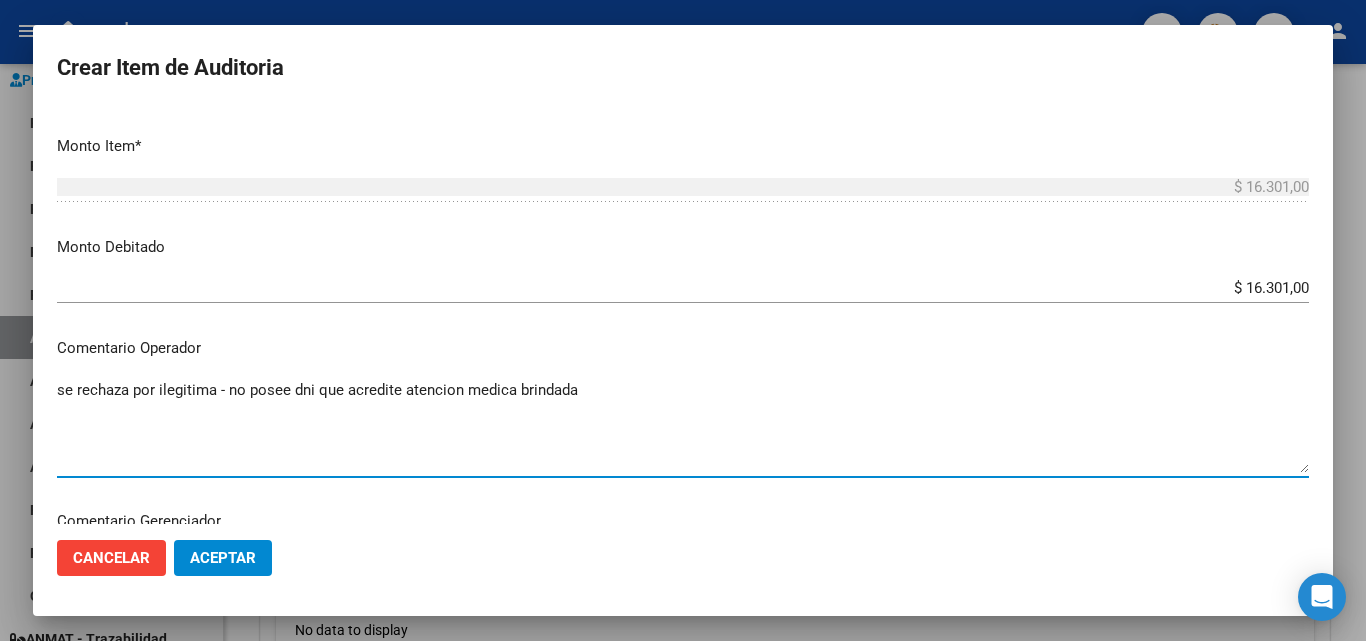 type on "se rechaza por ilegitima - no posee dni que acredite atencion medica brindada" 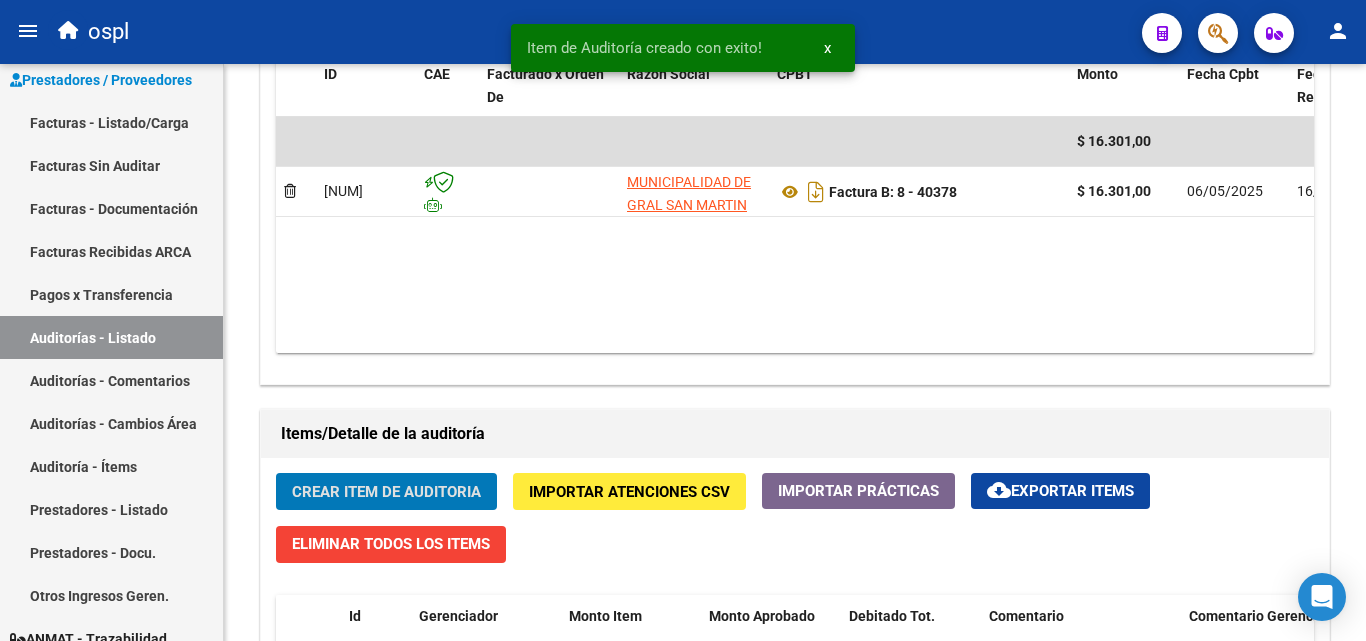 scroll, scrollTop: 1101, scrollLeft: 0, axis: vertical 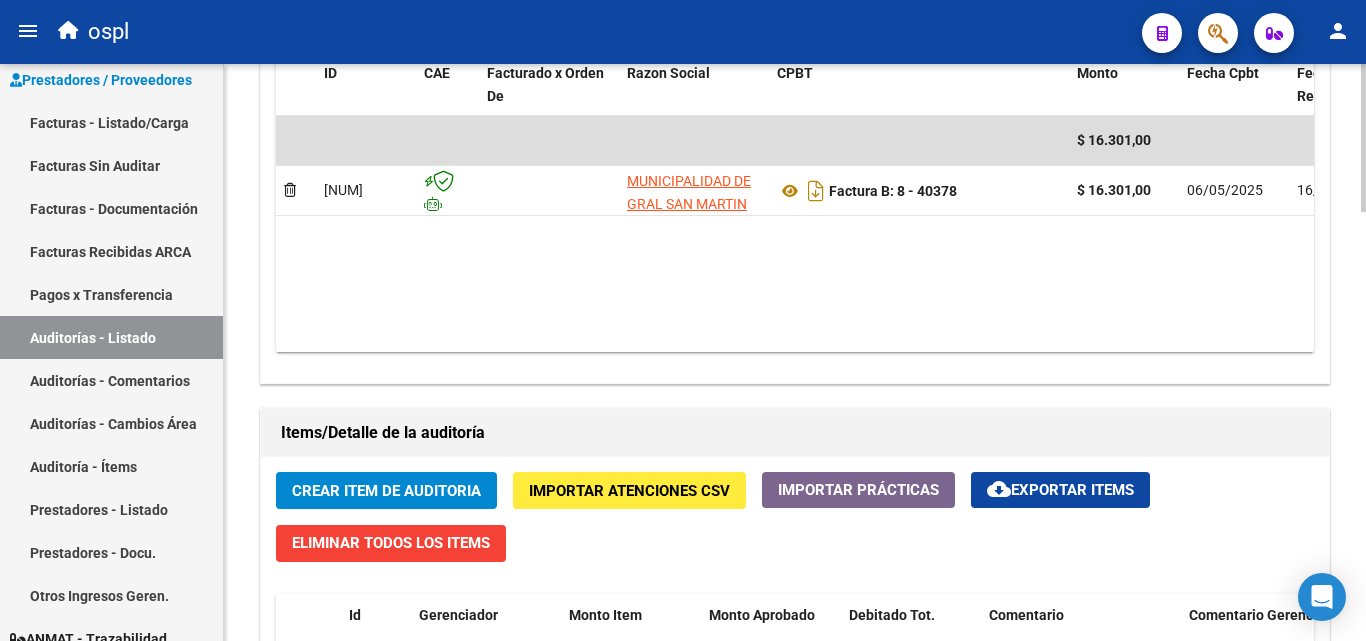 click on "Crear Item de Auditoria Importar Atenciones CSV  Importar Prácticas
cloud_download  Exportar Items   Eliminar Todos los Items  Id Gerenciador Monto Item Monto Aprobado Debitado Tot. Comentario Comentario Gerenciador Descripción Afiliado Estado CUIL Documento Nombre Completo Fec. Prestación Atencion Tipo Nomenclador Código Nomenclador Nombre Usuario Creado Area Creado Area Modificado     3657   CUIDADO! SIN GERENCIADOR!  $ 16.301,00 $ 0,00 $ 16.301,00      se rechaza por ilegitima - no posee dni que acredite atencion medica brindada       todos  [FIRST] [LAST]   [DATE]   1 total   1" 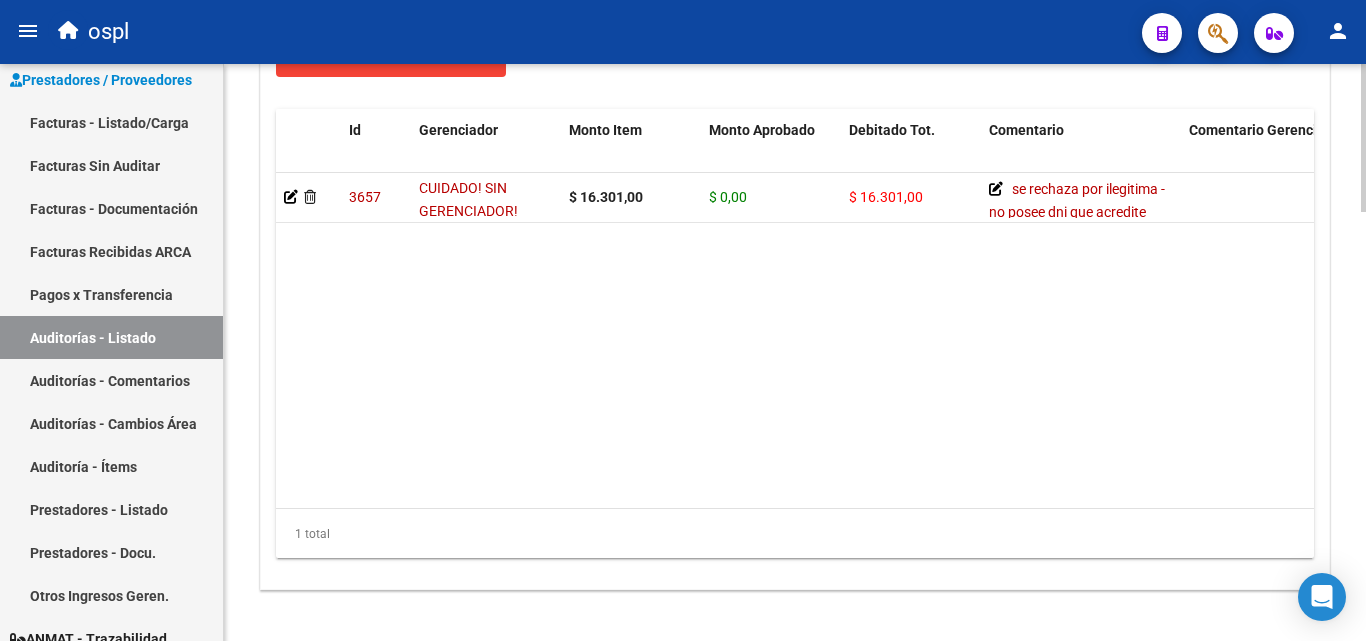 scroll, scrollTop: 1677, scrollLeft: 0, axis: vertical 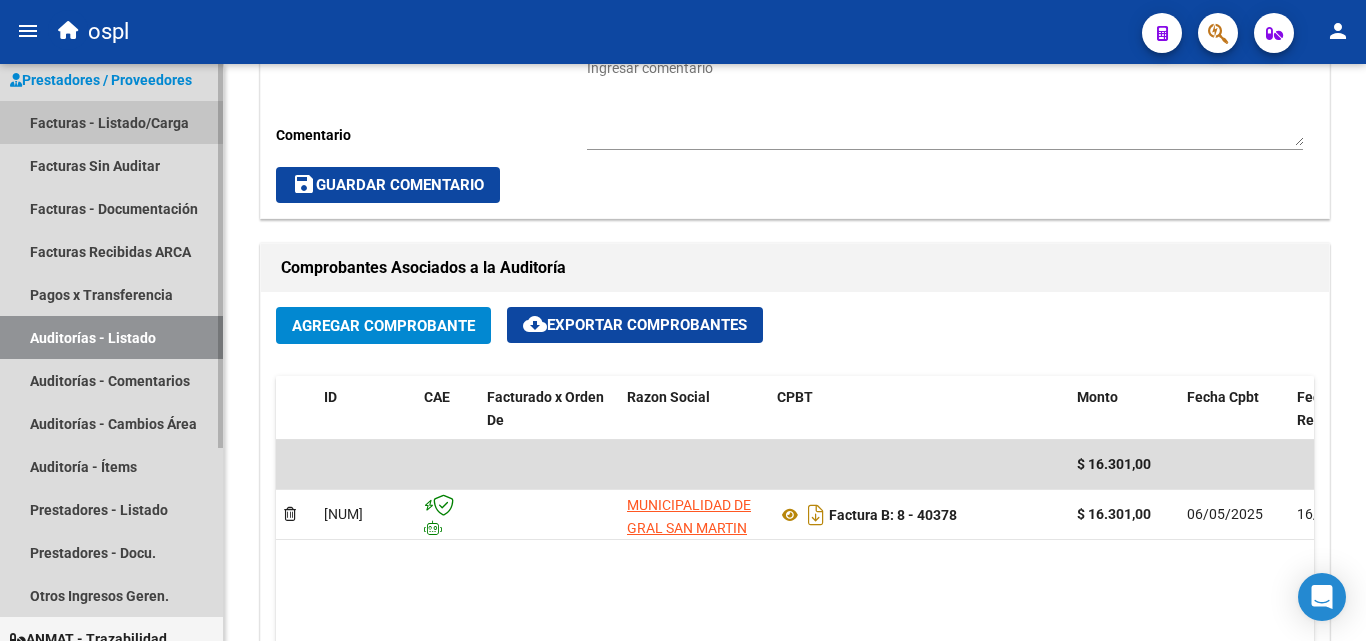 click on "Facturas - Listado/Carga" at bounding box center (111, 122) 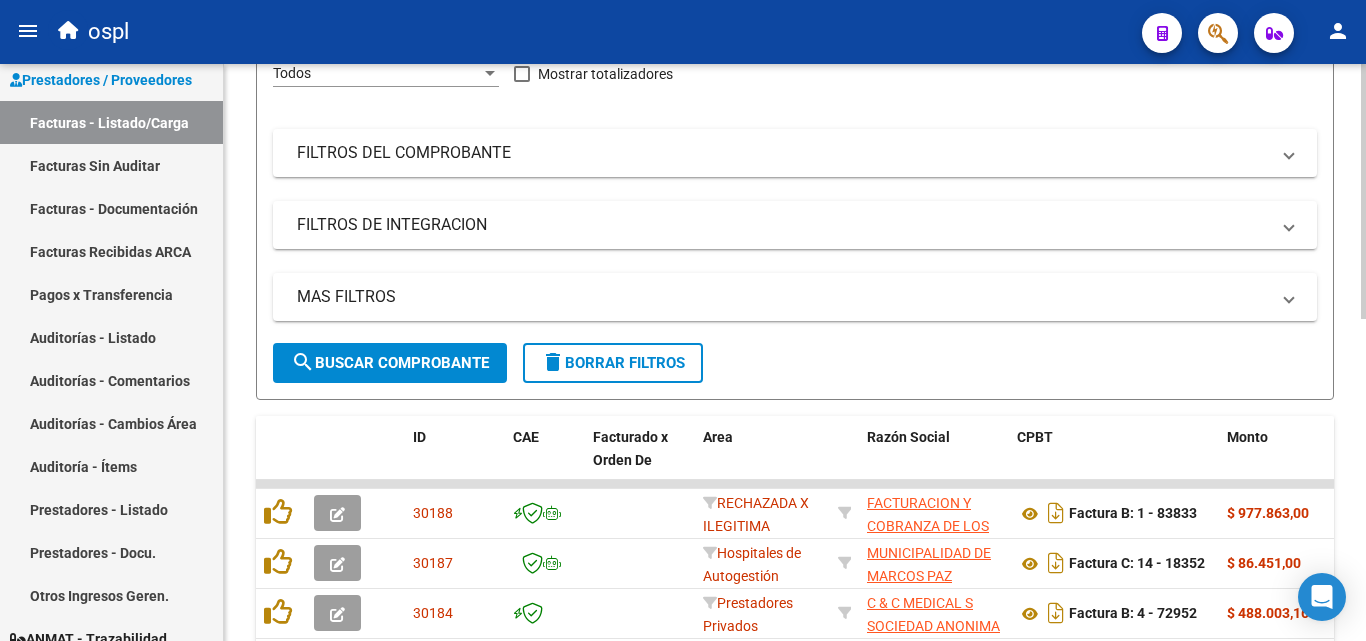 scroll, scrollTop: 27, scrollLeft: 0, axis: vertical 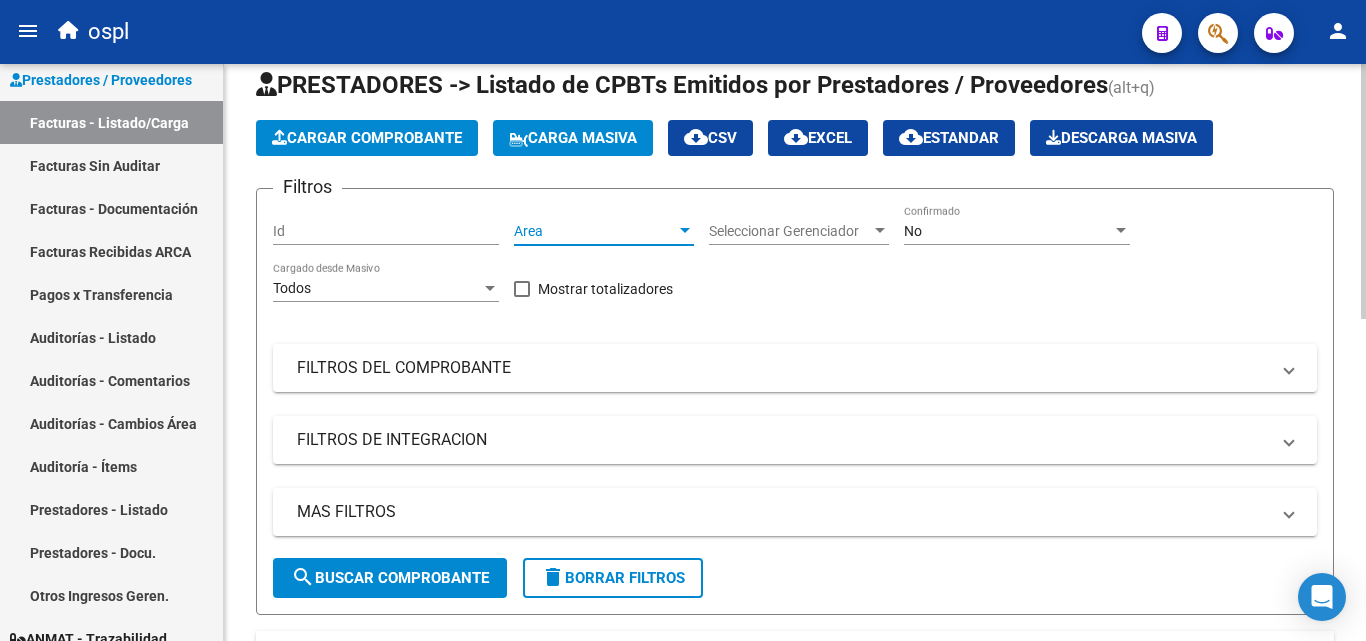 click on "Area" at bounding box center [595, 231] 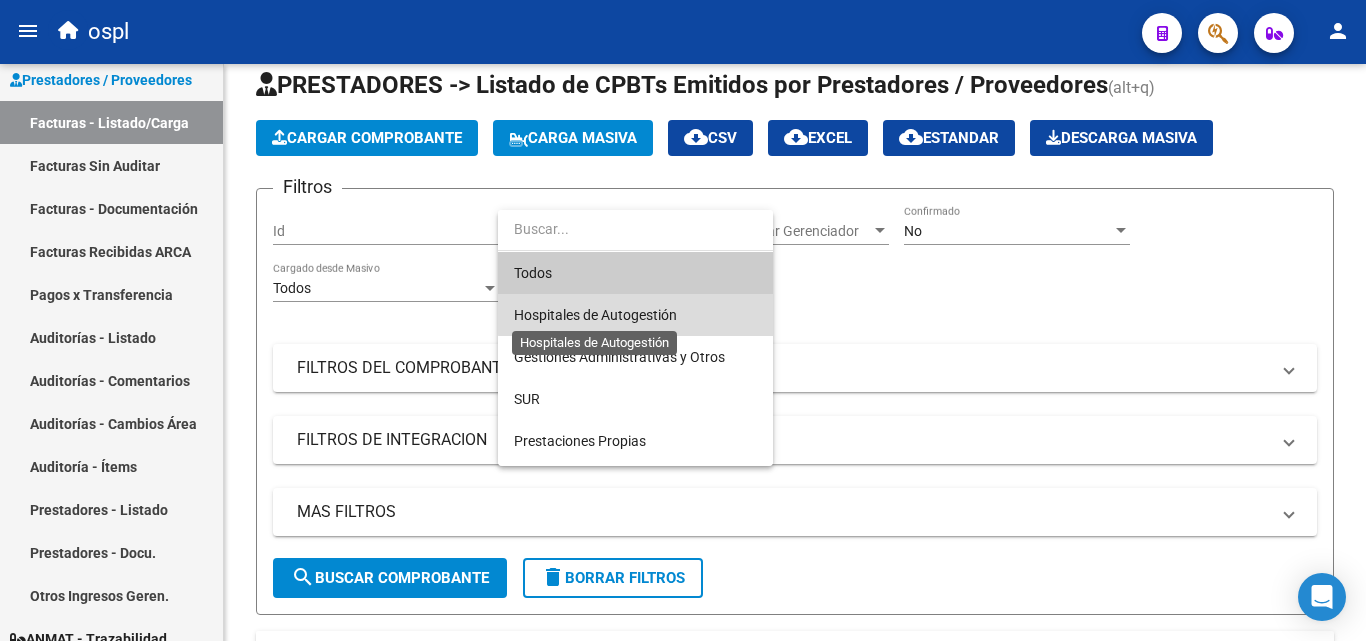 click on "Hospitales de Autogestión" at bounding box center (595, 315) 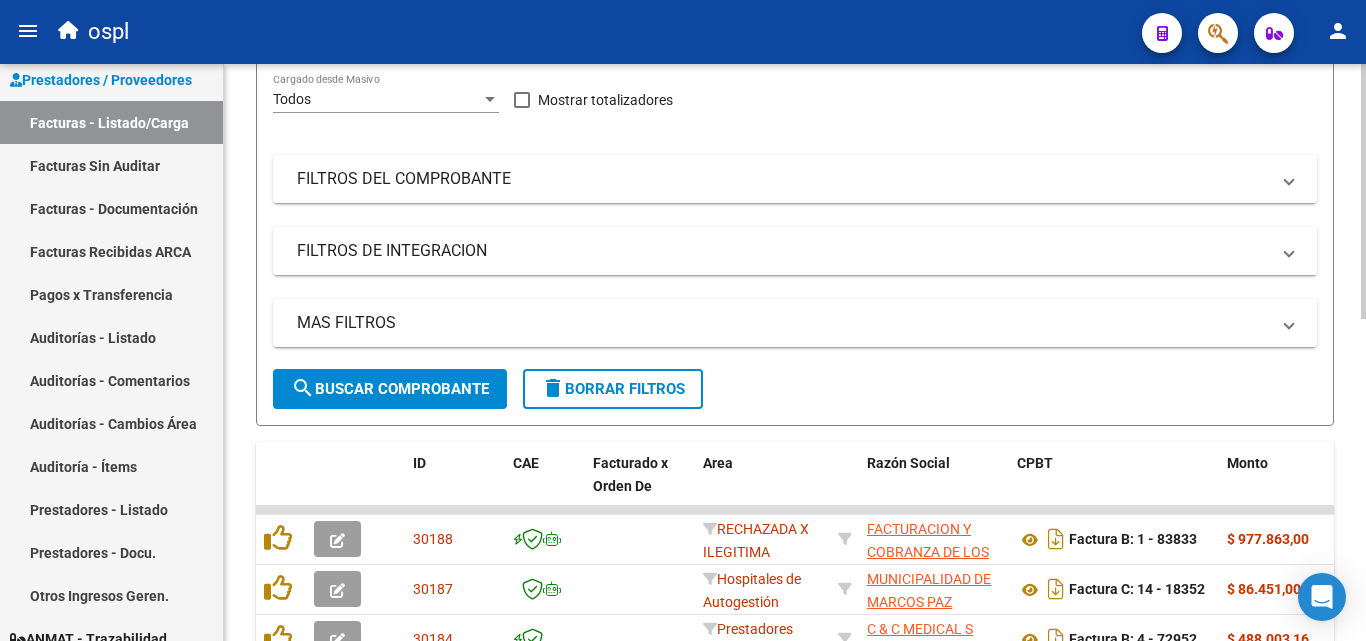 scroll, scrollTop: 227, scrollLeft: 0, axis: vertical 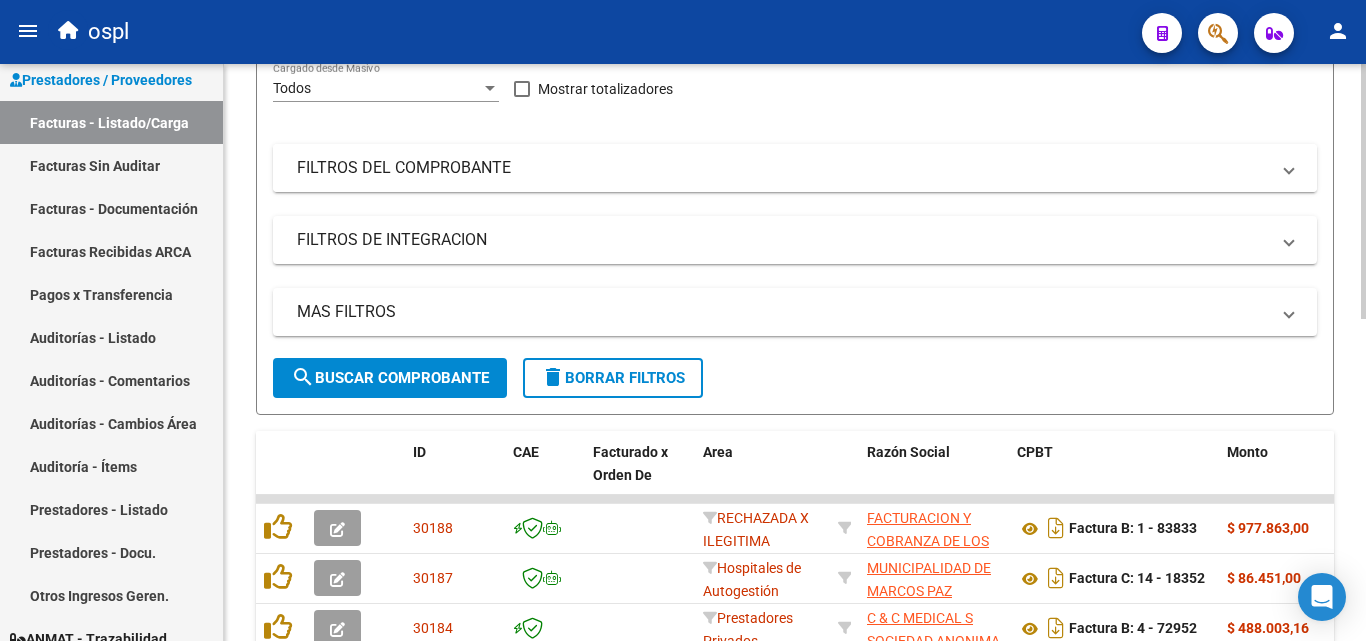 click on "FILTROS DEL COMPROBANTE" at bounding box center (783, 168) 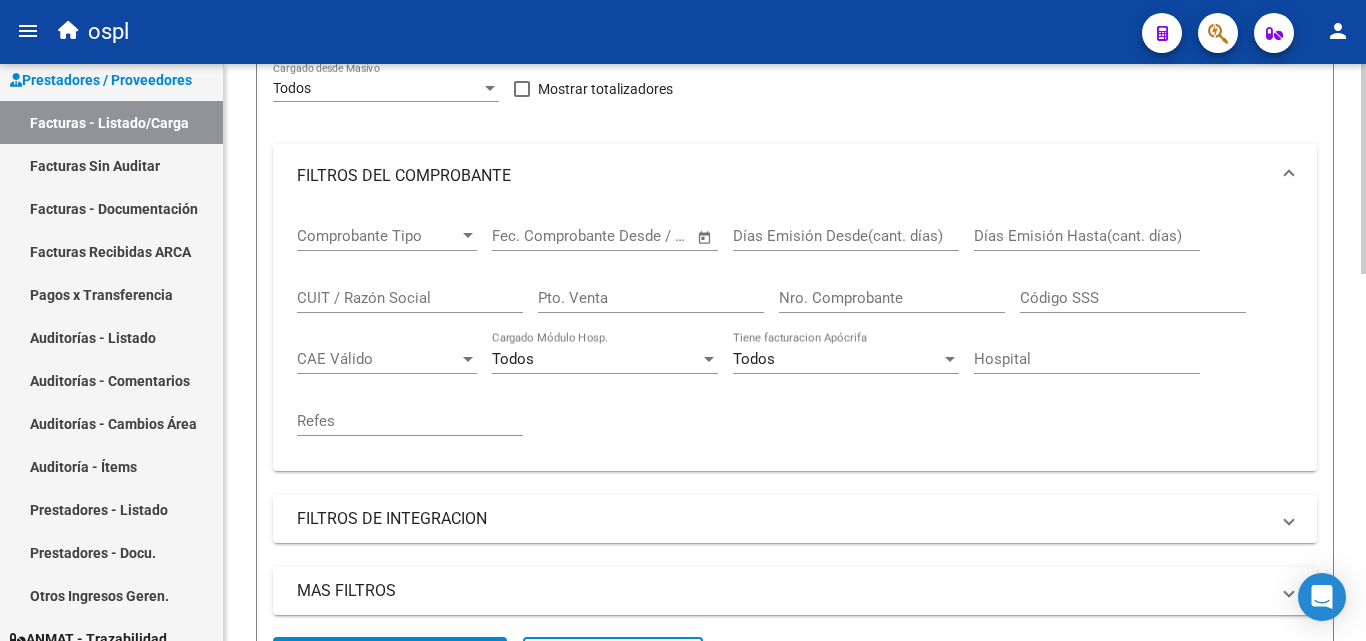 click 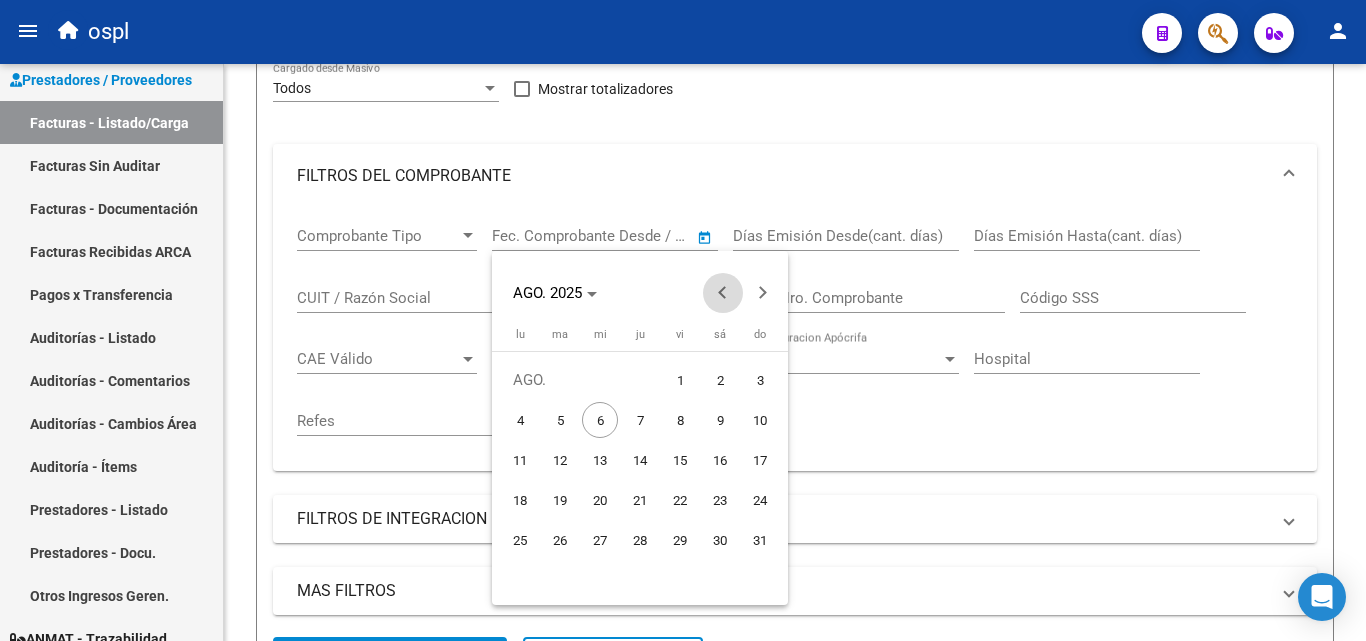 click at bounding box center [723, 293] 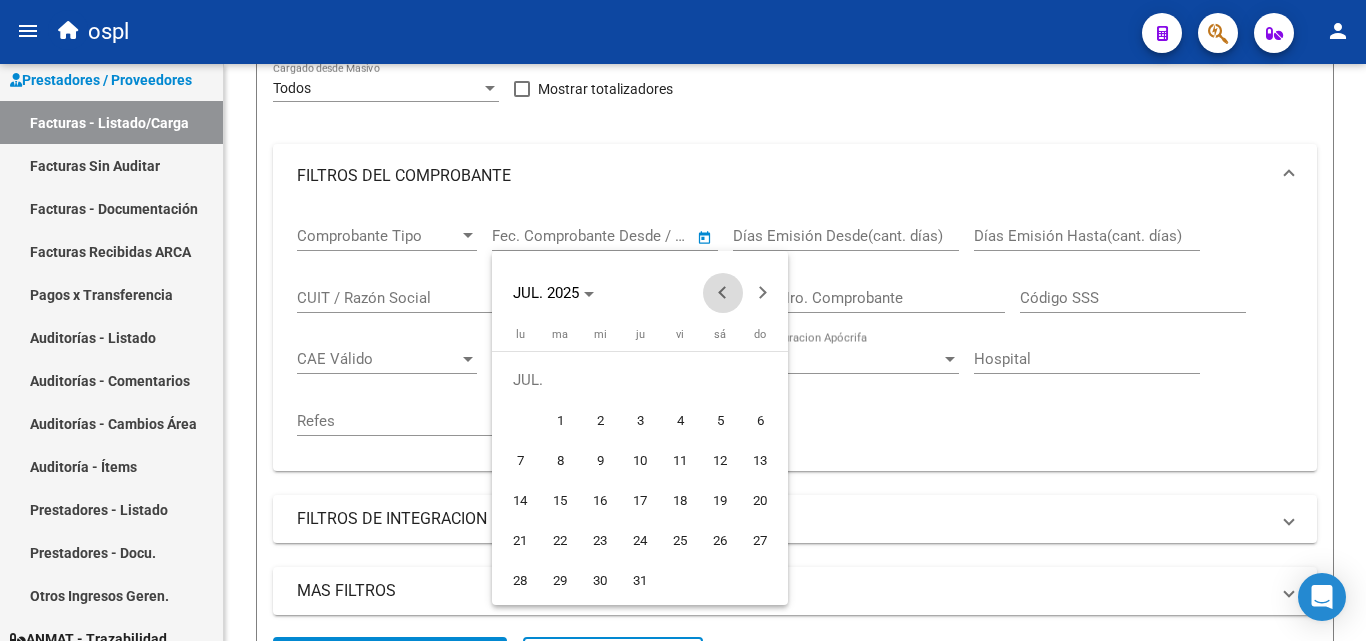 click at bounding box center [723, 293] 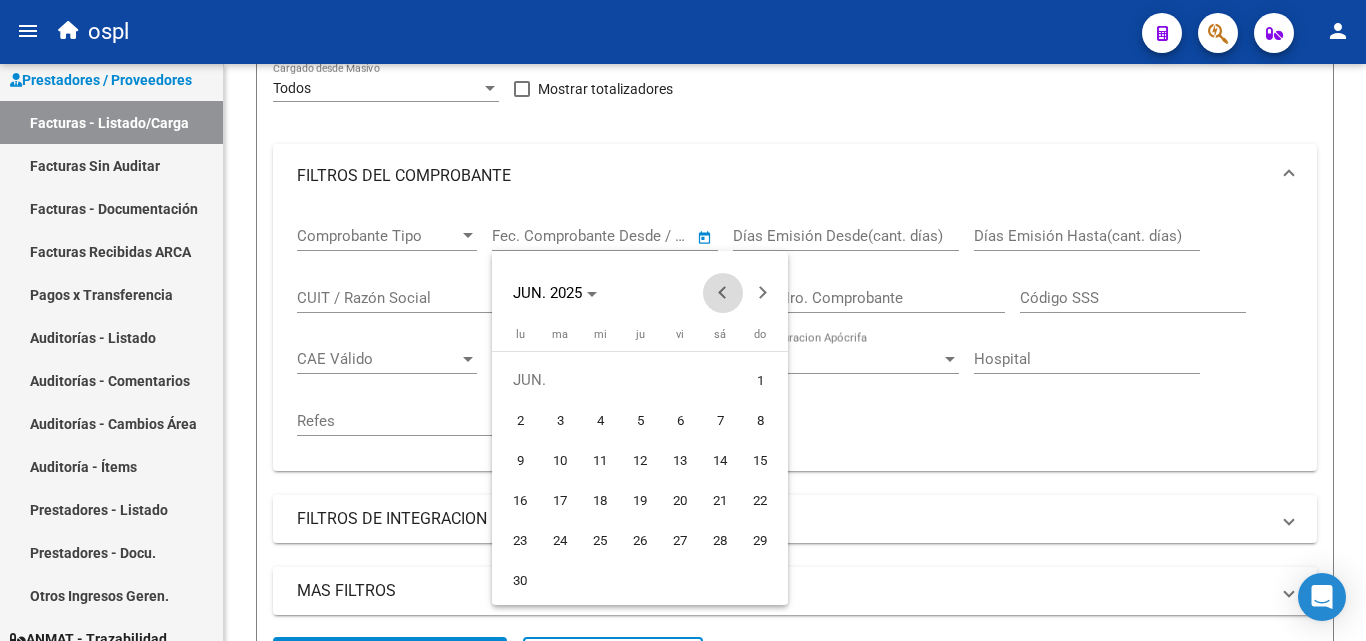 click at bounding box center (723, 293) 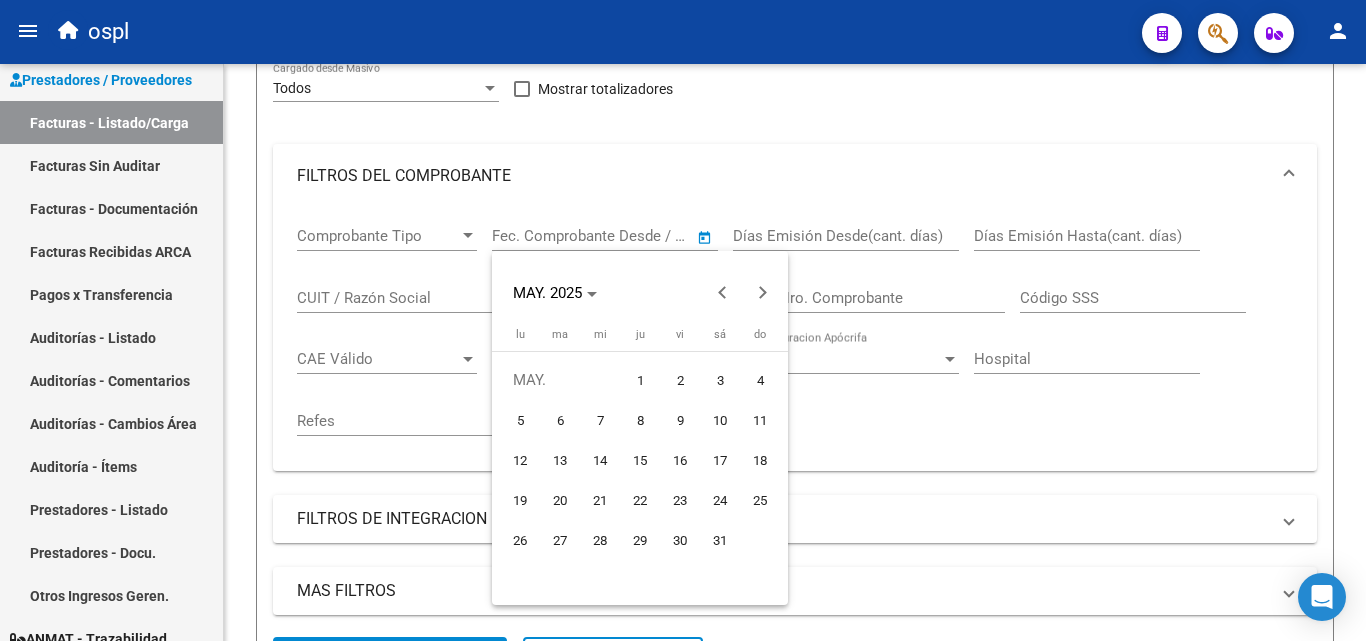 click on "1" at bounding box center [640, 380] 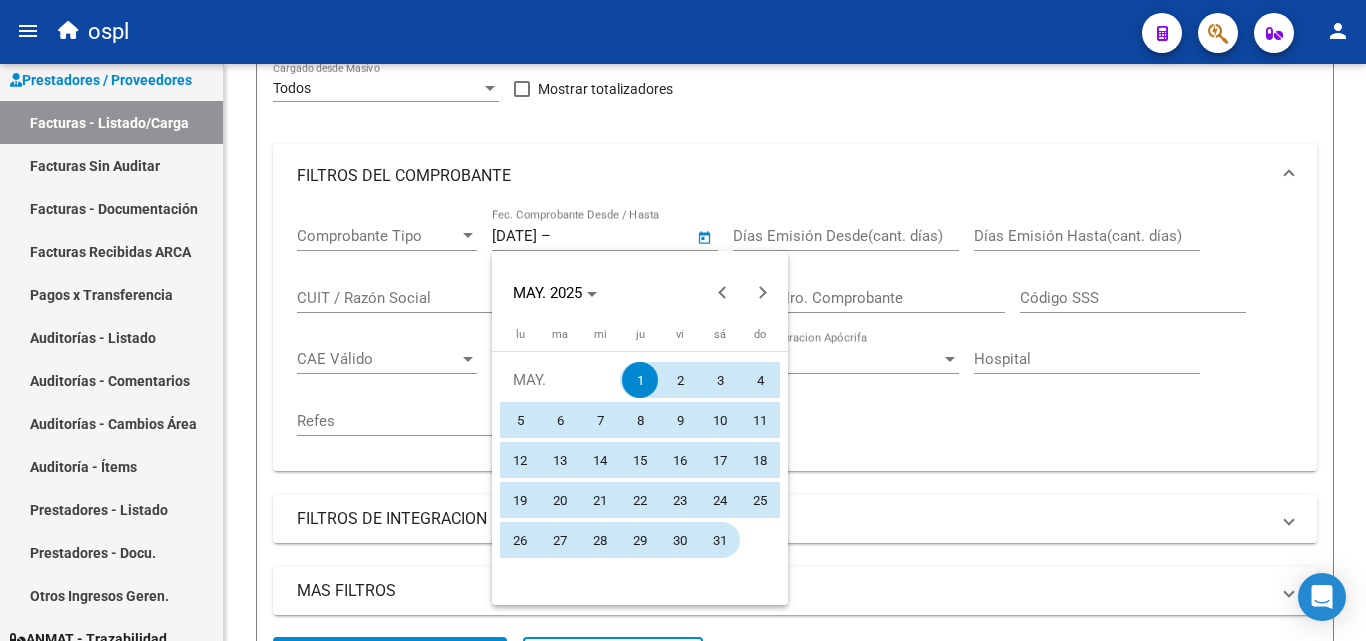 click on "31" at bounding box center (720, 540) 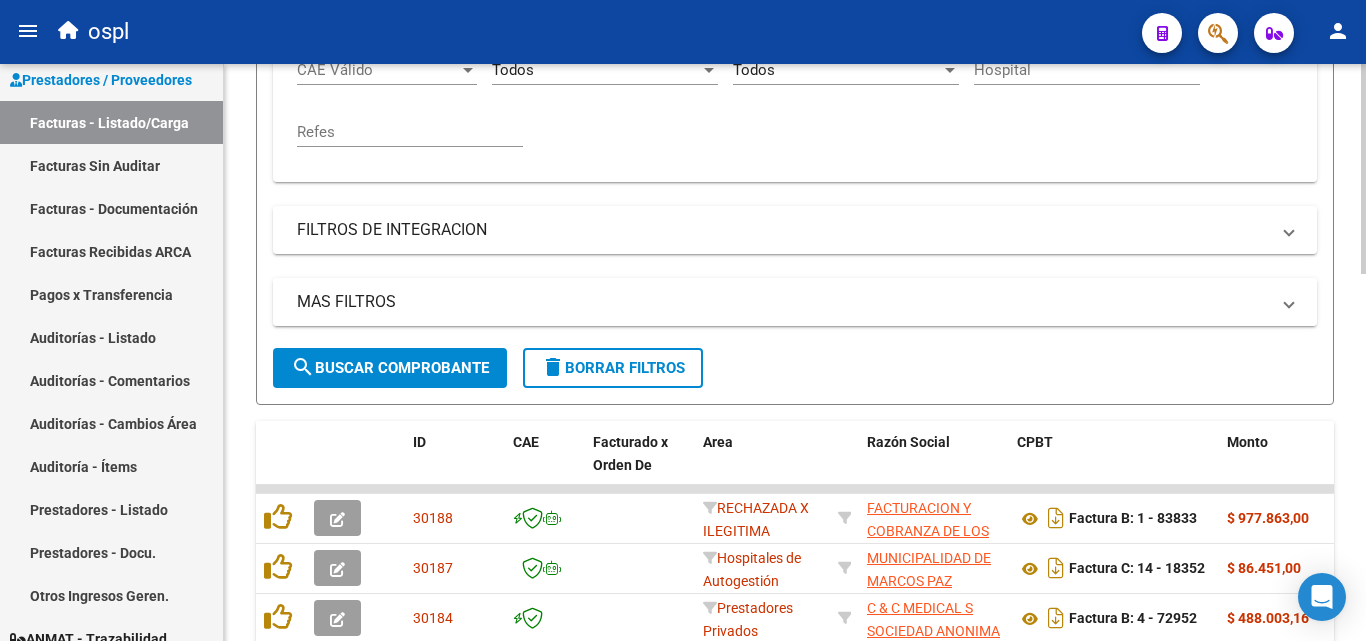 scroll, scrollTop: 527, scrollLeft: 0, axis: vertical 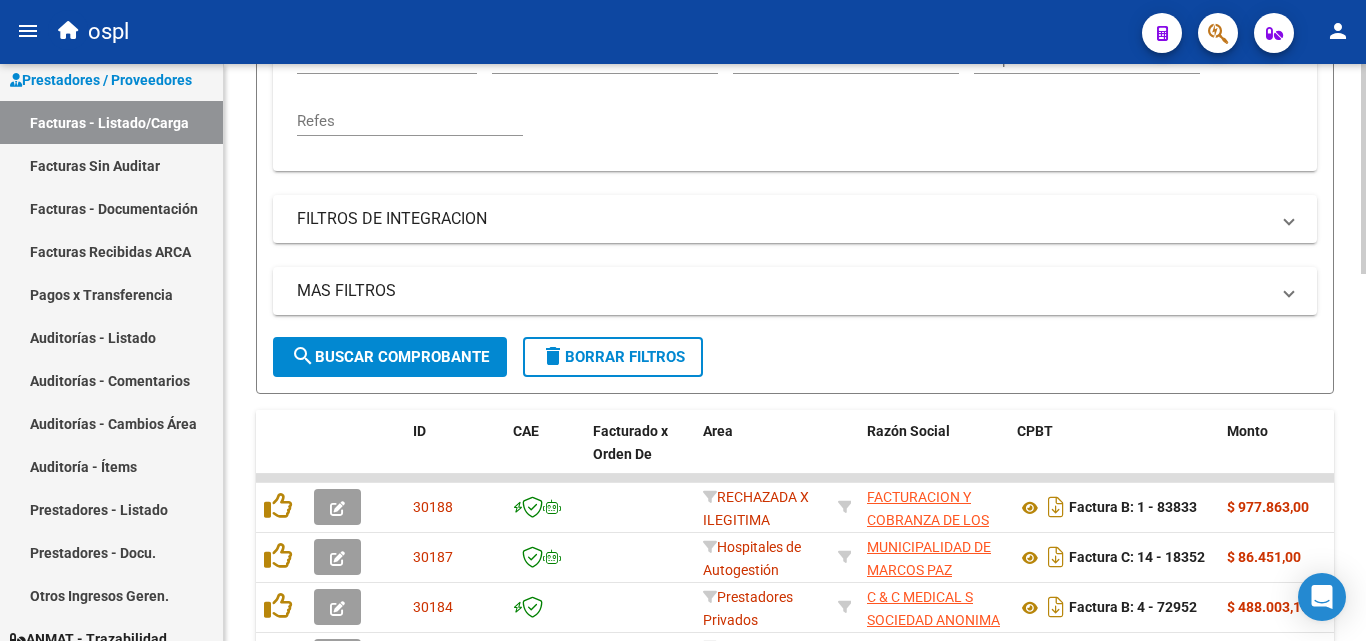 click on "search  Buscar Comprobante" 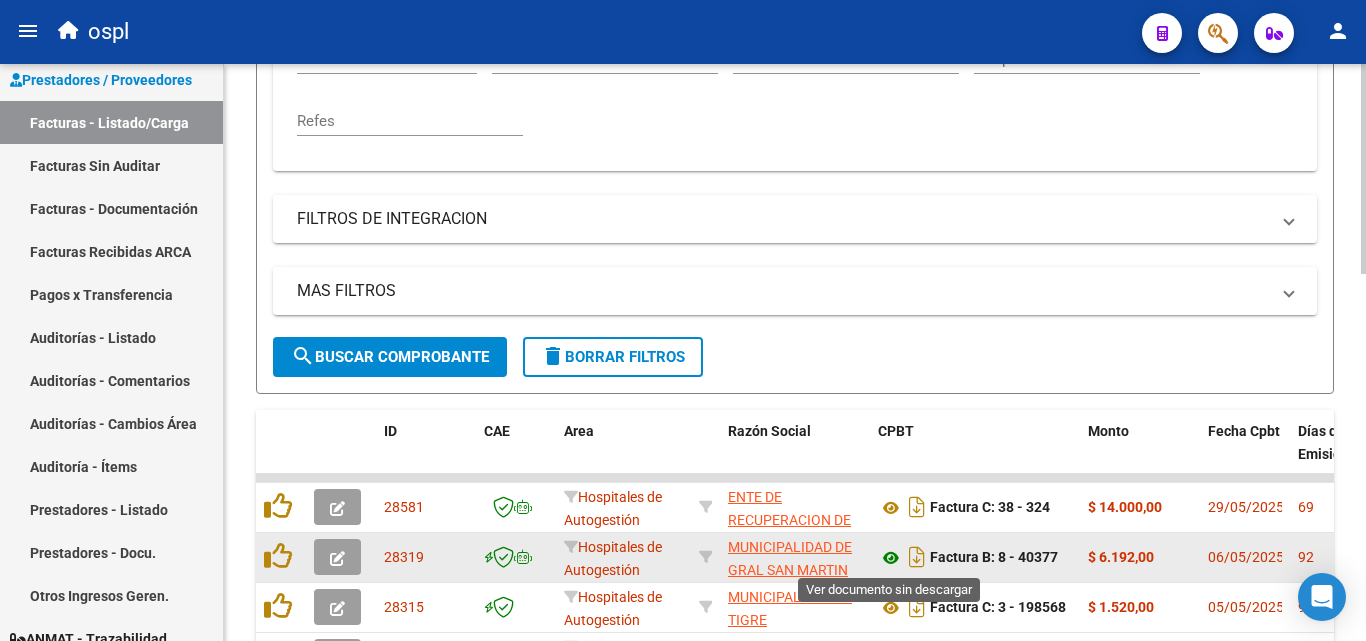 click 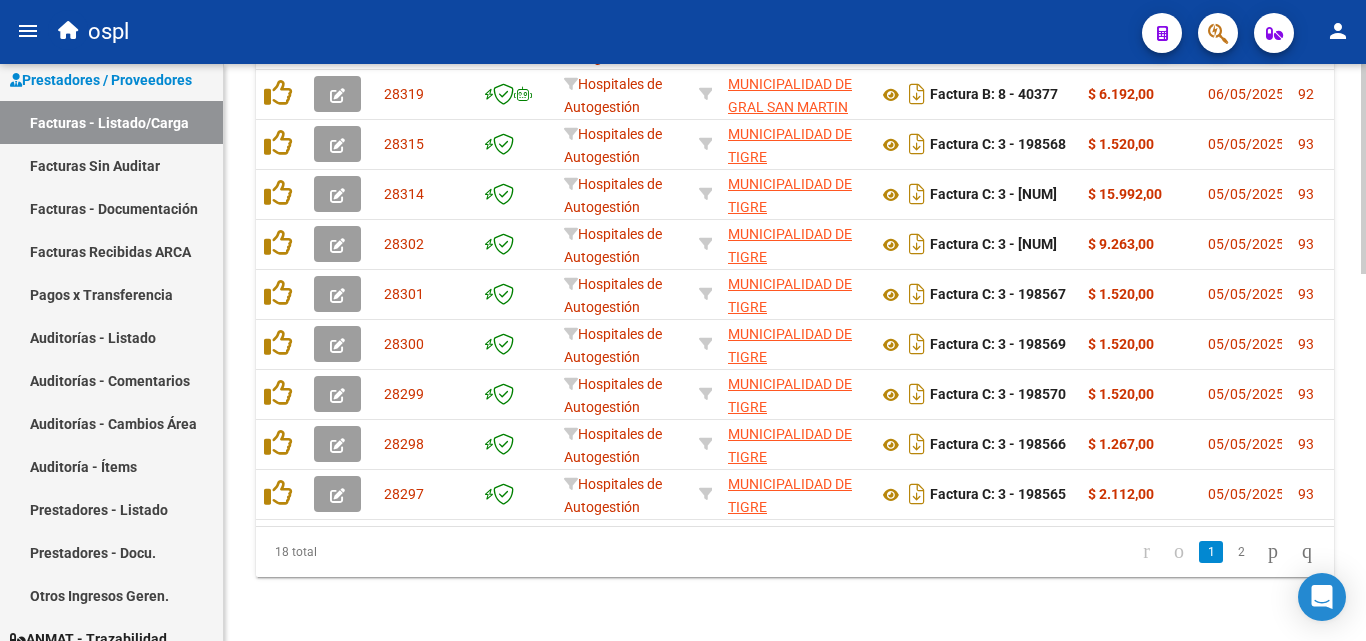 scroll, scrollTop: 1006, scrollLeft: 0, axis: vertical 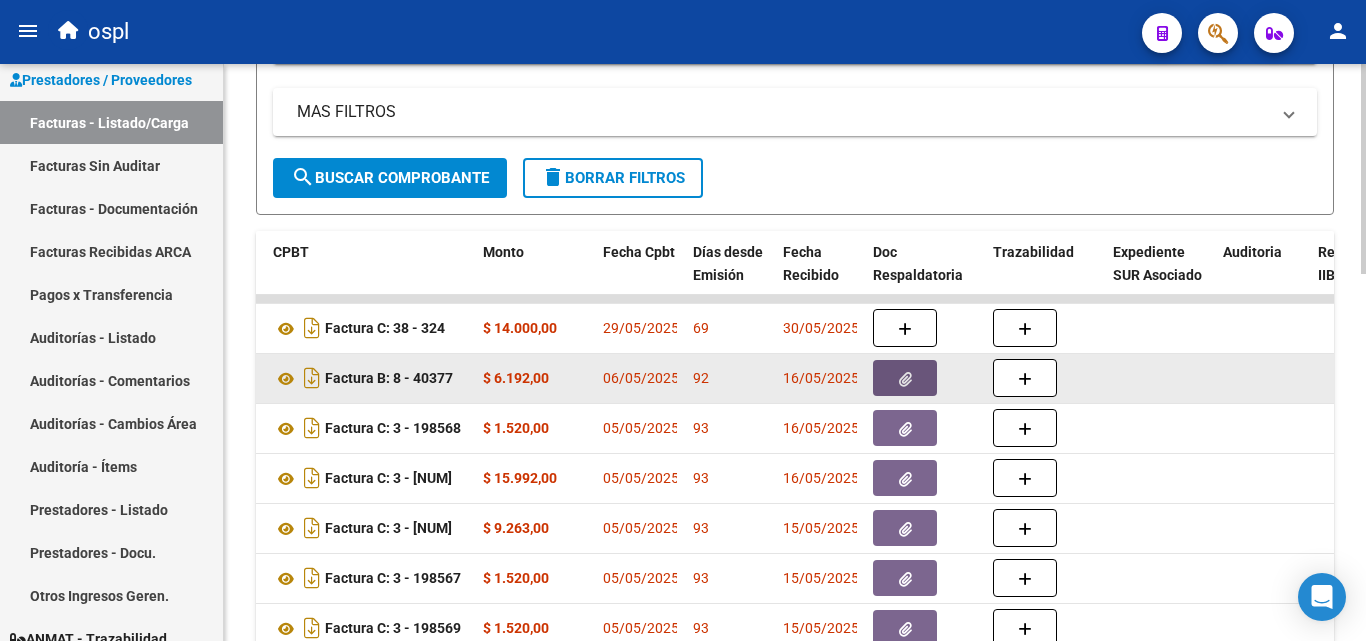 click 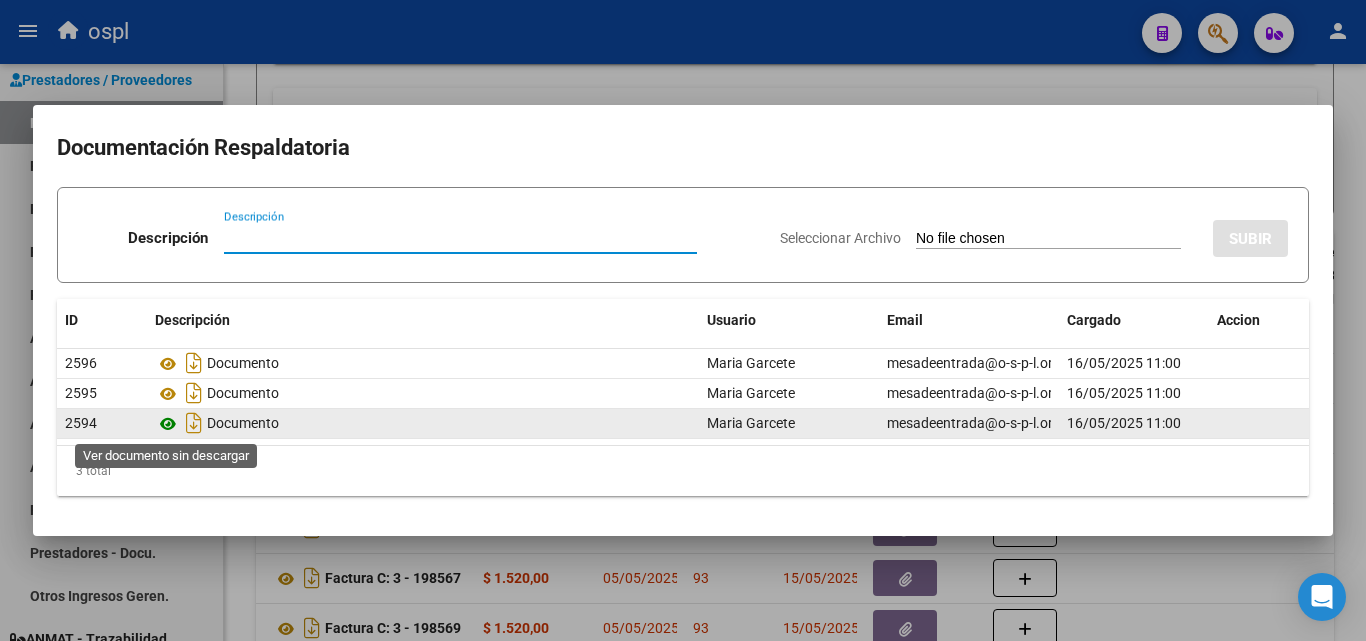 click 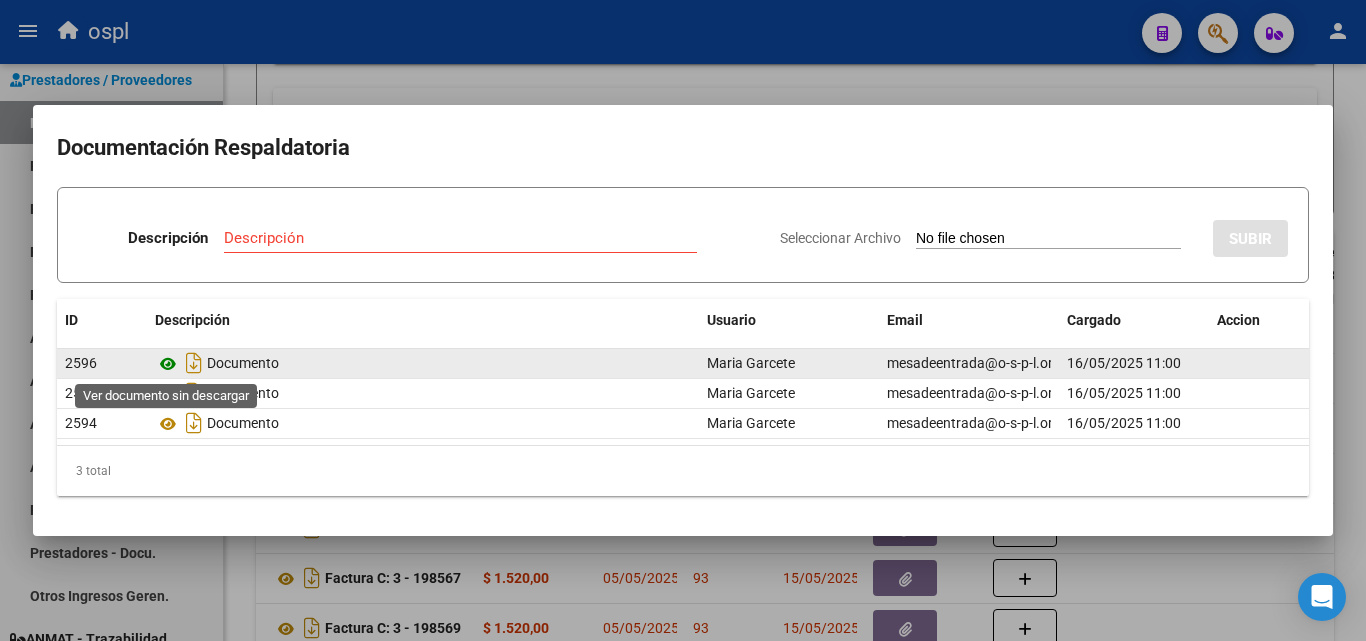 click 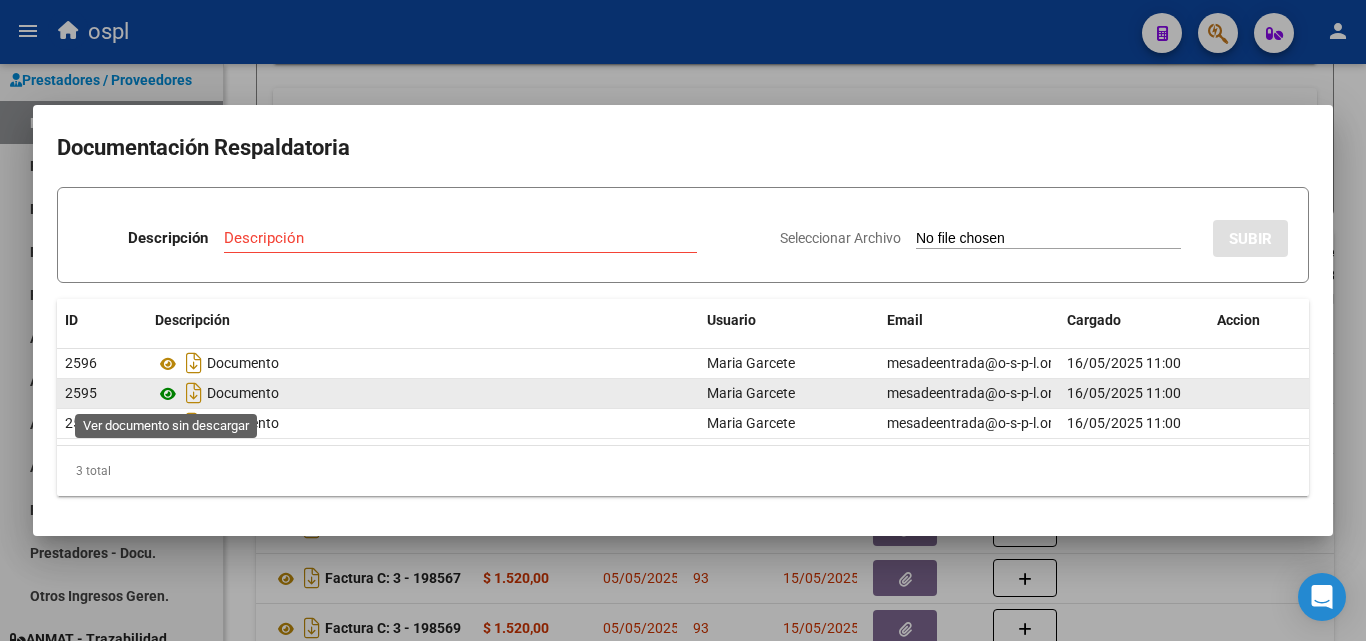 click 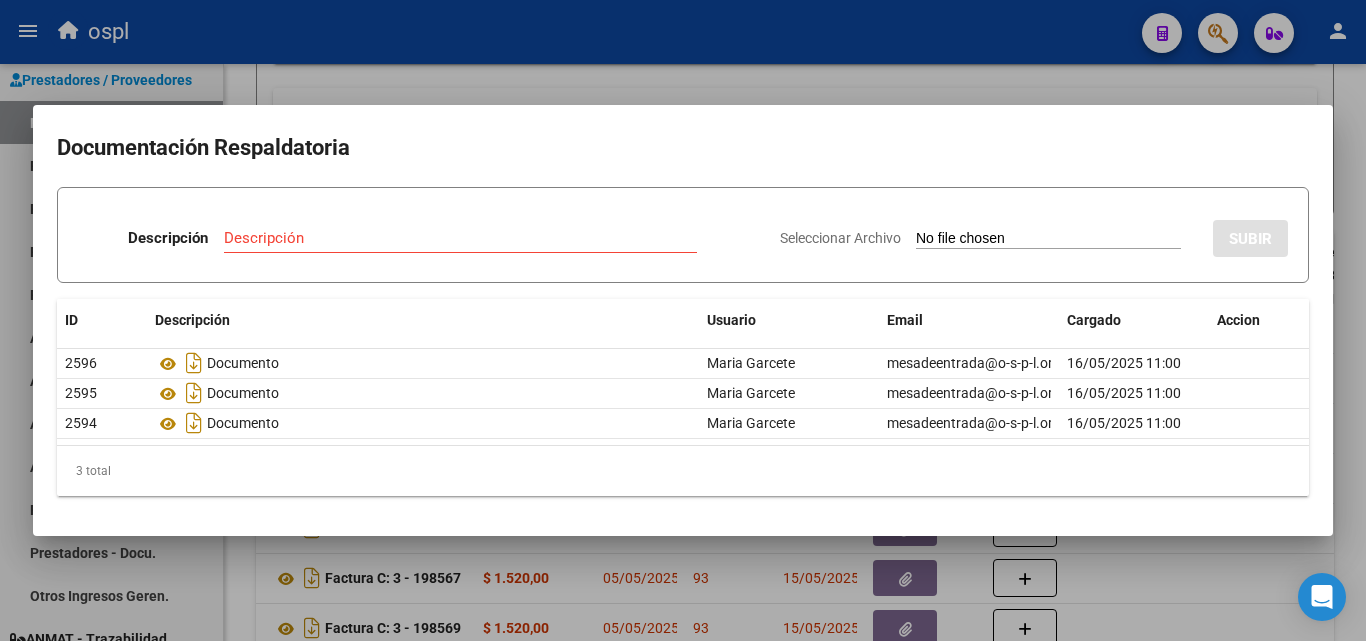 click at bounding box center [683, 320] 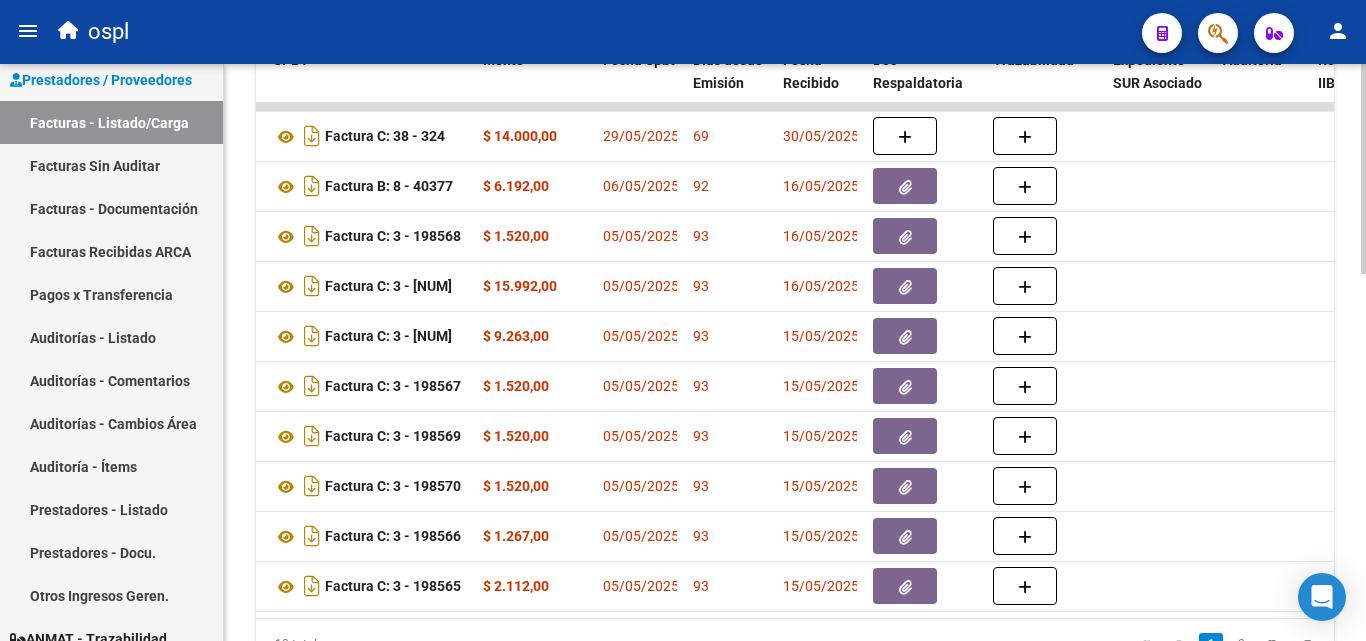 scroll, scrollTop: 1006, scrollLeft: 0, axis: vertical 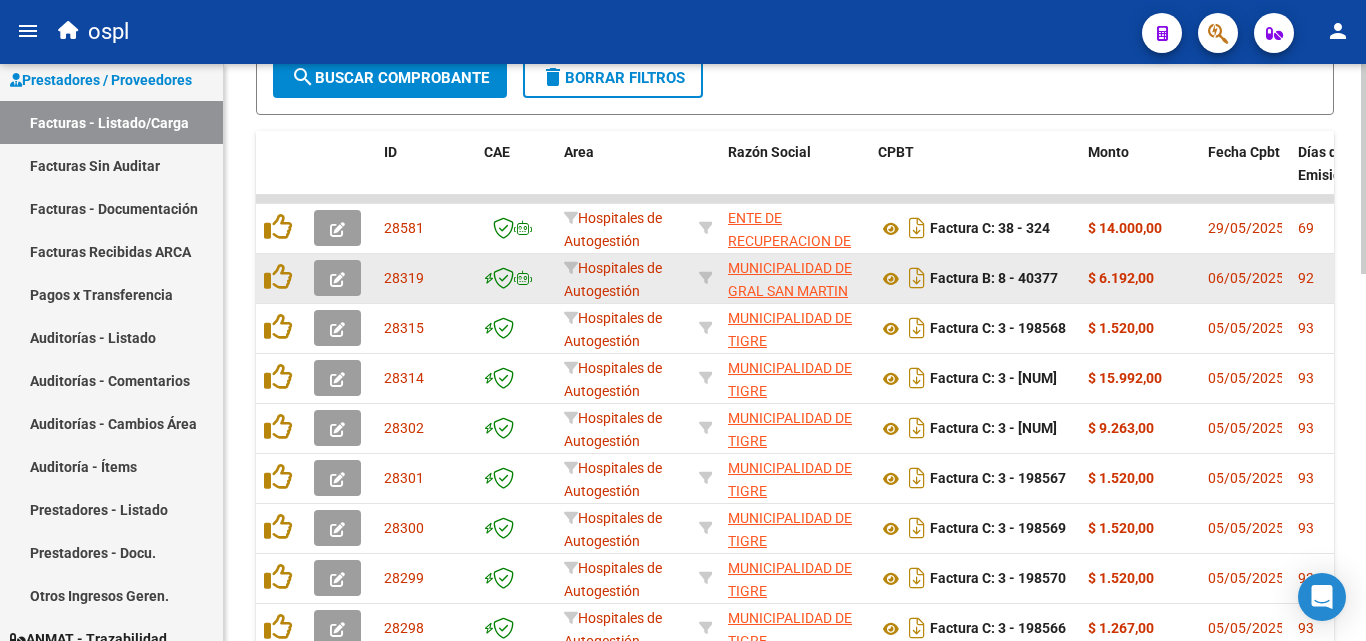 click 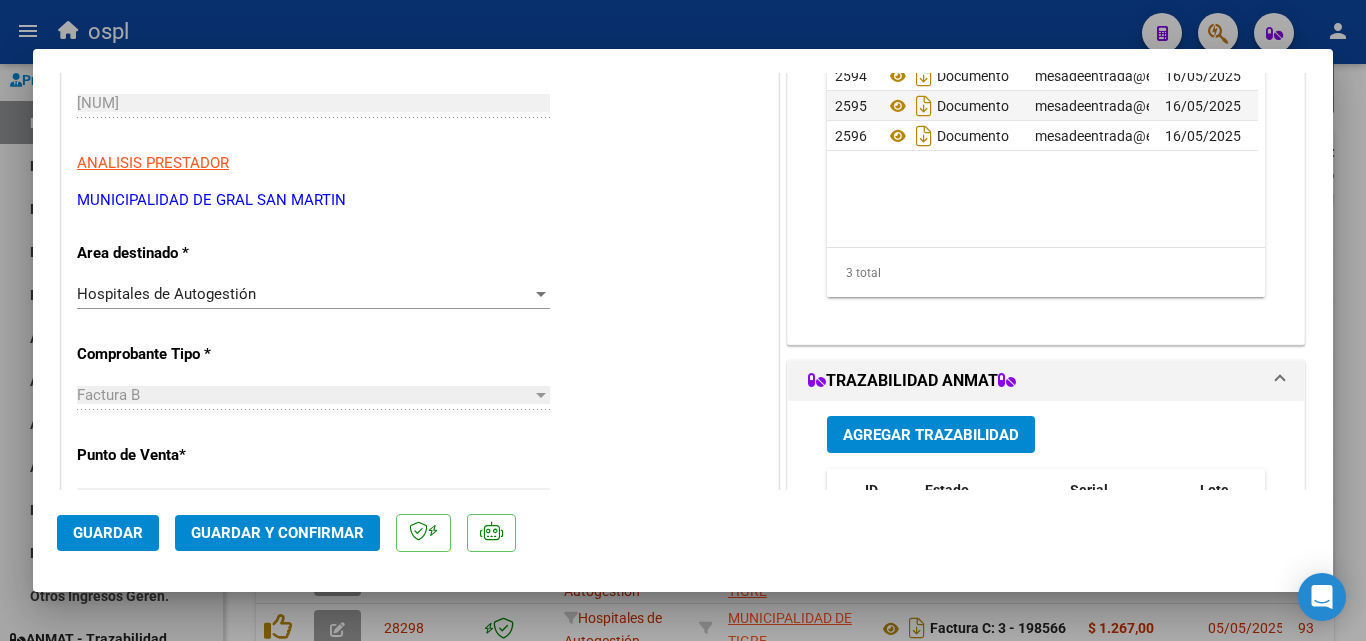 scroll, scrollTop: 300, scrollLeft: 0, axis: vertical 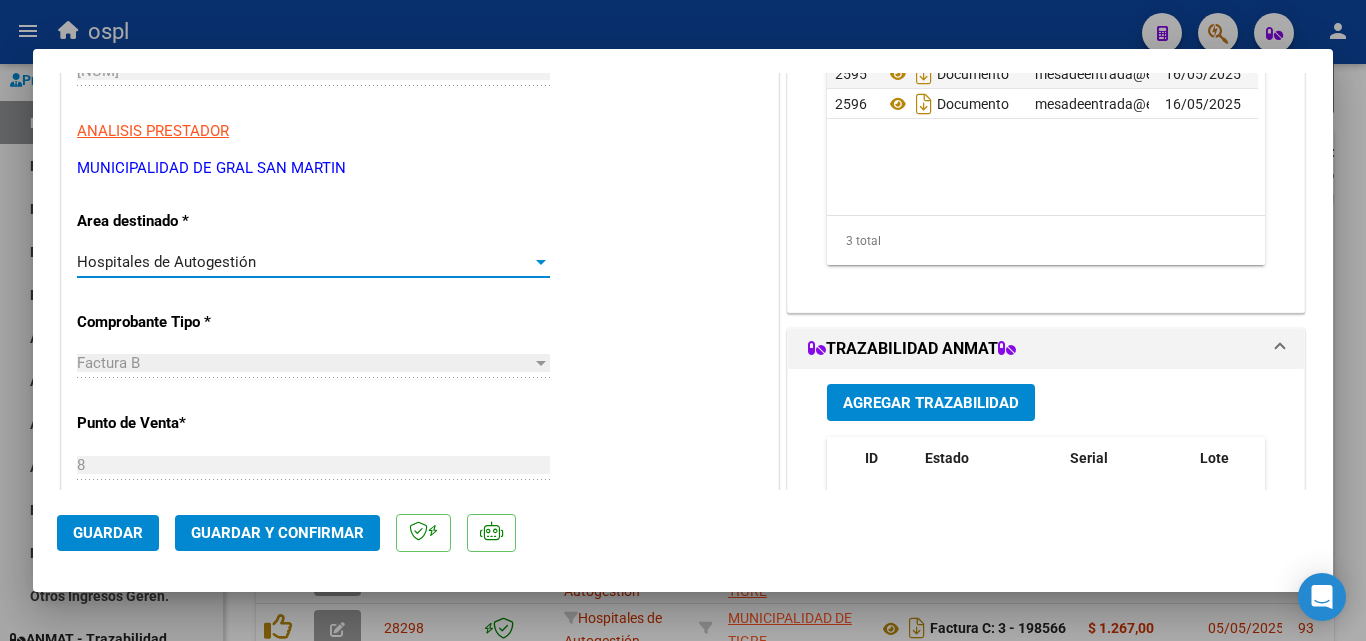 click on "Hospitales de Autogestión" at bounding box center (304, 262) 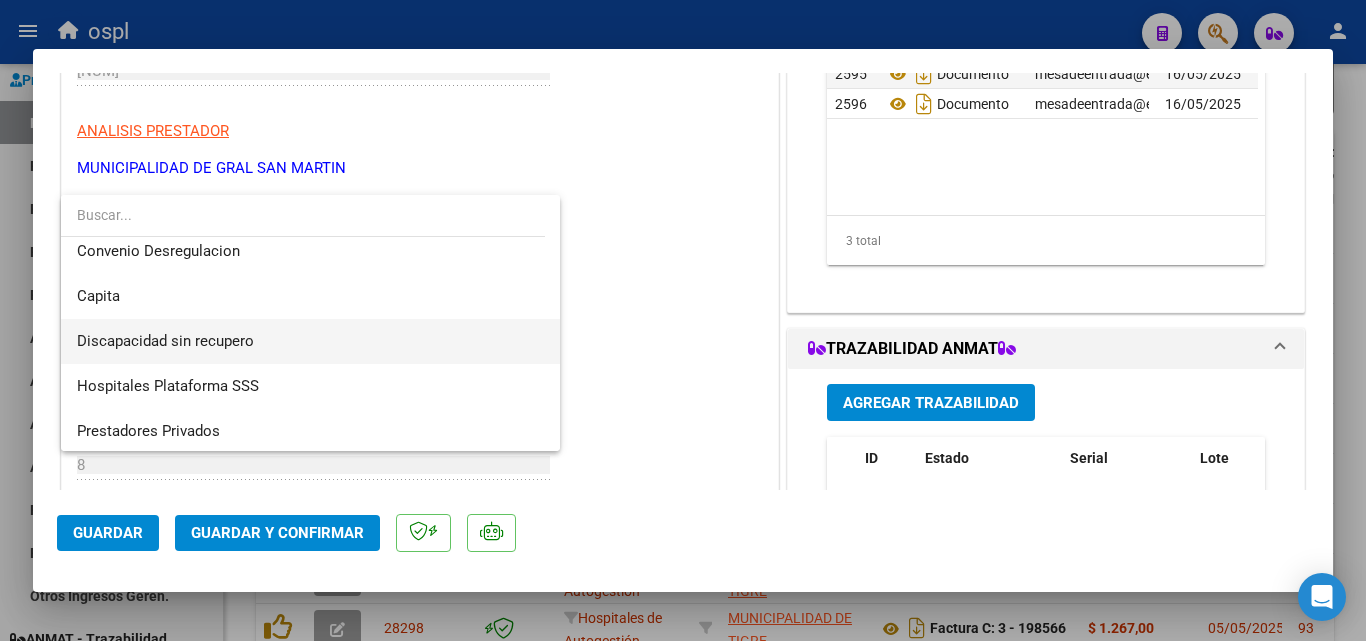 scroll, scrollTop: 284, scrollLeft: 0, axis: vertical 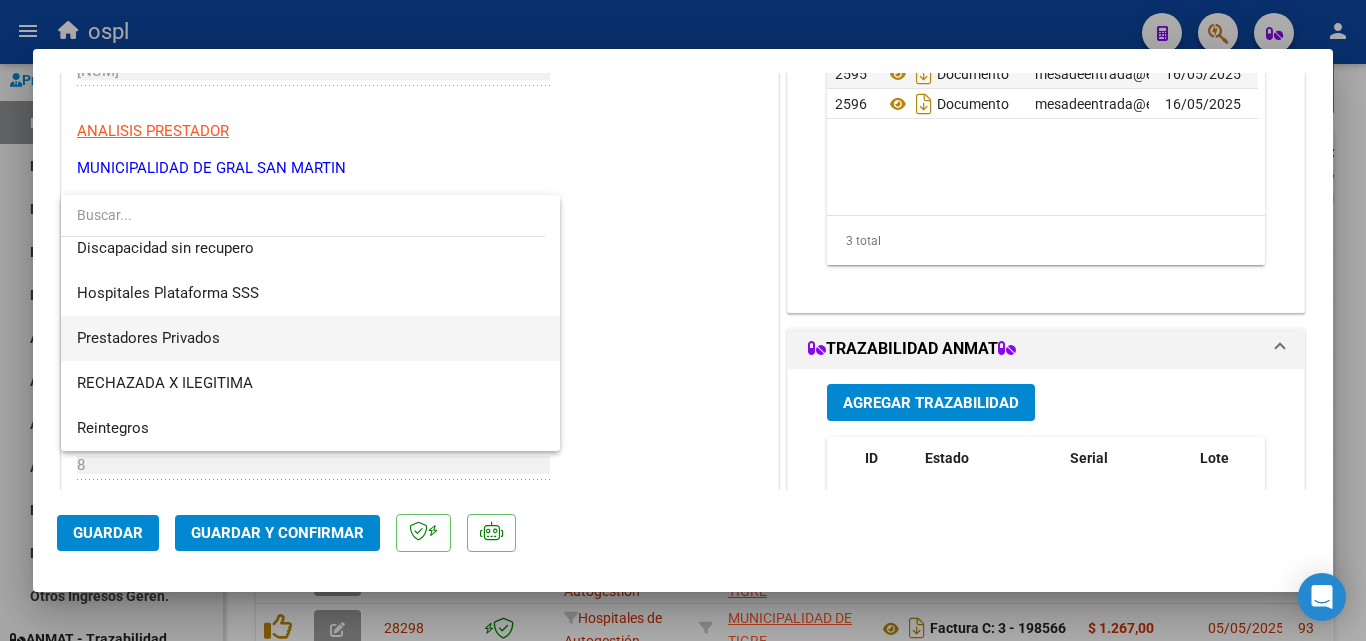 click on "Prestadores Privados" at bounding box center (310, 338) 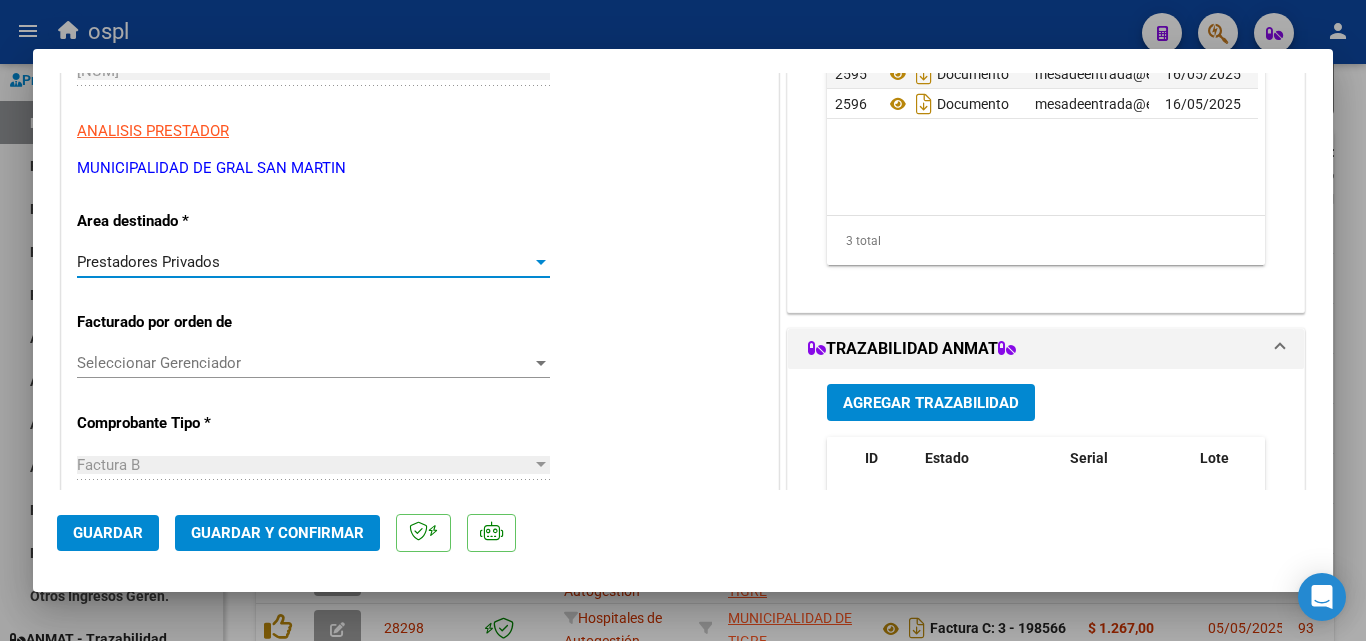click on "Prestadores Privados Seleccionar Area" at bounding box center (313, 262) 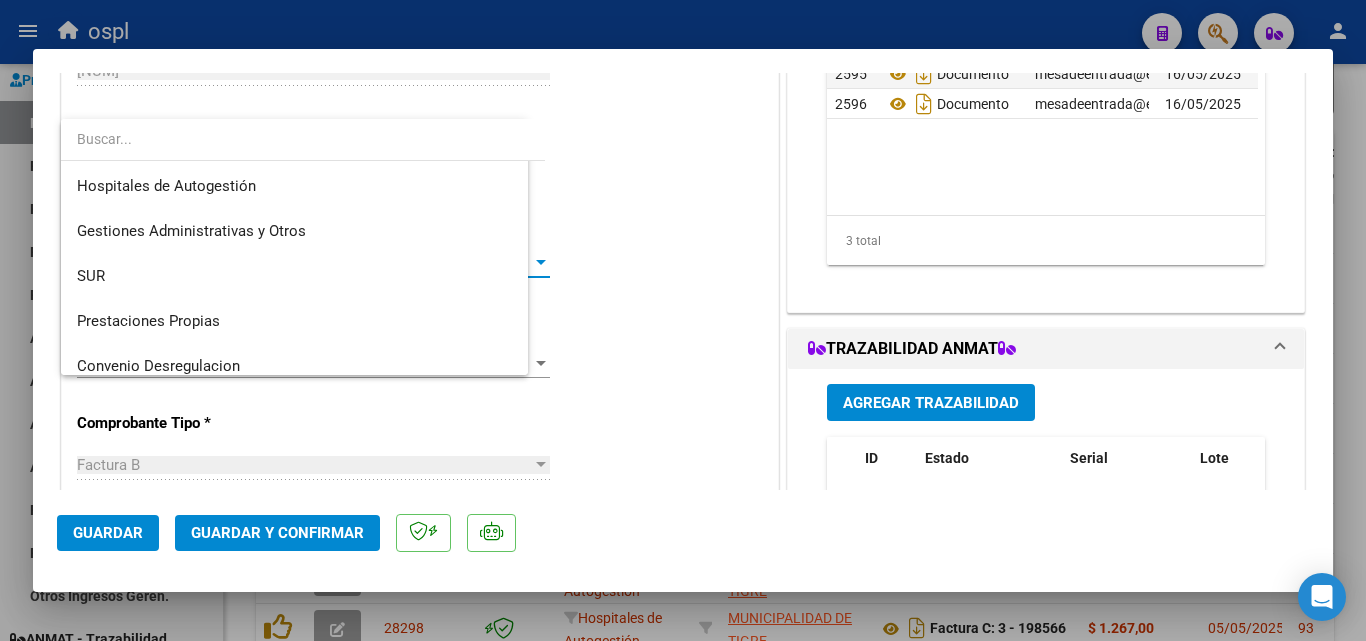 scroll, scrollTop: 284, scrollLeft: 0, axis: vertical 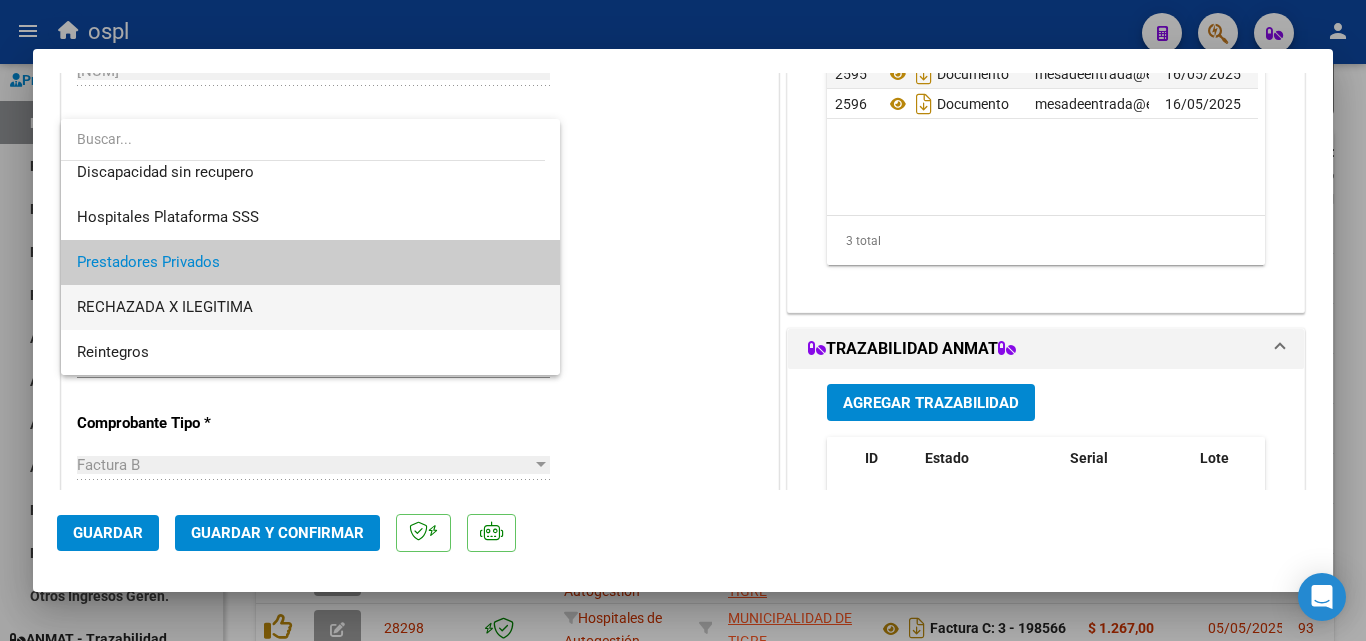 click on "RECHAZADA X ILEGITIMA" at bounding box center (310, 307) 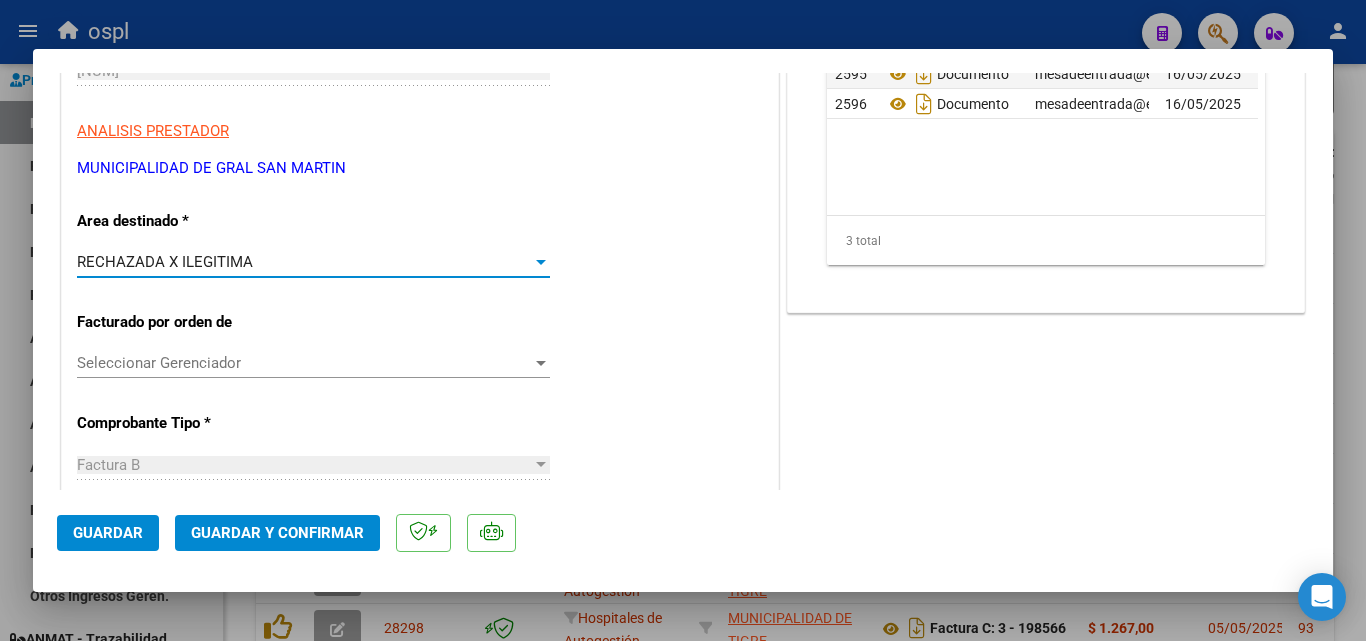 click on "Guardar y Confirmar" 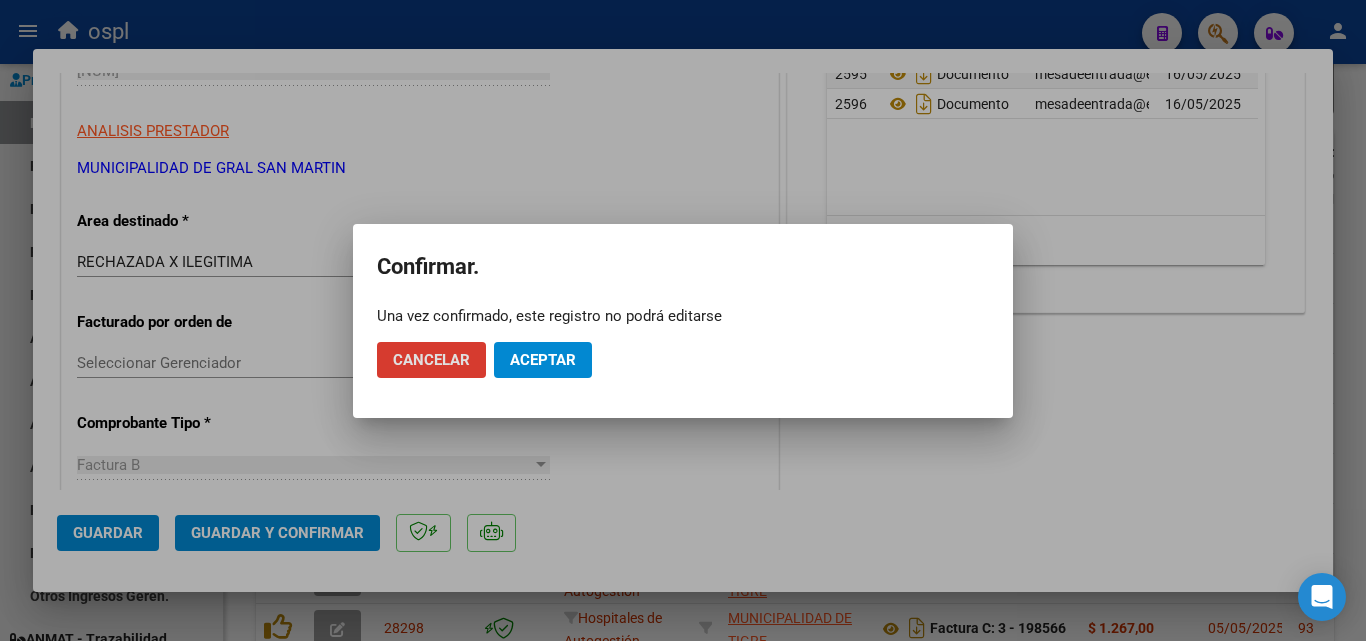click on "Aceptar" 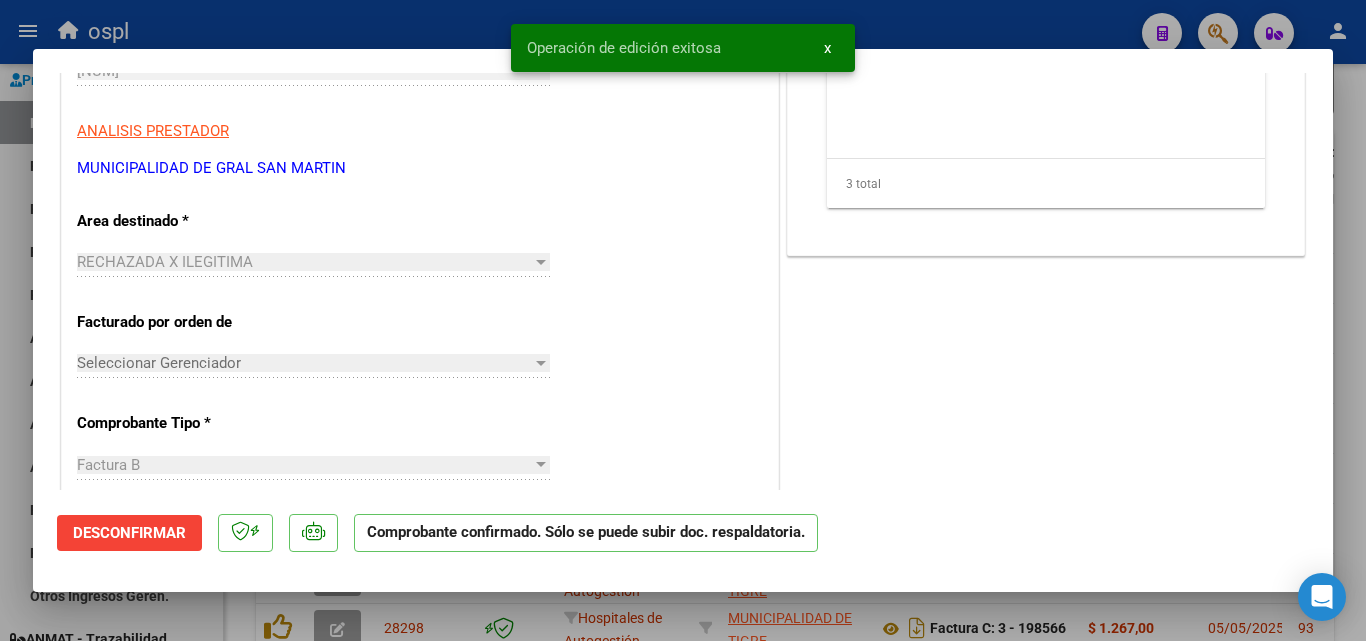 click at bounding box center [683, 320] 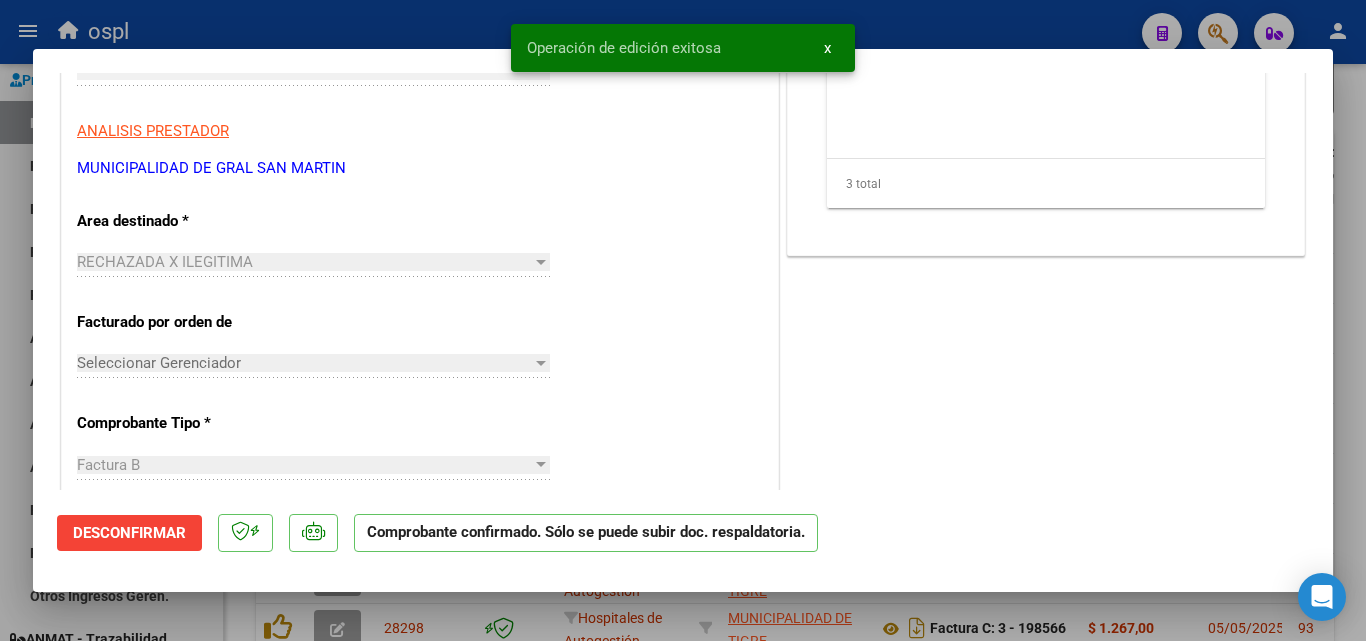 type 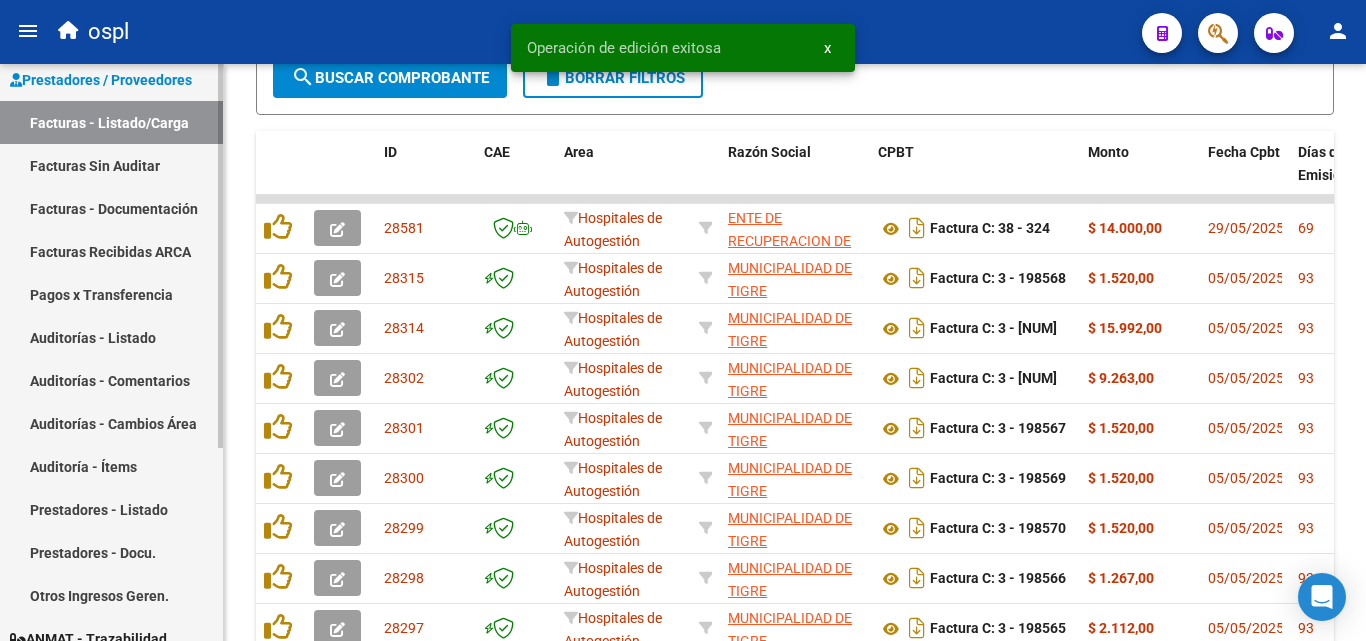 click on "Facturas Sin Auditar" at bounding box center [111, 165] 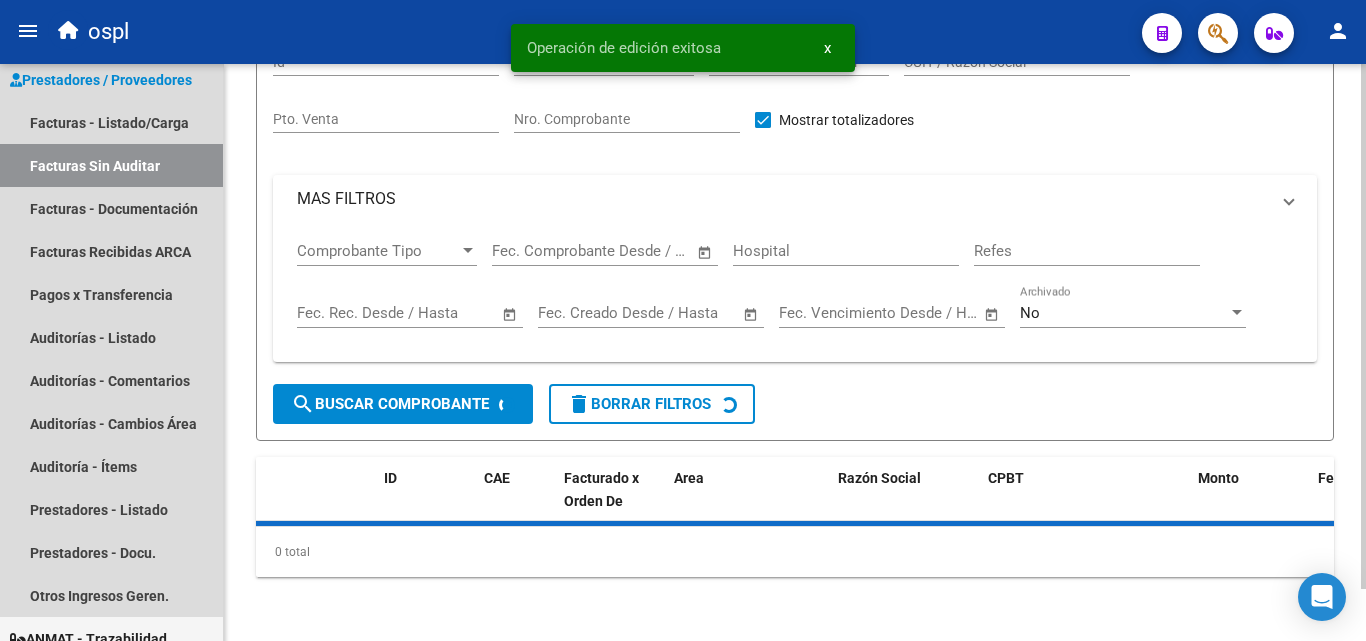 scroll, scrollTop: 57, scrollLeft: 0, axis: vertical 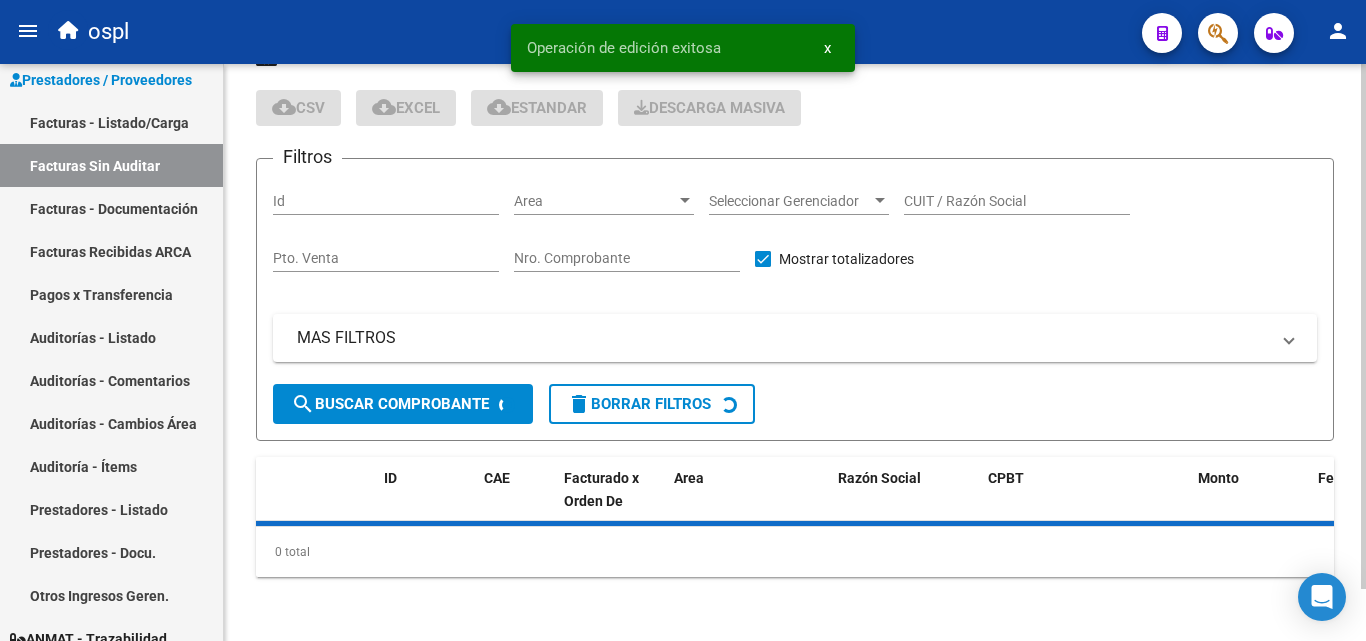 click on "Nro. Comprobante" at bounding box center (627, 258) 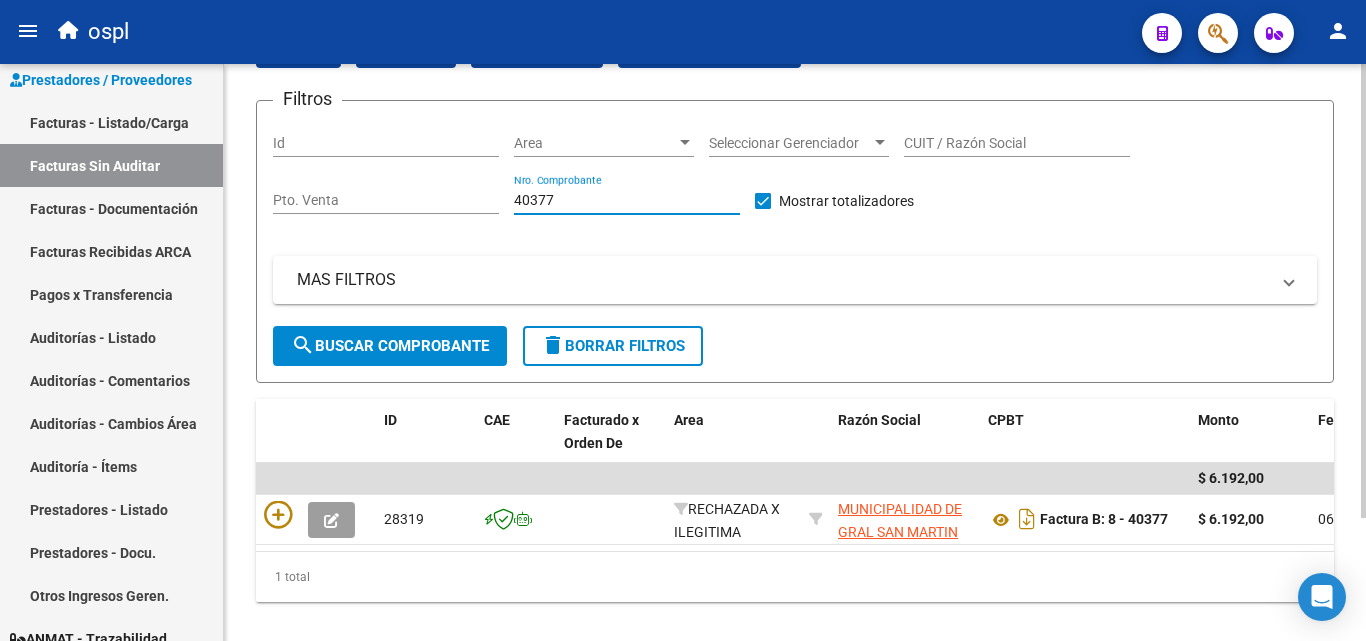 scroll, scrollTop: 156, scrollLeft: 0, axis: vertical 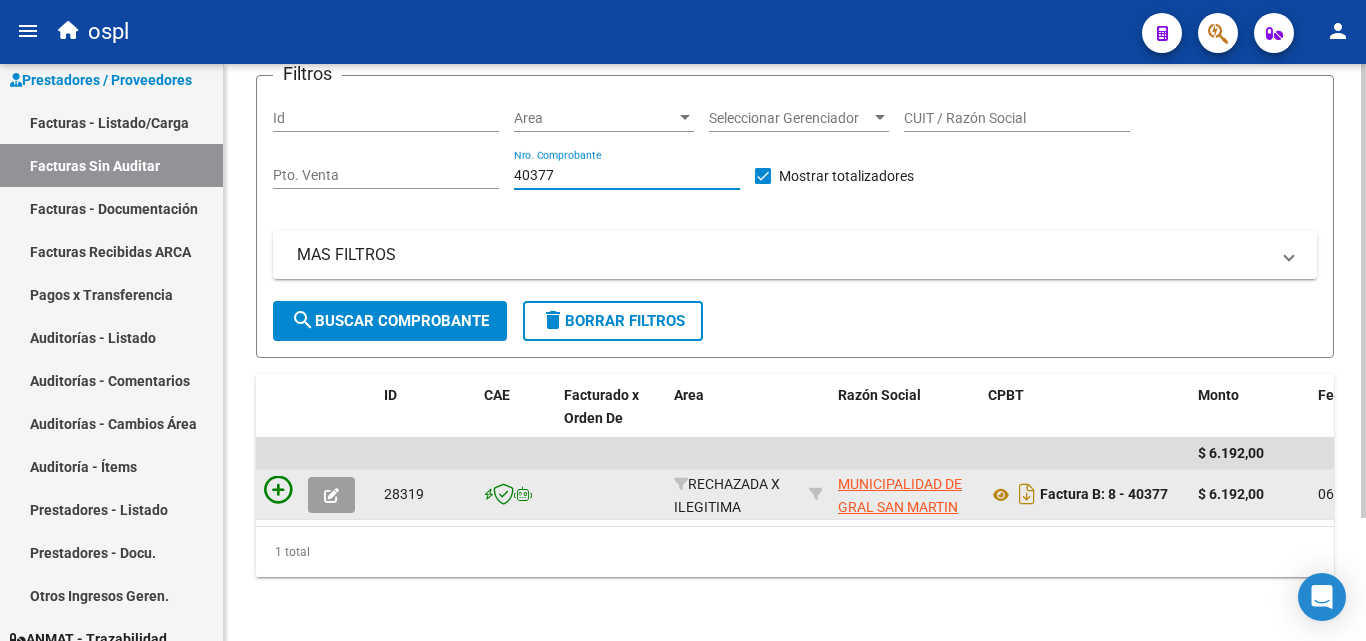 type on "40377" 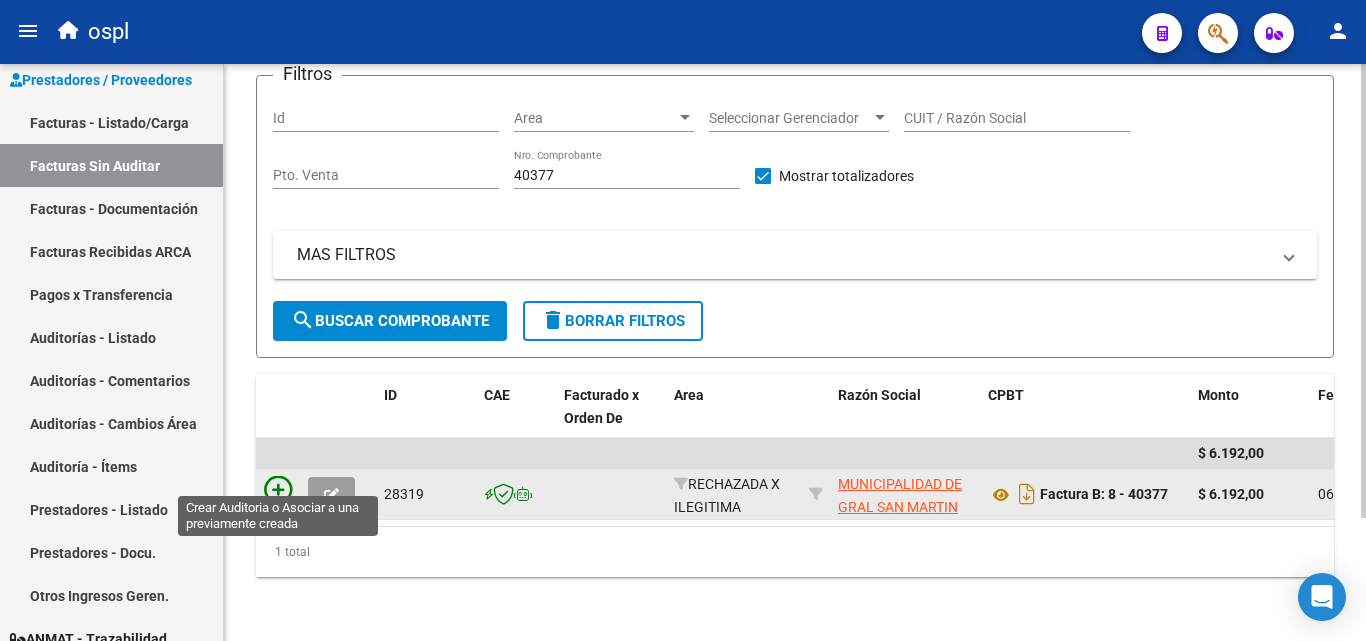 click 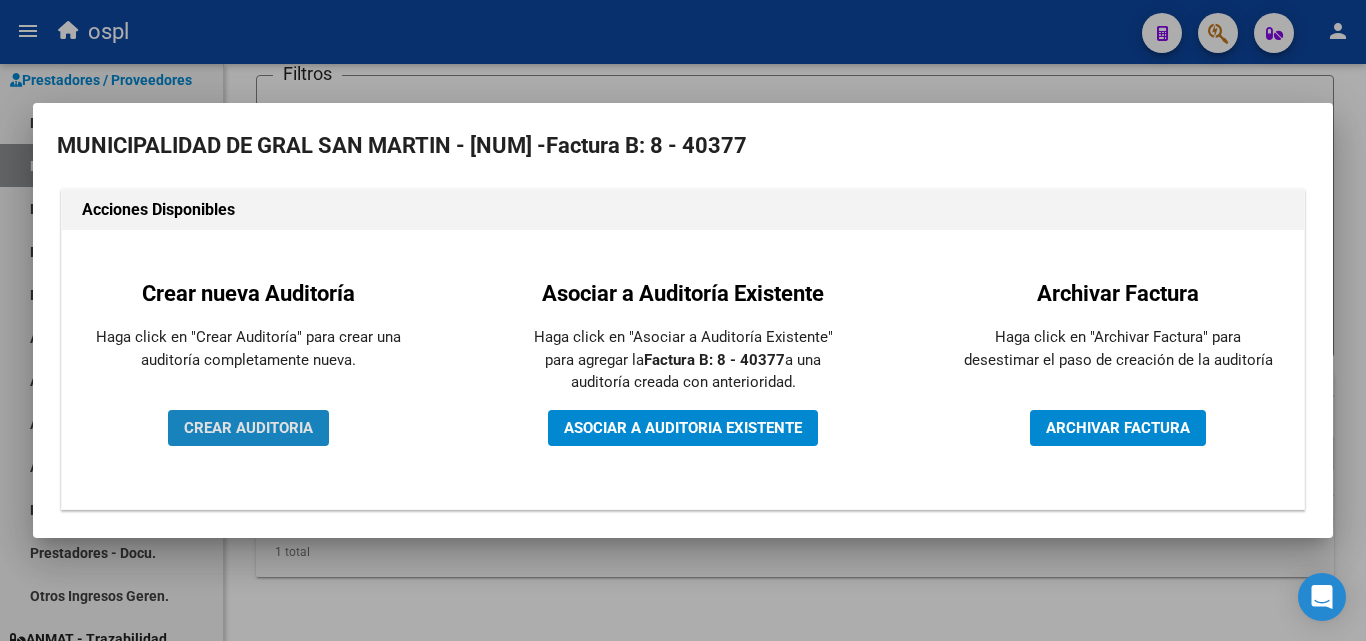 click on "CREAR AUDITORIA" at bounding box center (248, 428) 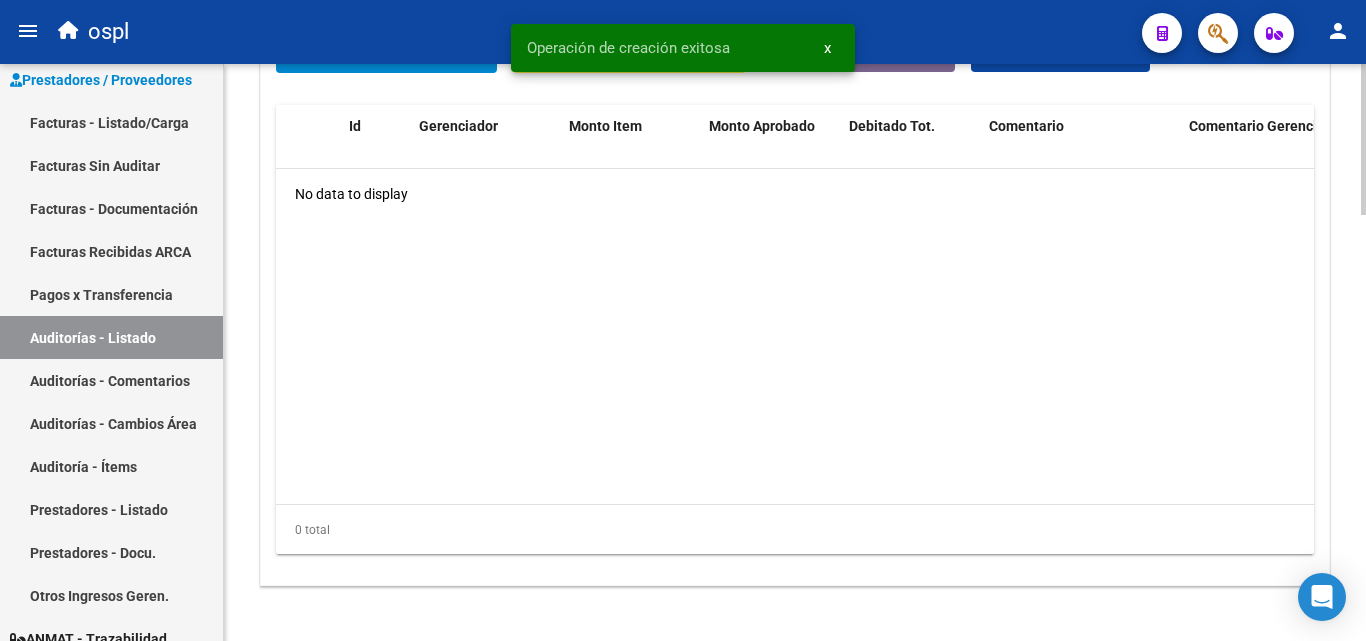 scroll, scrollTop: 1423, scrollLeft: 0, axis: vertical 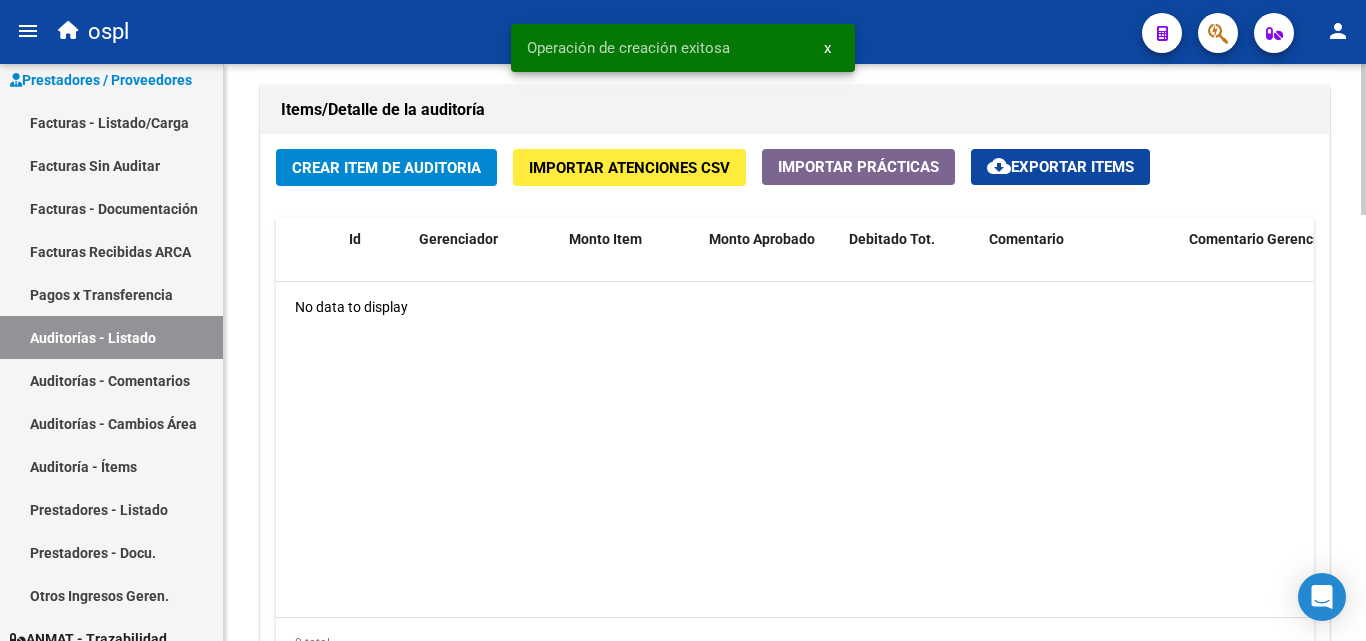 click on "Crear Item de Auditoria" 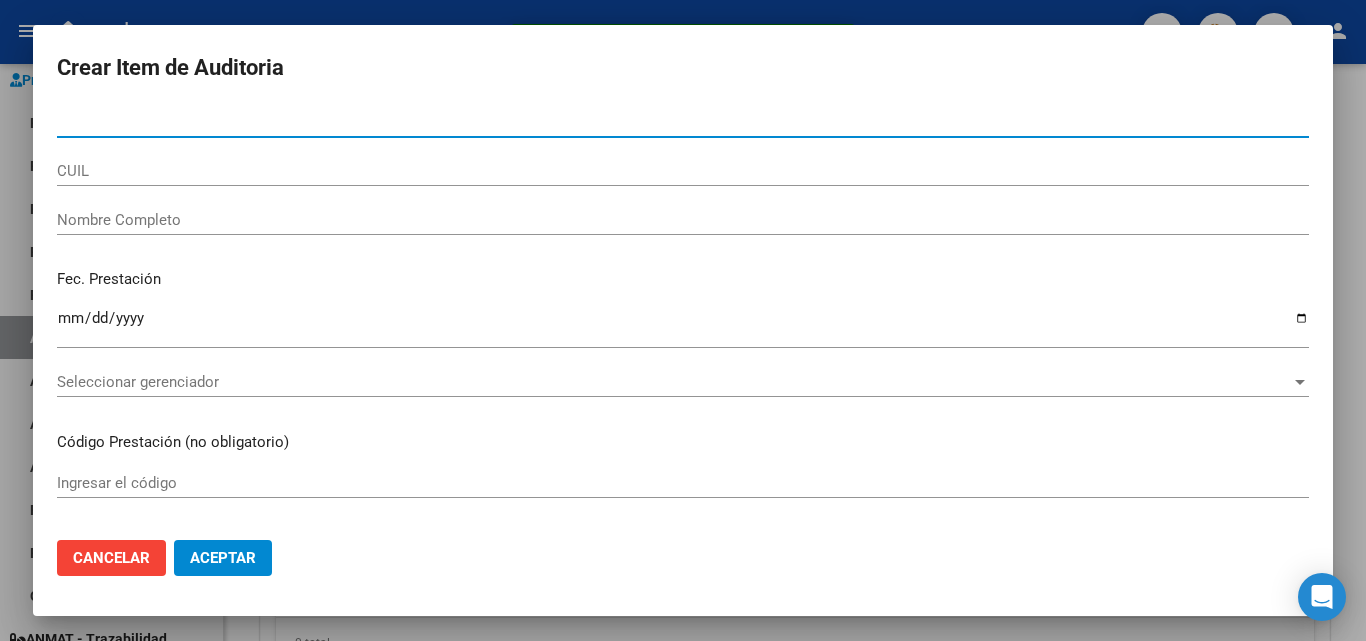 click on "Nombre Completo" at bounding box center [683, 220] 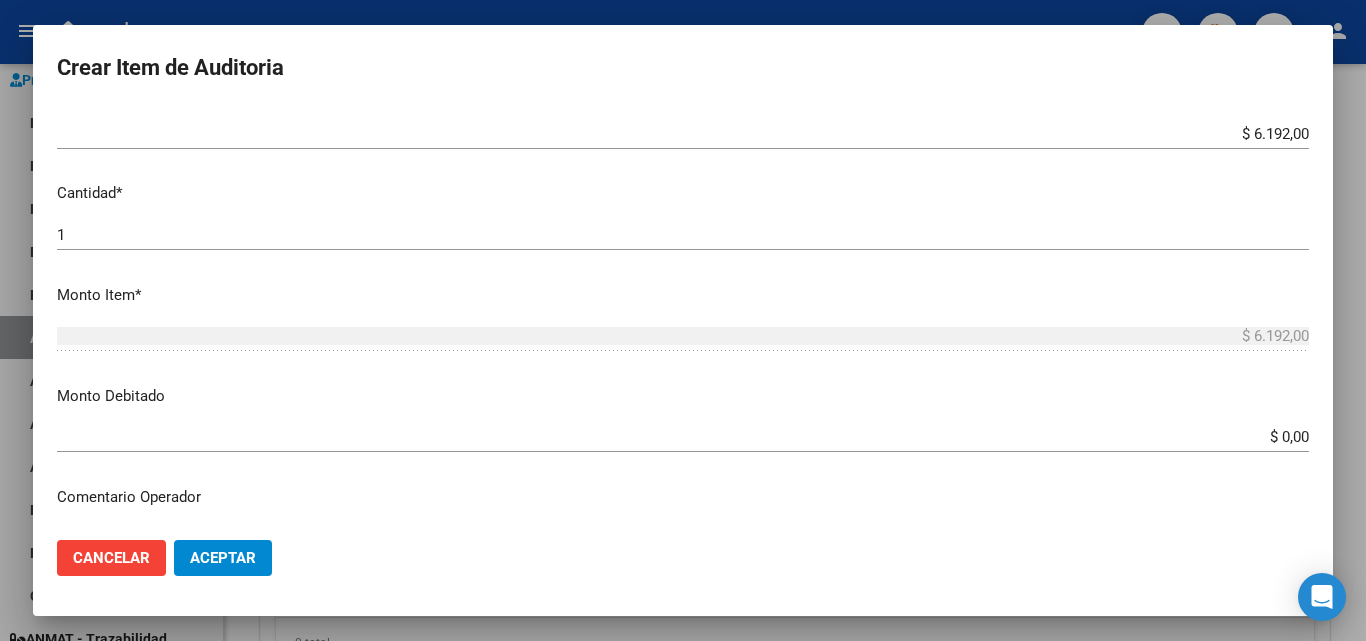 scroll, scrollTop: 400, scrollLeft: 0, axis: vertical 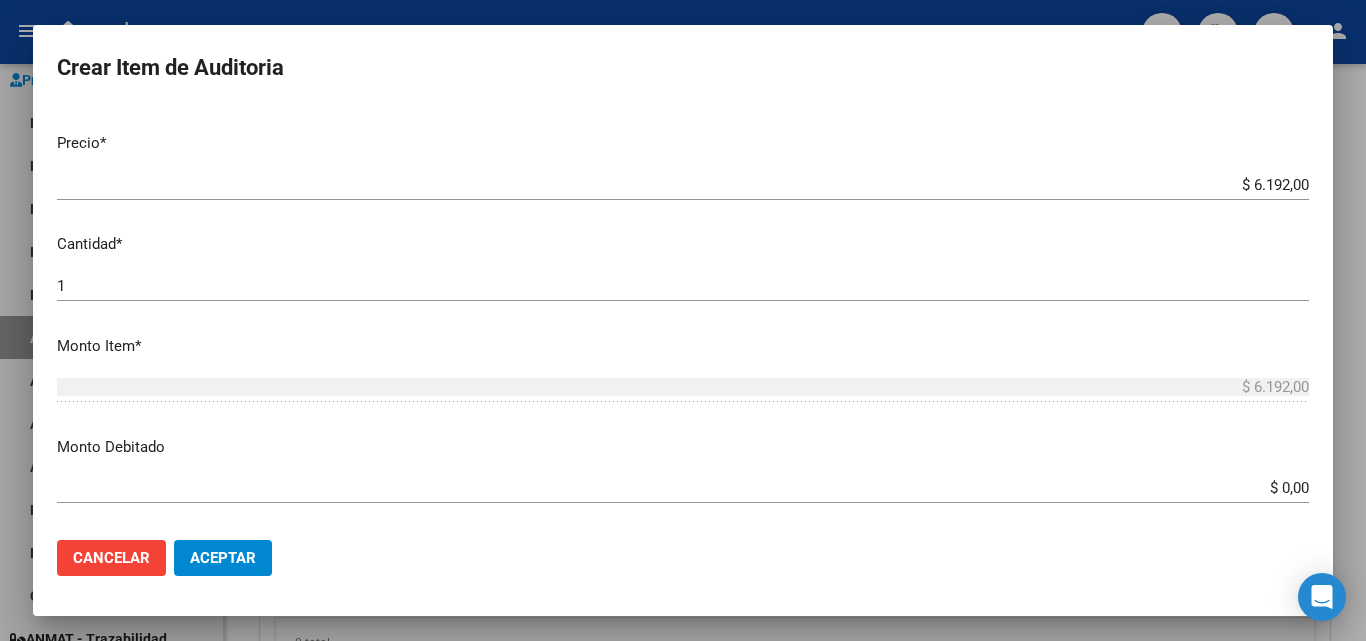 type on "todos" 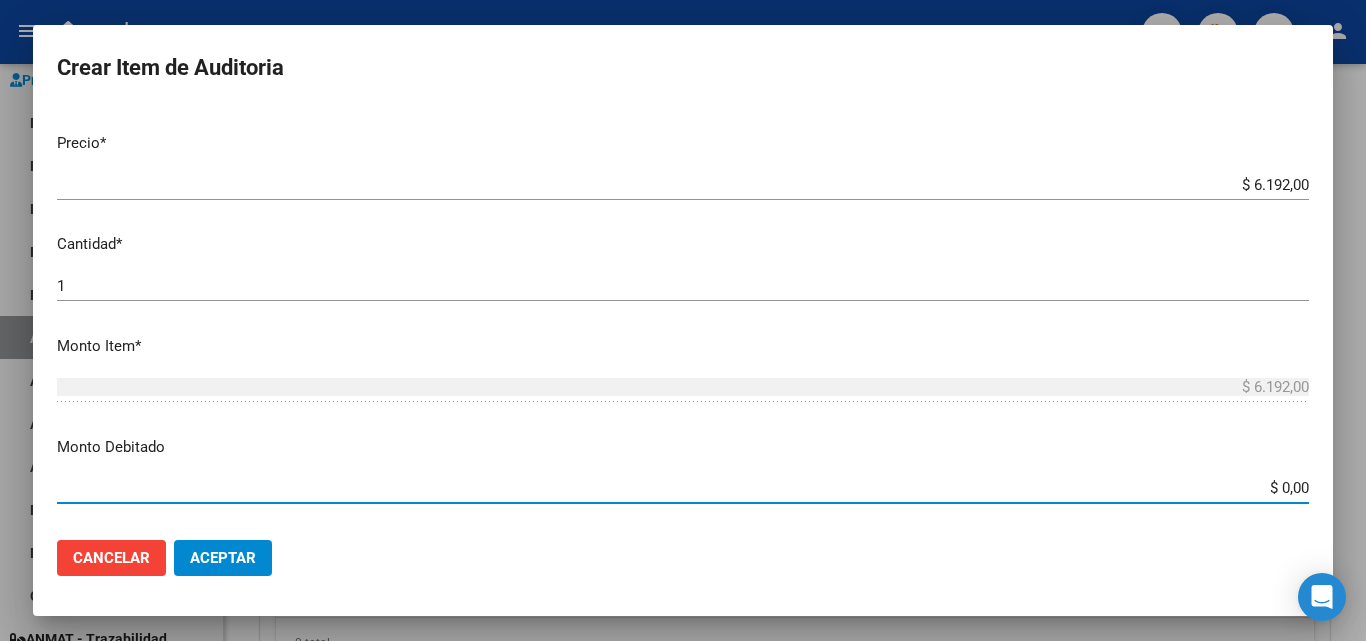 drag, startPoint x: 1240, startPoint y: 494, endPoint x: 1365, endPoint y: 489, distance: 125.09996 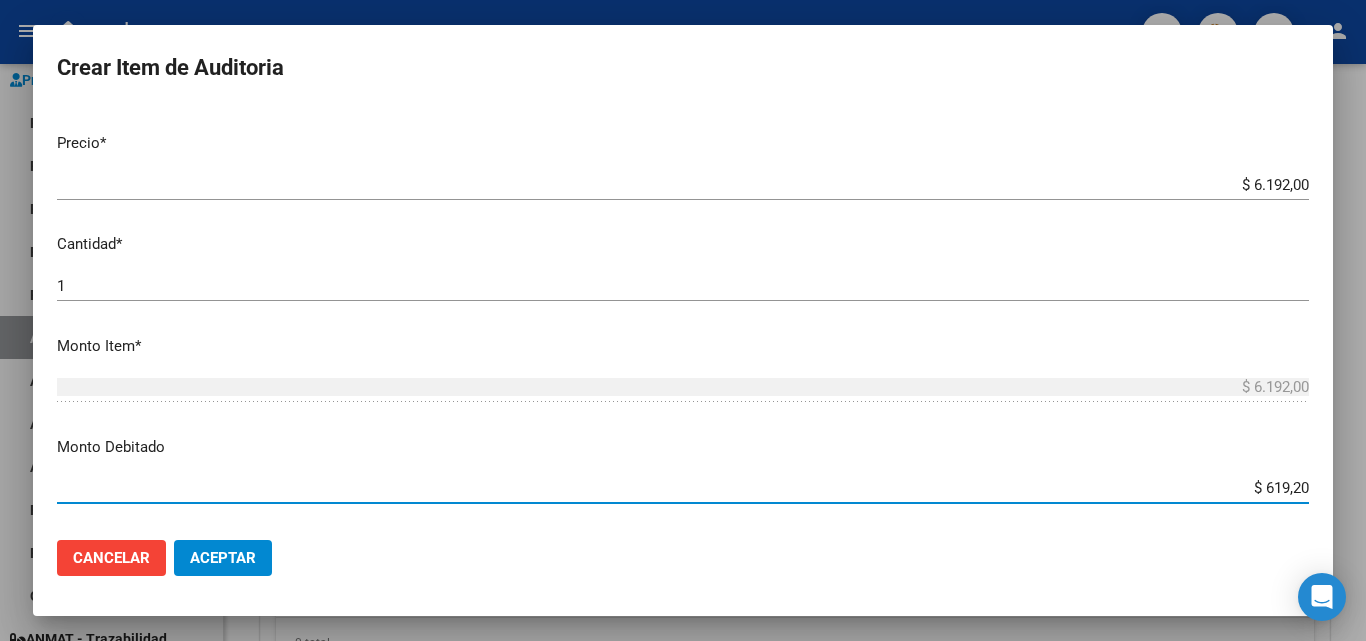 type on "$ 6.192,00" 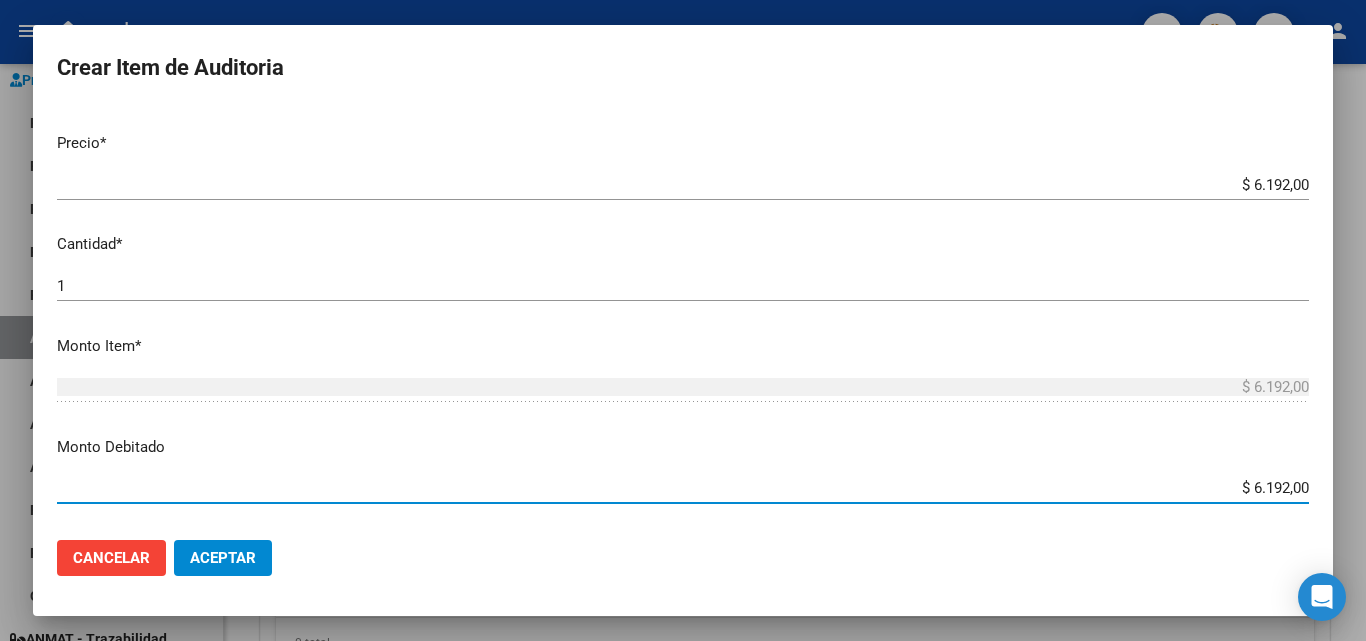 scroll, scrollTop: 700, scrollLeft: 0, axis: vertical 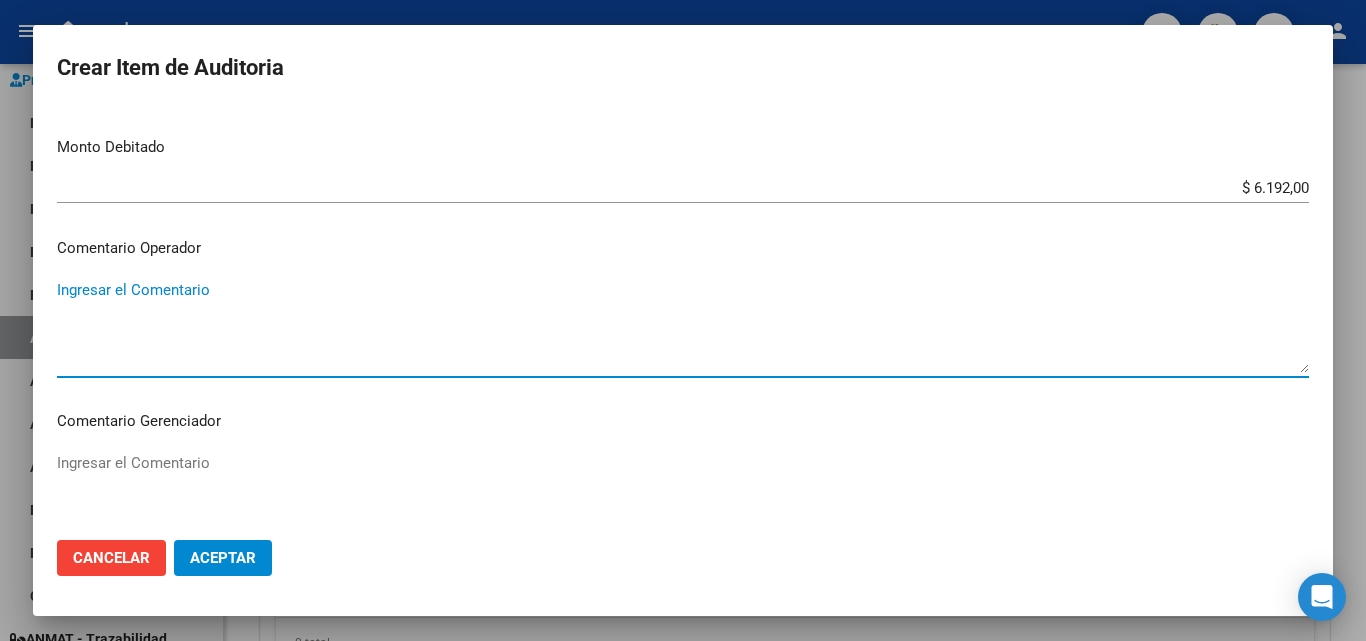 click on "Ingresar el Comentario" at bounding box center [683, 326] 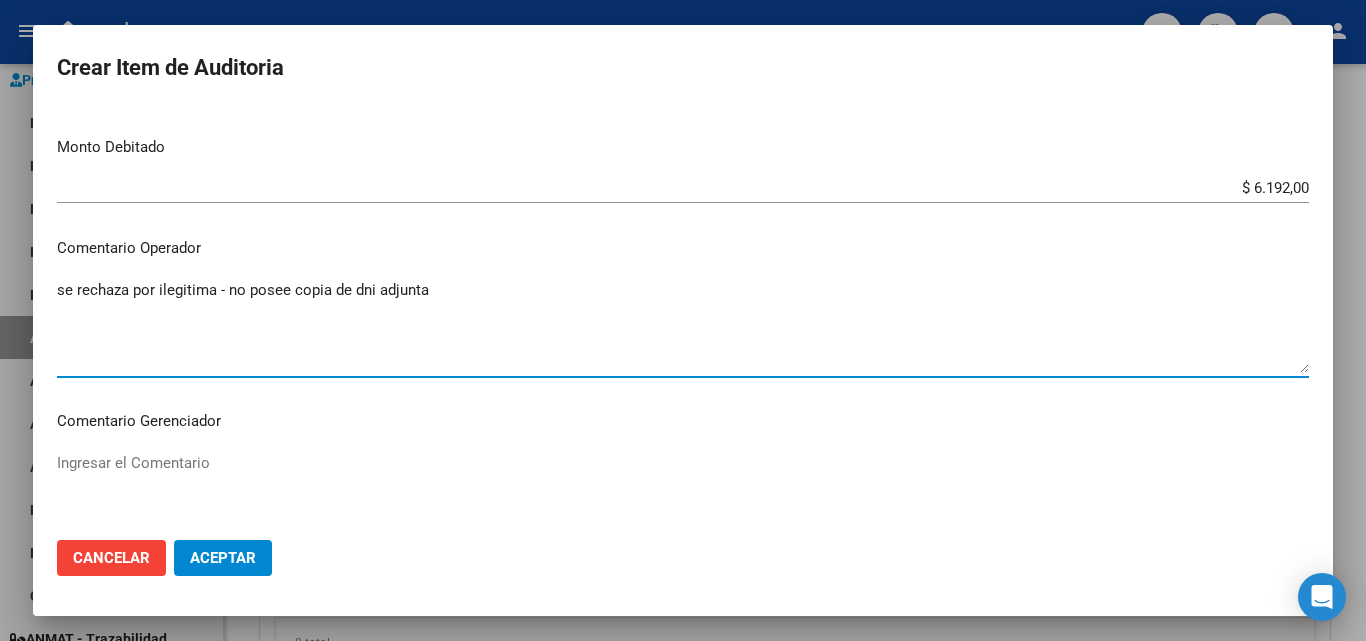 type on "se rechaza por ilegitima - no posee copia de dni adjunta" 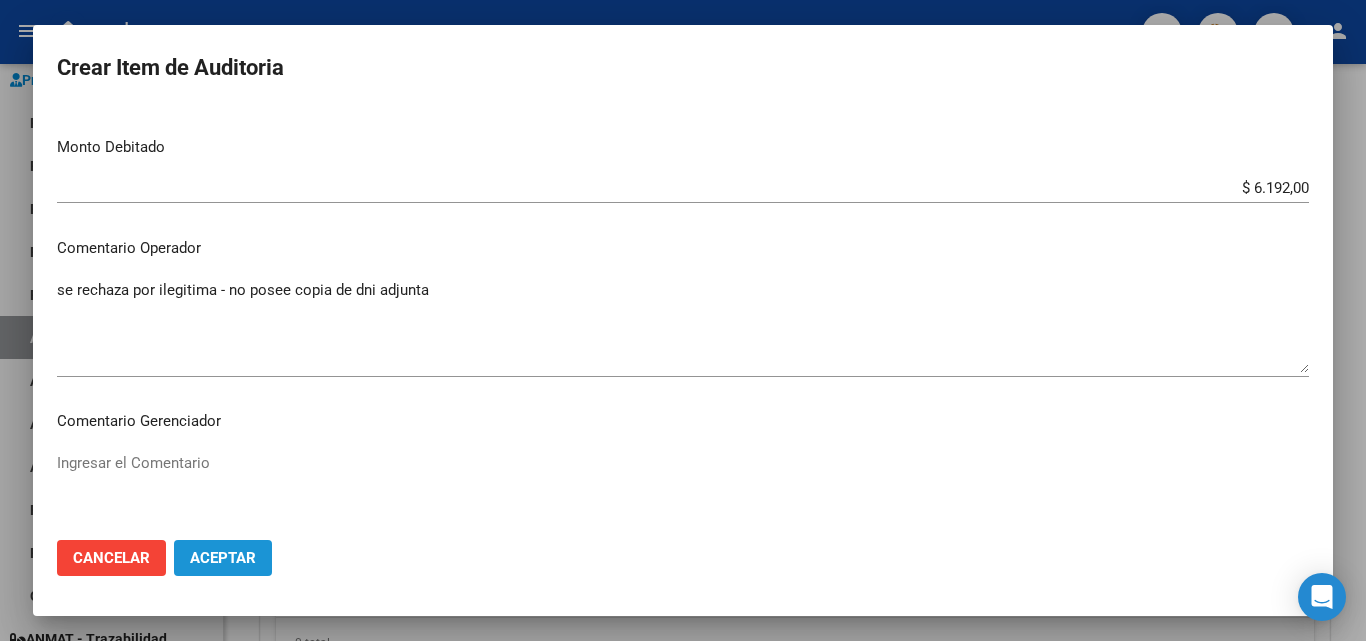 click on "Aceptar" 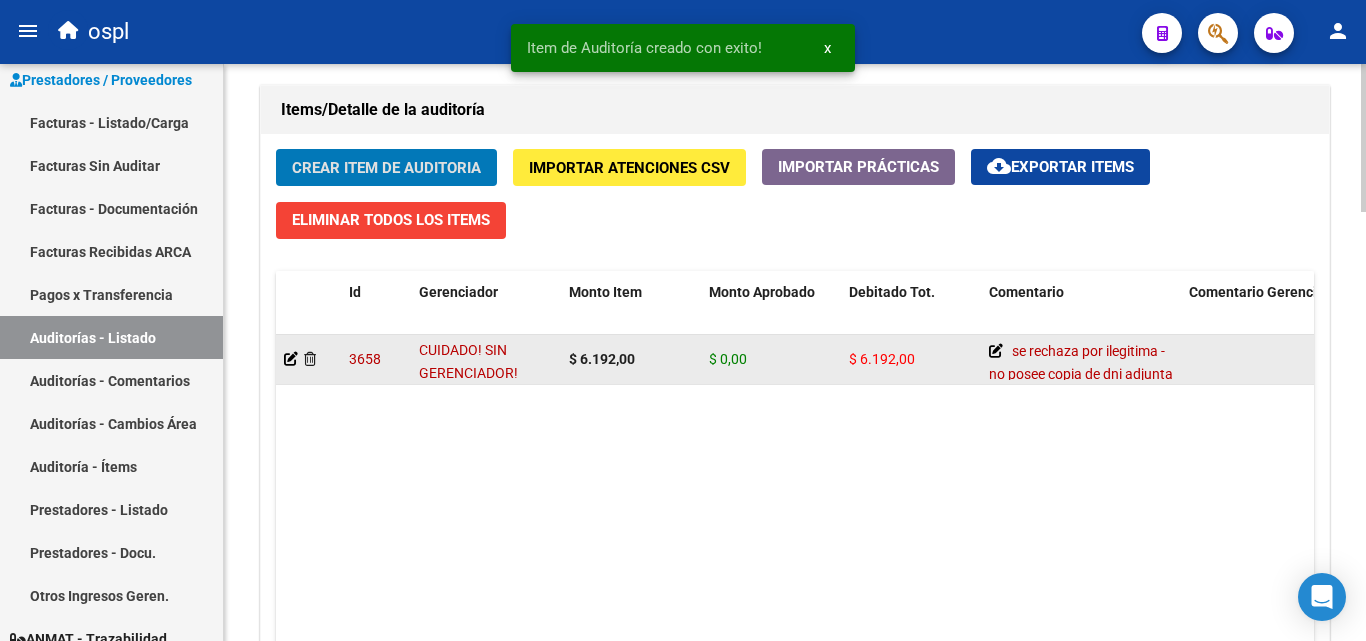 scroll, scrollTop: 1424, scrollLeft: 0, axis: vertical 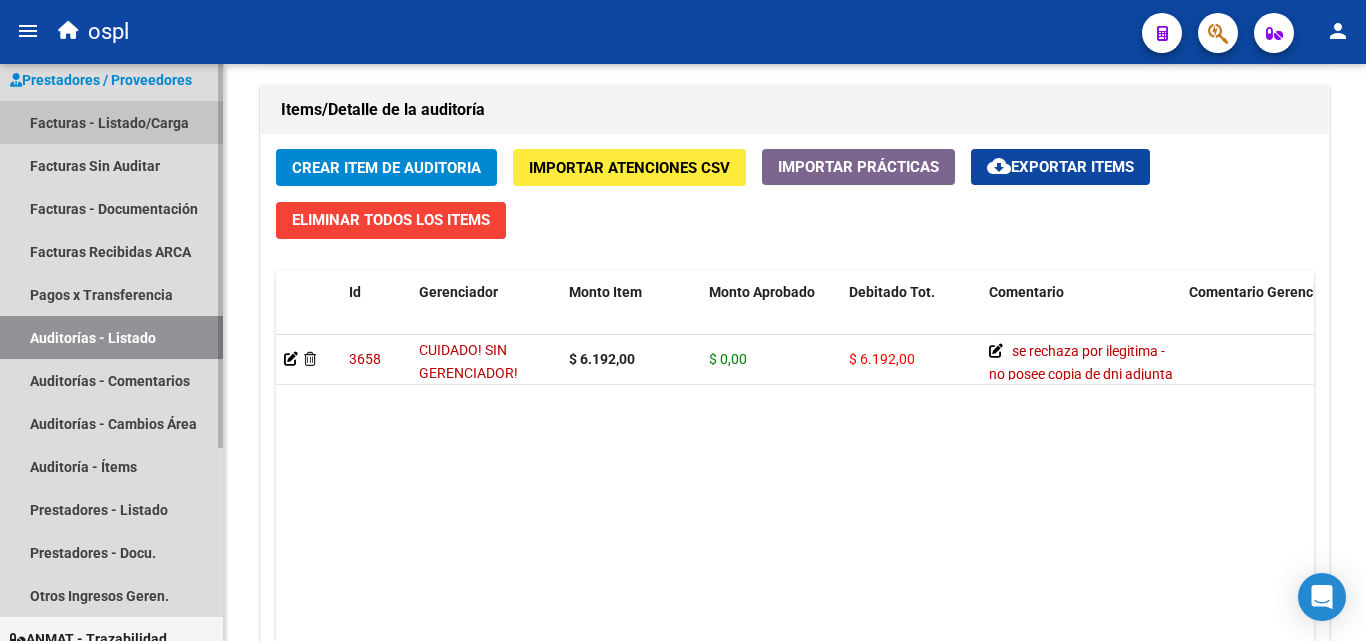click on "Facturas - Listado/Carga" at bounding box center (111, 122) 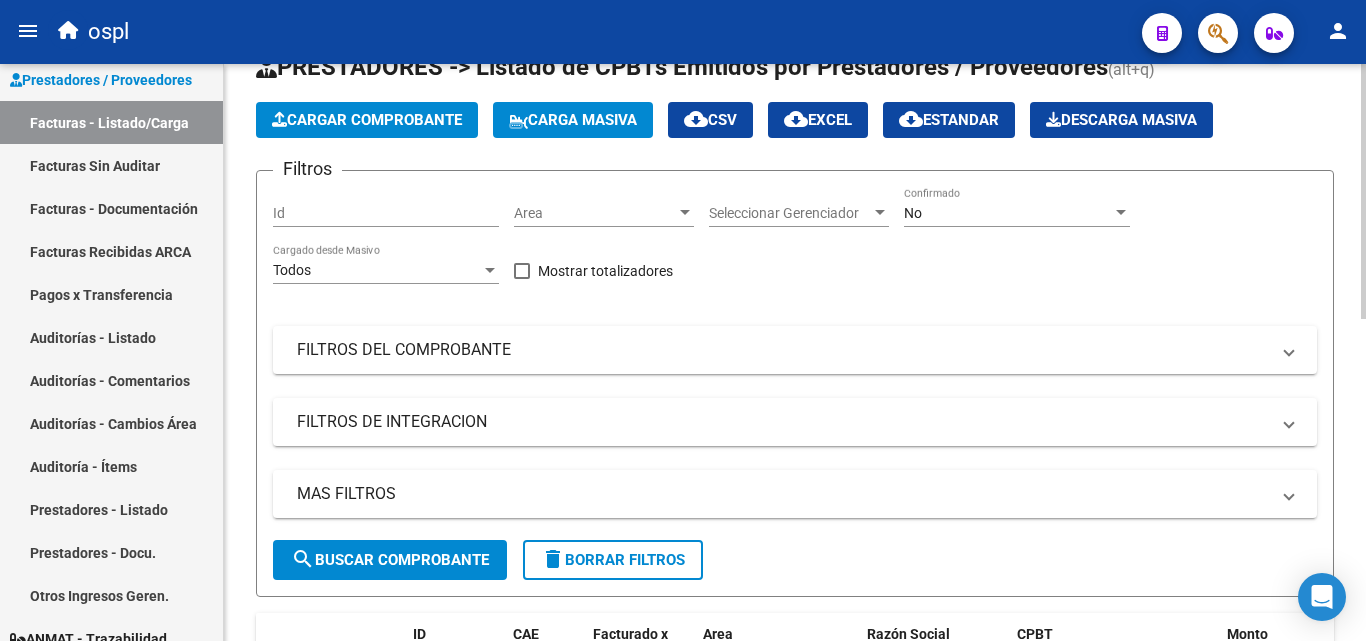 scroll, scrollTop: 27, scrollLeft: 0, axis: vertical 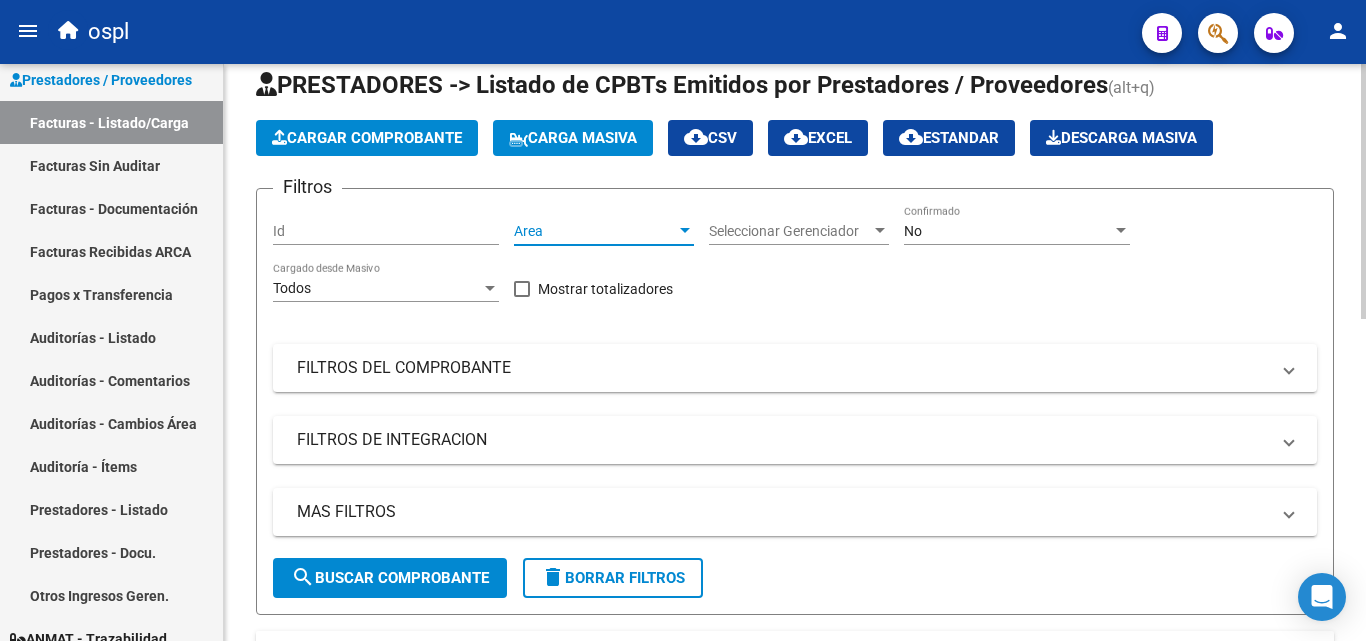 click on "Area" at bounding box center (595, 231) 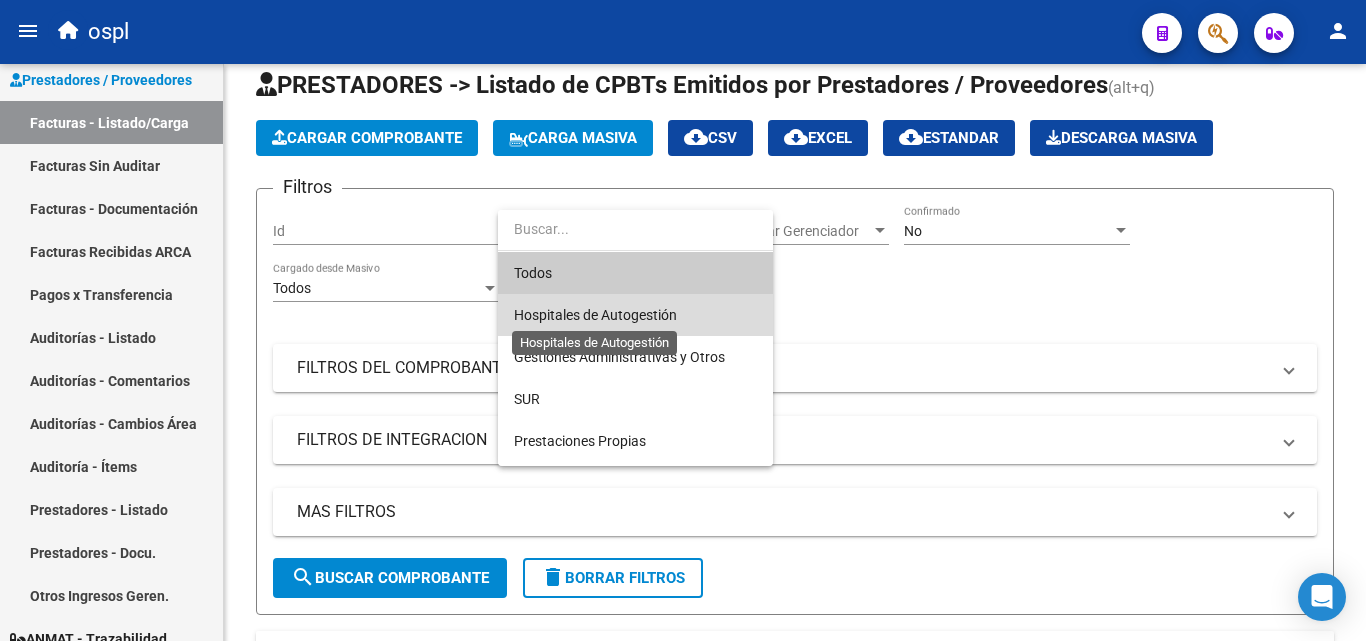click on "Hospitales de Autogestión" at bounding box center (595, 315) 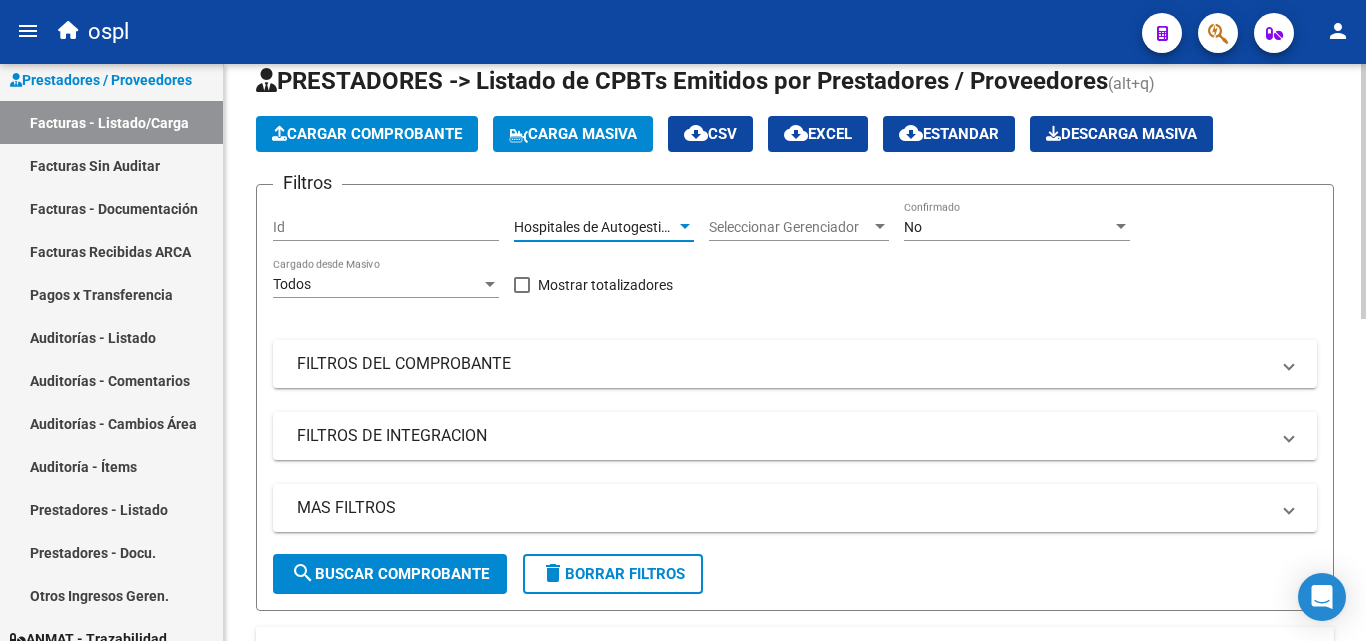 scroll, scrollTop: 0, scrollLeft: 0, axis: both 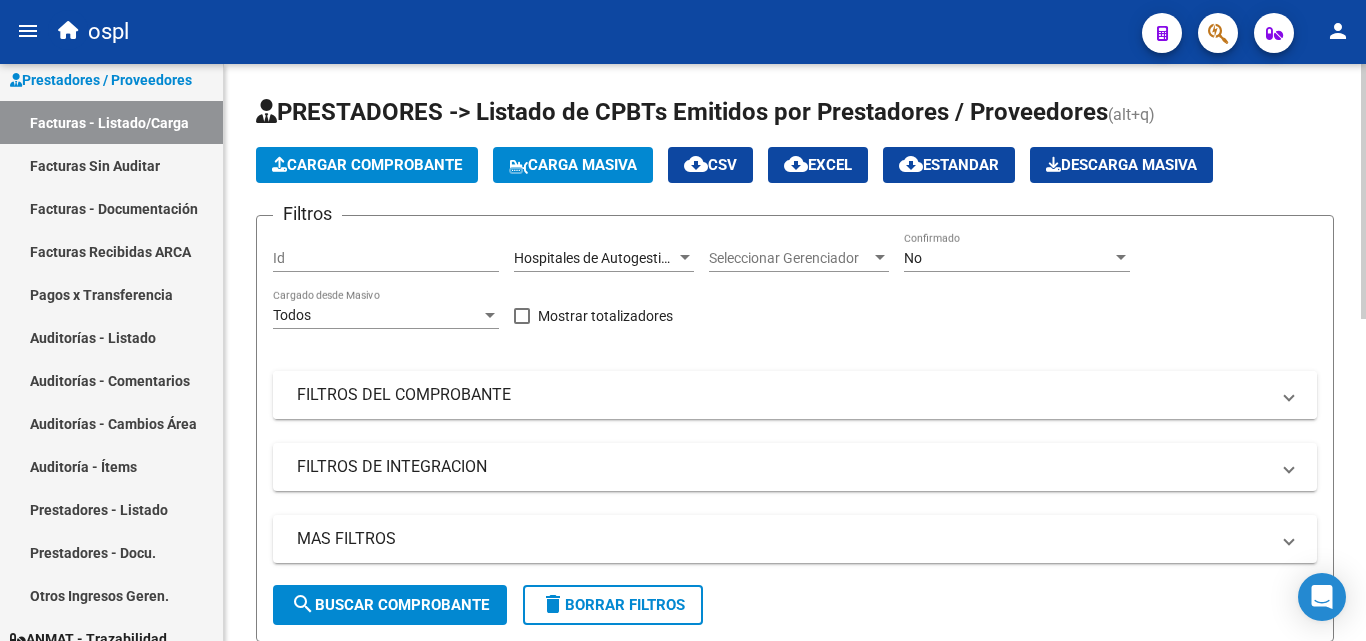 click on "FILTROS DEL COMPROBANTE" at bounding box center (783, 395) 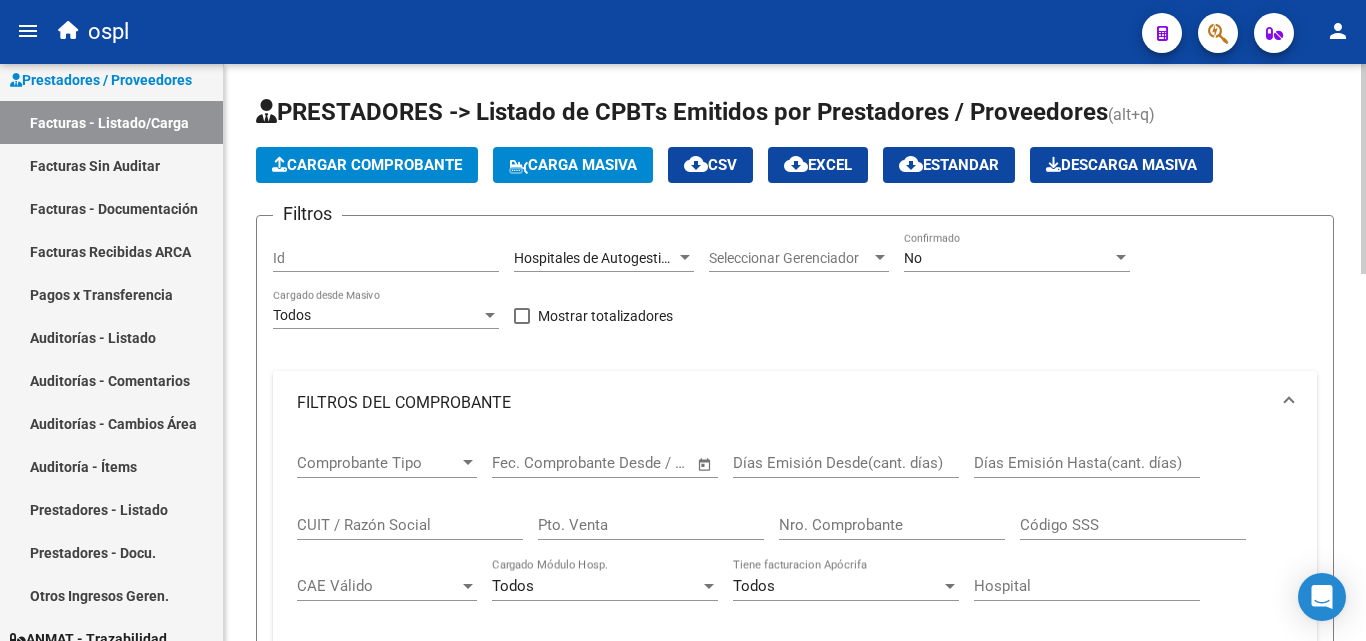 click 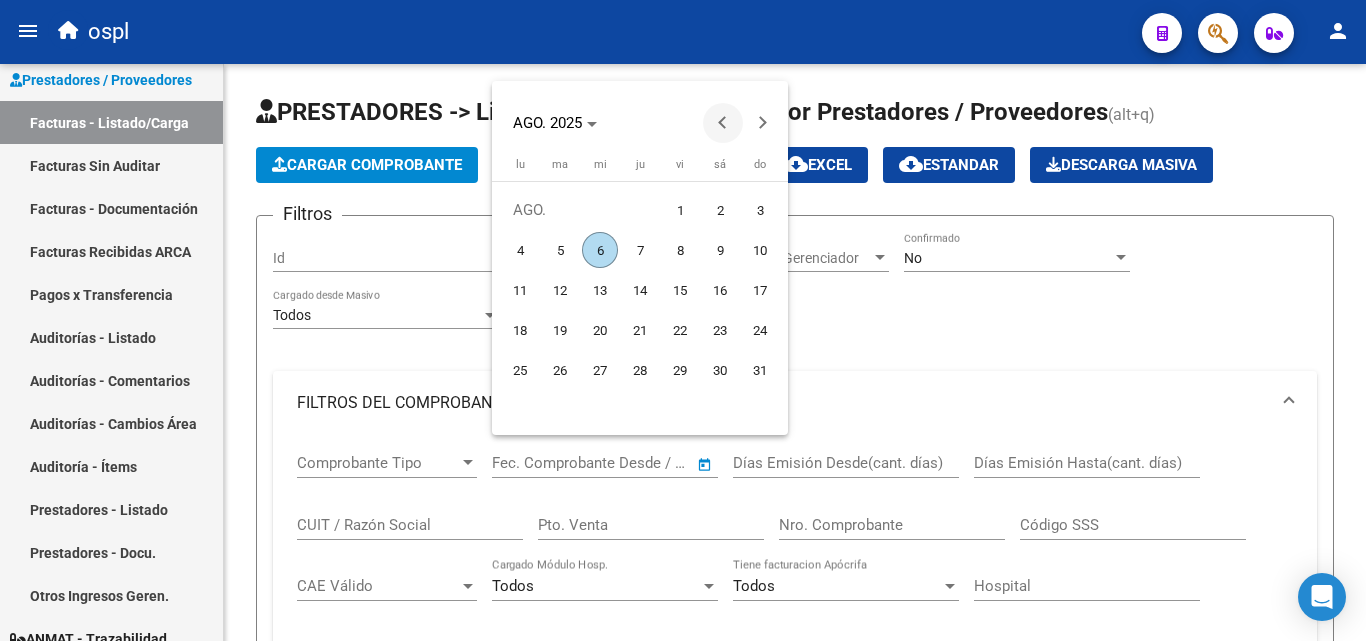click at bounding box center [723, 123] 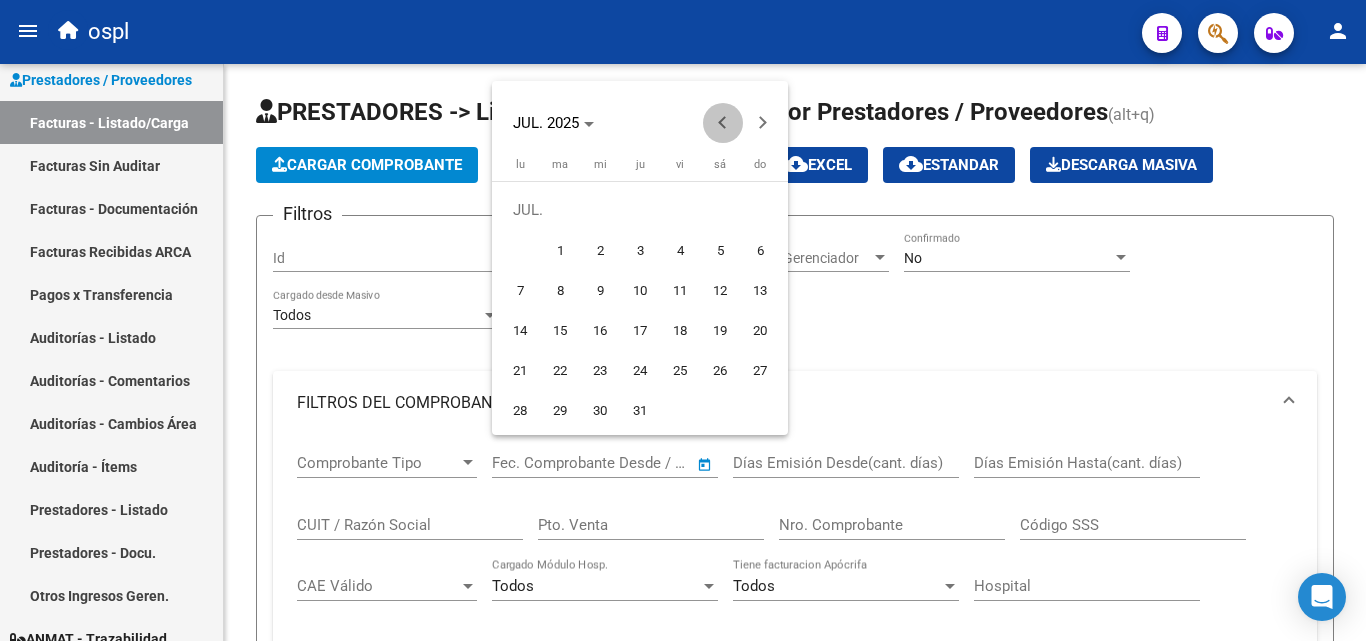 click at bounding box center [723, 123] 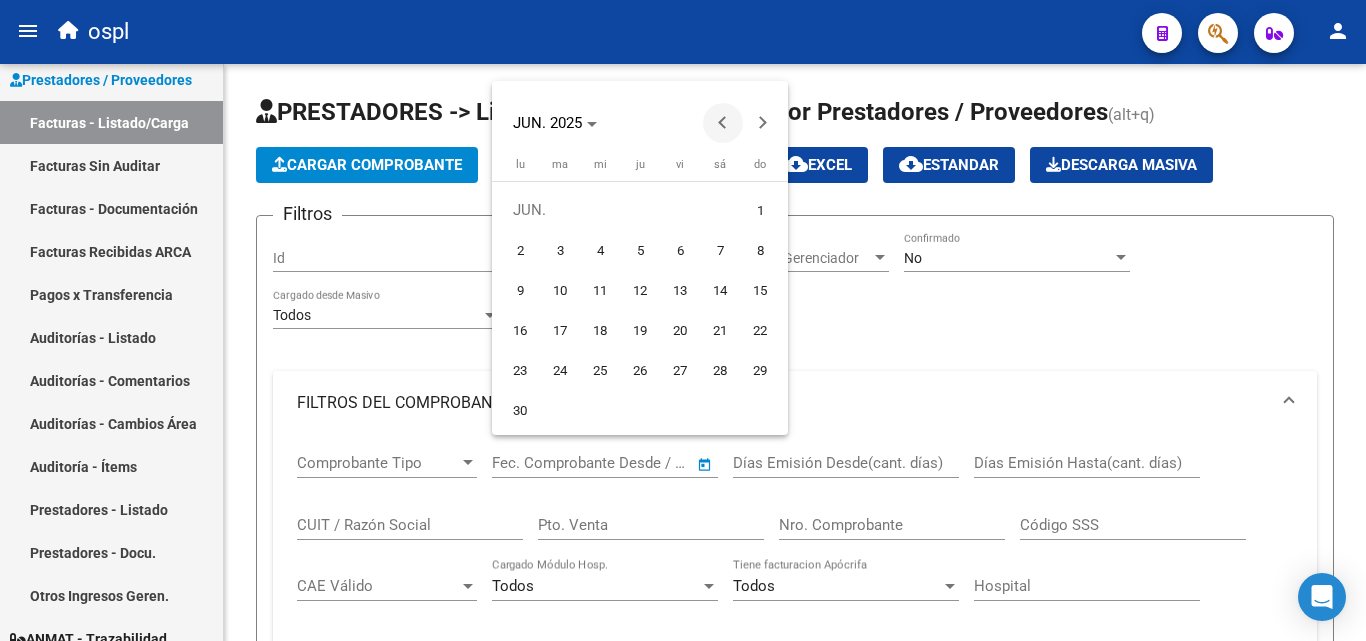 click at bounding box center (723, 123) 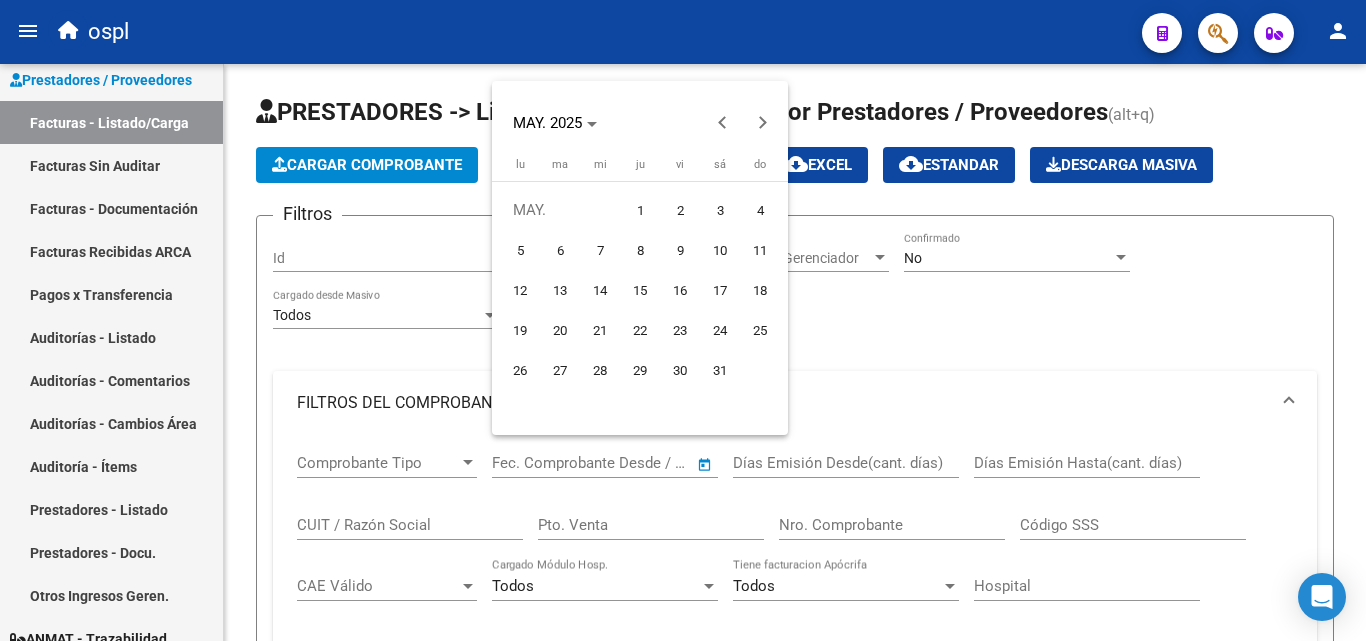click on "1" at bounding box center [640, 210] 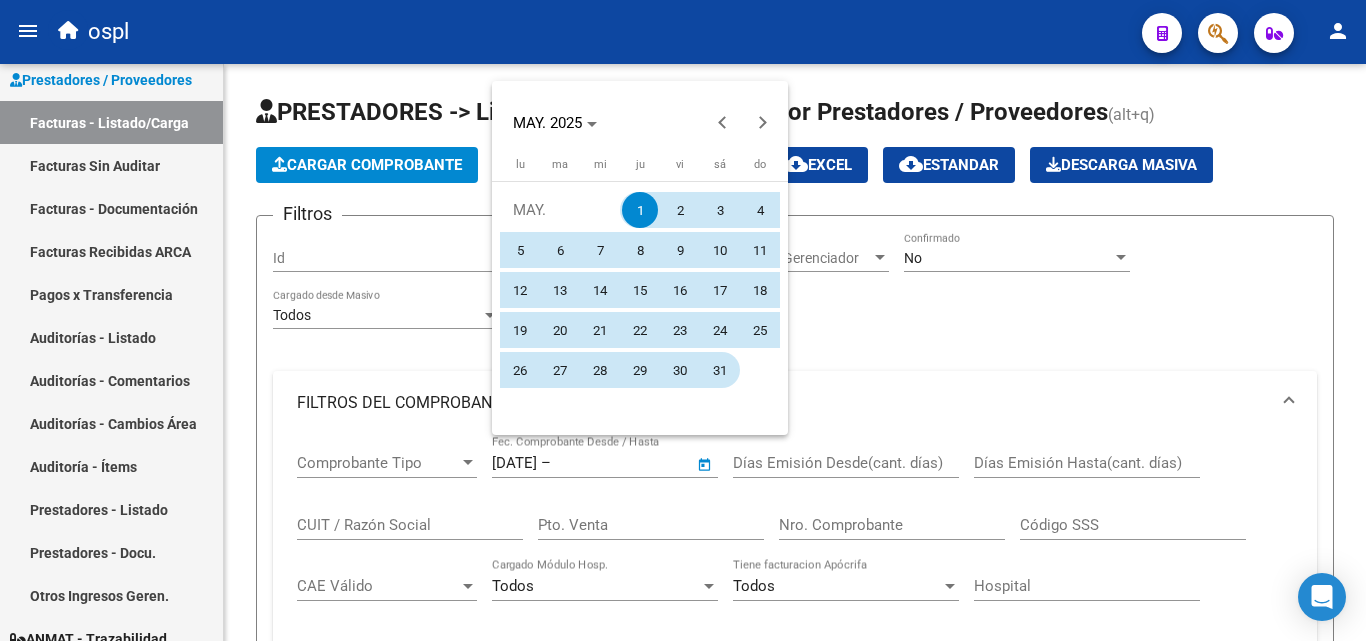 click on "31" at bounding box center (720, 370) 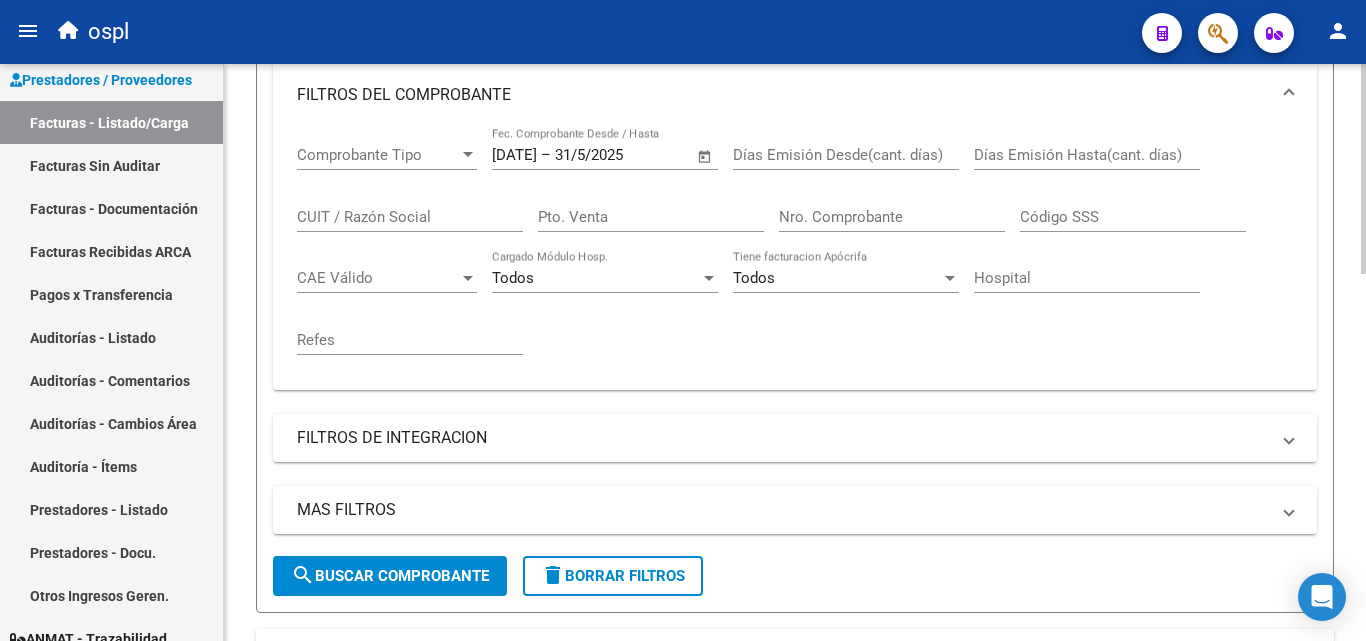 scroll, scrollTop: 400, scrollLeft: 0, axis: vertical 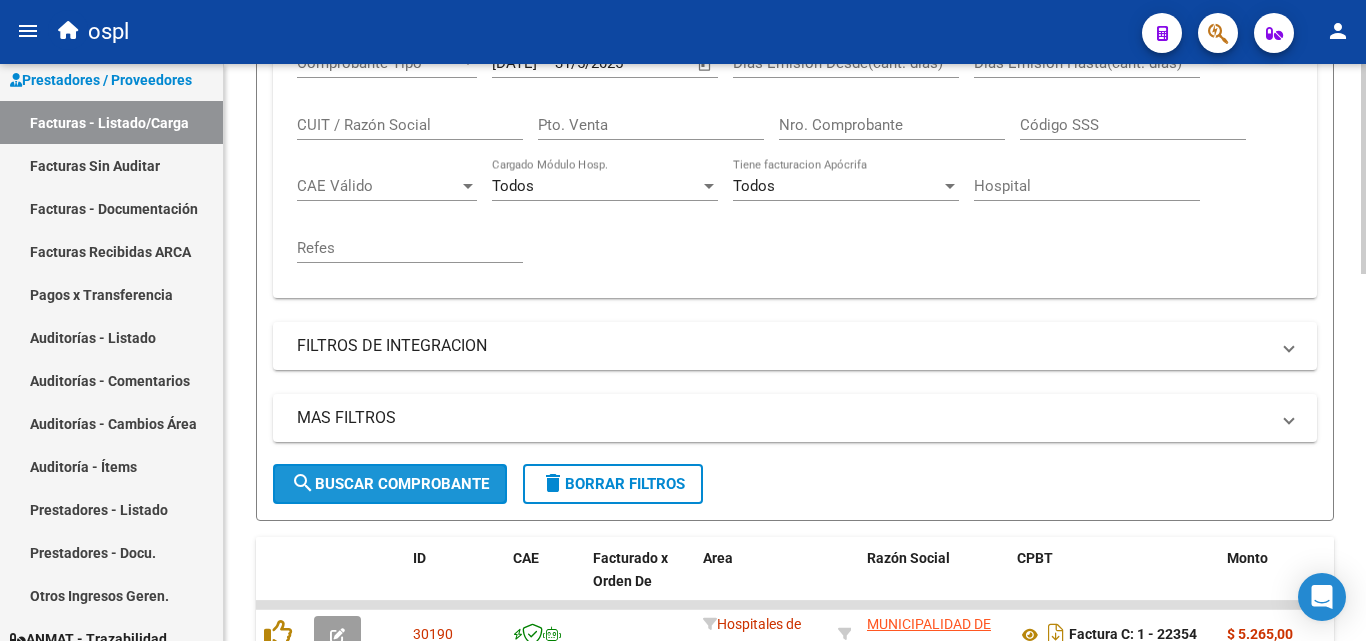 click on "search  Buscar Comprobante" 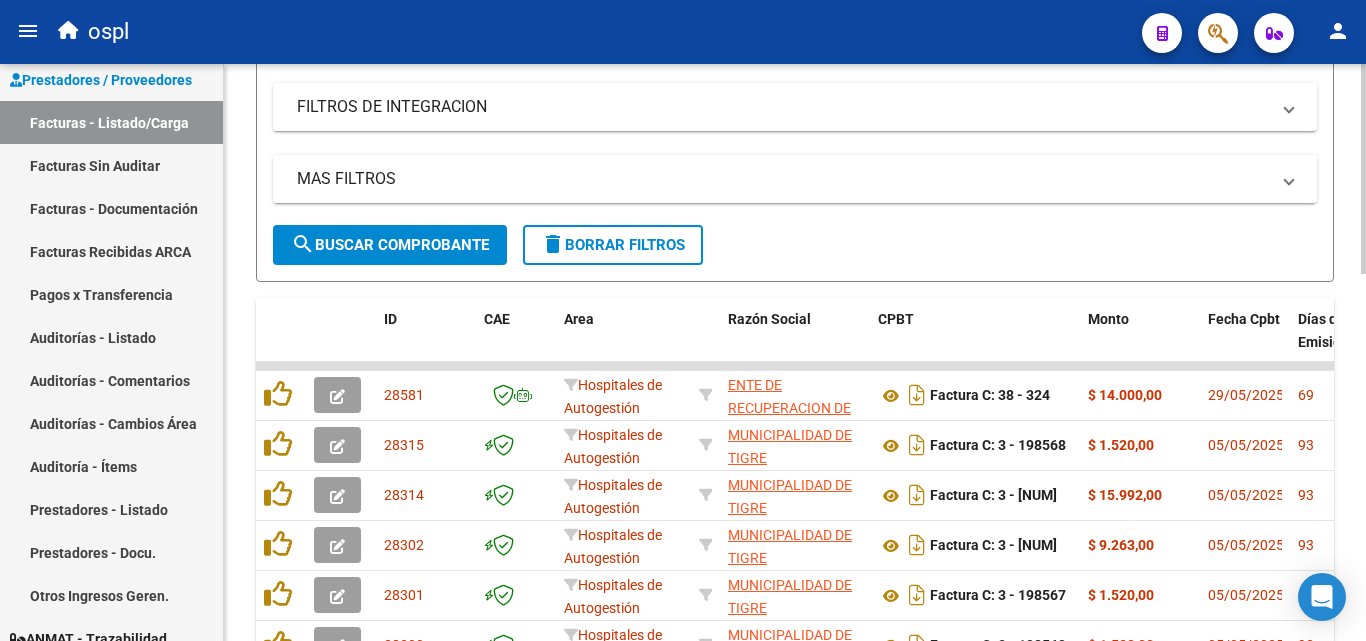 scroll, scrollTop: 700, scrollLeft: 0, axis: vertical 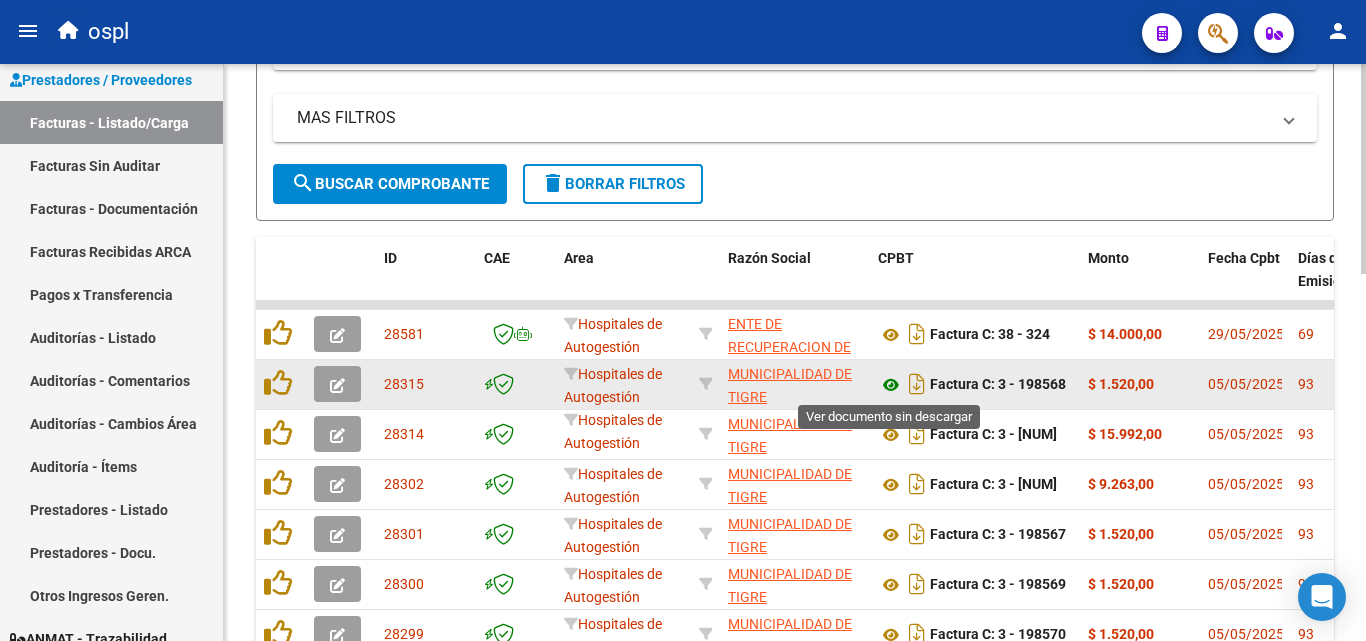 click 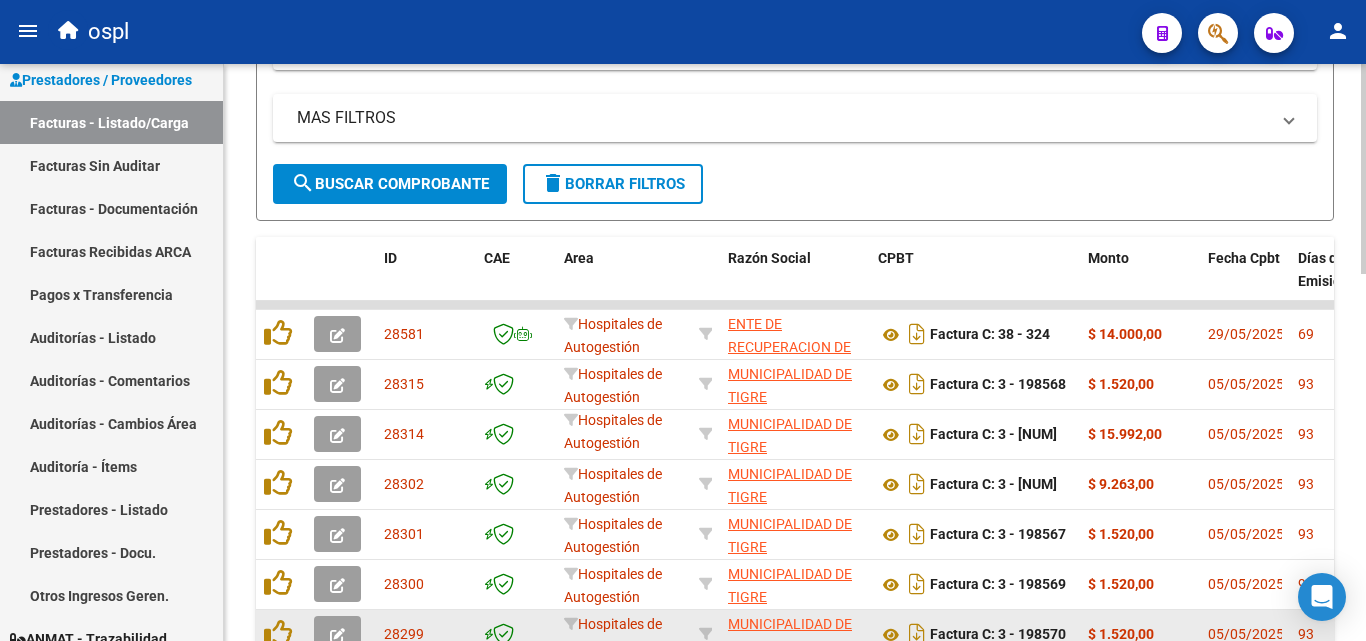 scroll, scrollTop: 900, scrollLeft: 0, axis: vertical 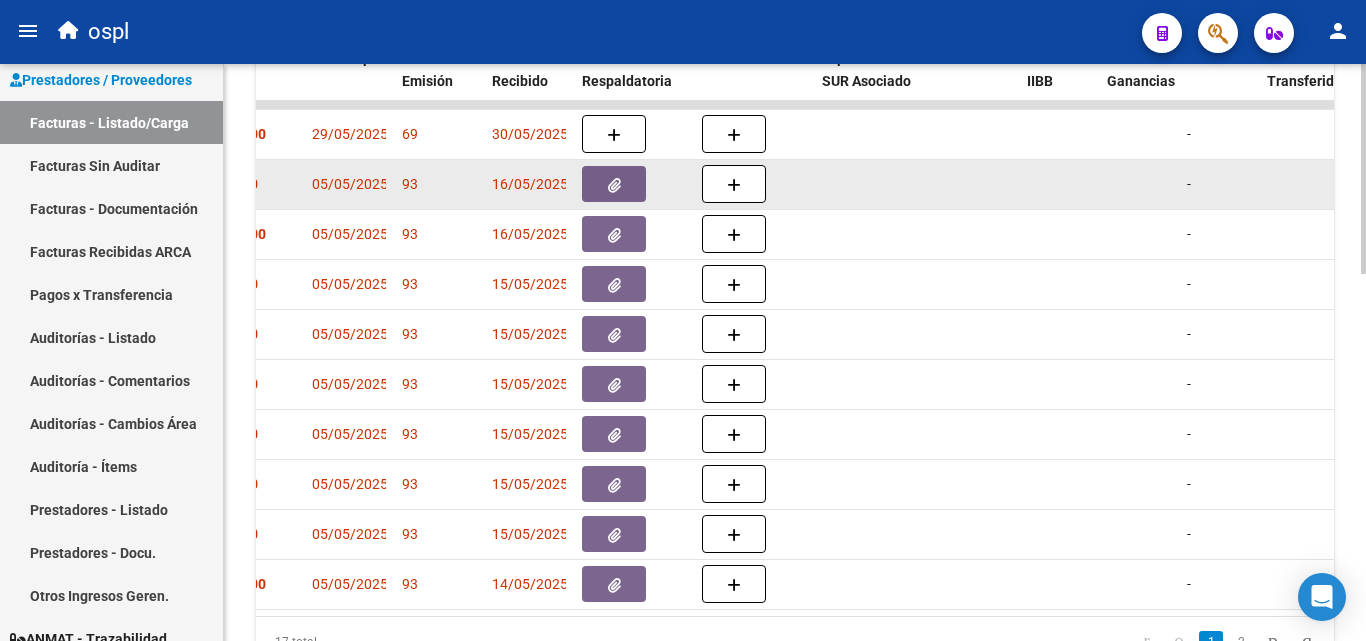 click 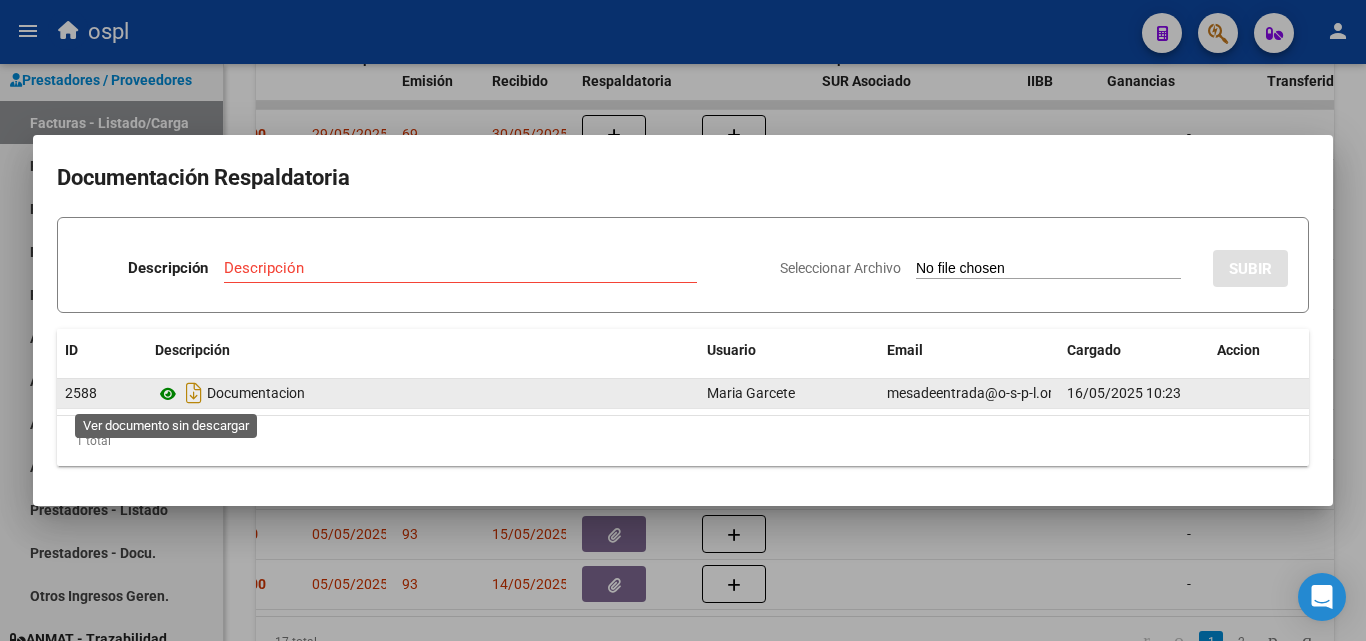 click 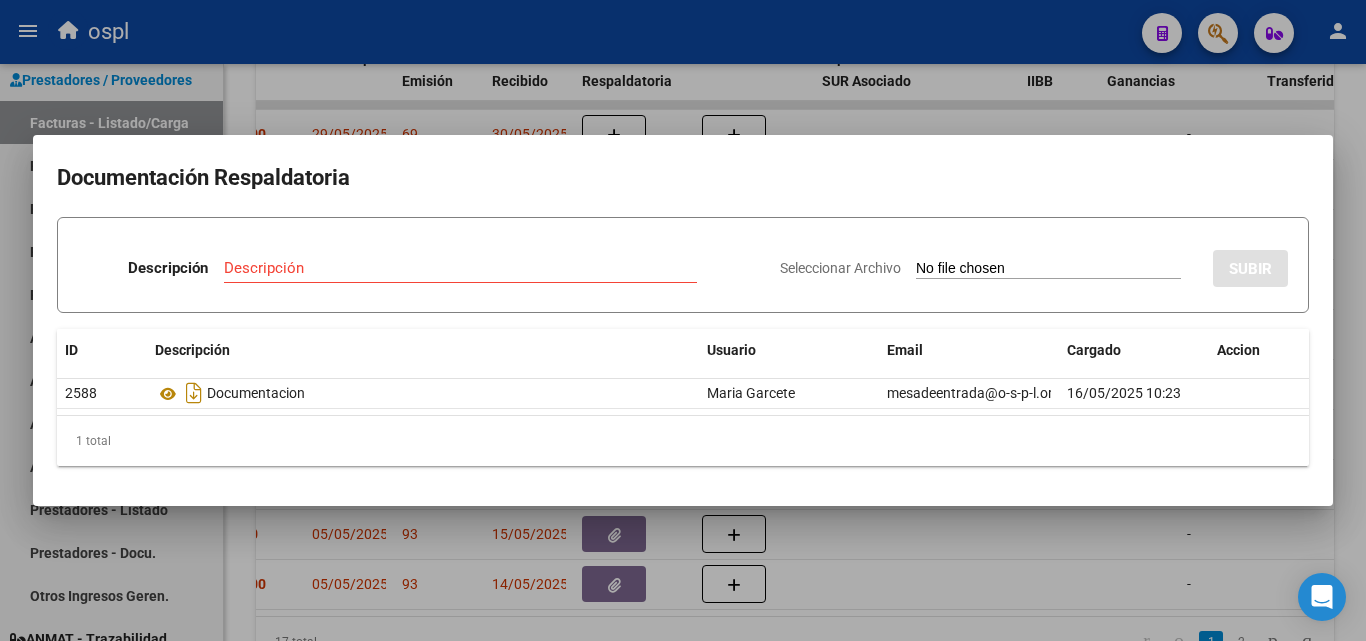drag, startPoint x: 328, startPoint y: 174, endPoint x: 404, endPoint y: 174, distance: 76 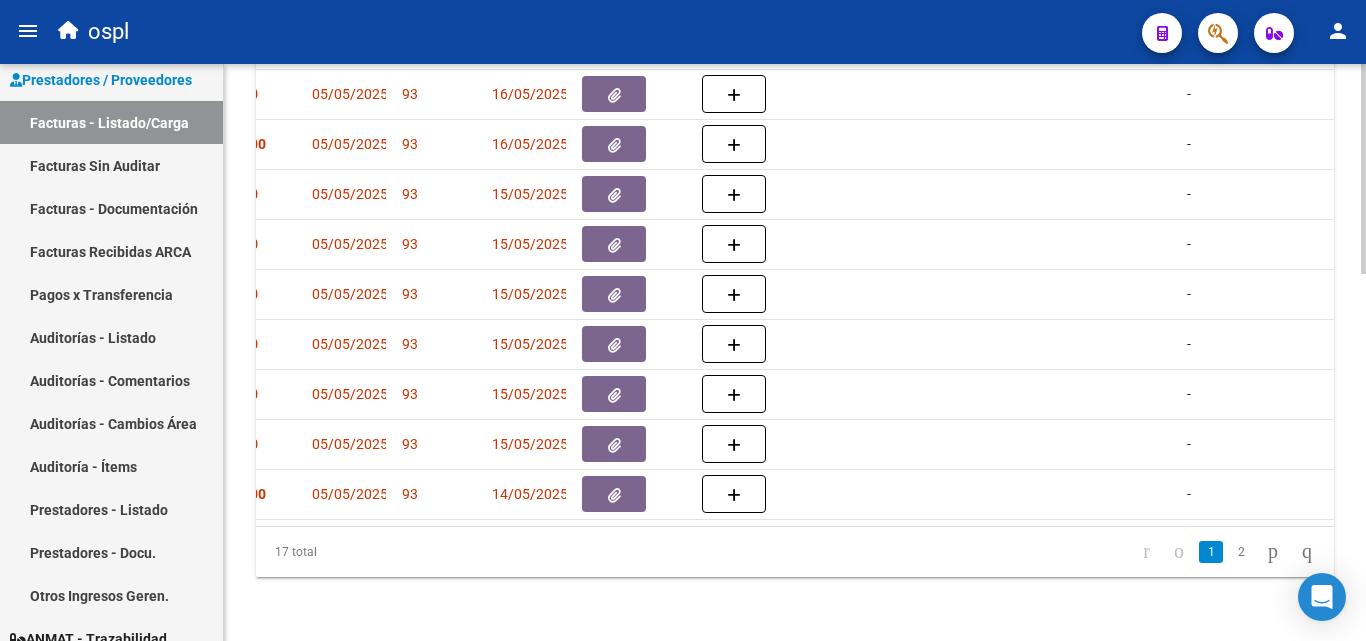scroll, scrollTop: 1006, scrollLeft: 0, axis: vertical 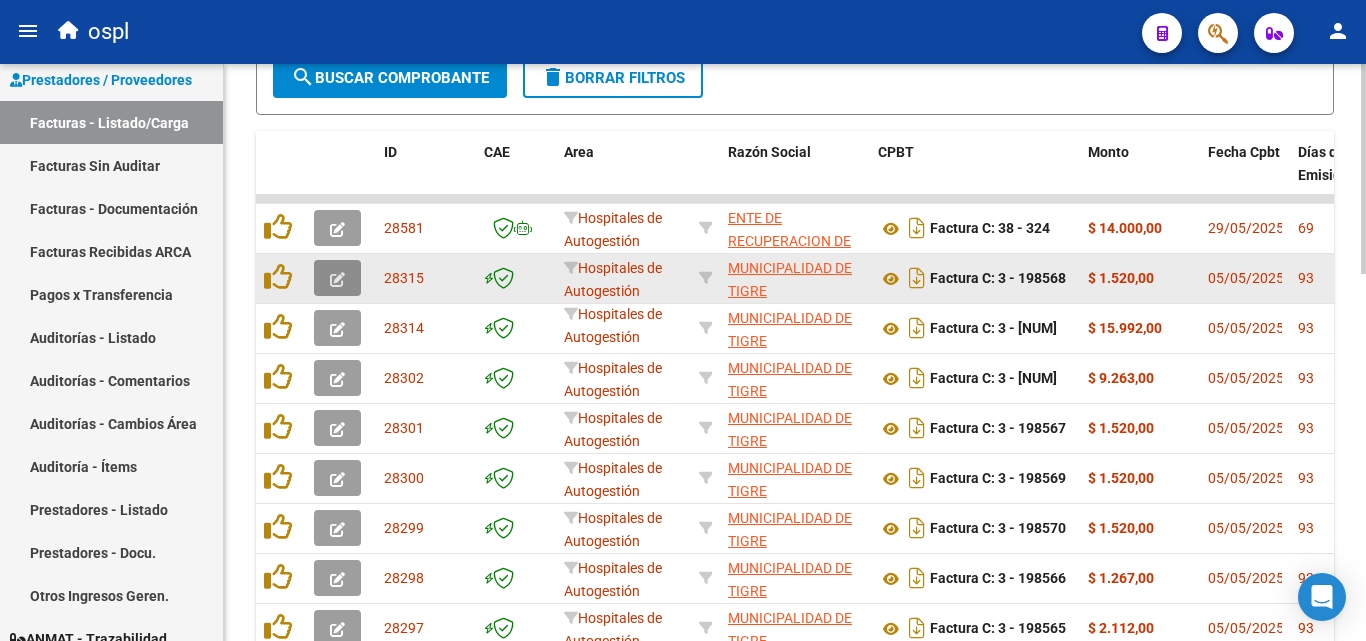 click 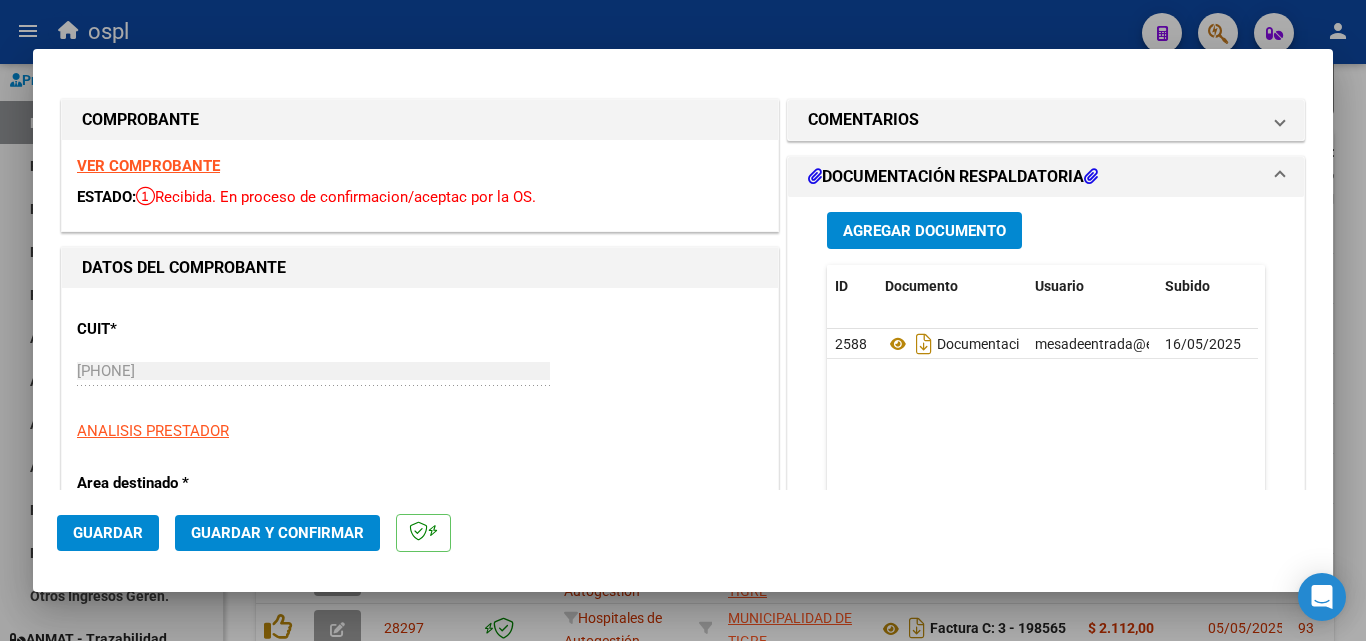 scroll, scrollTop: 300, scrollLeft: 0, axis: vertical 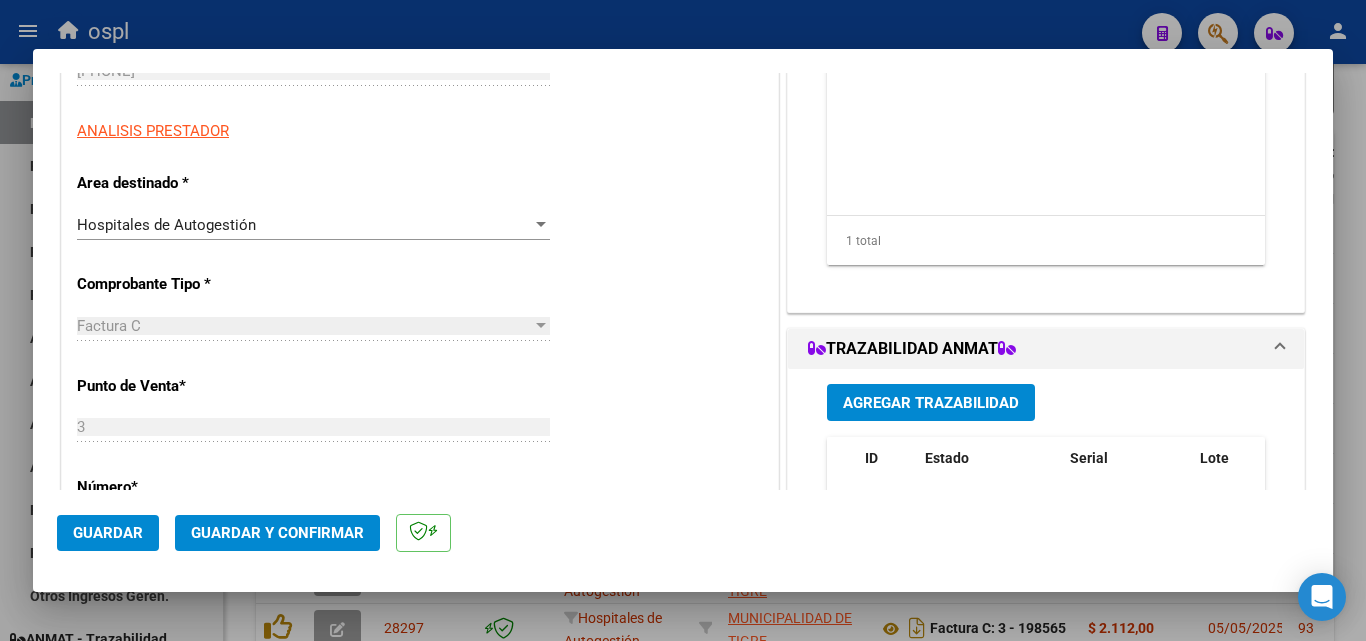 click on "CUIT  *   [PHONE] Ingresar CUIT  ANALISIS PRESTADOR ARCA Padrón  Area destinado * Hospitales de Autogestión Seleccionar Area  Comprobante Tipo * Factura C Seleccionar Tipo Punto de Venta  *   3 Ingresar el Nro.  Número  *   198568 Ingresar el Nro.  Monto  *   $ 1.520,00 Ingresar el monto  Fecha del Cpbt.  *   2025-05-05 Ingresar la fecha  CAE / CAEA (no ingrese CAI)    75189796771388 Ingresar el CAE o CAEA (no ingrese CAI)  Fecha Recibido  *   2025-05-16 Ingresar la fecha  Fecha de Vencimiento    Ingresar la fecha  Ref. Externa    Ingresar la ref.  N° Liquidación    Ingresar el N° Liquidación" at bounding box center (420, 678) 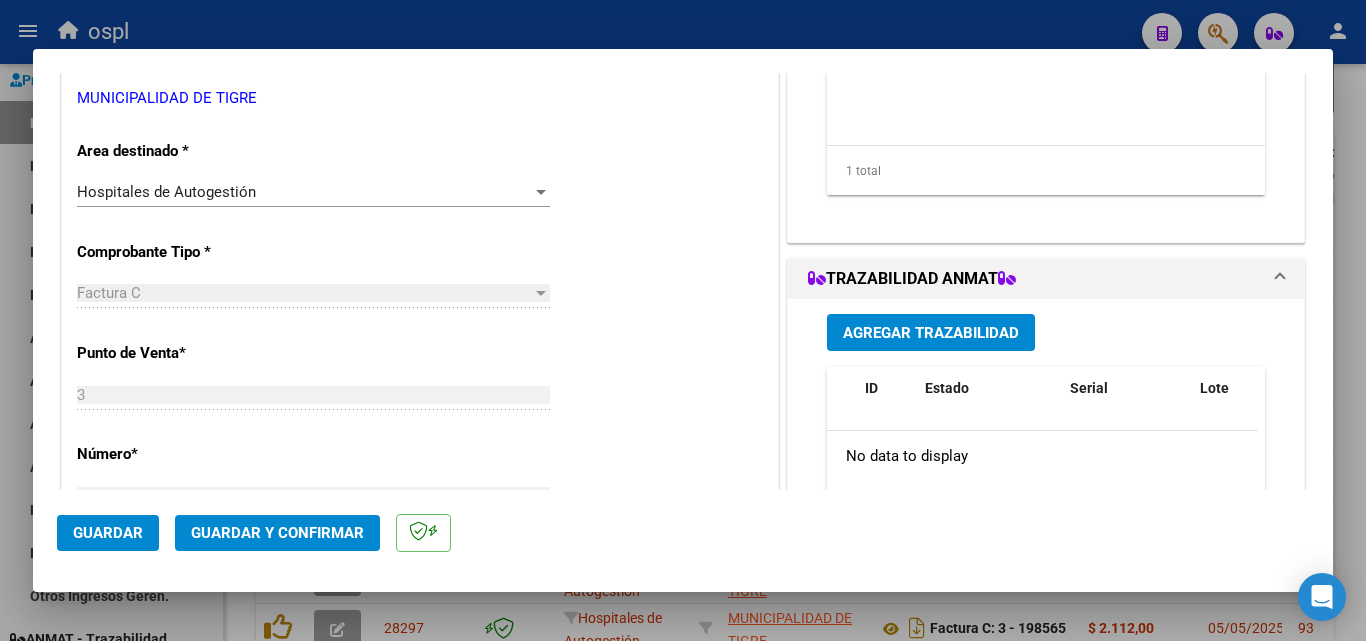 scroll, scrollTop: 400, scrollLeft: 0, axis: vertical 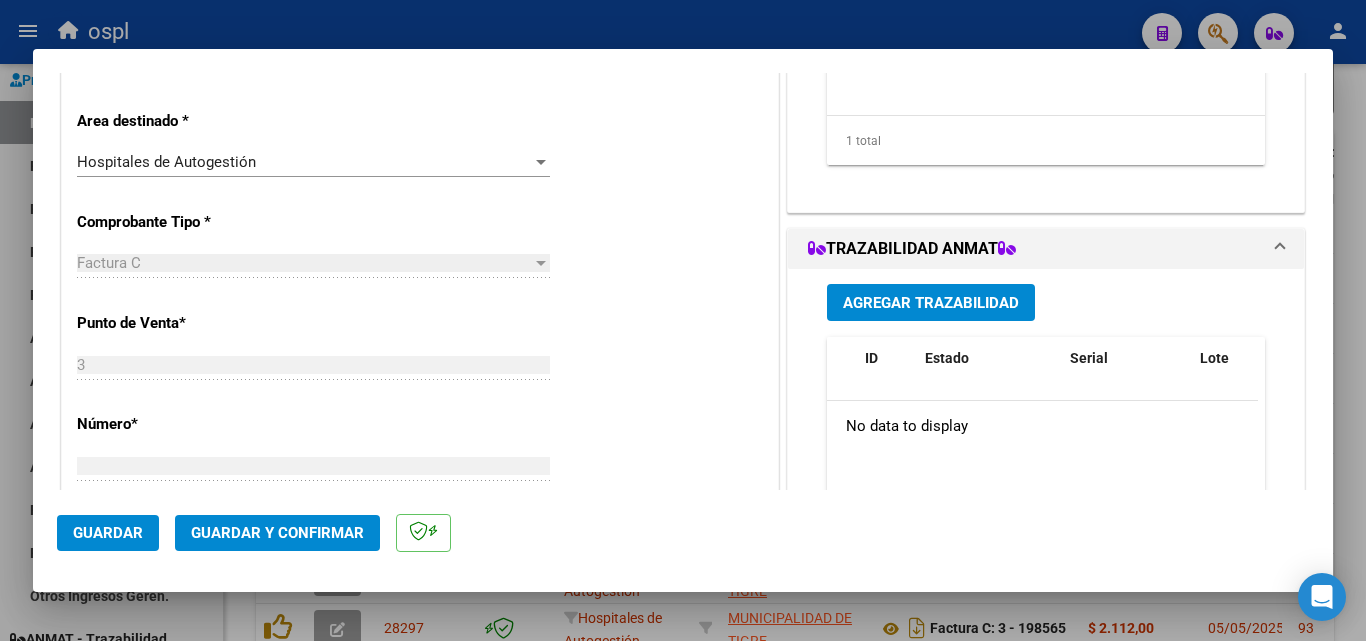 click on "Hospitales de Autogestión" at bounding box center (304, 162) 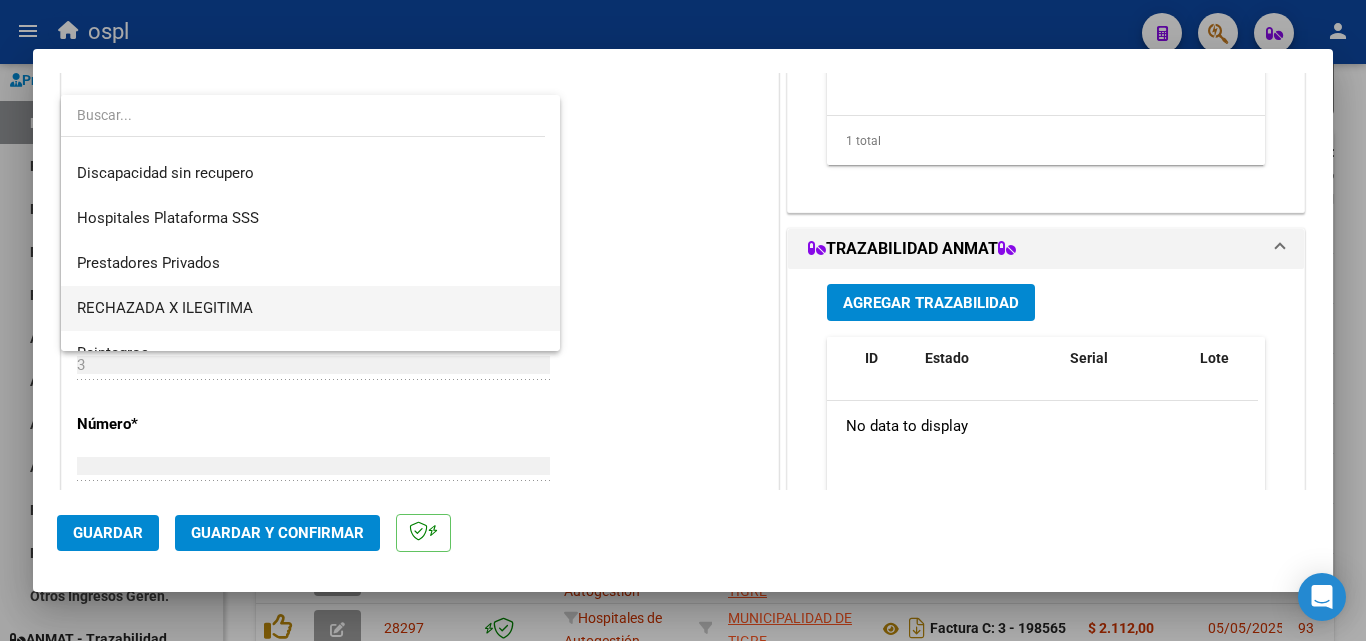 scroll, scrollTop: 284, scrollLeft: 0, axis: vertical 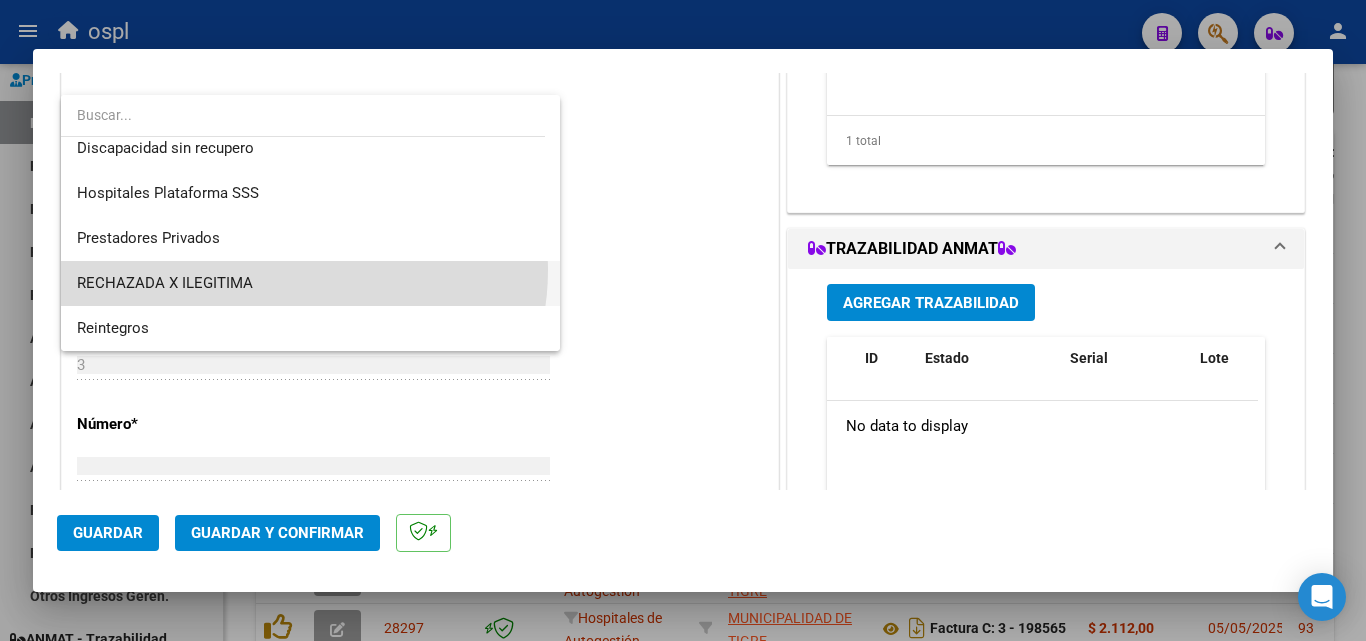 click on "RECHAZADA X ILEGITIMA" at bounding box center (310, 283) 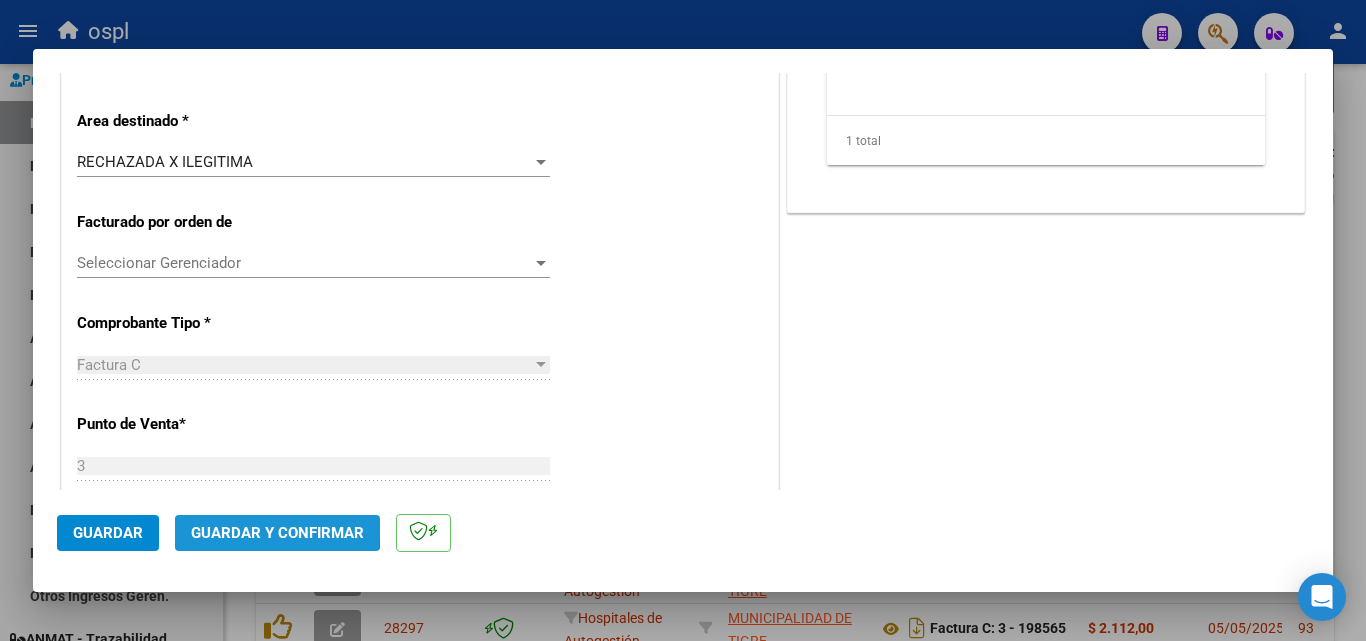 click on "Guardar y Confirmar" 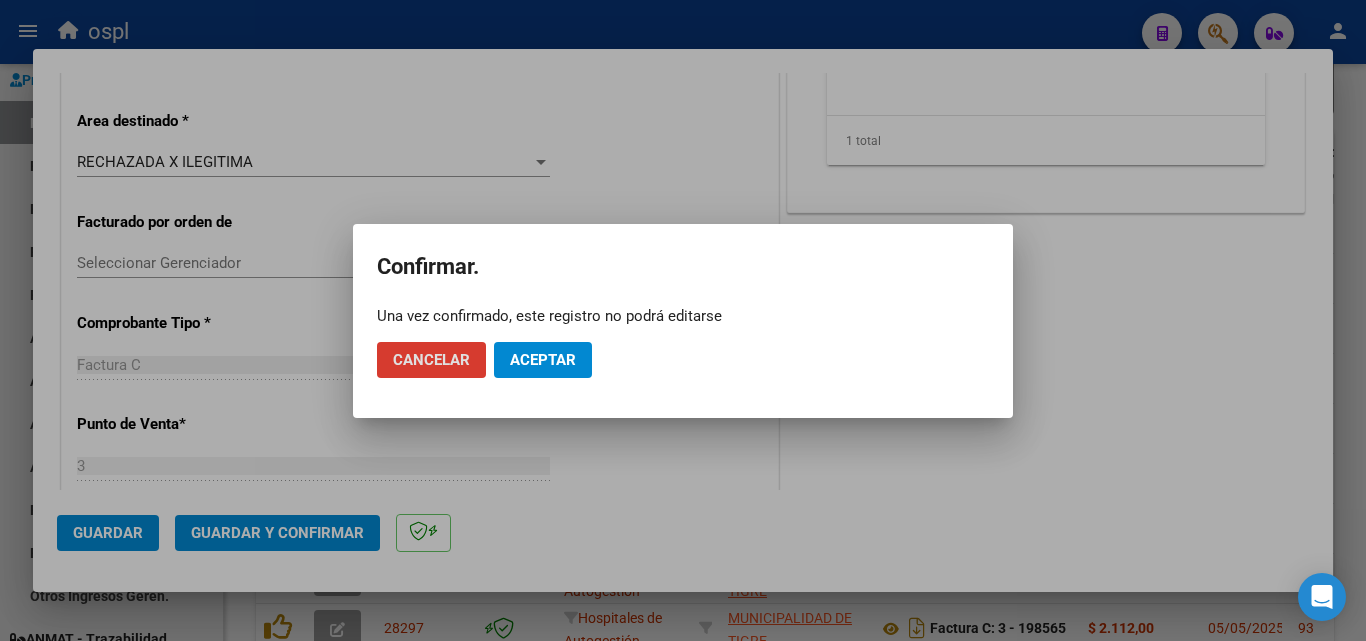 click on "Aceptar" 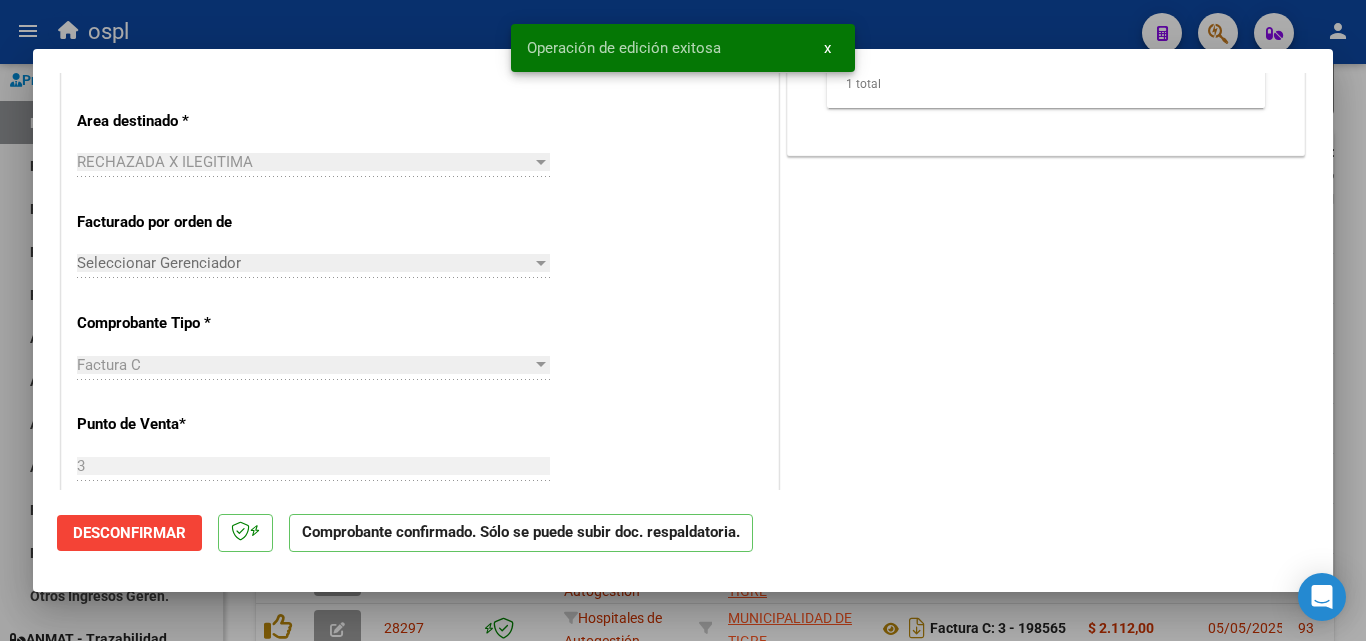 click at bounding box center [683, 320] 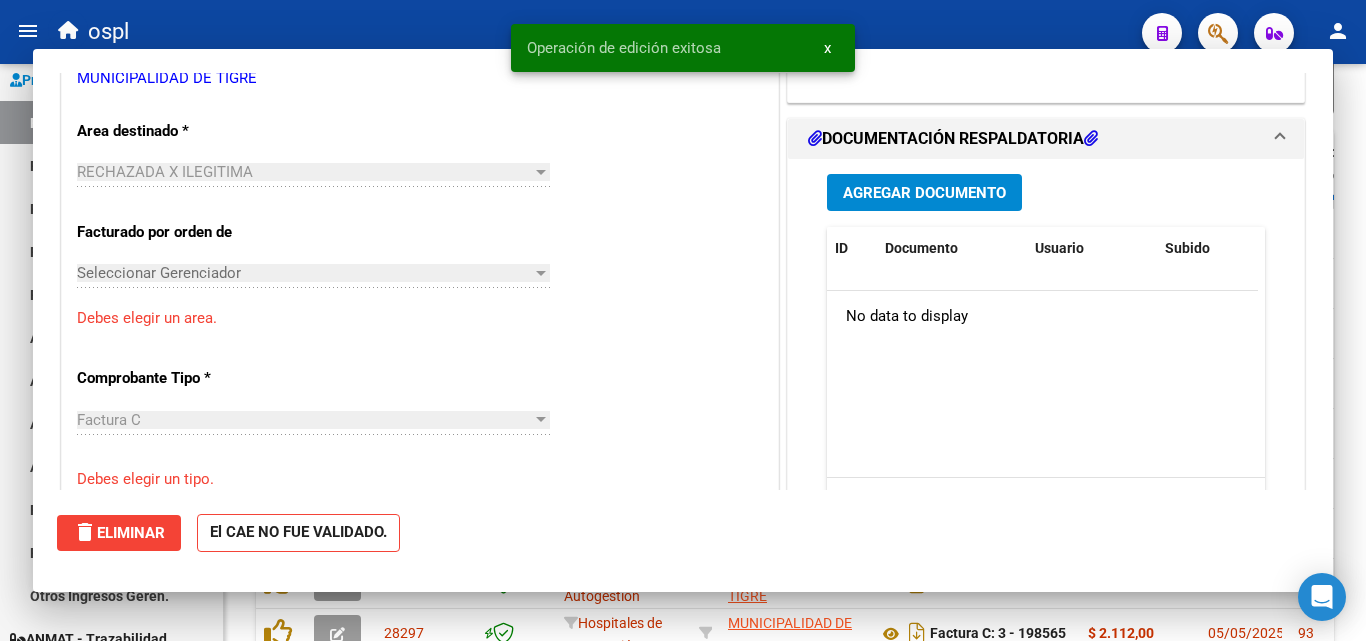 scroll, scrollTop: 0, scrollLeft: 0, axis: both 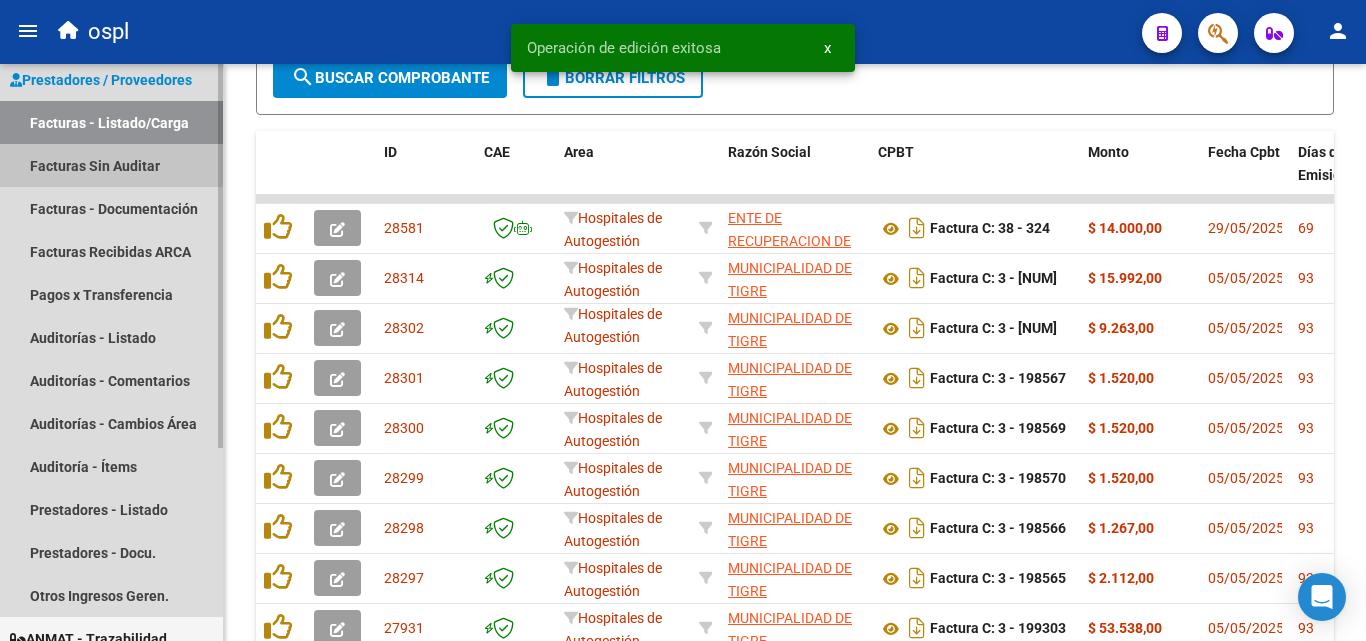 click on "Facturas Sin Auditar" at bounding box center [111, 165] 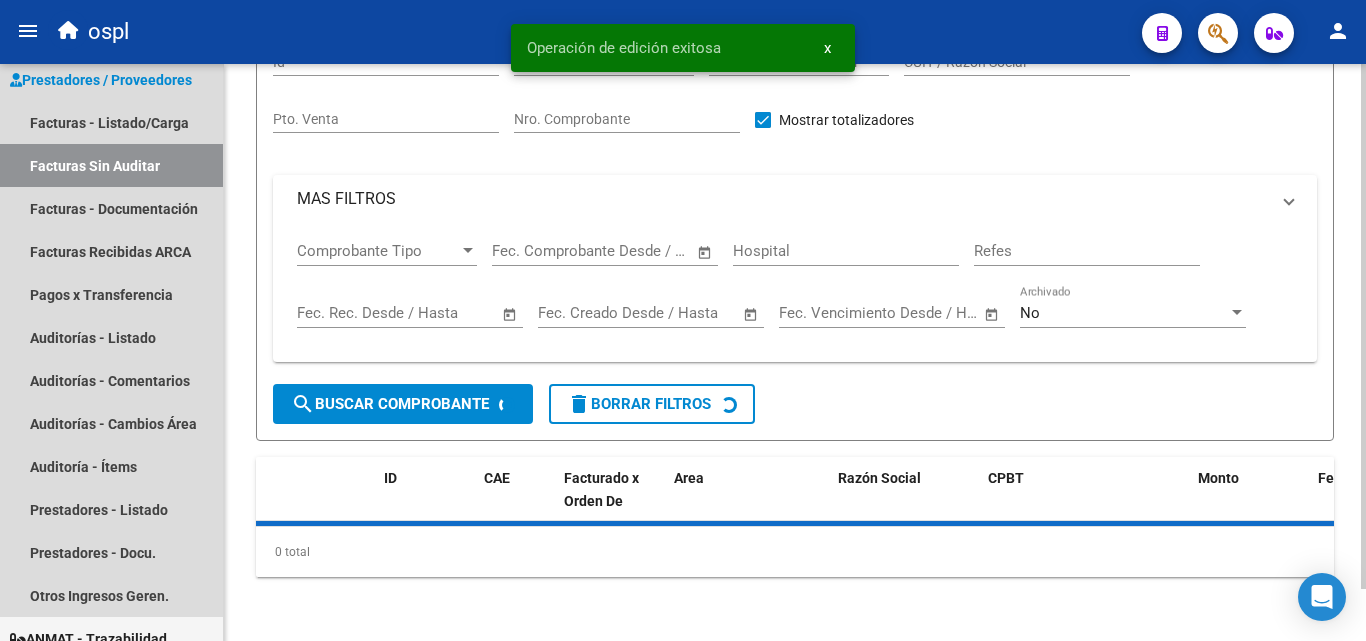 scroll, scrollTop: 57, scrollLeft: 0, axis: vertical 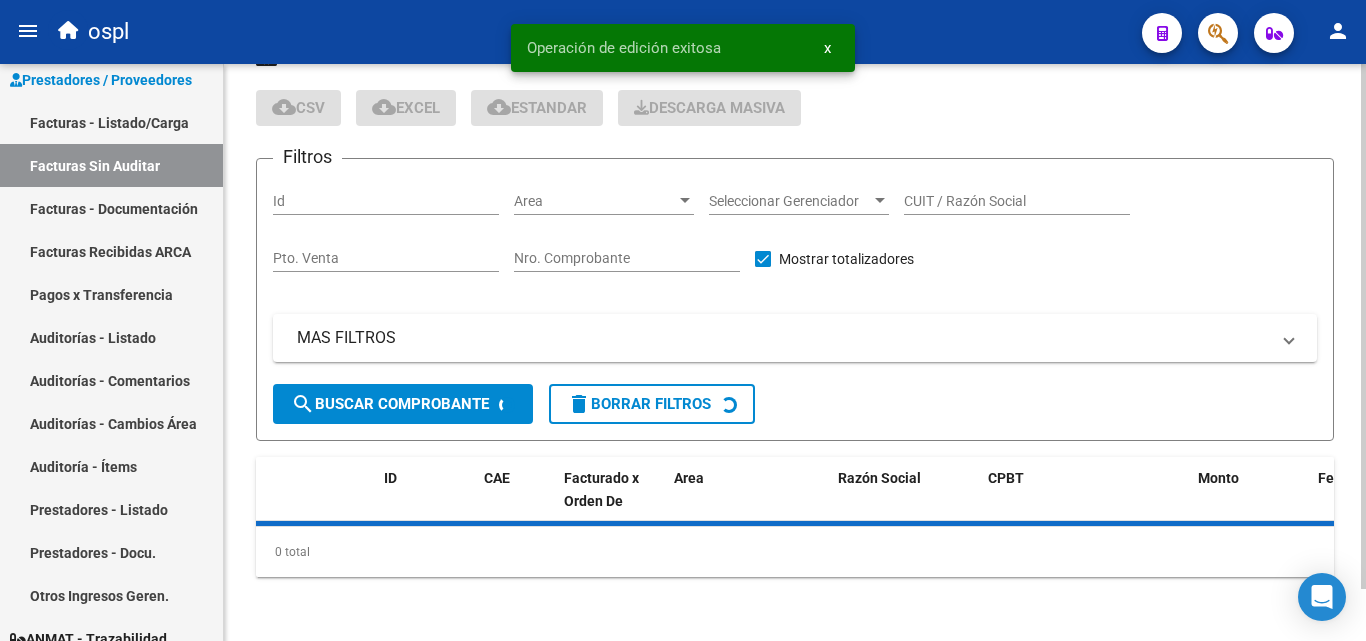 click on "Nro. Comprobante" at bounding box center [627, 258] 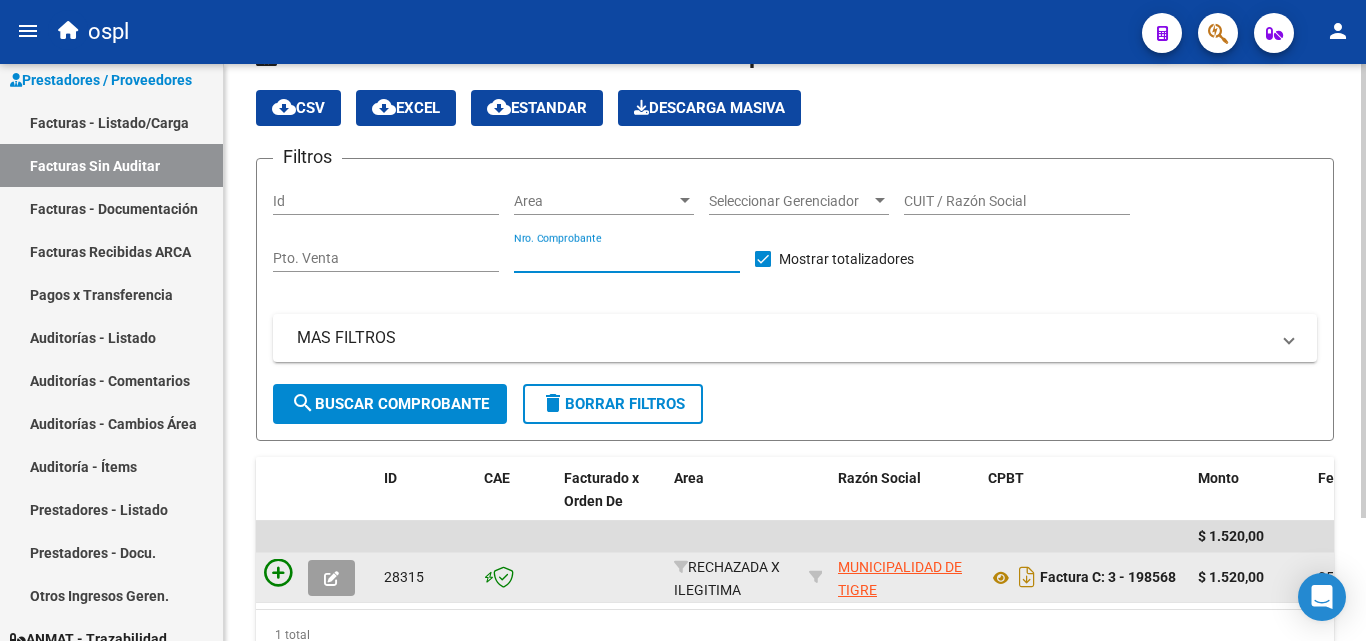 type on "[NUM]" 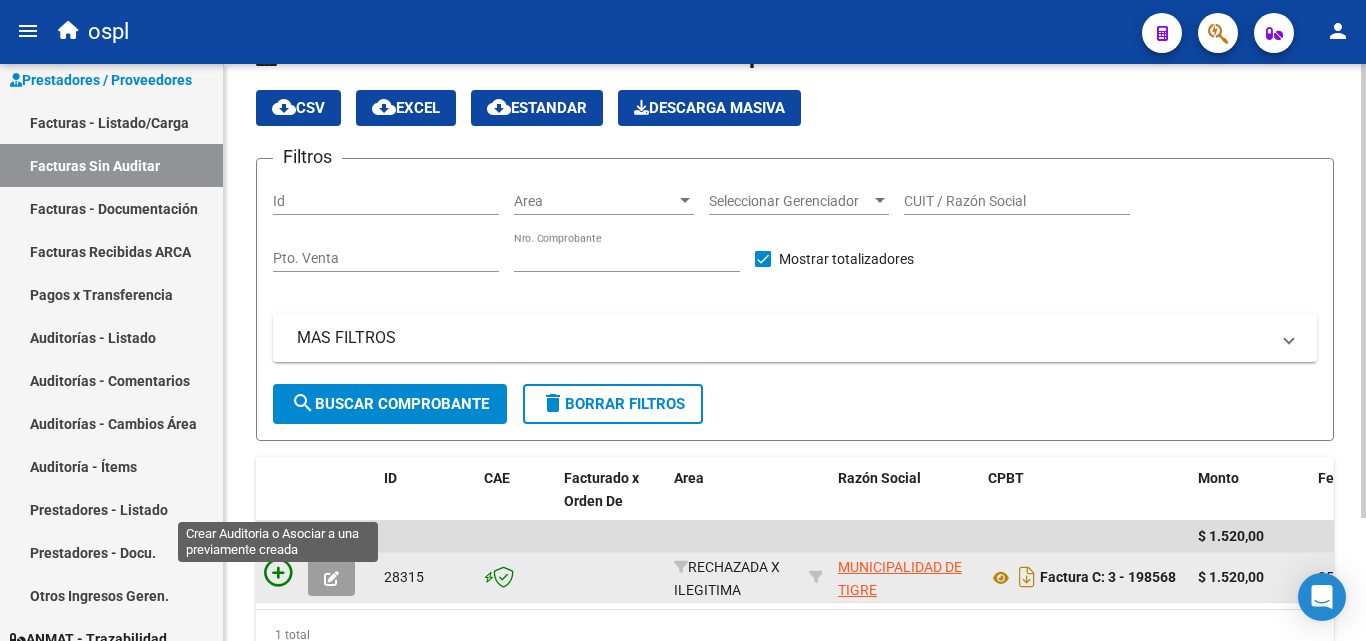 click 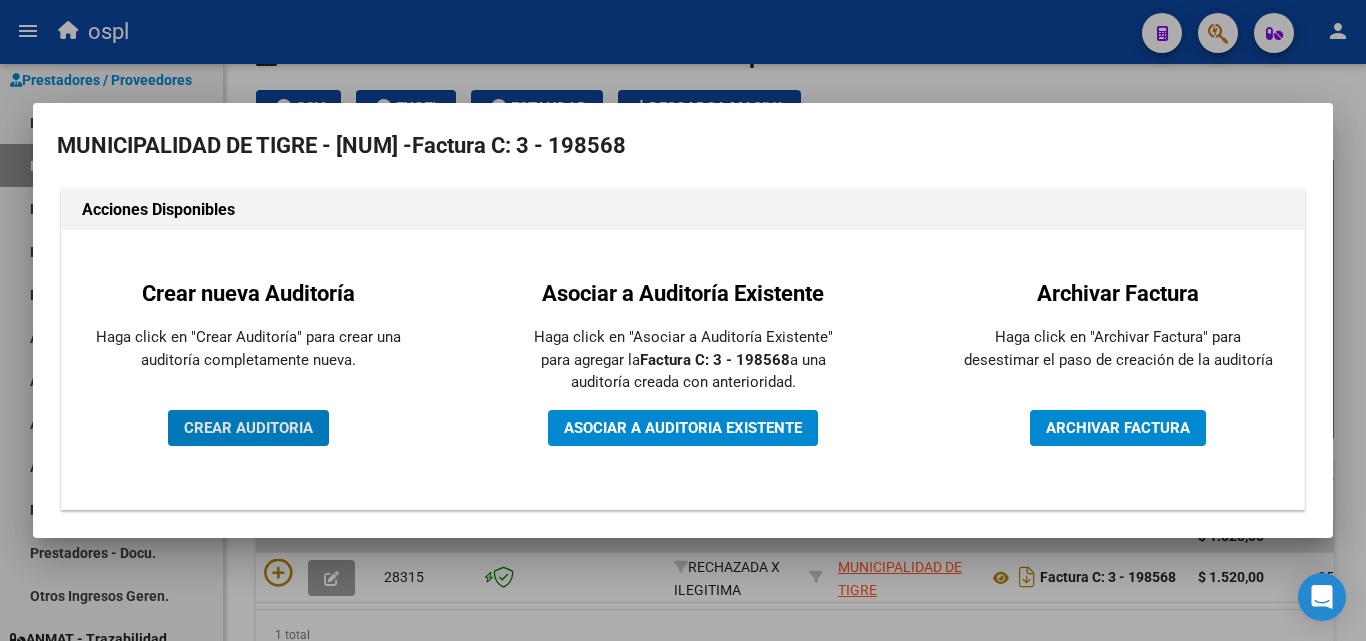click on "CREAR AUDITORIA" at bounding box center [248, 428] 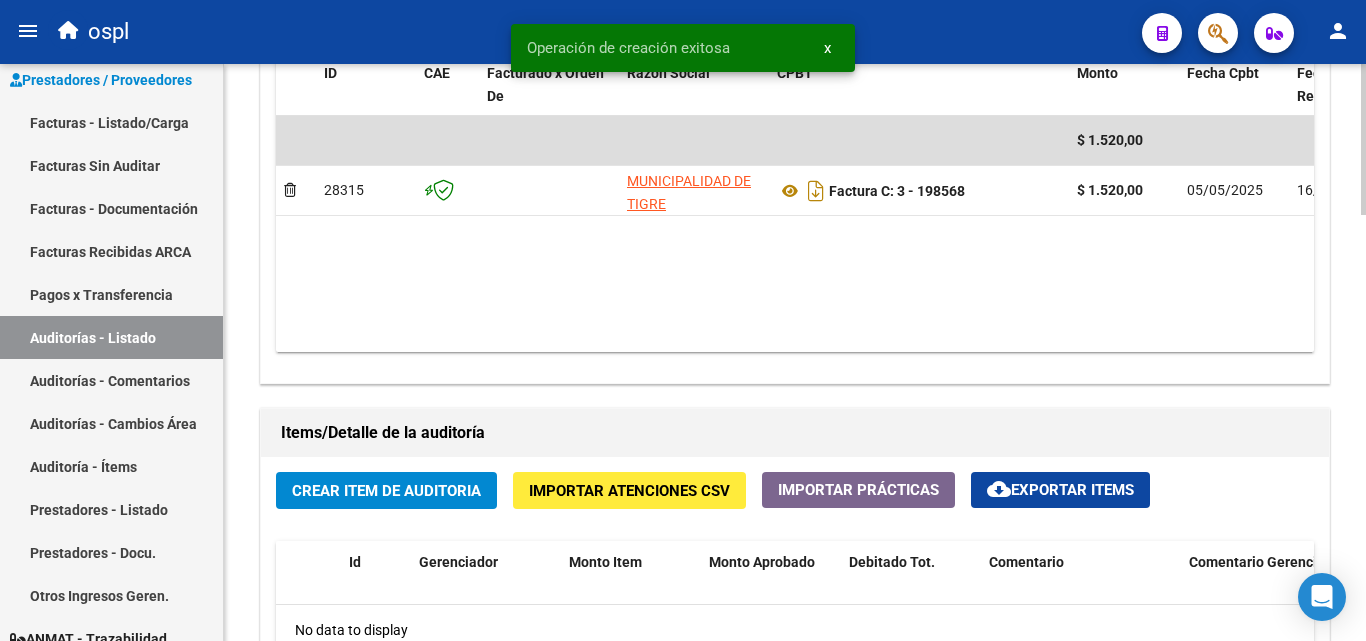 scroll, scrollTop: 1300, scrollLeft: 0, axis: vertical 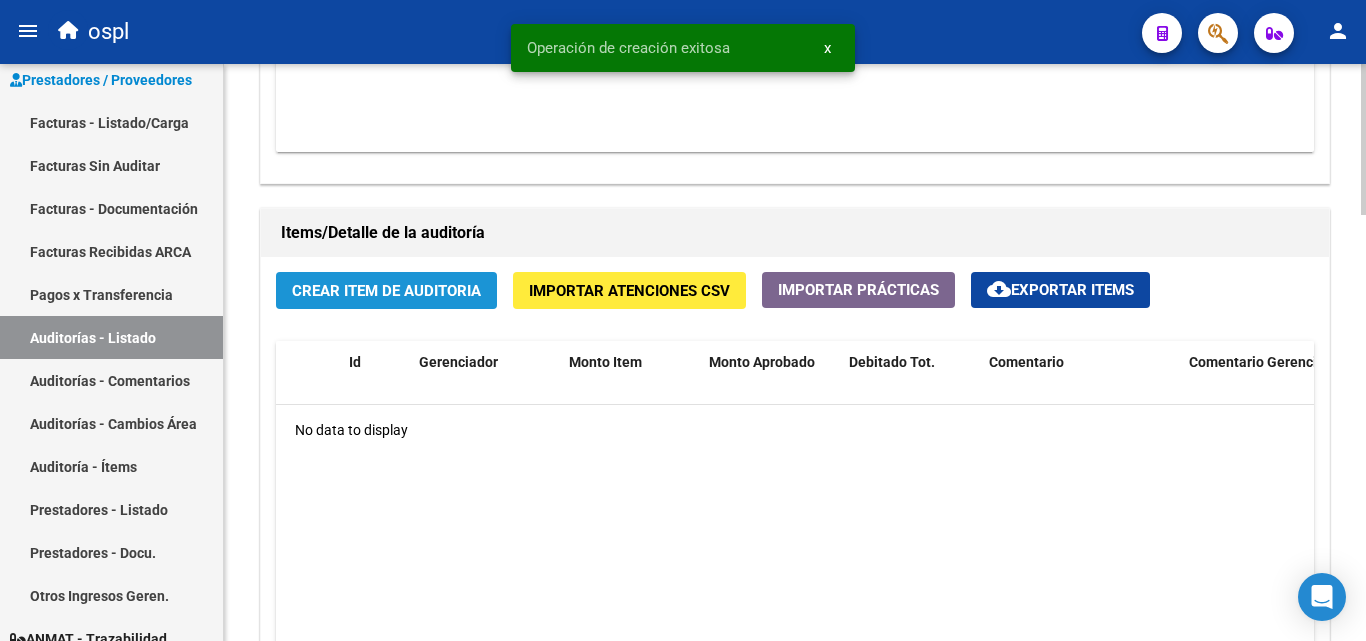 click on "Crear Item de Auditoria" 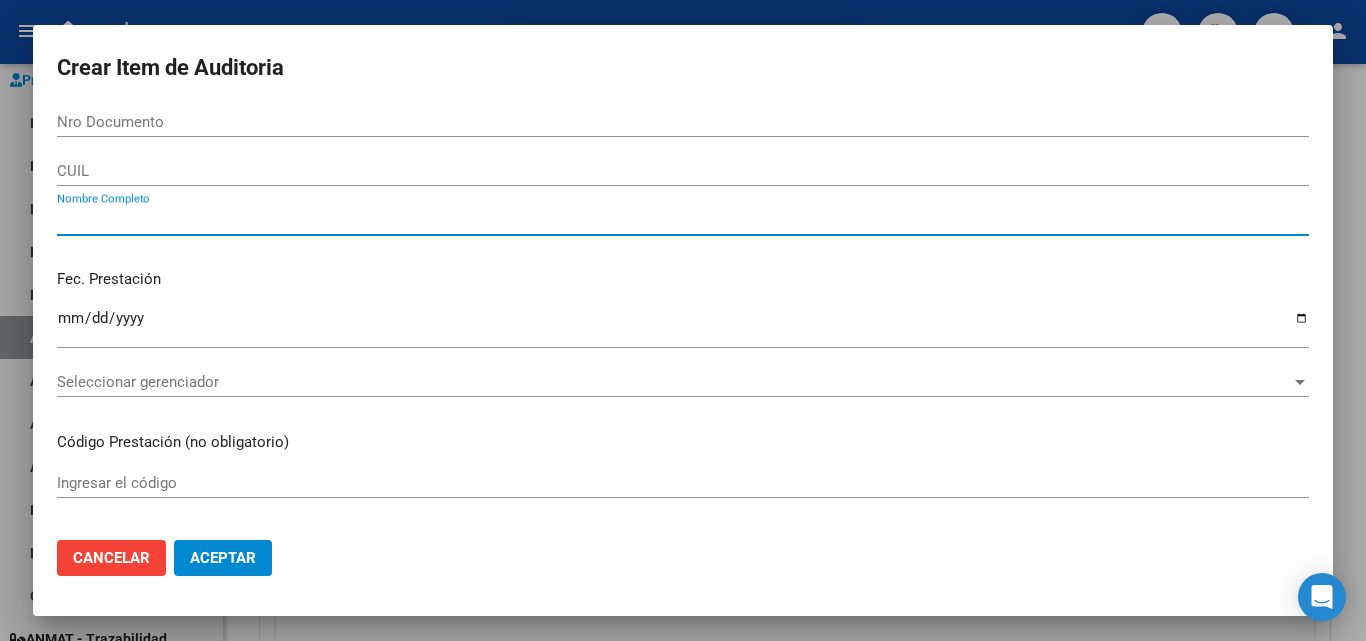 click on "Nombre Completo" at bounding box center (683, 220) 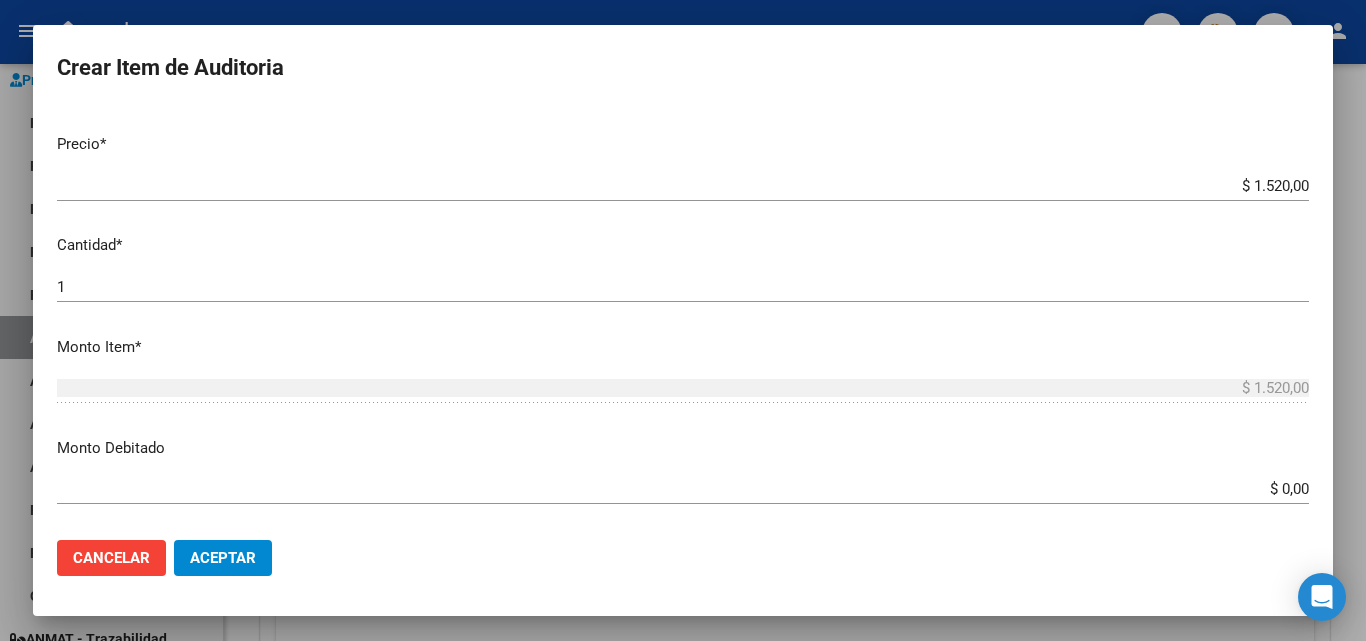 scroll, scrollTop: 400, scrollLeft: 0, axis: vertical 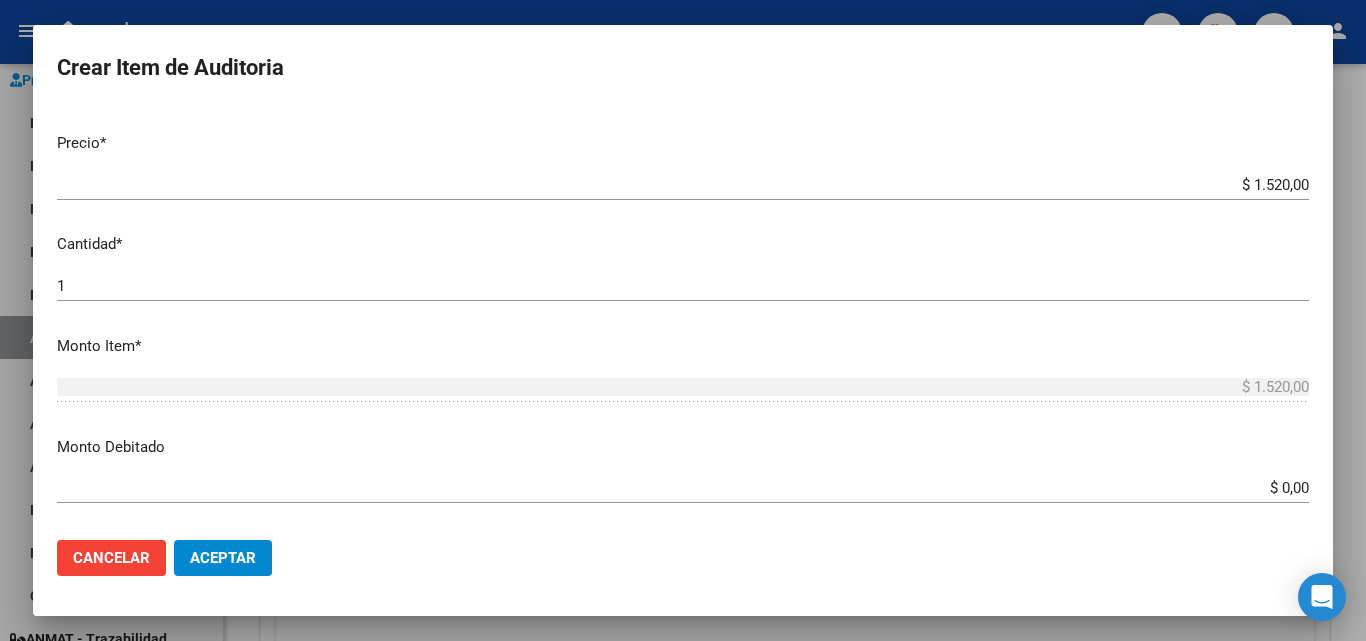 type on "todos" 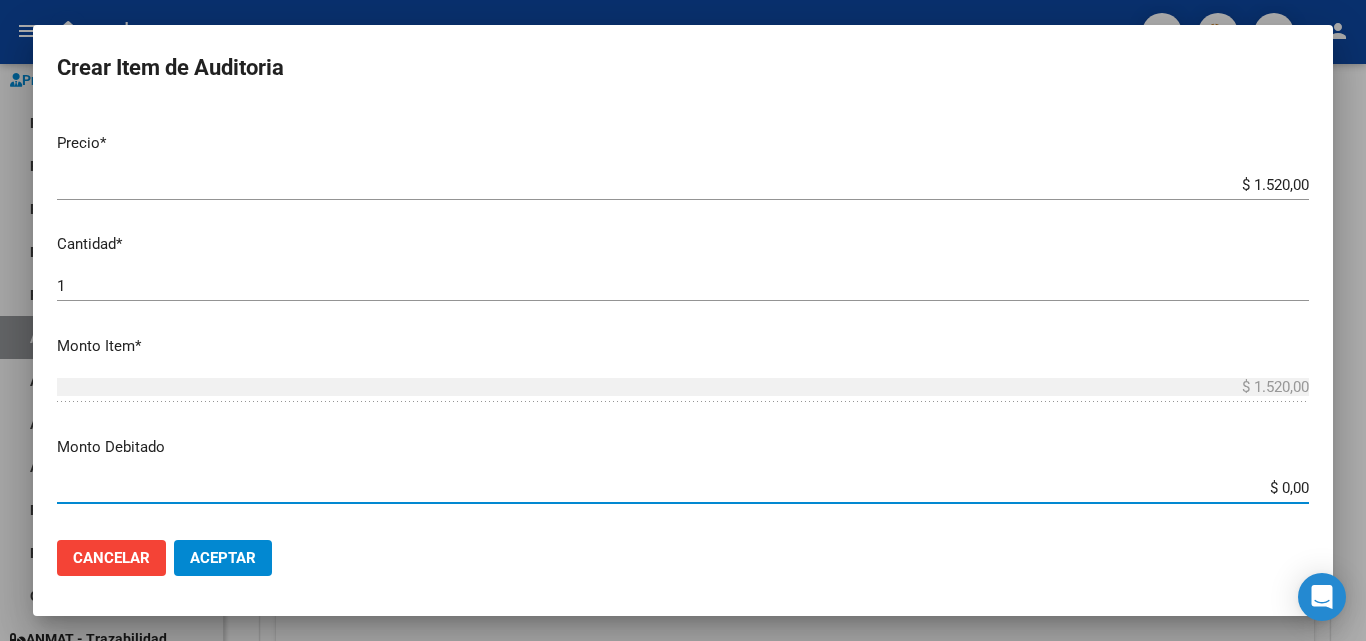 drag, startPoint x: 1238, startPoint y: 484, endPoint x: 1365, endPoint y: 494, distance: 127.39309 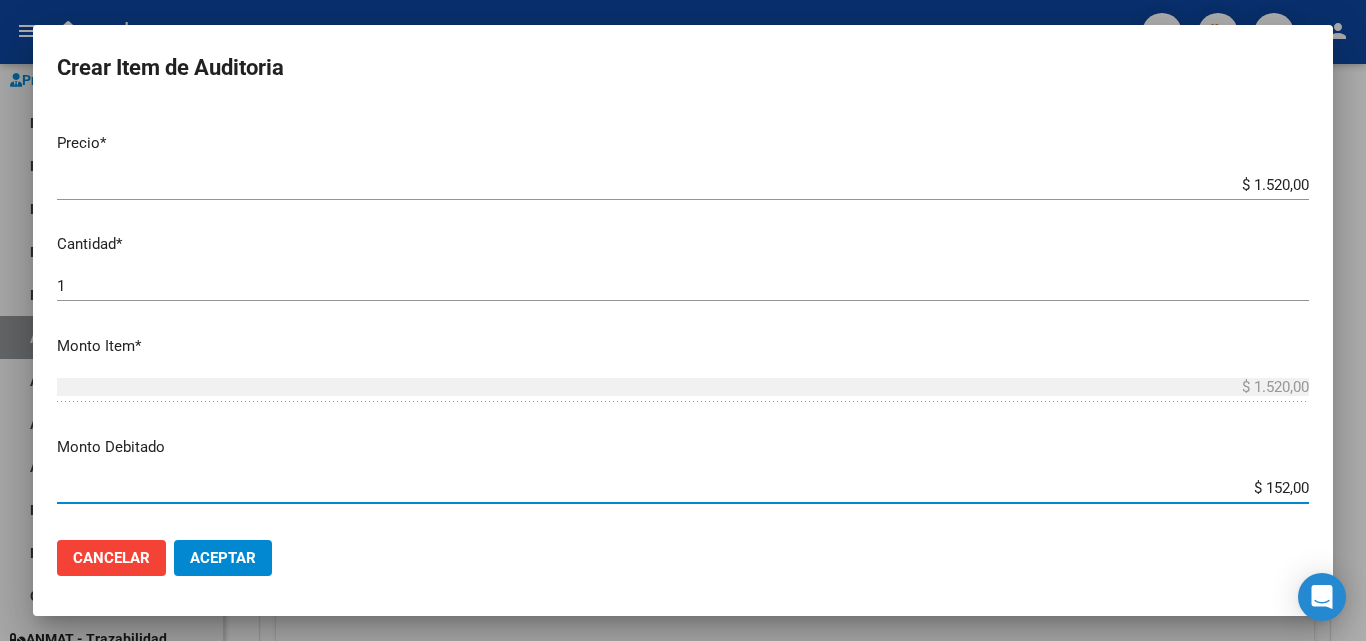 type on "$ 1.520,00" 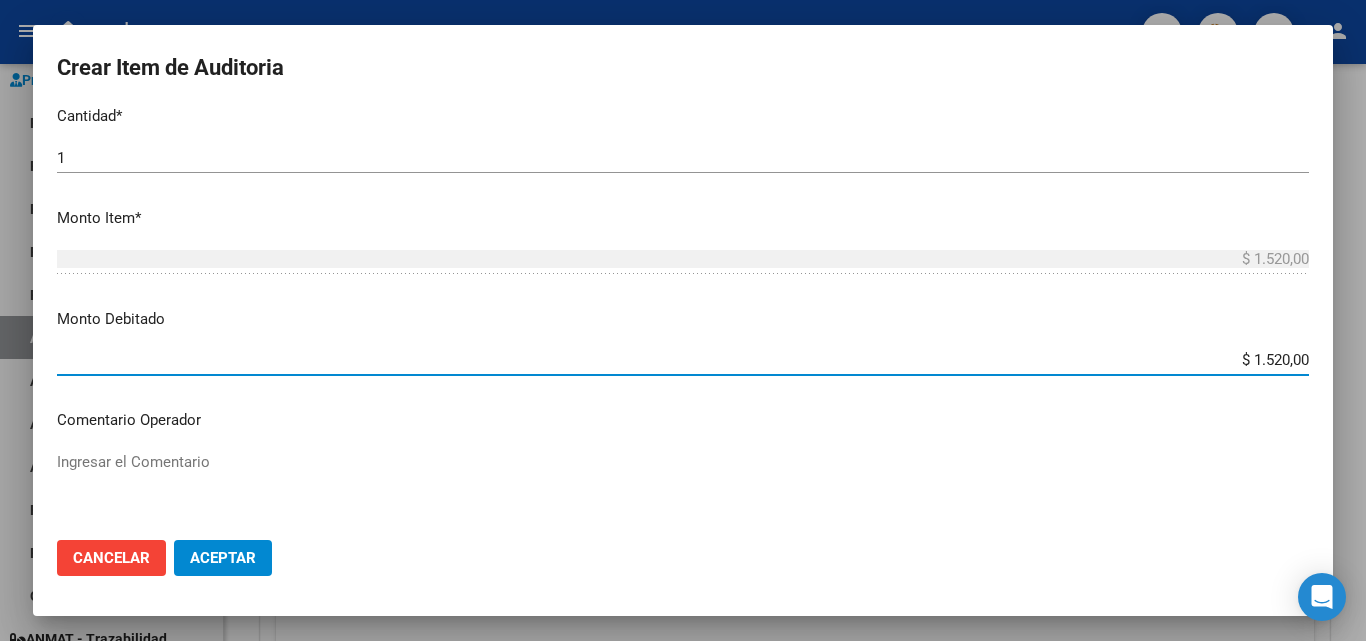 scroll, scrollTop: 800, scrollLeft: 0, axis: vertical 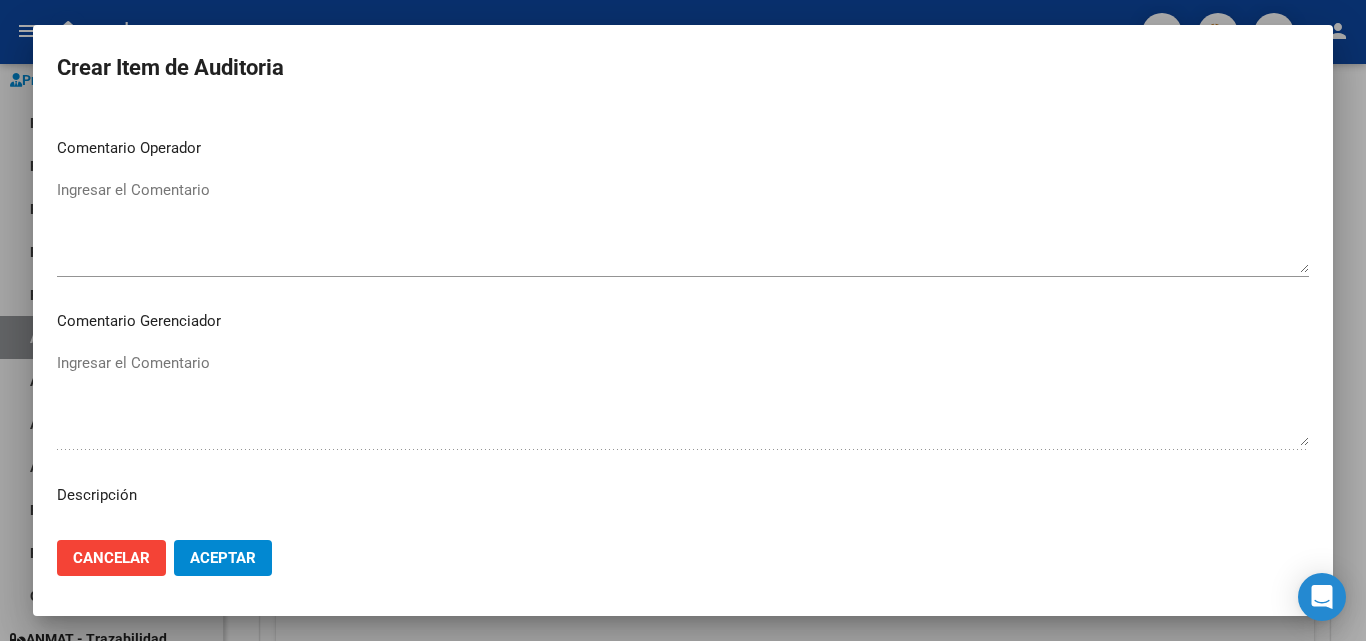 click on "Ingresar el Comentario" at bounding box center [683, 226] 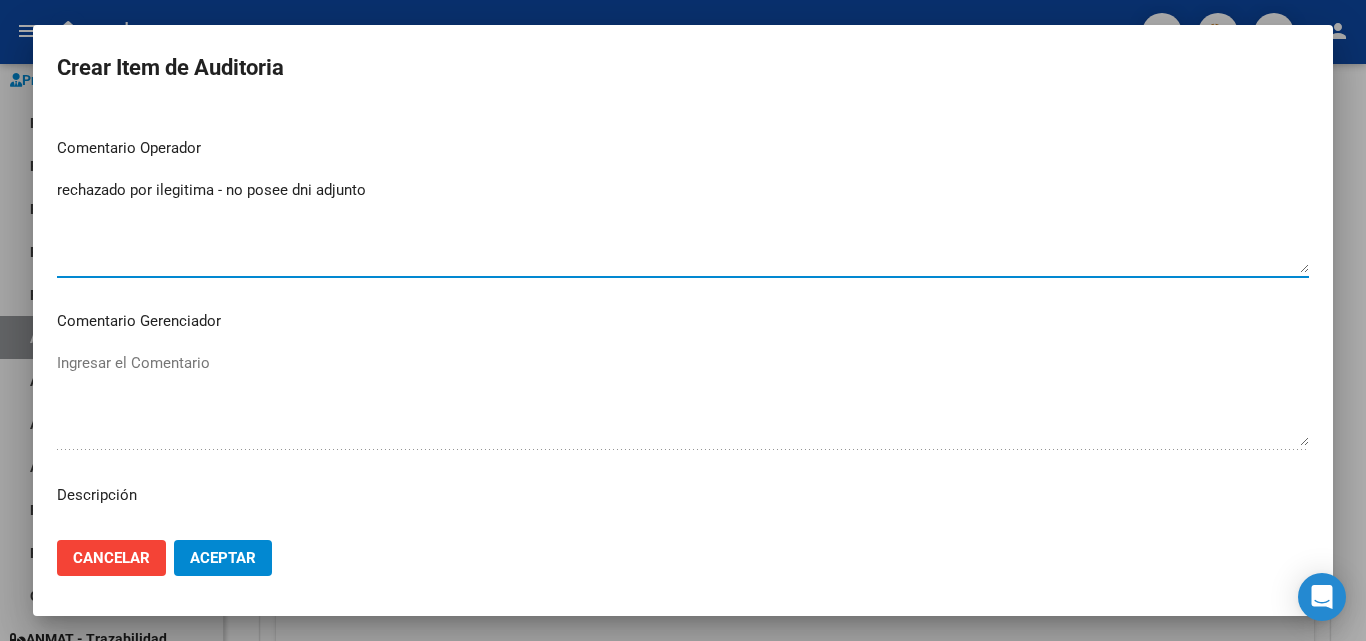 type on "rechazado por ilegitima - no posee dni adjunto" 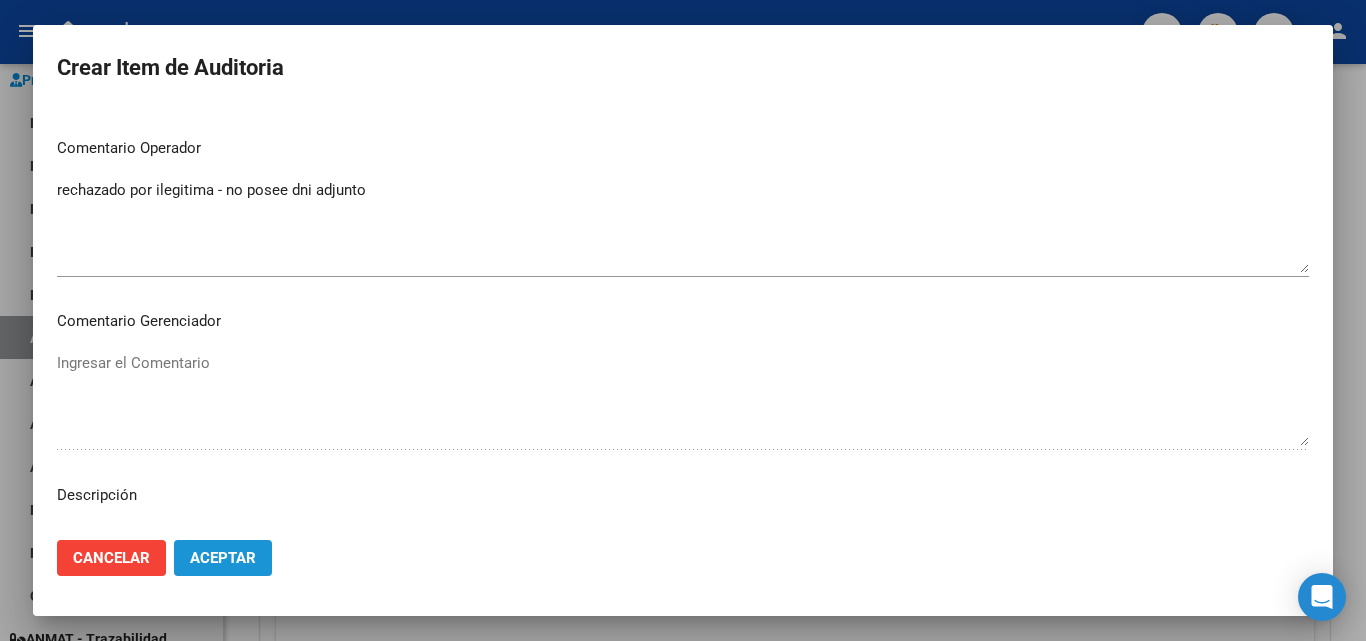 click on "Aceptar" 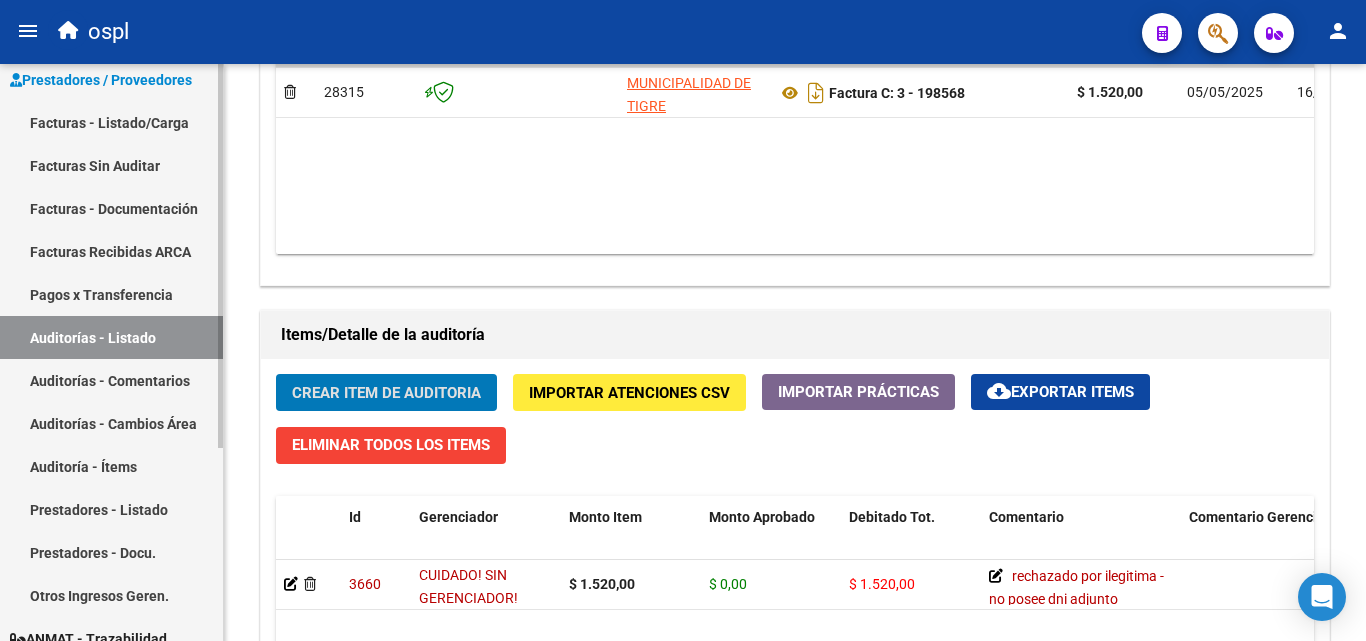 scroll, scrollTop: 1177, scrollLeft: 0, axis: vertical 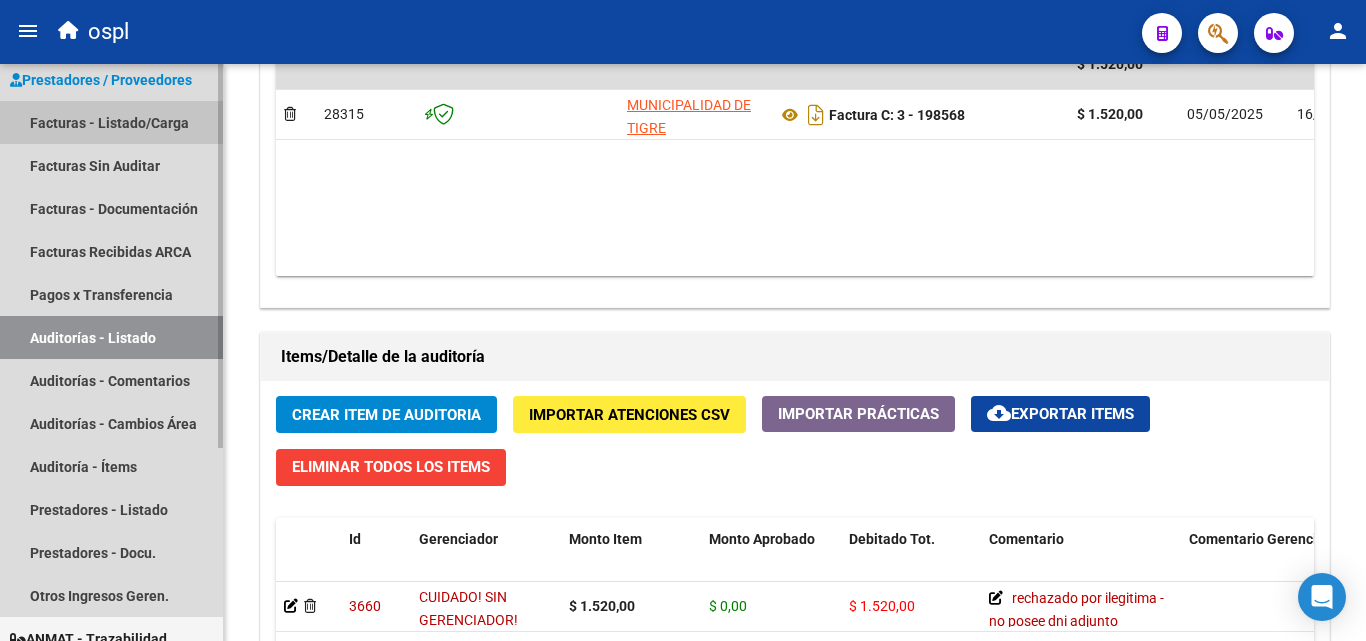 click on "Facturas - Listado/Carga" at bounding box center (111, 122) 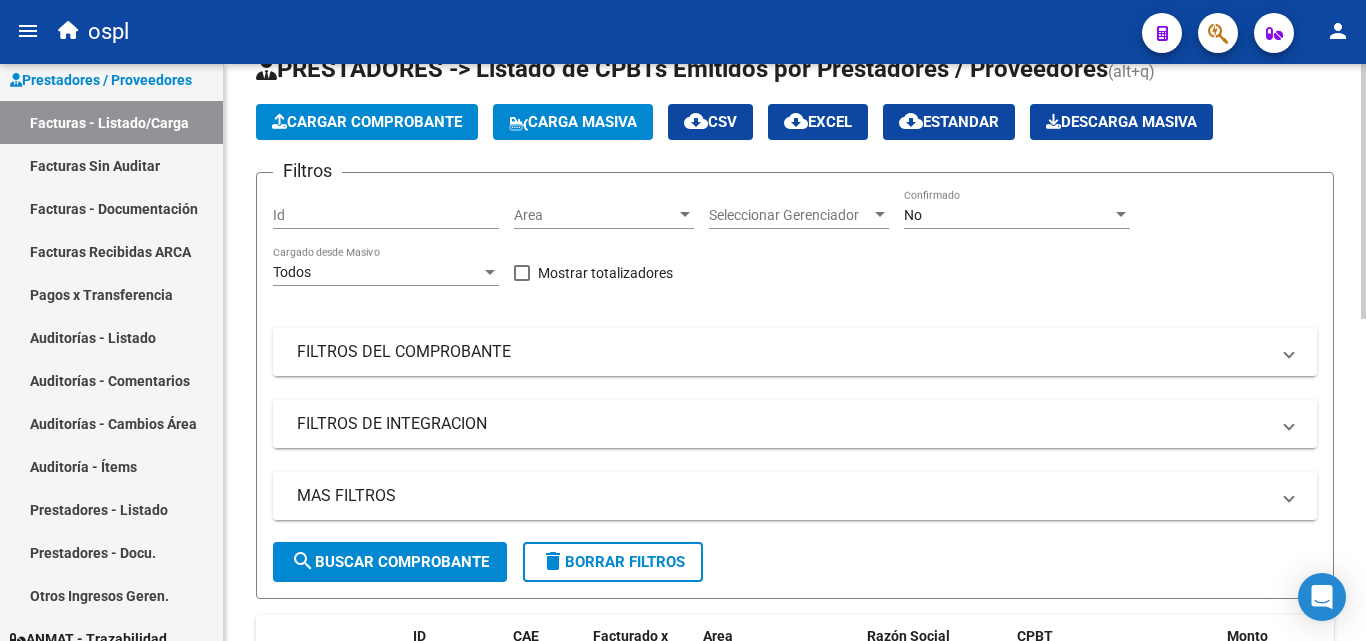 scroll, scrollTop: 0, scrollLeft: 0, axis: both 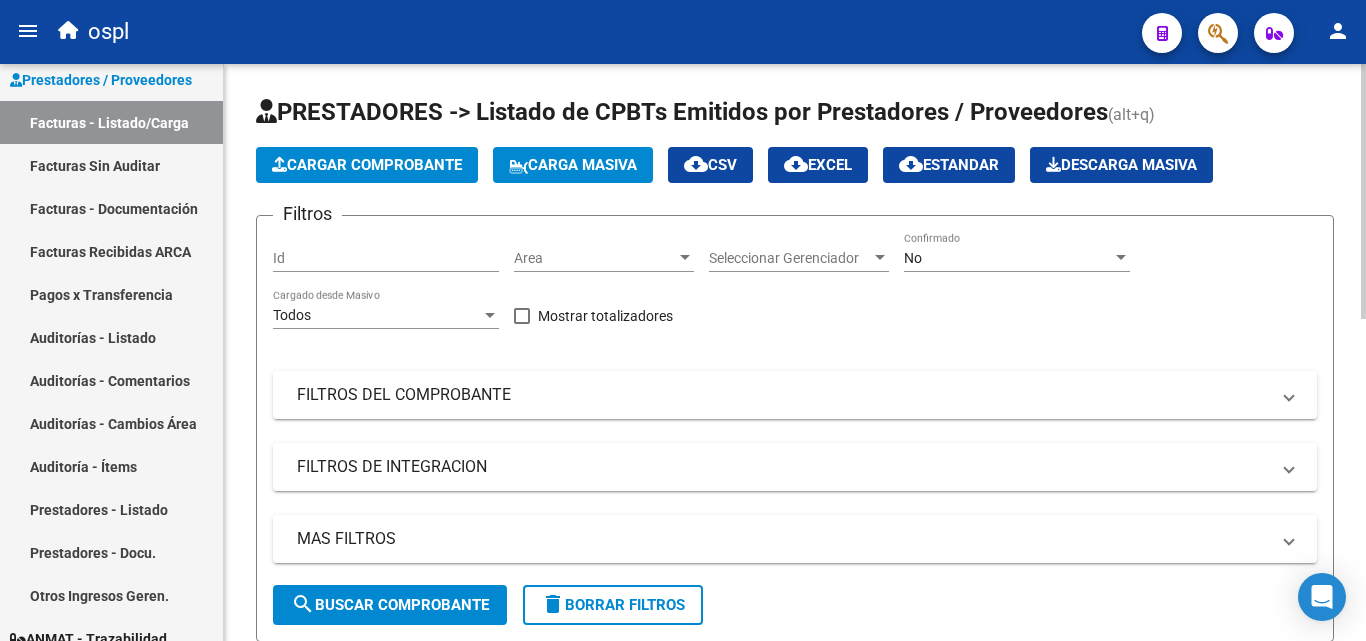 click on "Area" at bounding box center (595, 258) 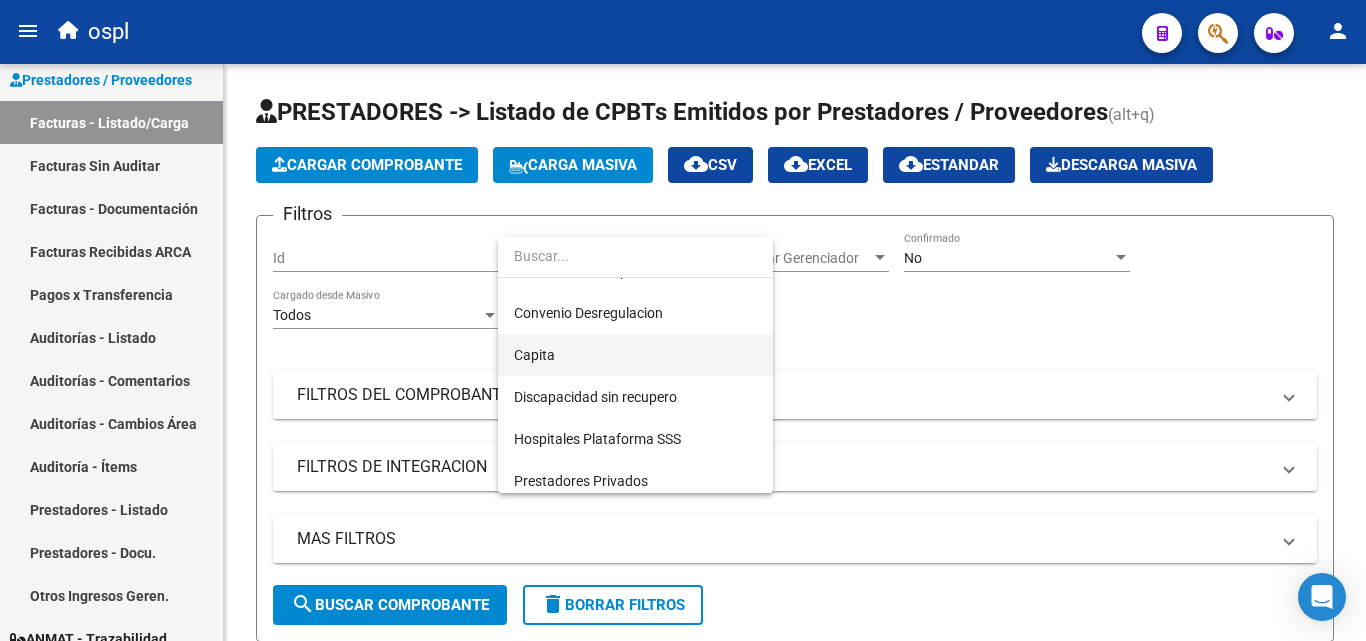 scroll, scrollTop: 290, scrollLeft: 0, axis: vertical 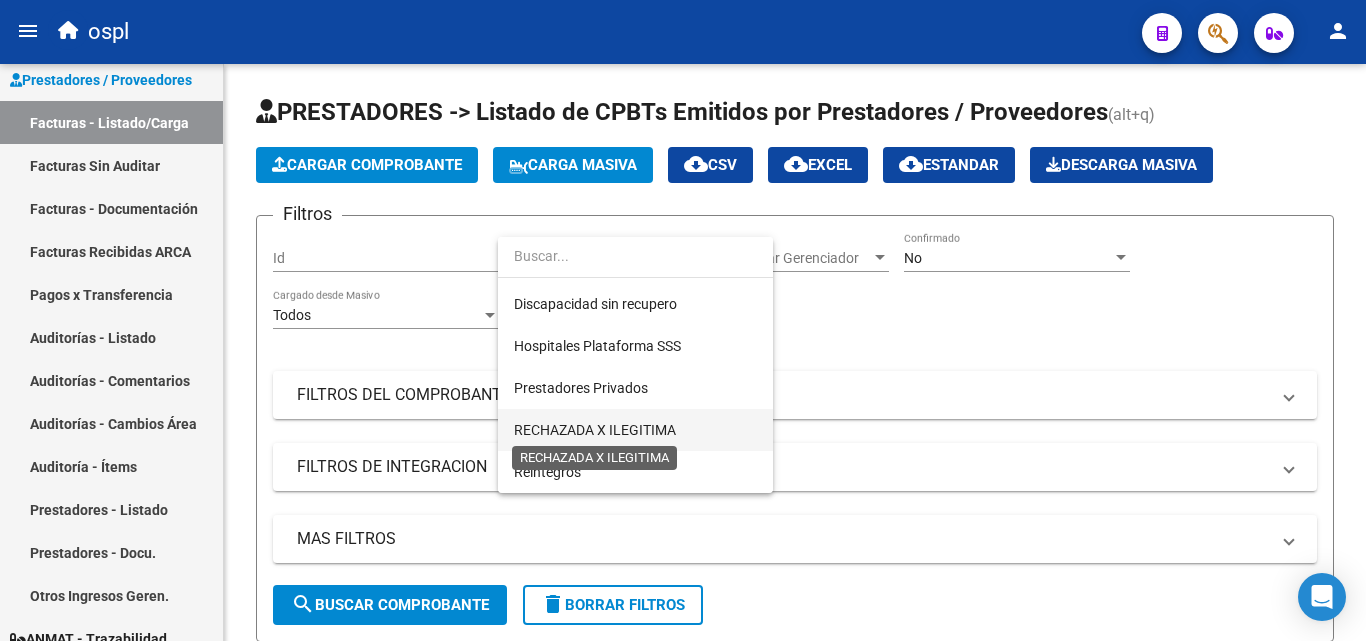 drag, startPoint x: 639, startPoint y: 429, endPoint x: 664, endPoint y: 414, distance: 29.15476 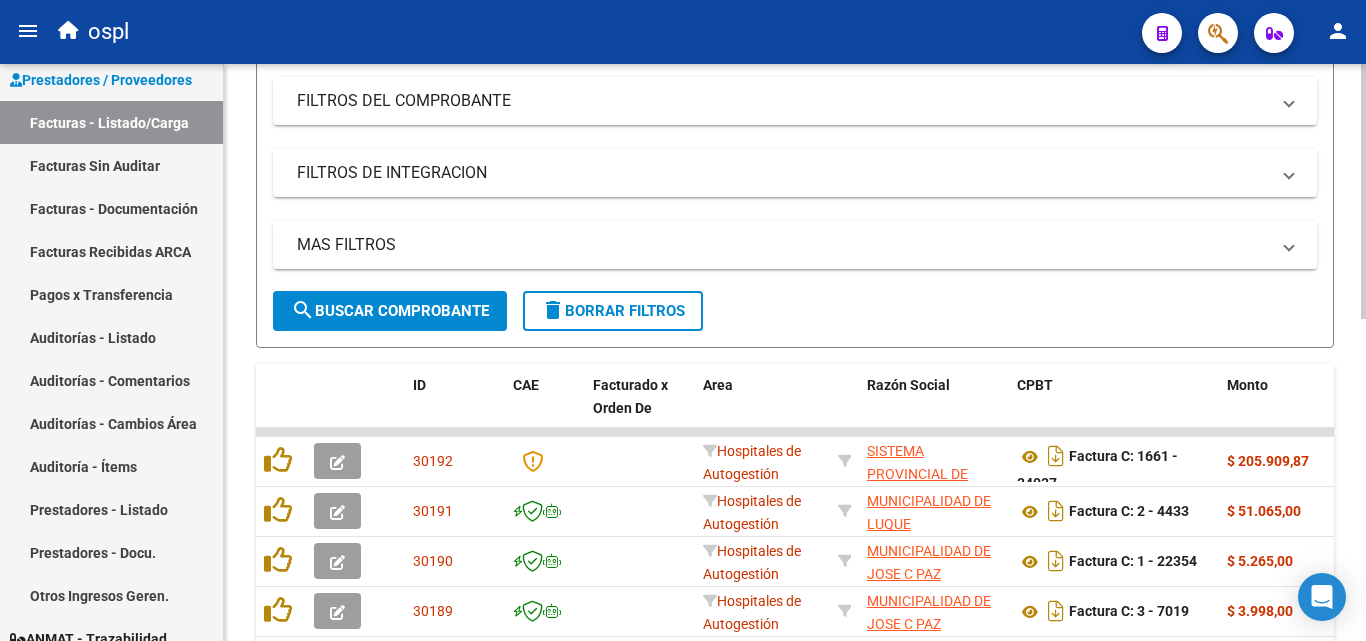scroll, scrollTop: 300, scrollLeft: 0, axis: vertical 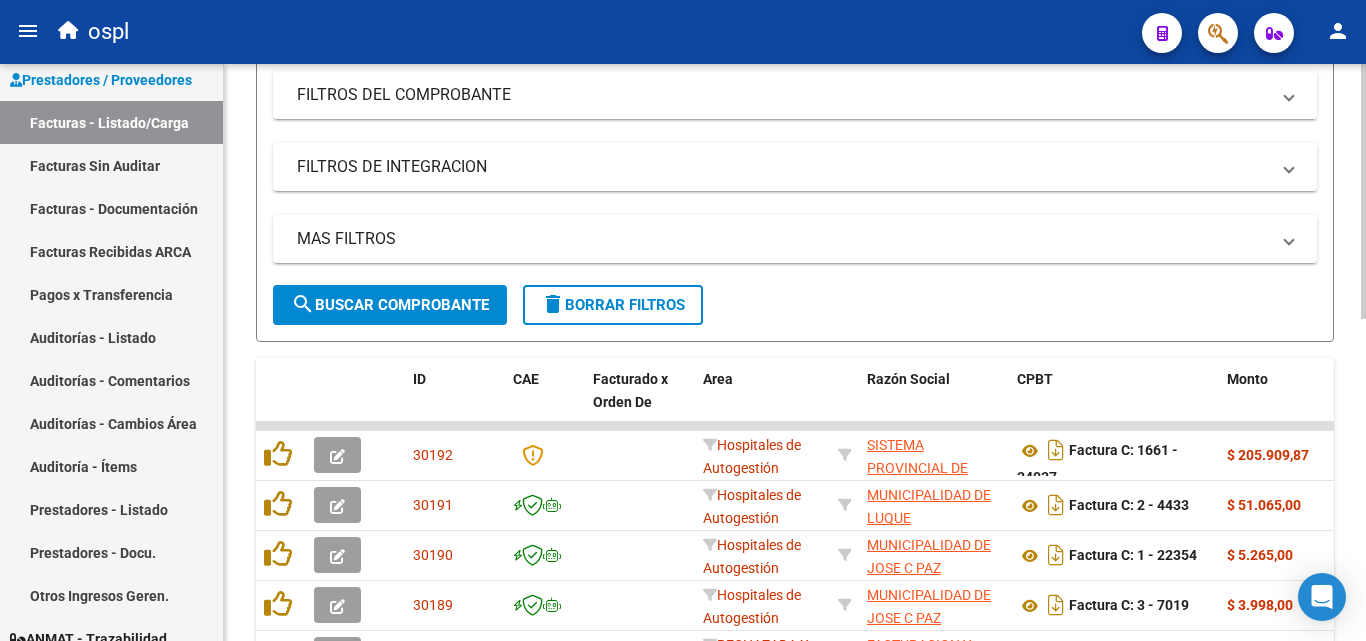 click on "FILTROS DEL COMPROBANTE" at bounding box center (795, 95) 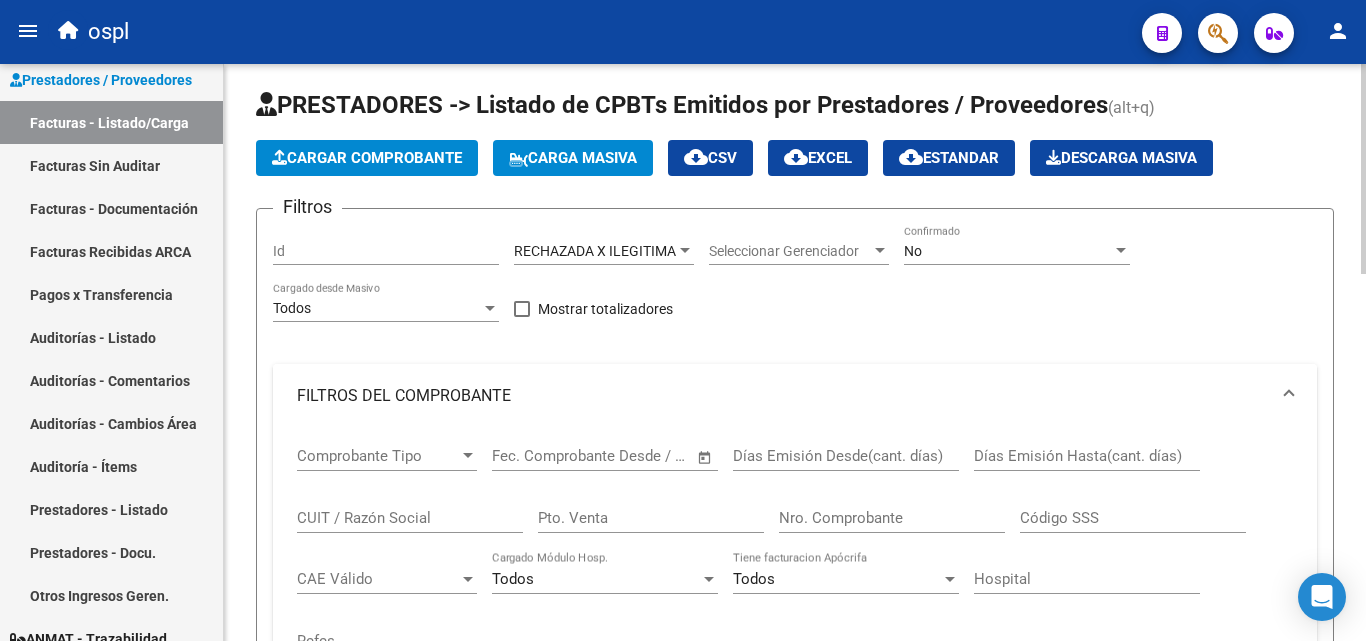 scroll, scrollTop: 0, scrollLeft: 0, axis: both 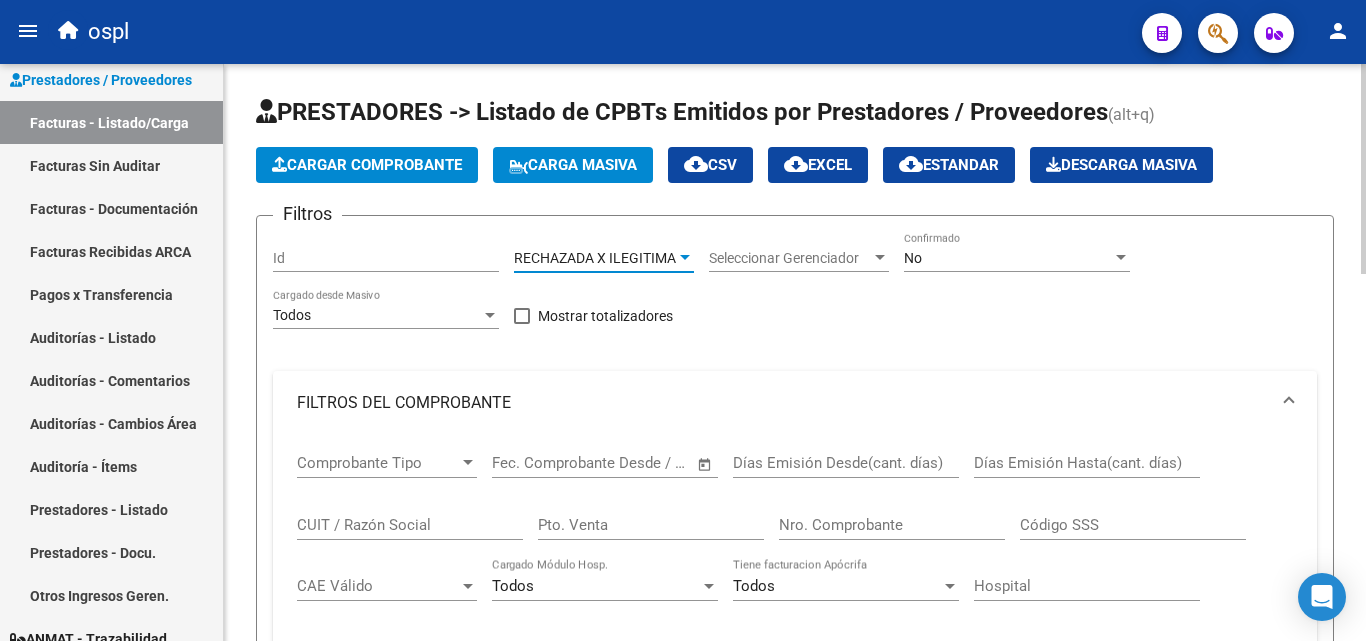click at bounding box center (685, 257) 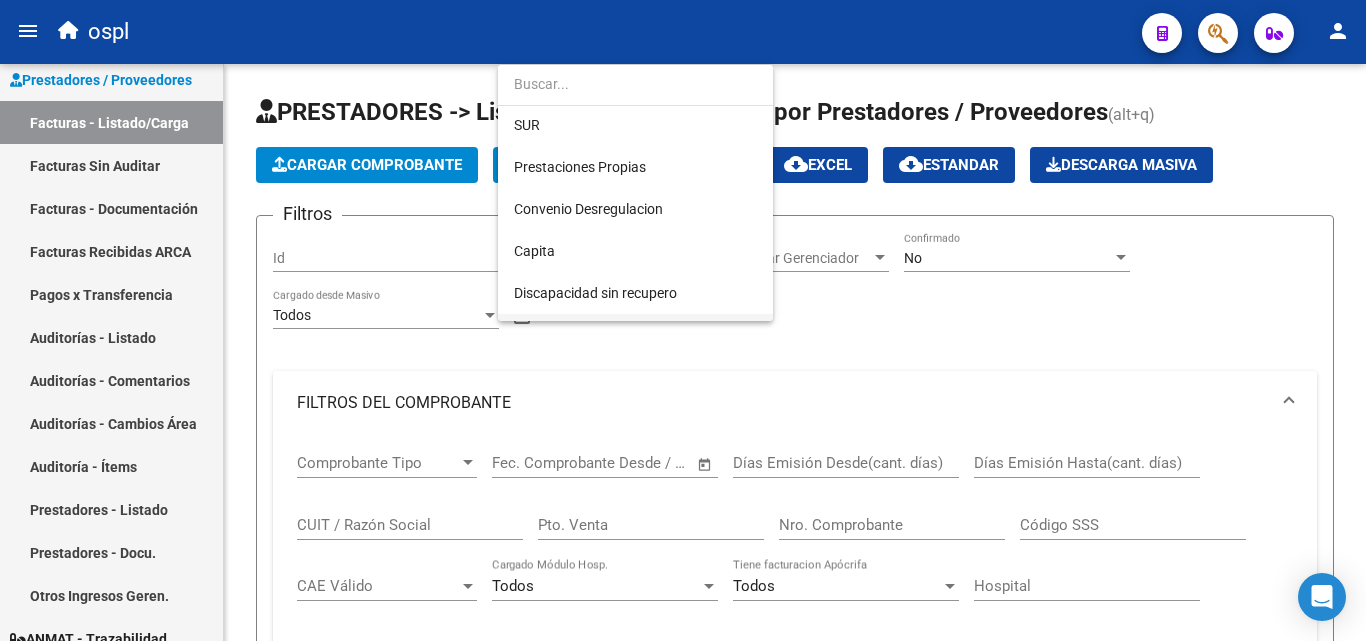 scroll, scrollTop: 0, scrollLeft: 0, axis: both 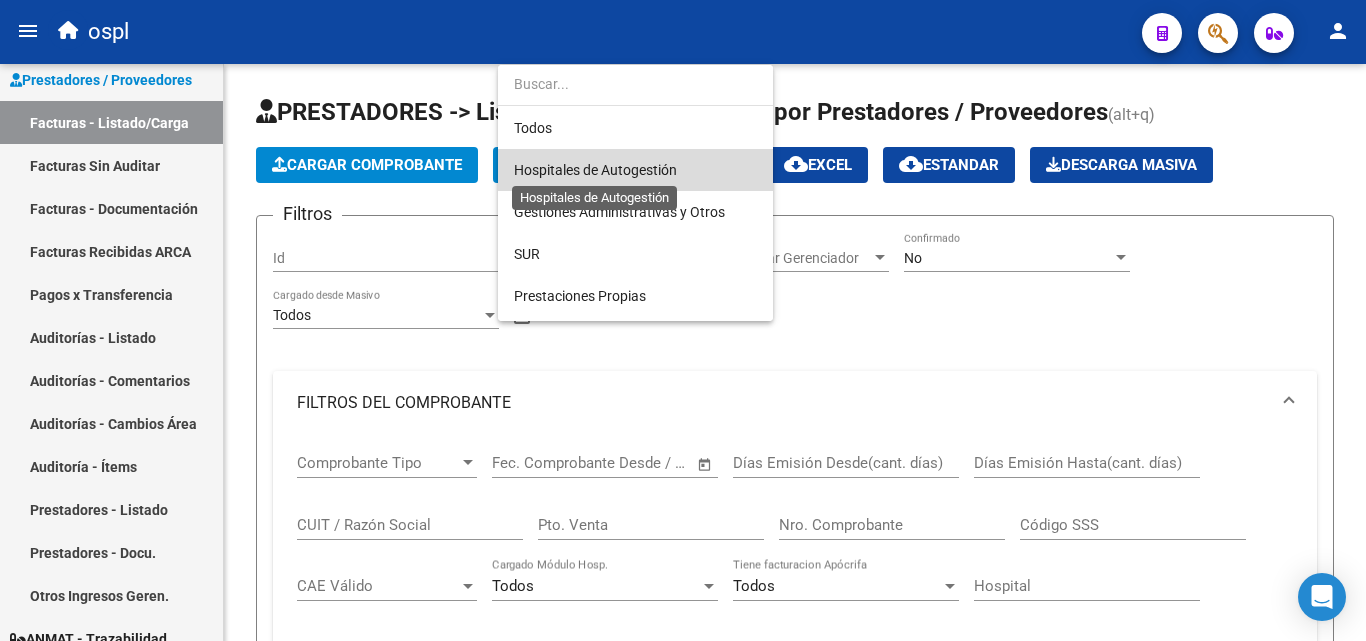click on "Hospitales de Autogestión" at bounding box center [595, 170] 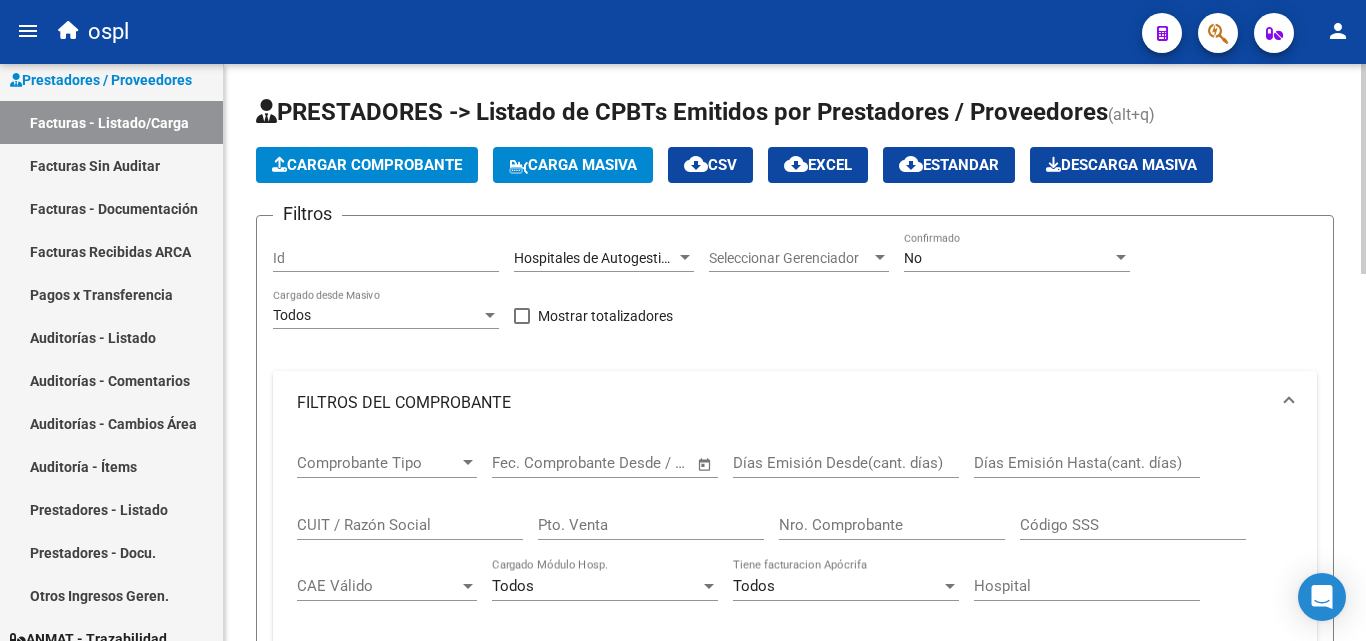 drag, startPoint x: 1000, startPoint y: 323, endPoint x: 1000, endPoint y: 343, distance: 20 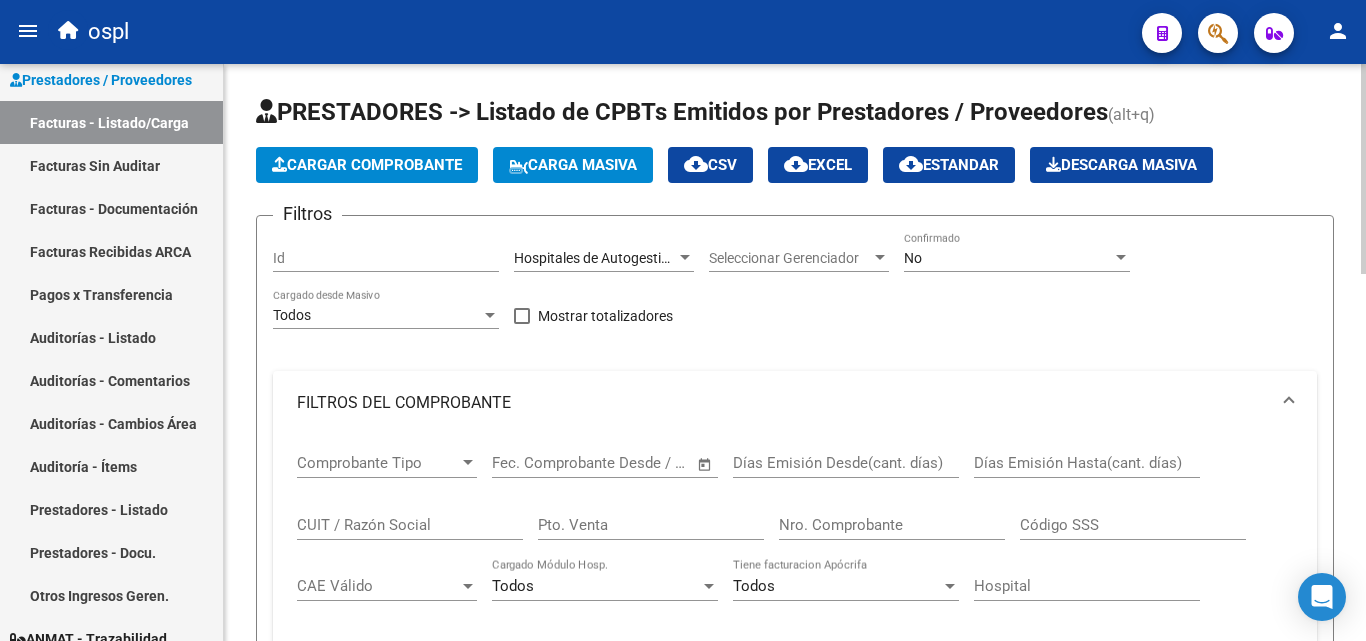 click 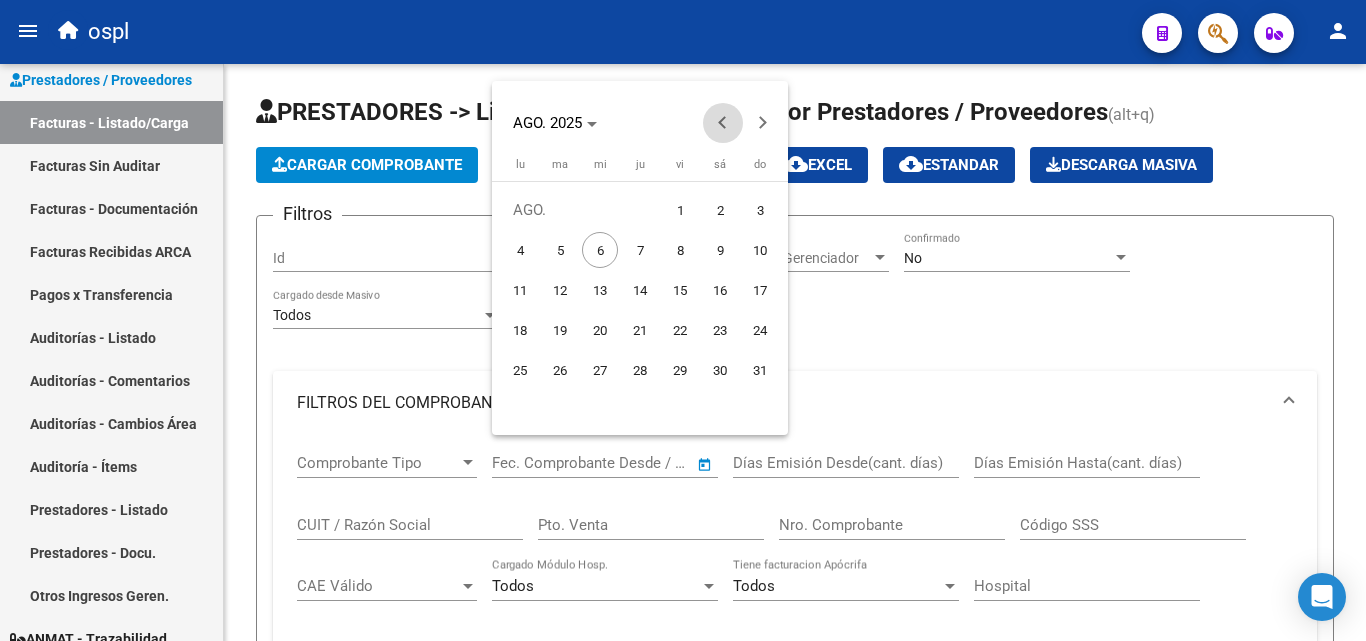 click at bounding box center (723, 123) 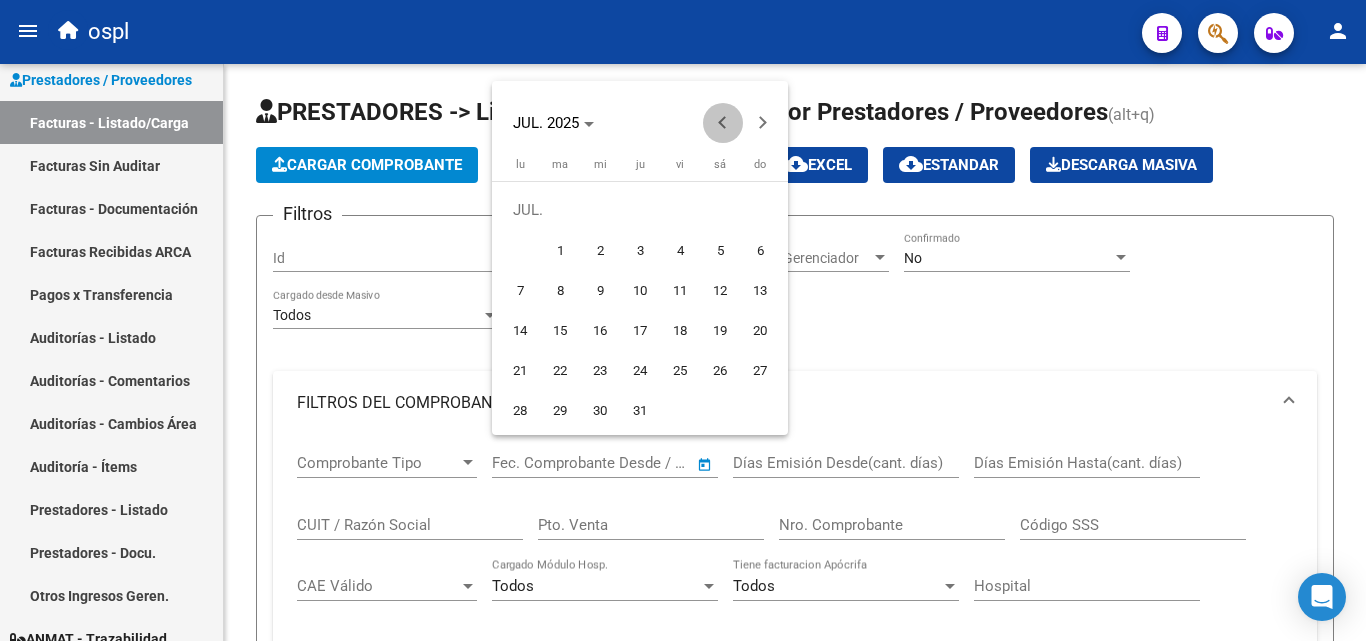 click at bounding box center (723, 123) 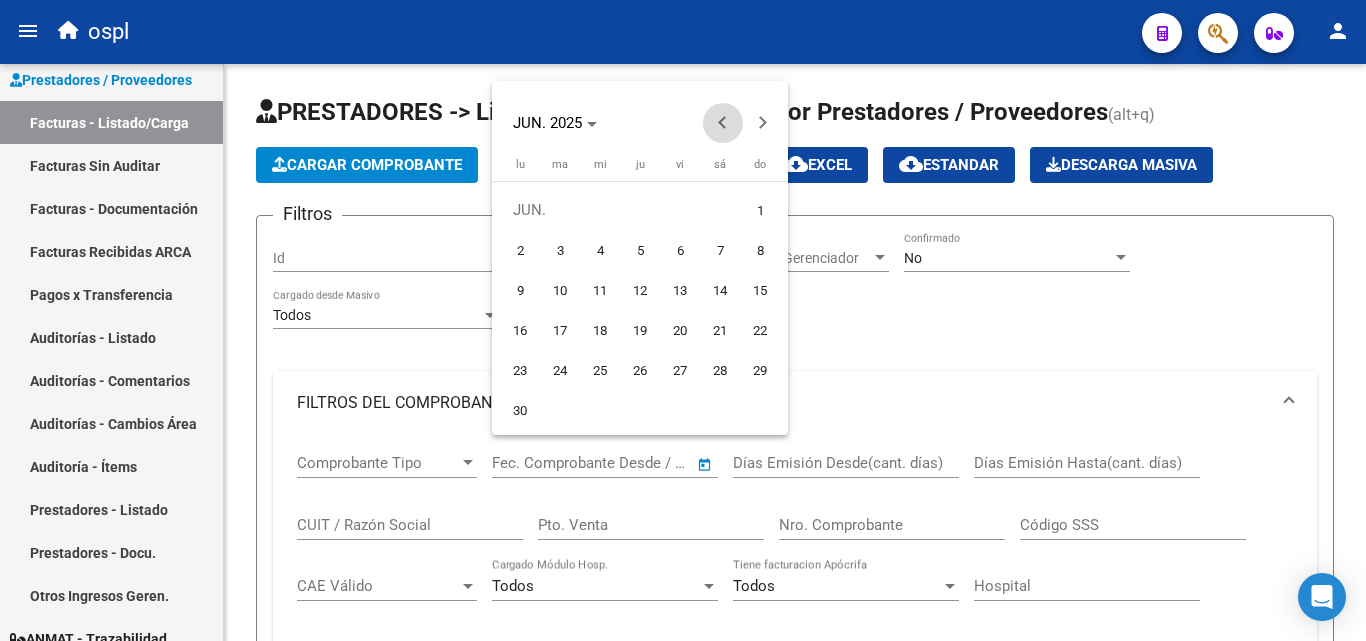 click at bounding box center [723, 123] 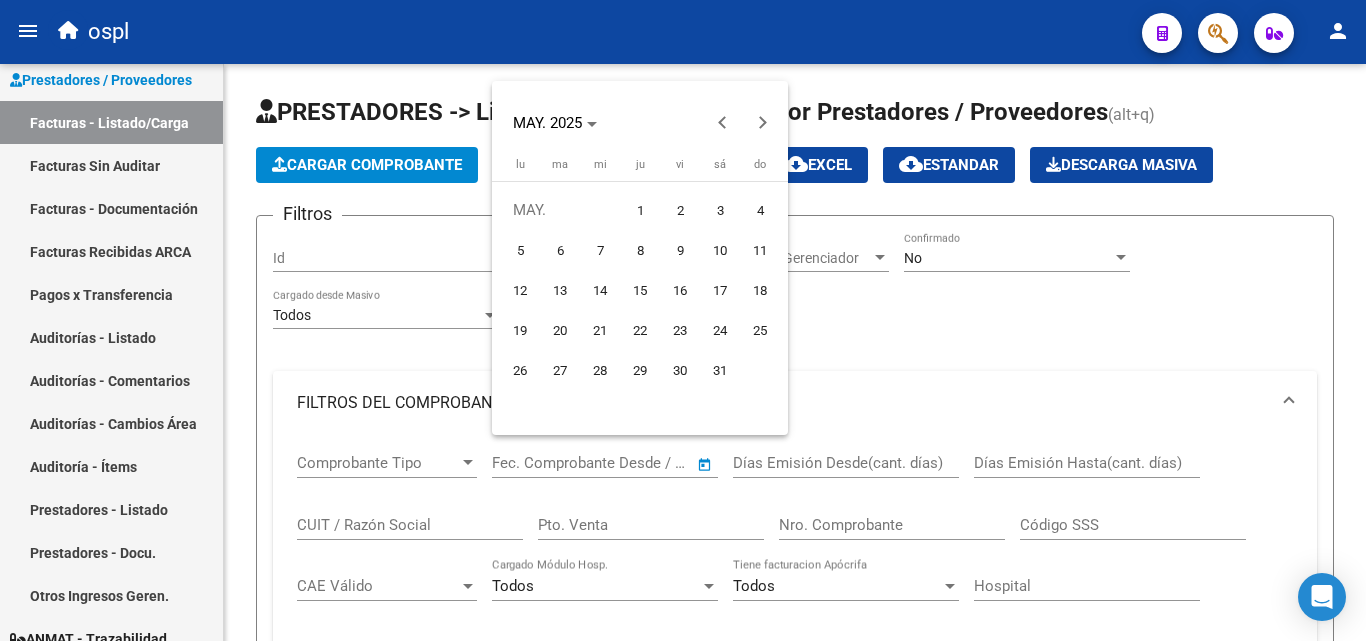 click on "1" at bounding box center (640, 210) 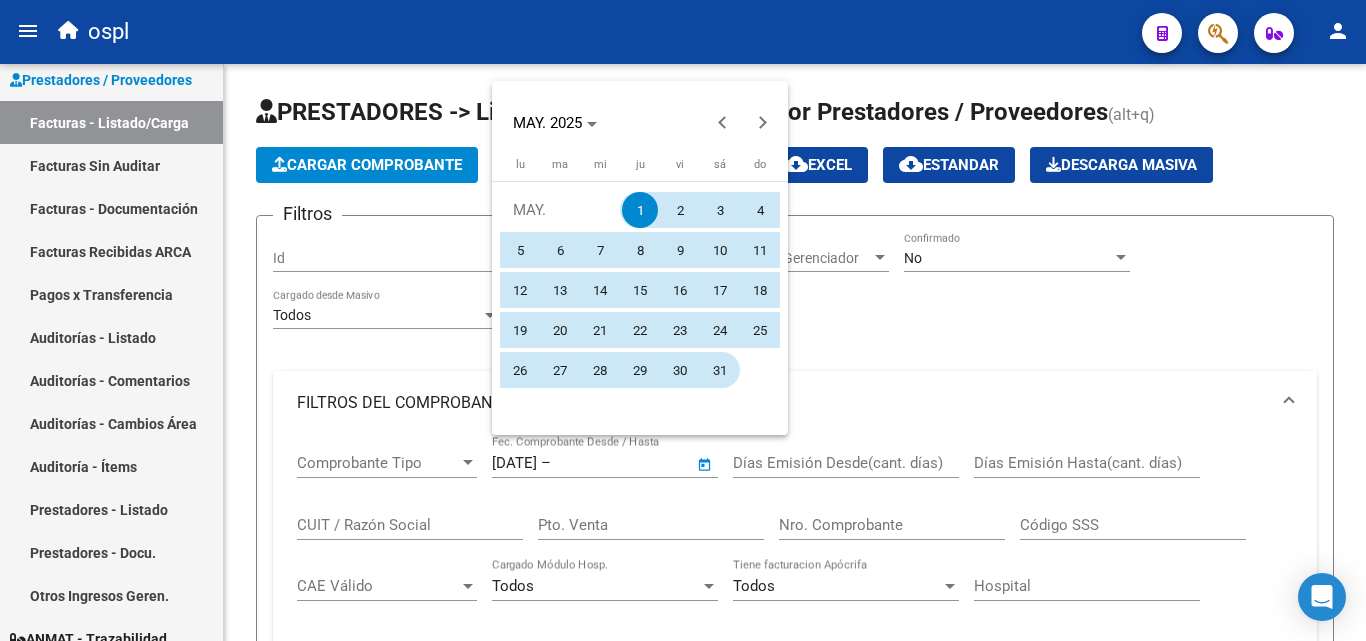 click on "31" at bounding box center (720, 370) 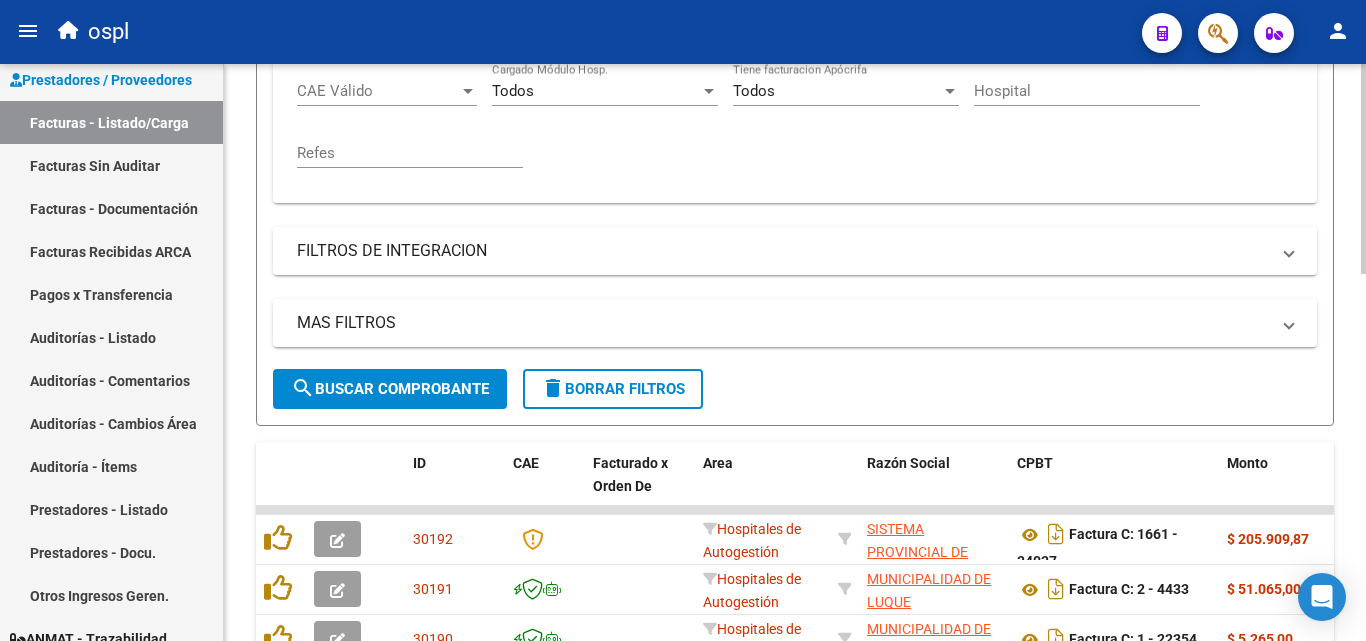 scroll, scrollTop: 500, scrollLeft: 0, axis: vertical 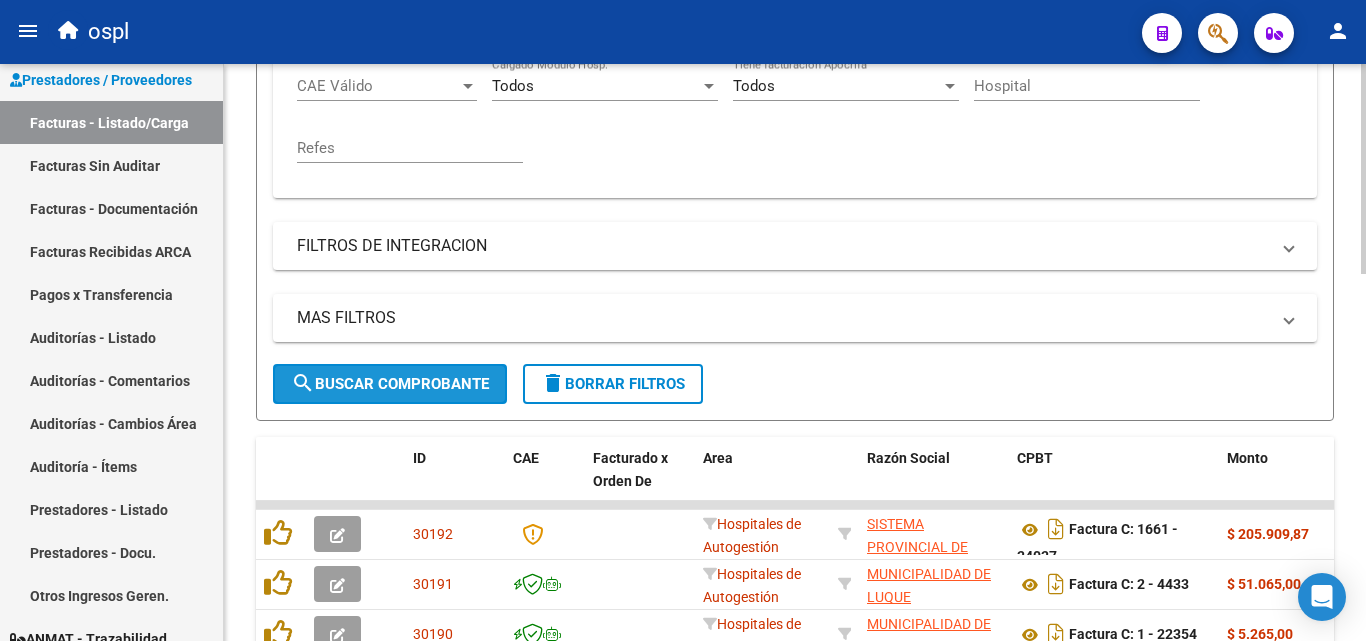 click on "search  Buscar Comprobante" 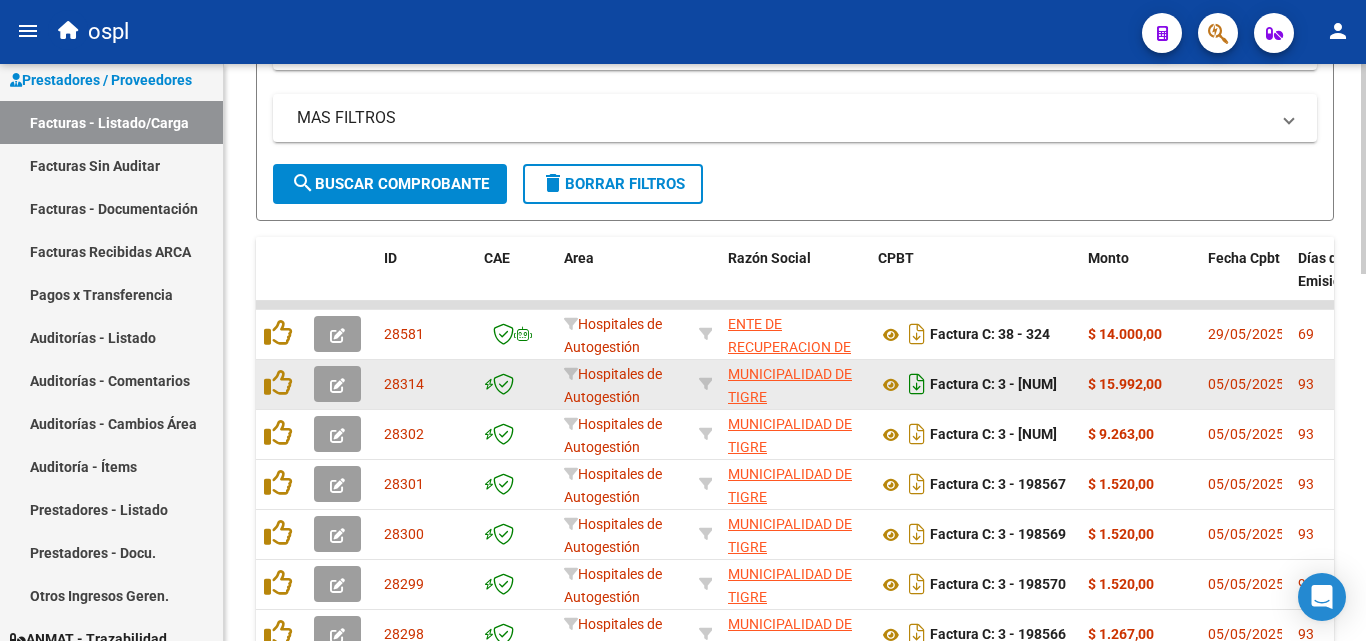 scroll, scrollTop: 800, scrollLeft: 0, axis: vertical 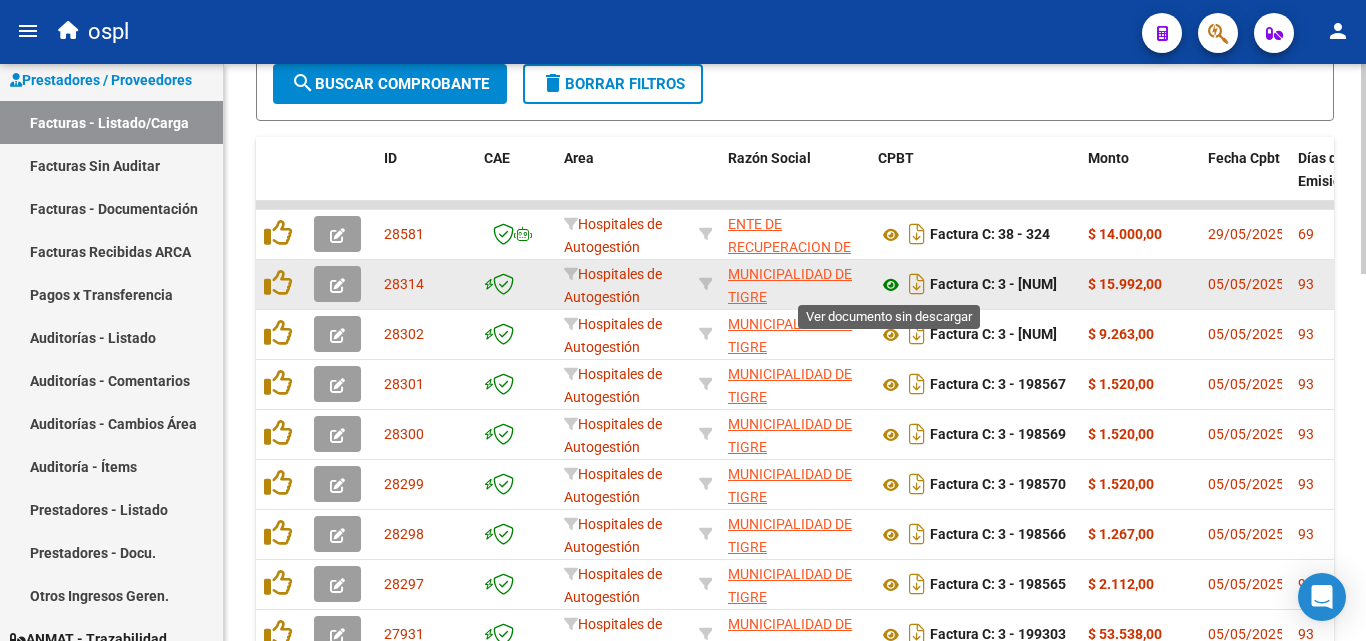 click 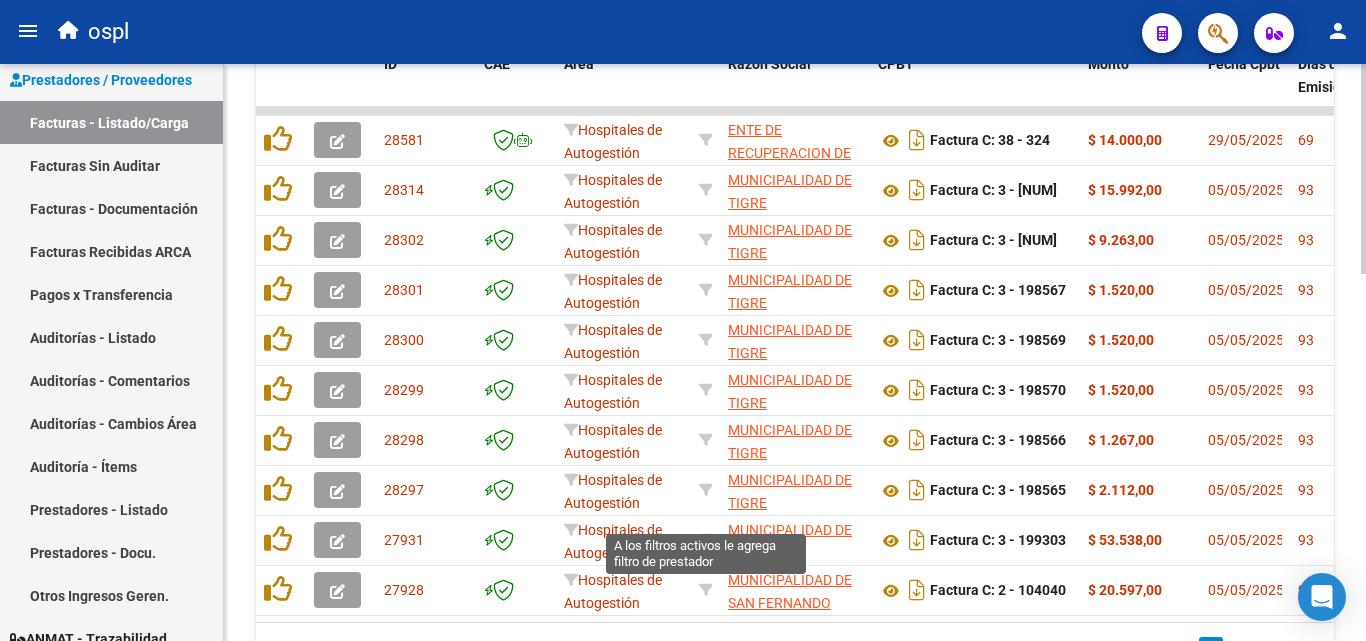 scroll, scrollTop: 1006, scrollLeft: 0, axis: vertical 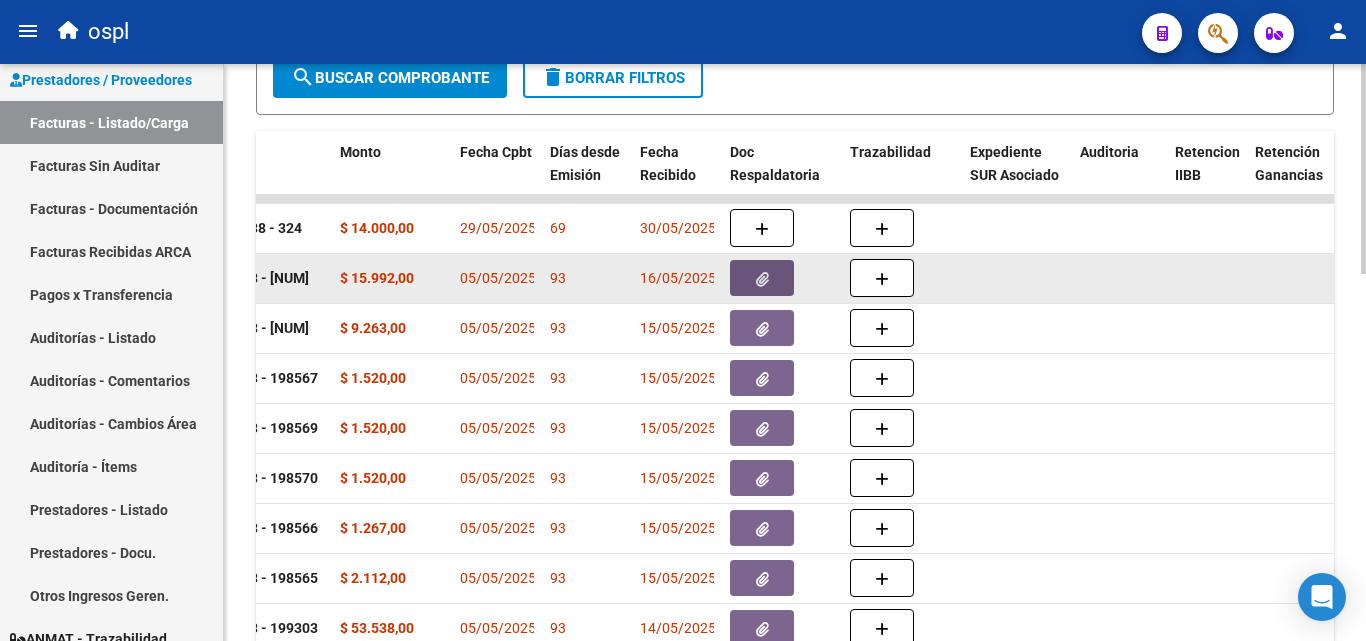 click 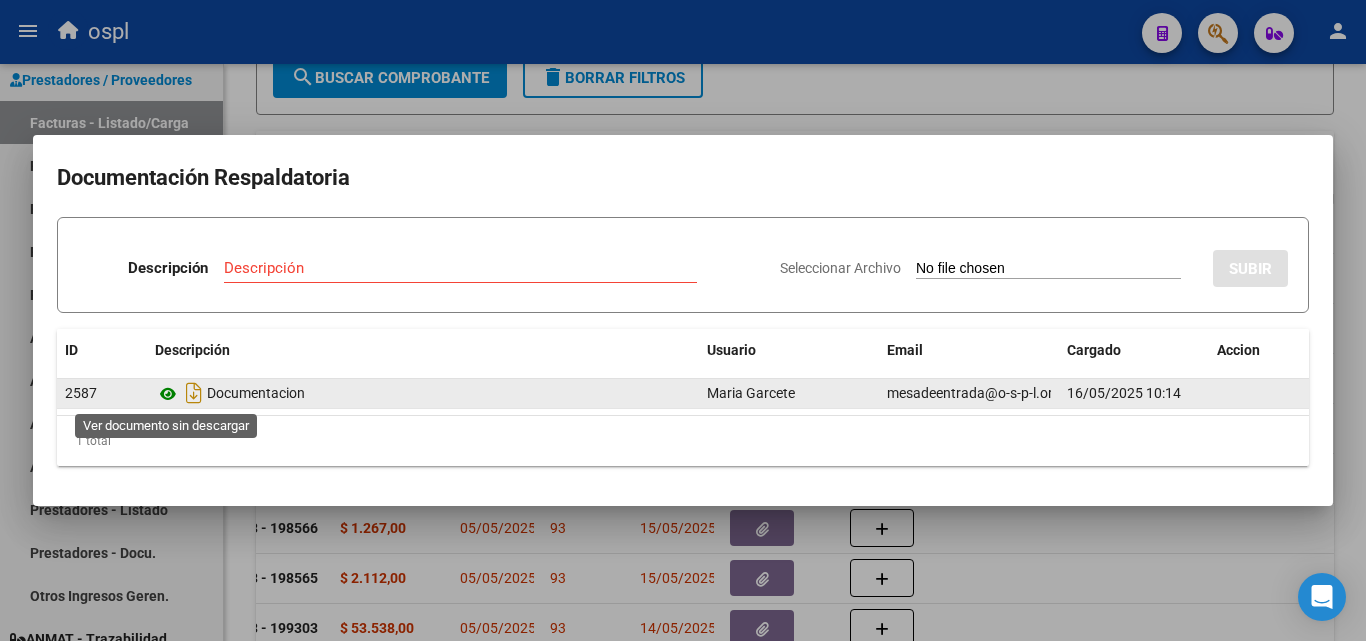 click 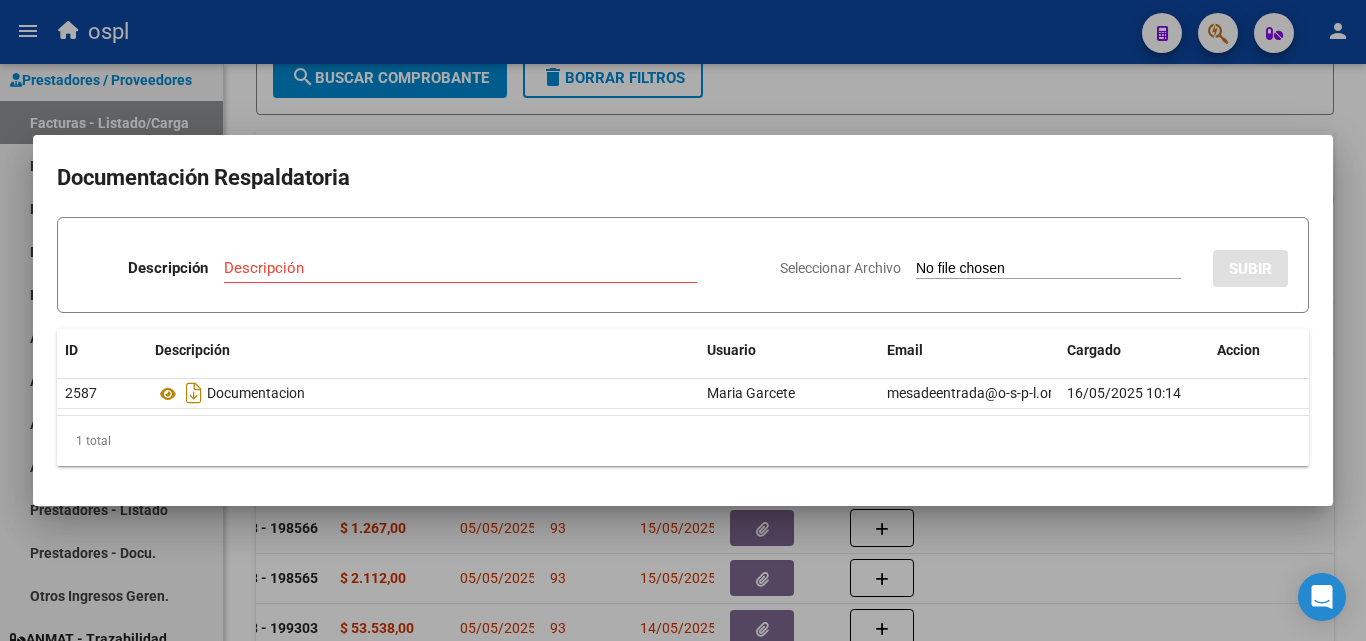click at bounding box center (683, 320) 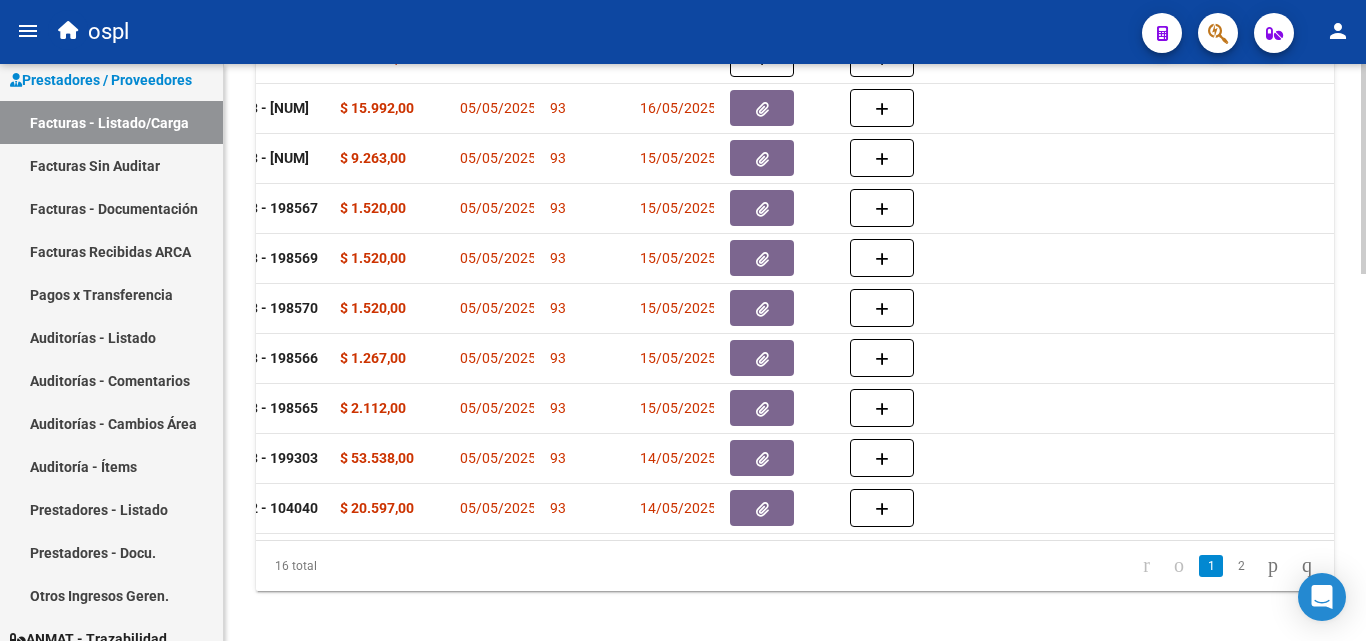 scroll, scrollTop: 1006, scrollLeft: 0, axis: vertical 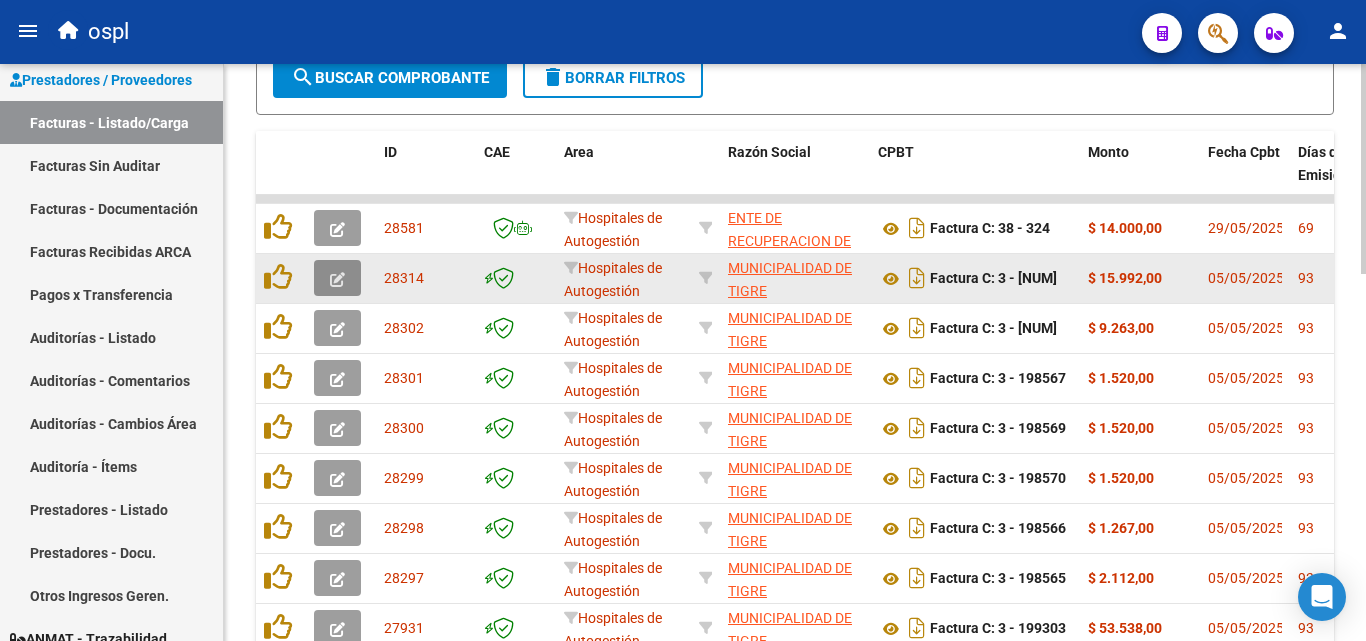 click 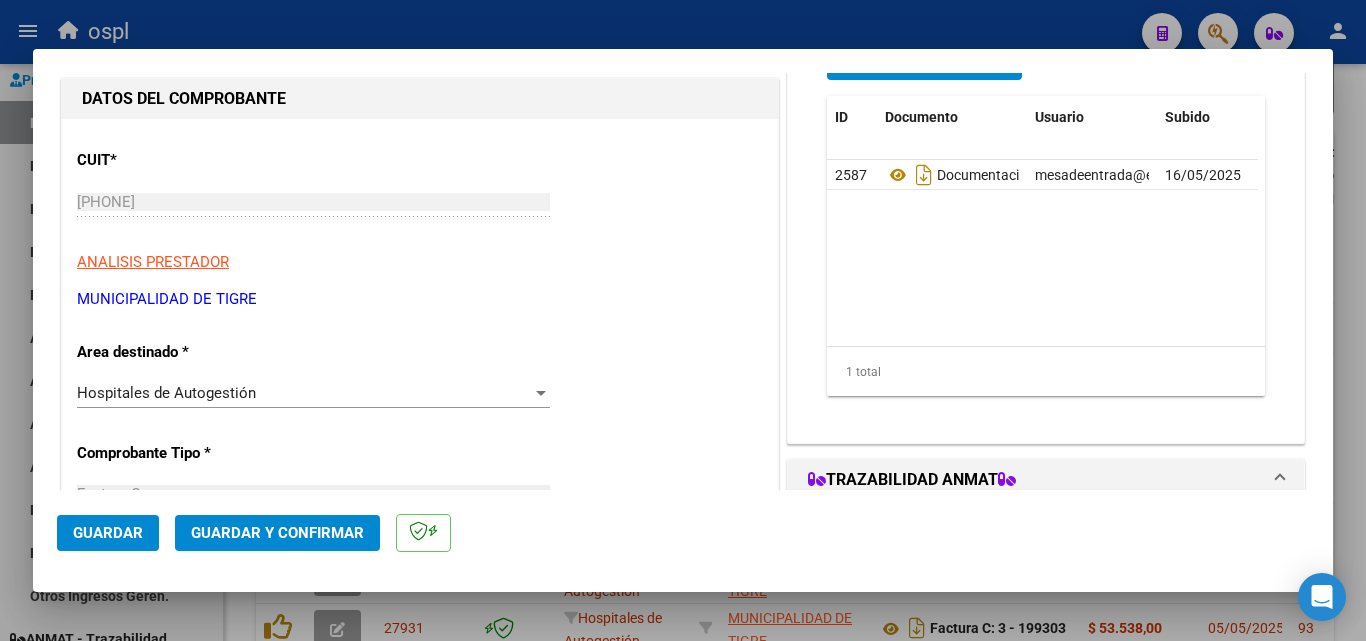 scroll, scrollTop: 200, scrollLeft: 0, axis: vertical 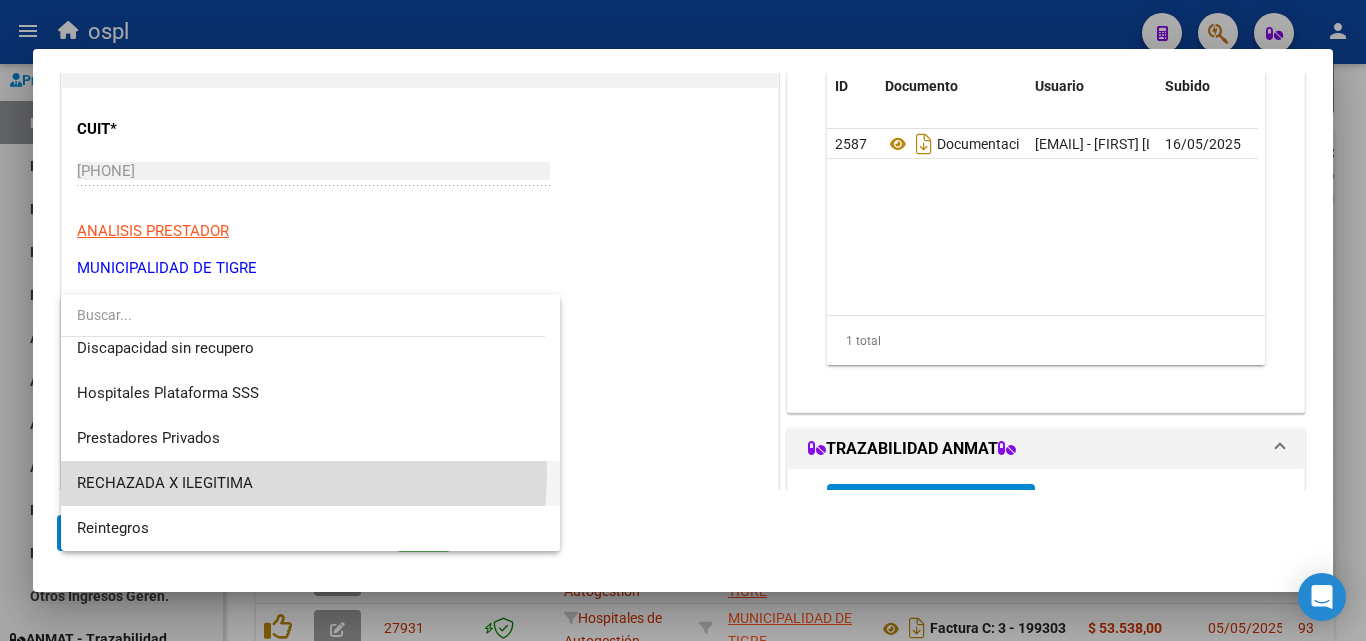 click on "RECHAZADA X ILEGITIMA" at bounding box center [310, 483] 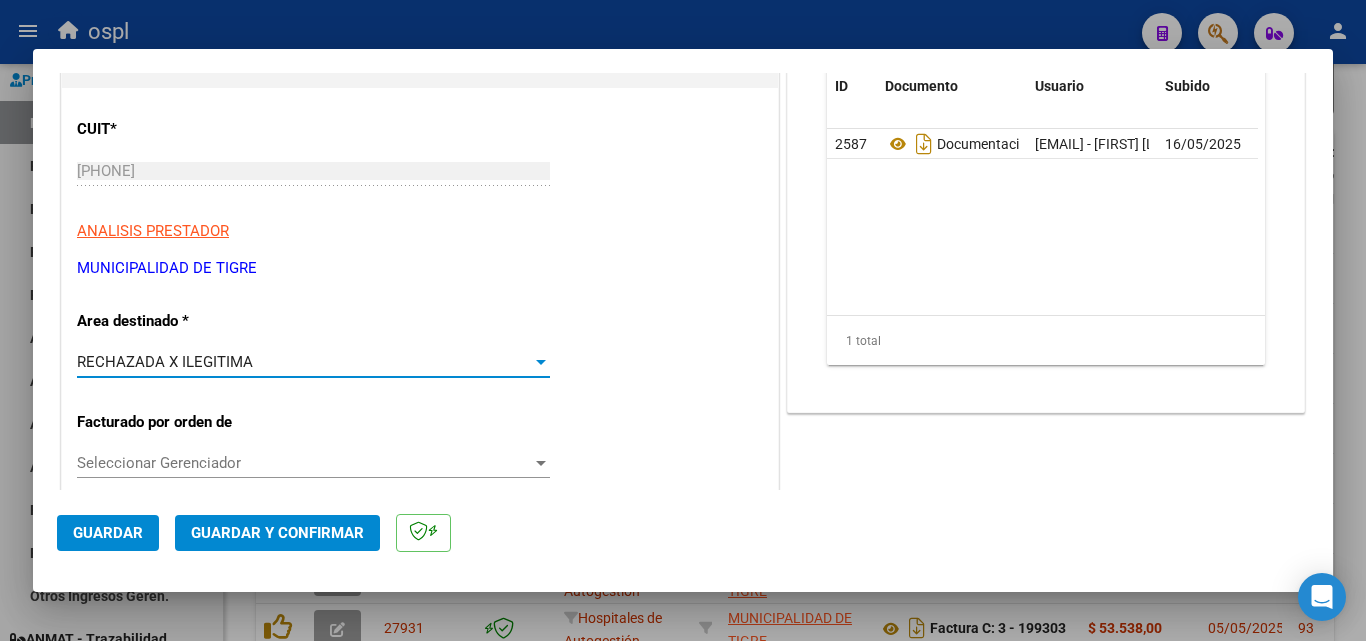 click on "Guardar y Confirmar" 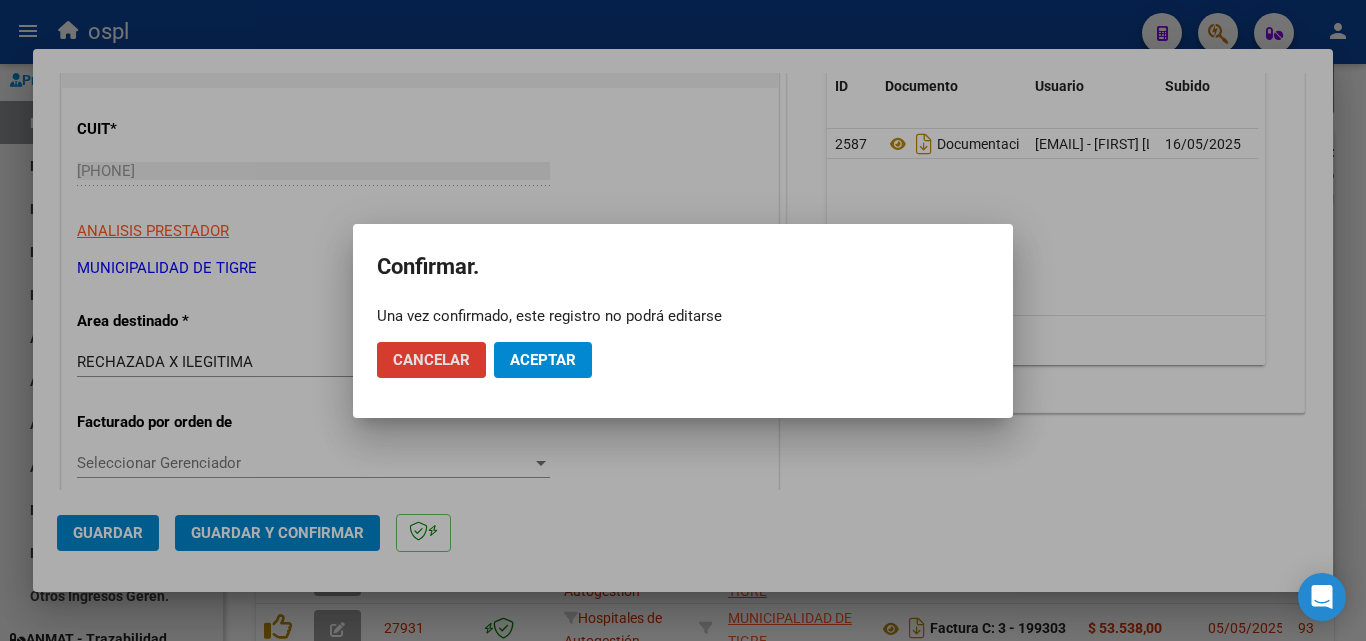 click on "Aceptar" 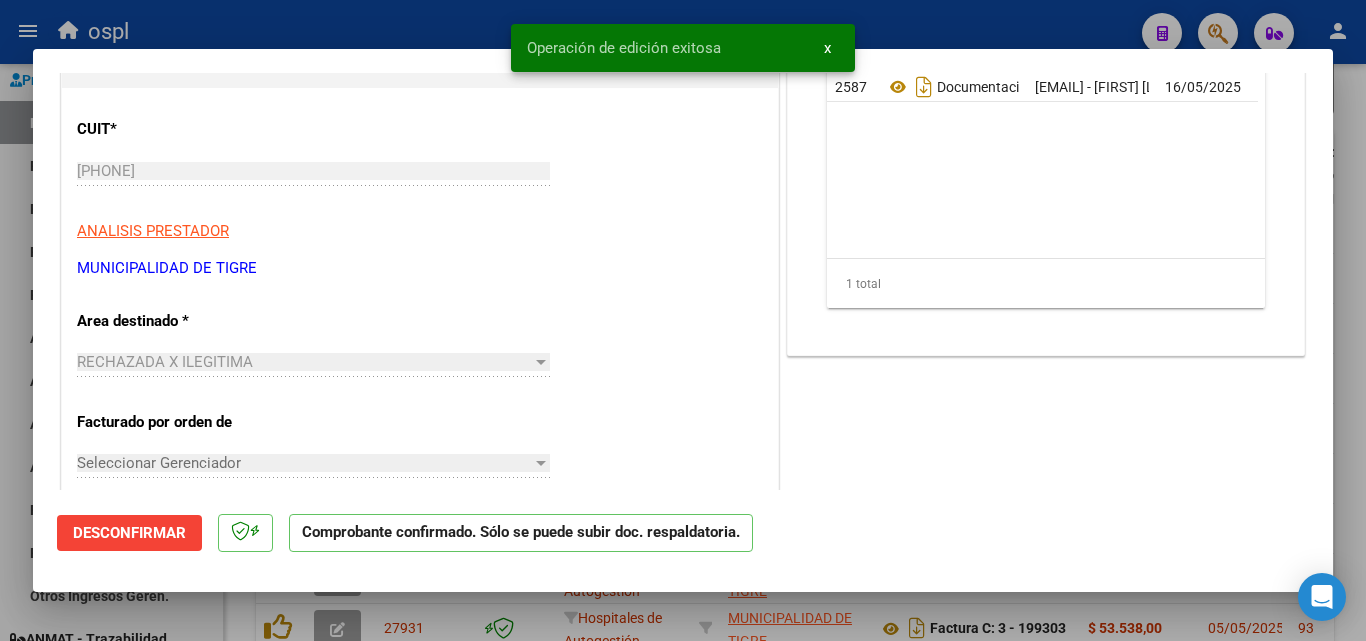 drag, startPoint x: 0, startPoint y: 335, endPoint x: 72, endPoint y: 287, distance: 86.53323 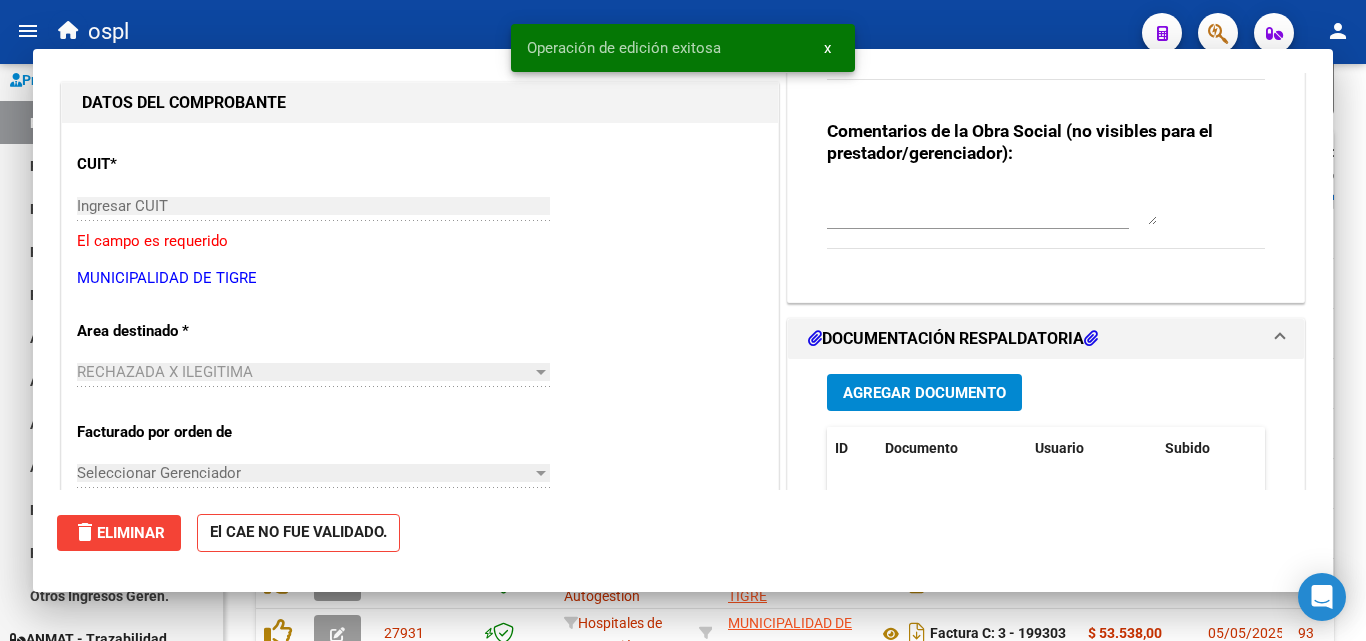 scroll, scrollTop: 0, scrollLeft: 0, axis: both 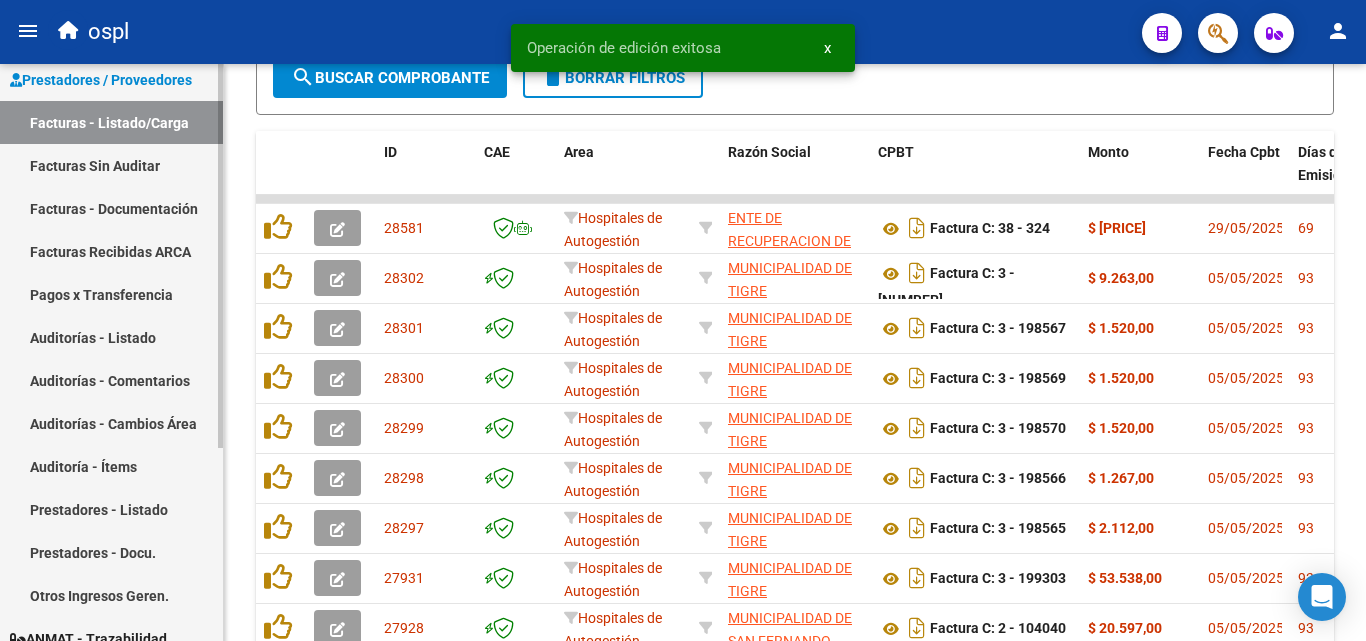 click on "Facturas Sin Auditar" at bounding box center (111, 165) 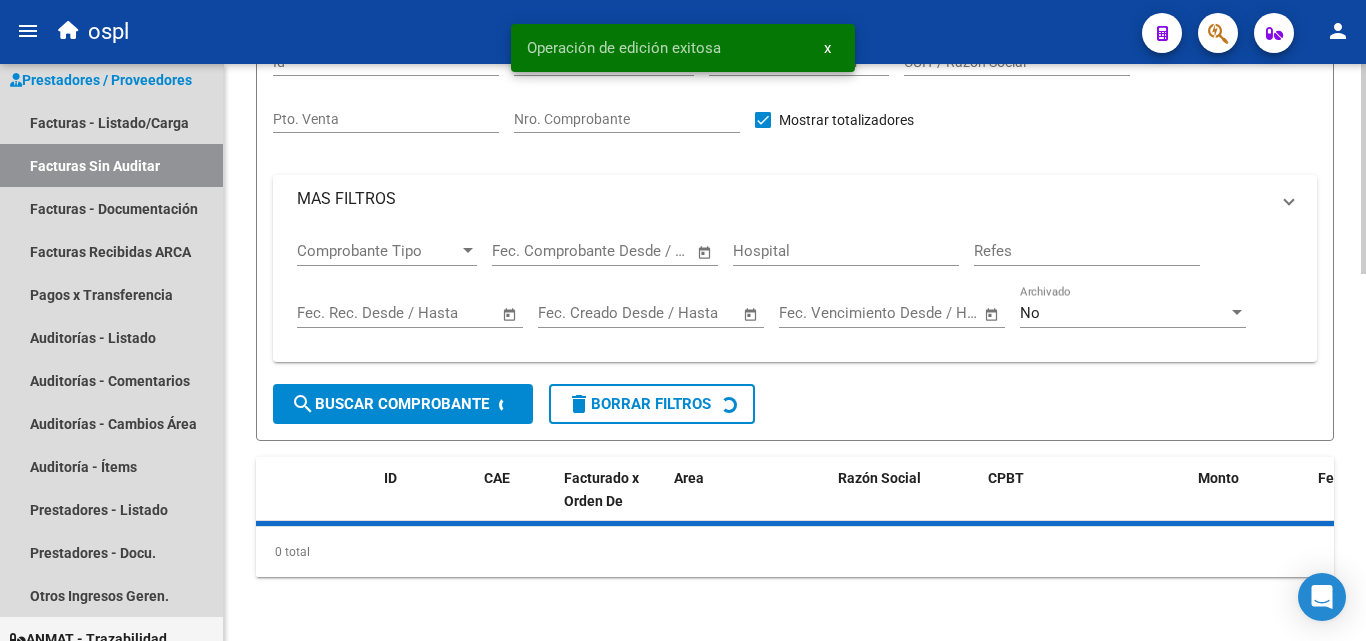 scroll, scrollTop: 57, scrollLeft: 0, axis: vertical 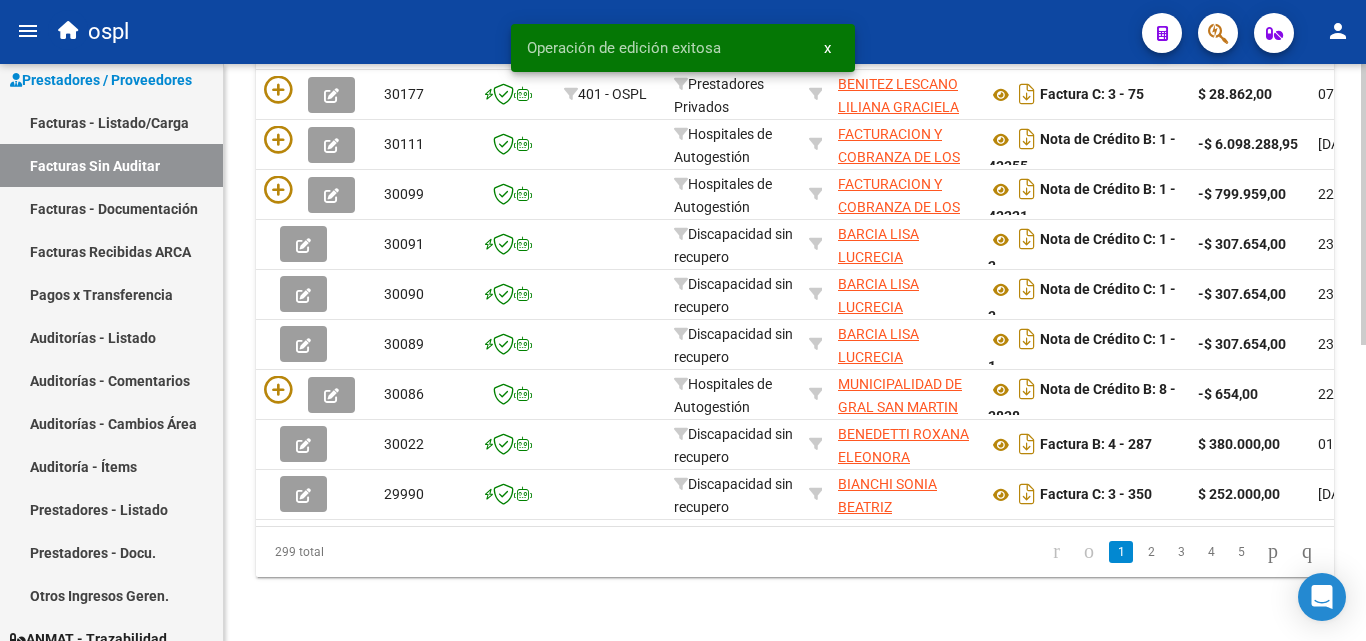 click 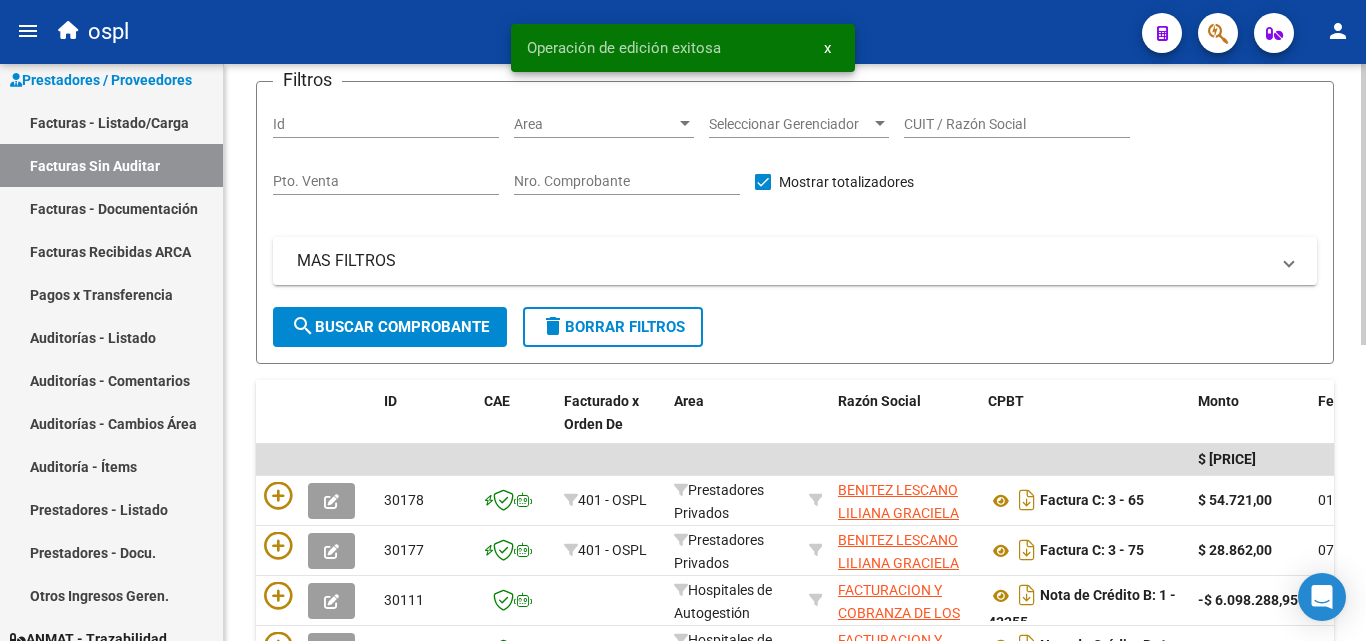 scroll, scrollTop: 106, scrollLeft: 0, axis: vertical 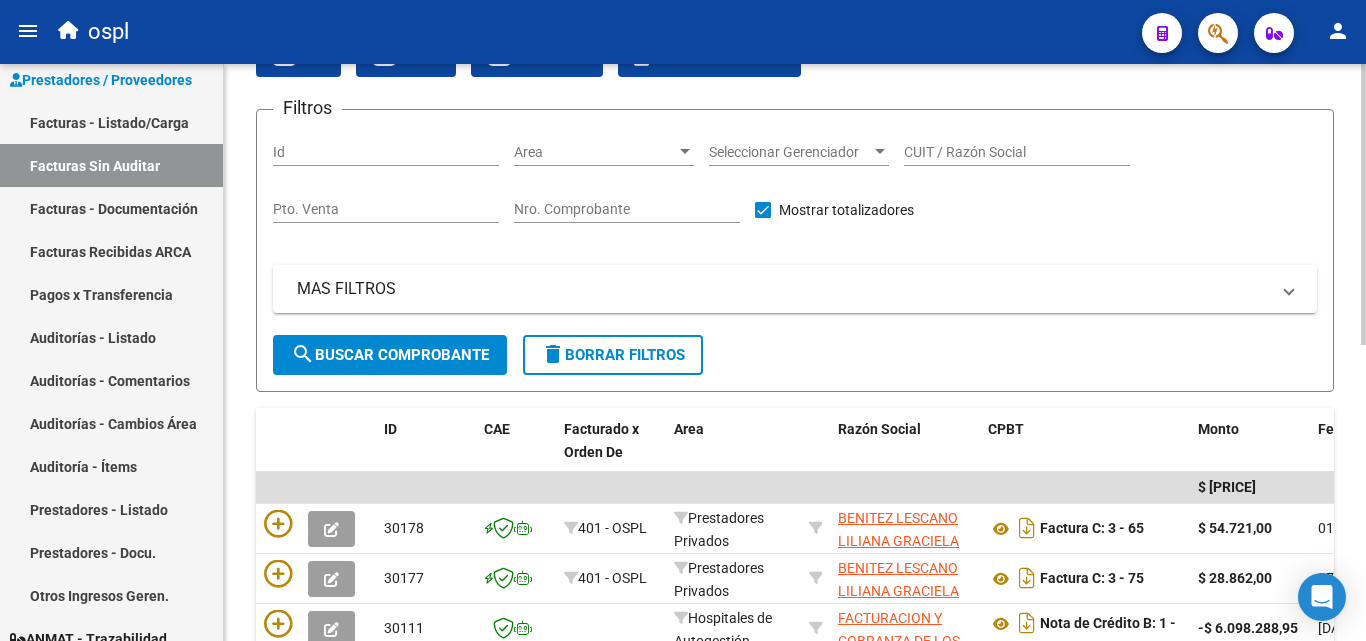 click on "Nro. Comprobante" 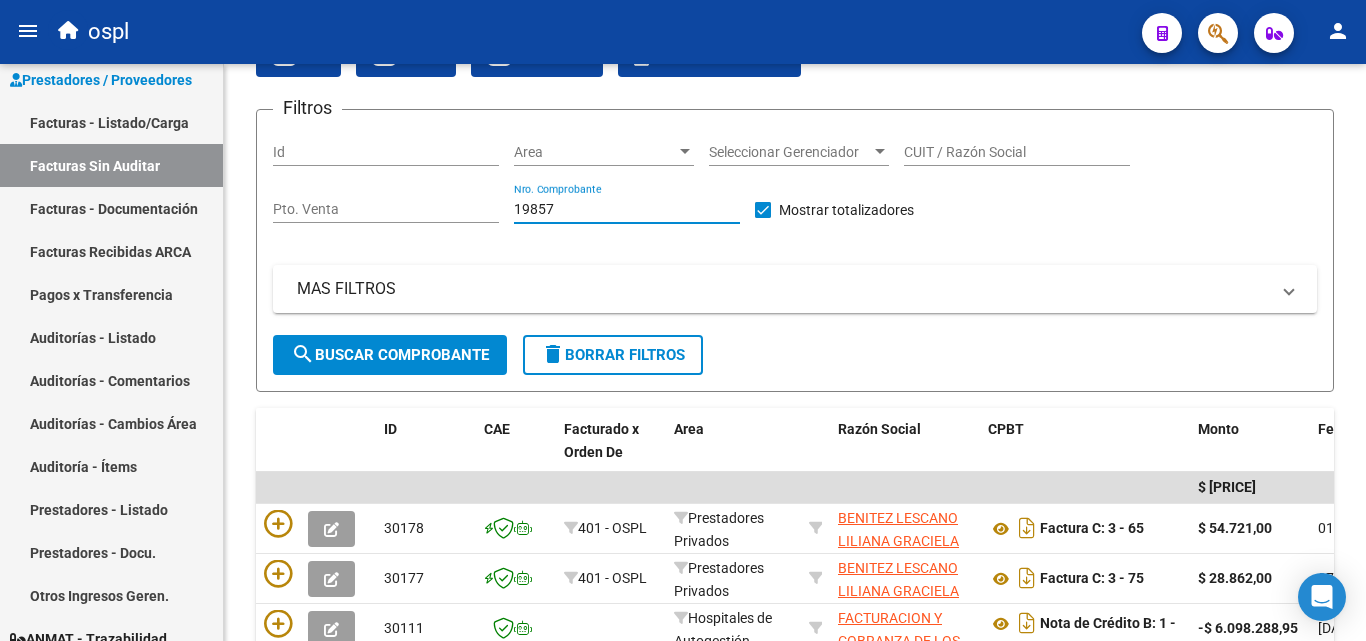 type on "198575" 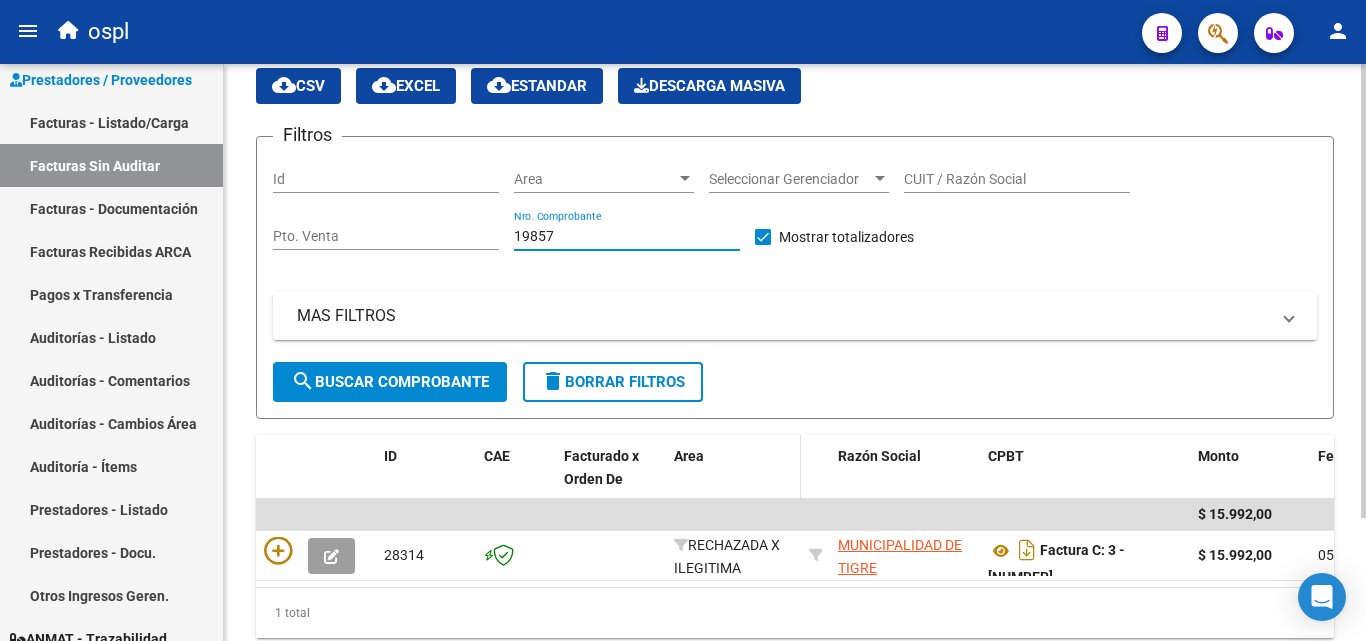 scroll, scrollTop: 156, scrollLeft: 0, axis: vertical 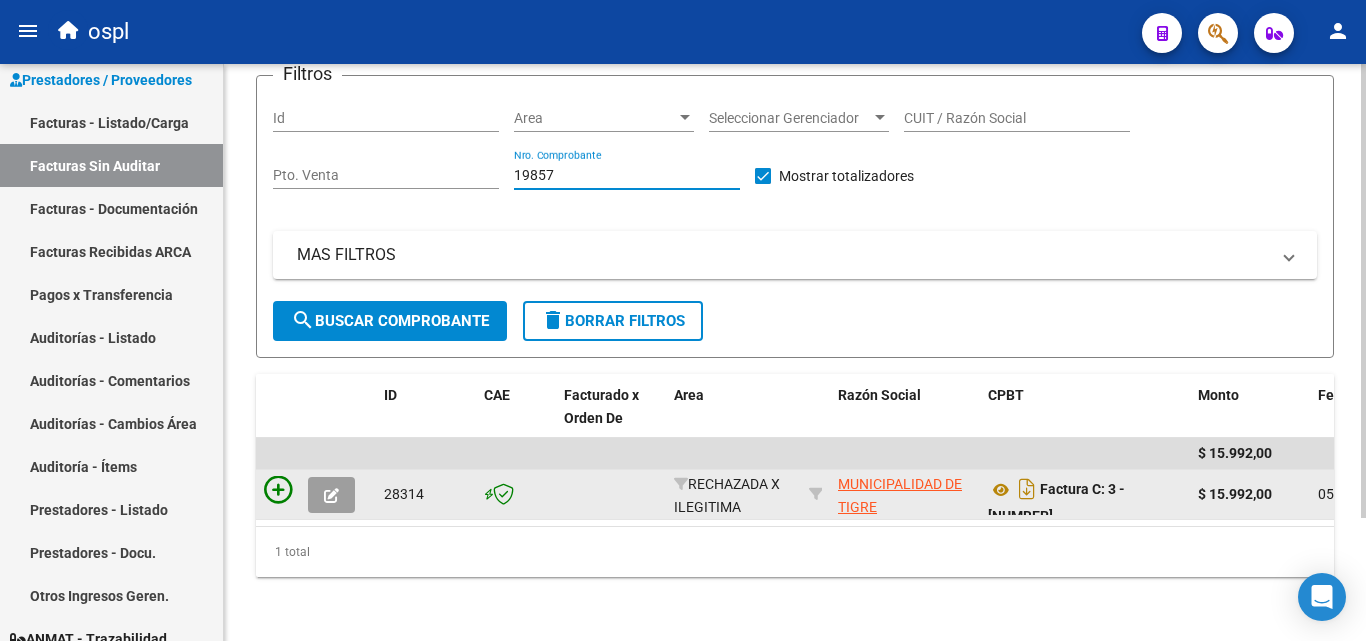 type on "198571" 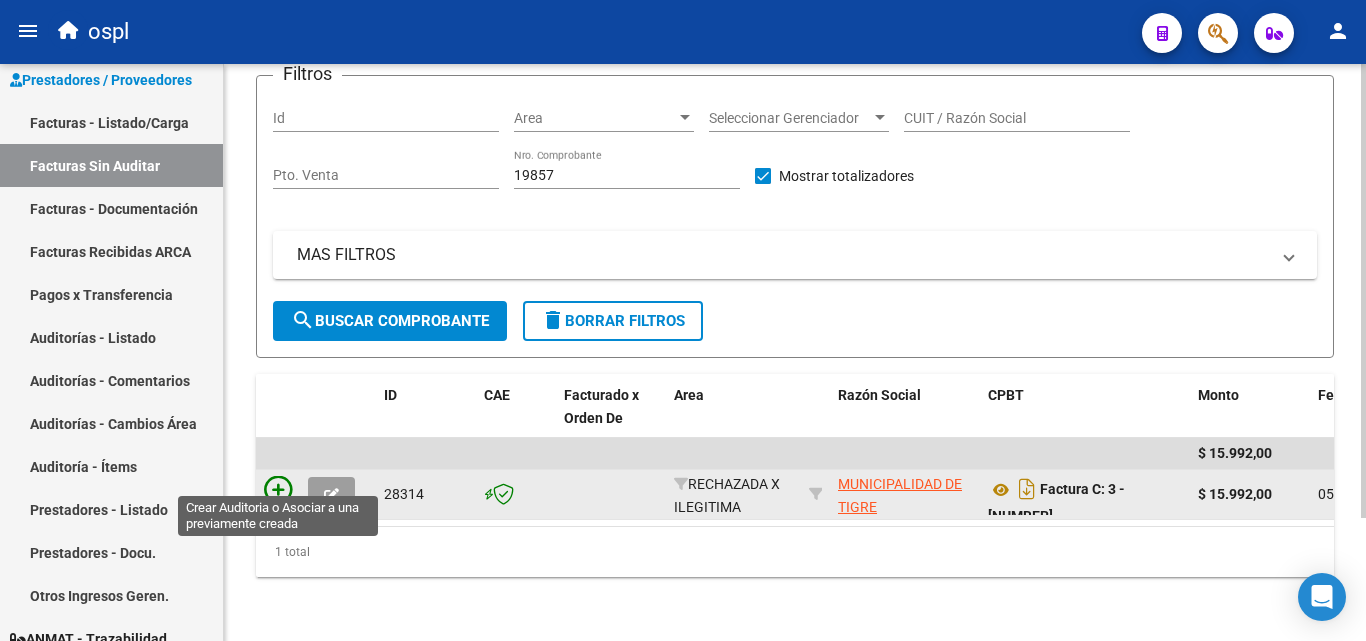 click 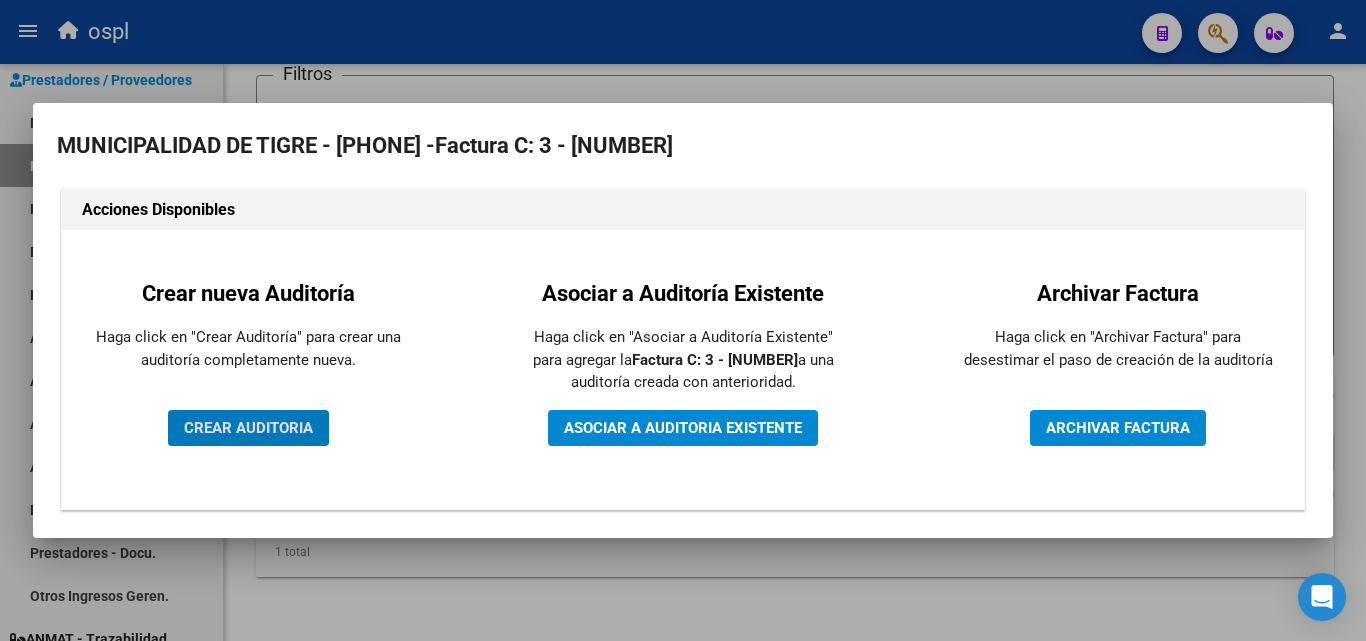 click on "CREAR AUDITORIA" at bounding box center [248, 428] 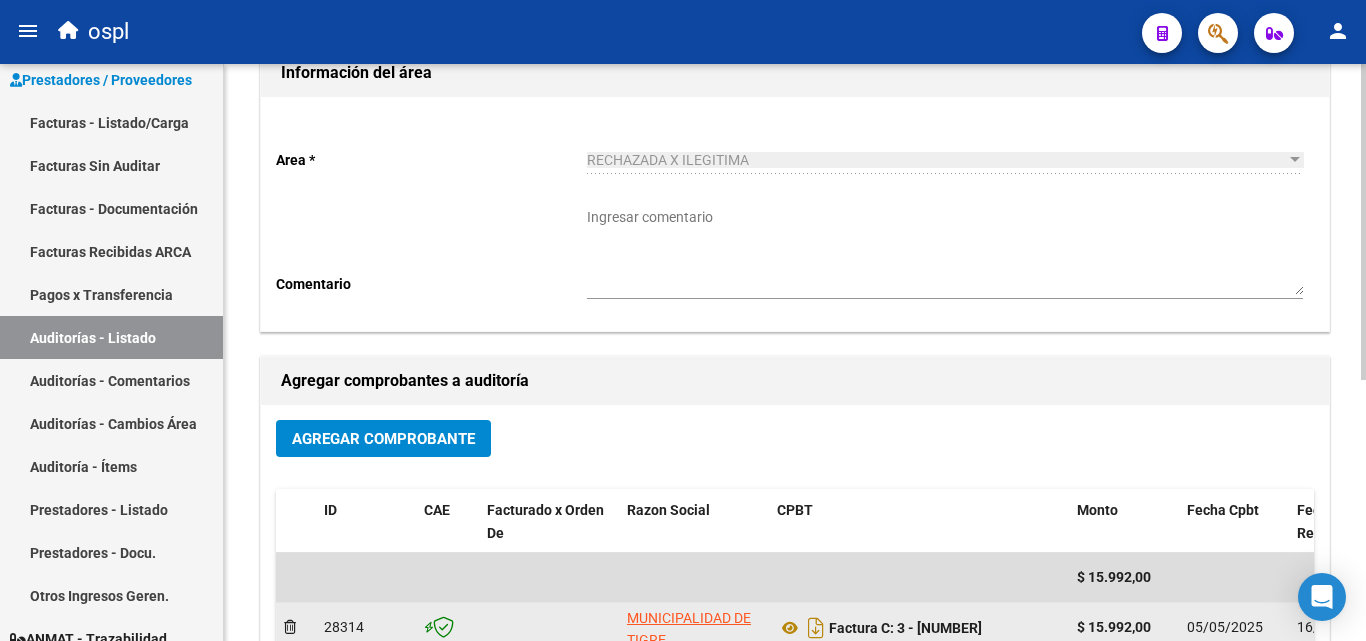 scroll, scrollTop: 0, scrollLeft: 0, axis: both 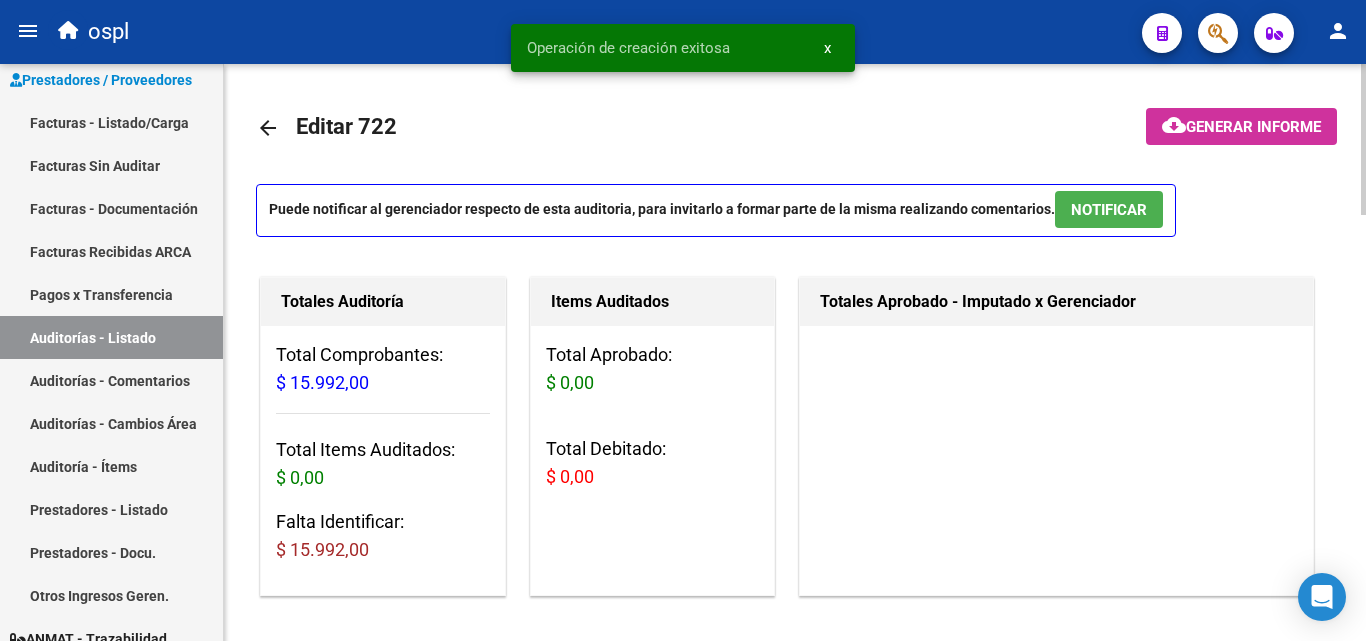 click on "Total Items Auditados:  $ 0,00" 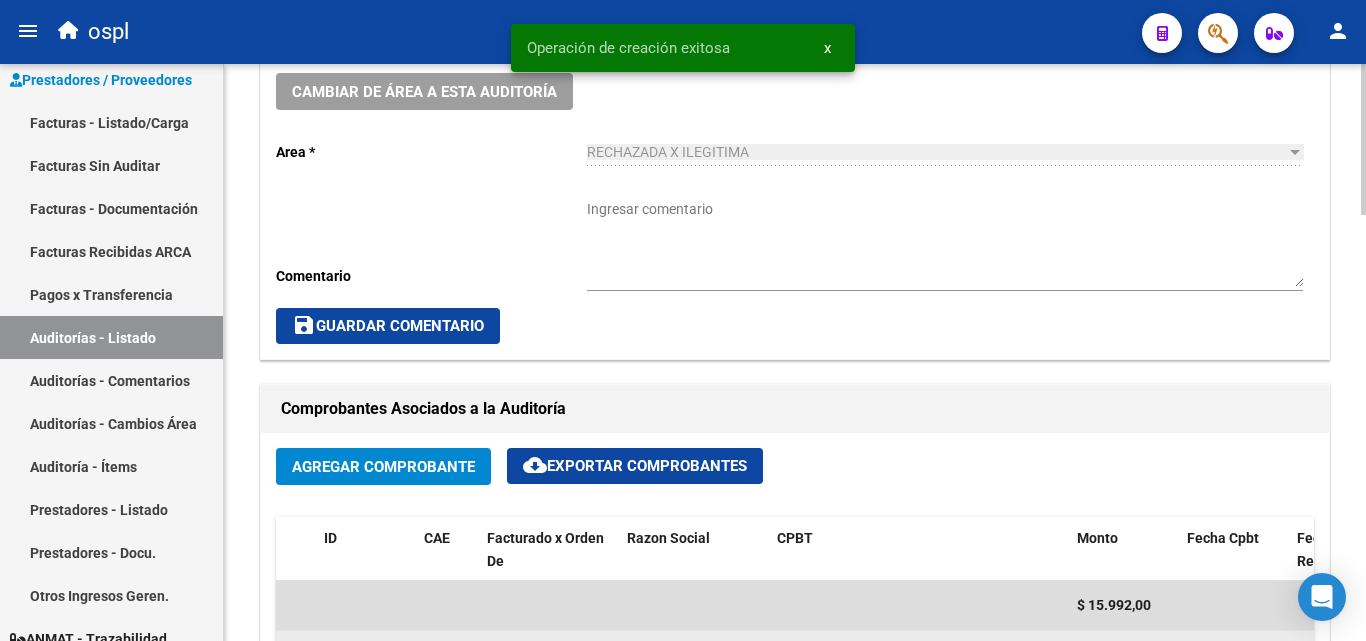 scroll, scrollTop: 800, scrollLeft: 0, axis: vertical 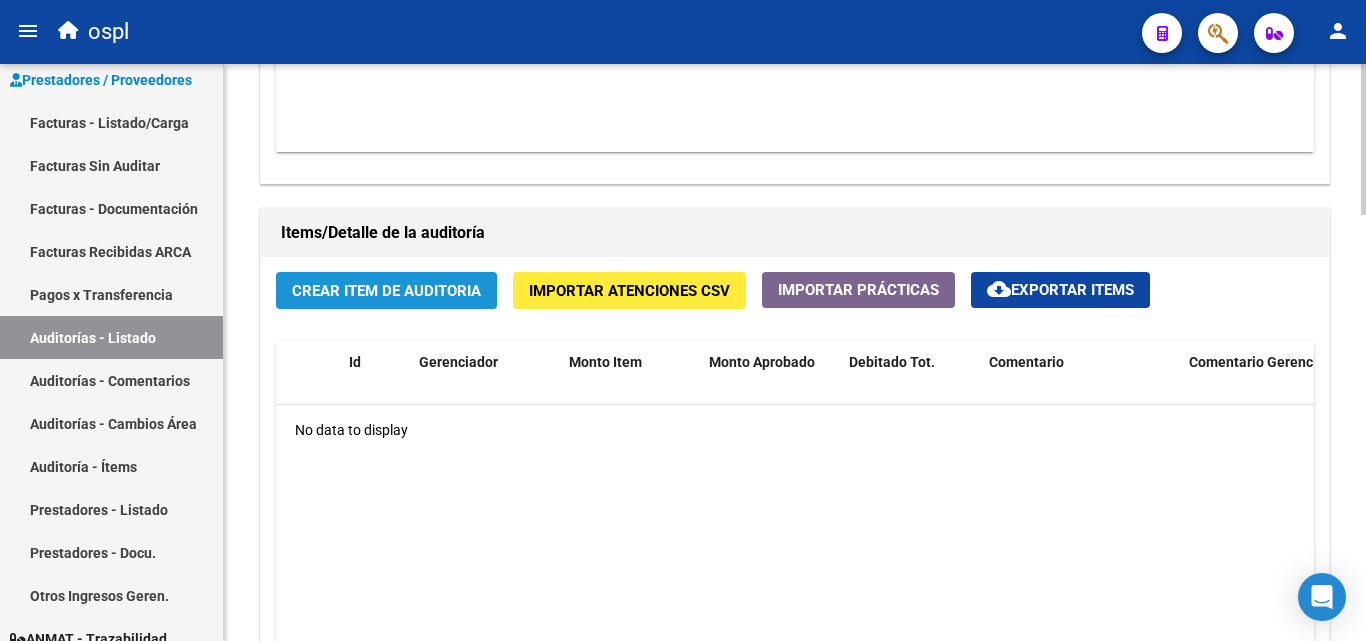 click on "Crear Item de Auditoria" 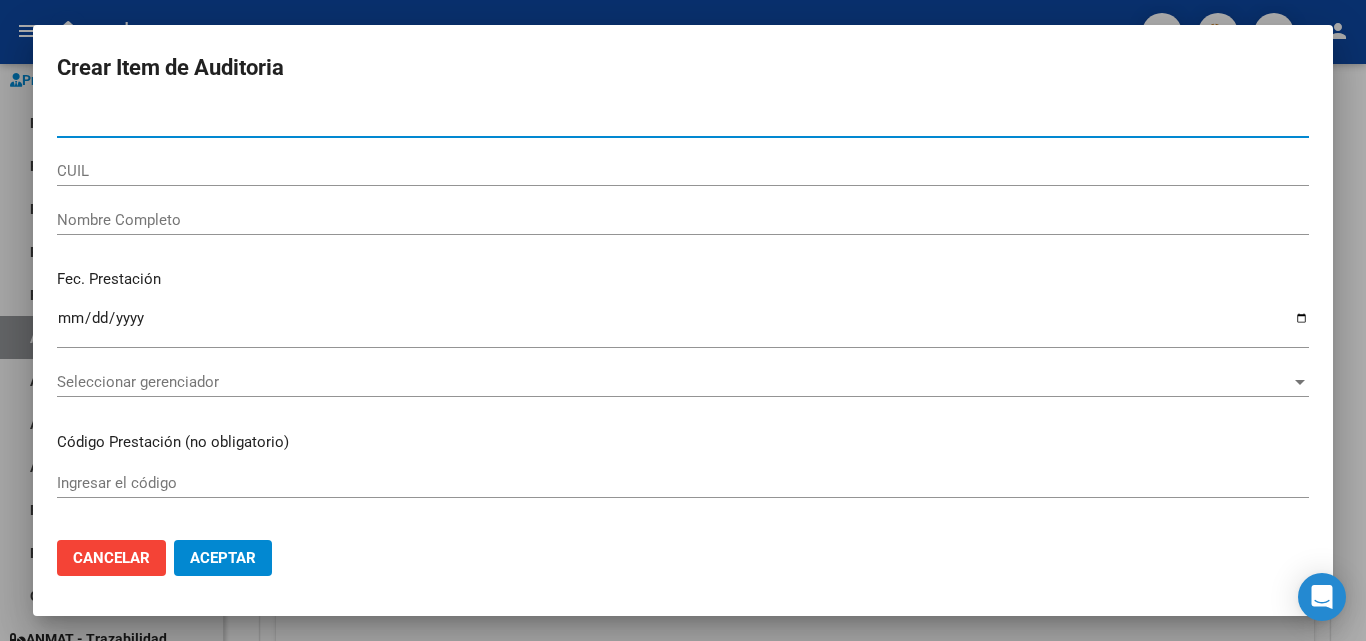 click on "Nombre Completo" at bounding box center (683, 229) 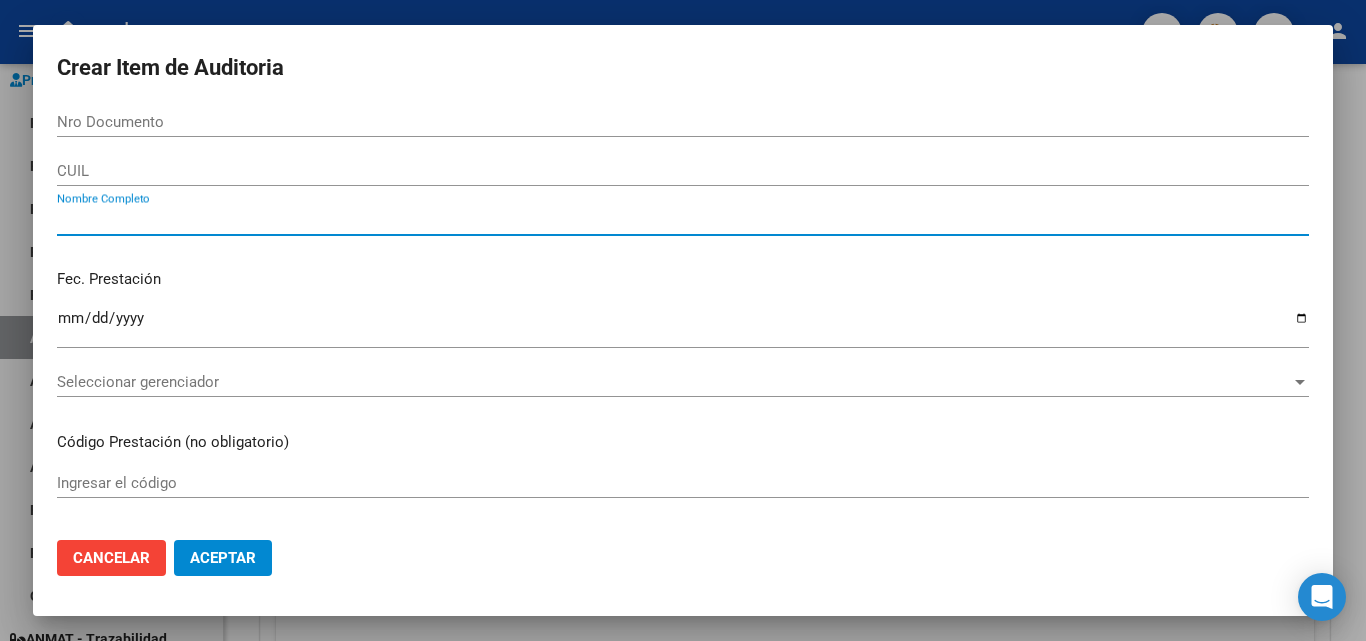 click on "Nombre Completo" at bounding box center [683, 220] 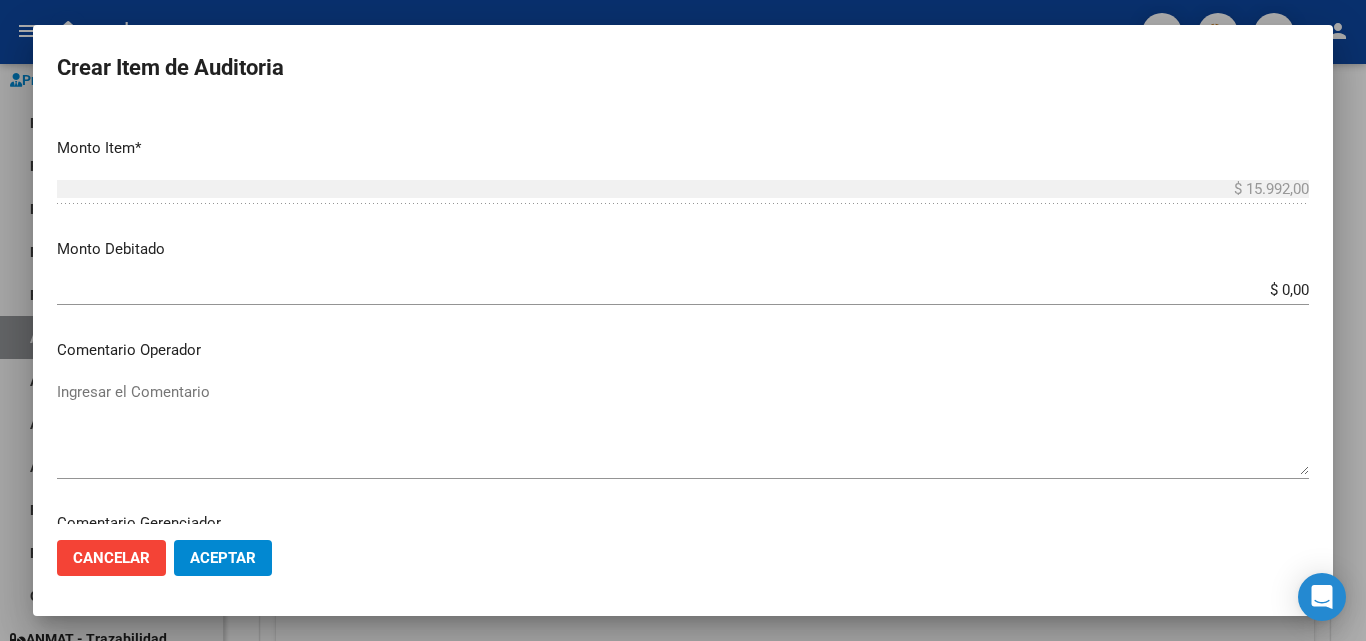 scroll, scrollTop: 600, scrollLeft: 0, axis: vertical 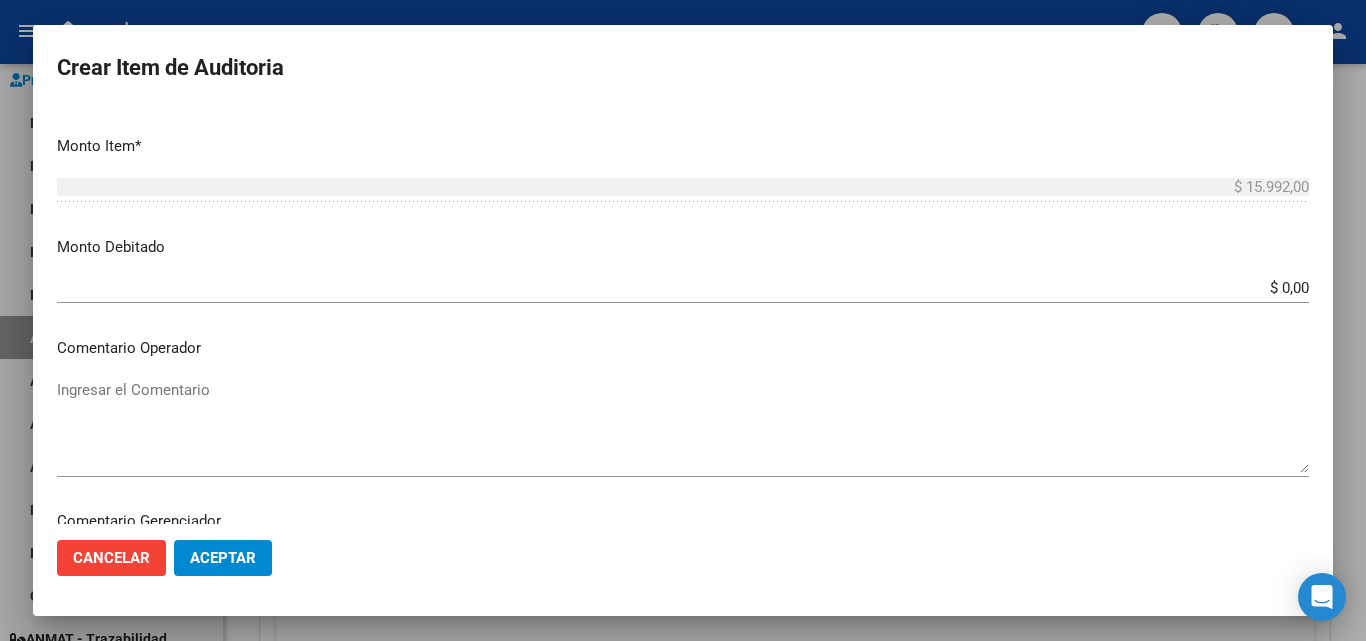 type on "todos" 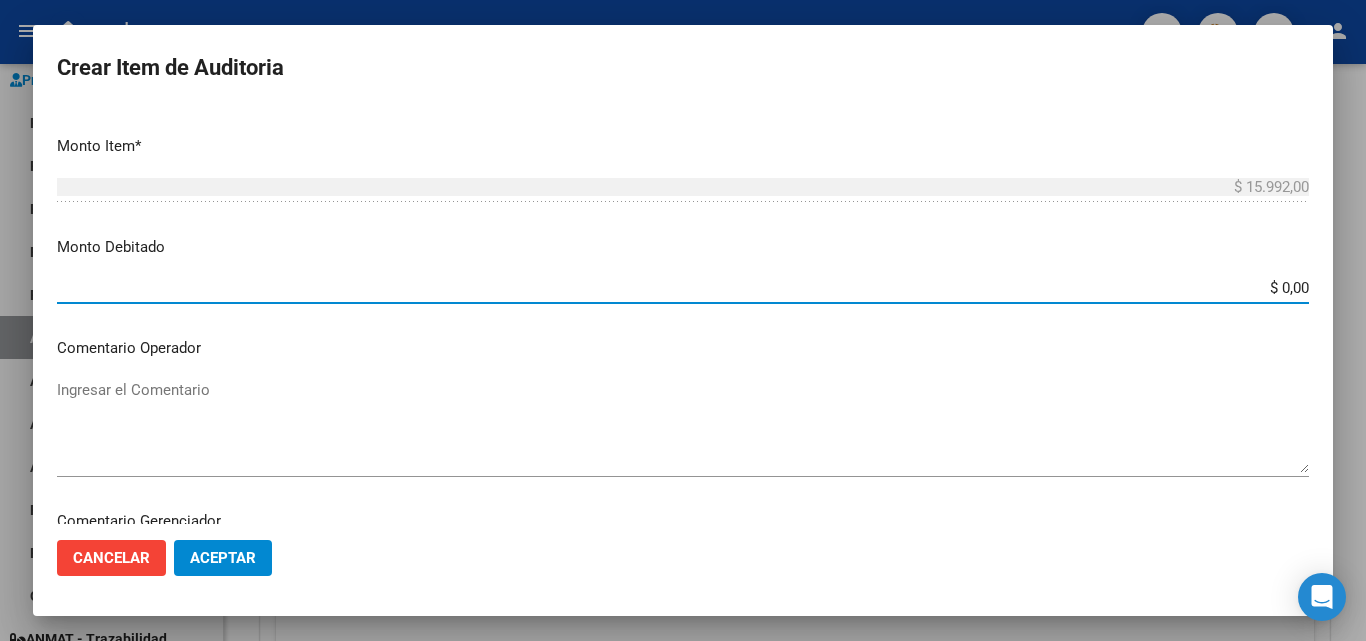drag, startPoint x: 1197, startPoint y: 289, endPoint x: 1365, endPoint y: 287, distance: 168.0119 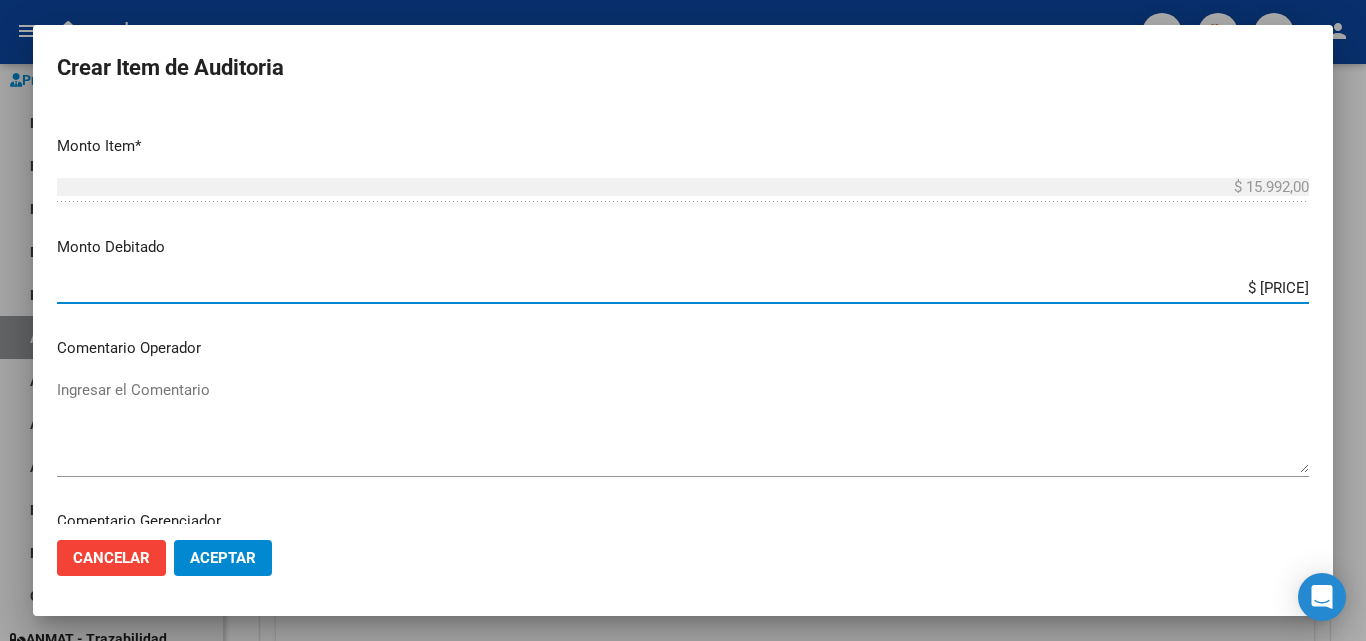 type on "$ 15.992,00" 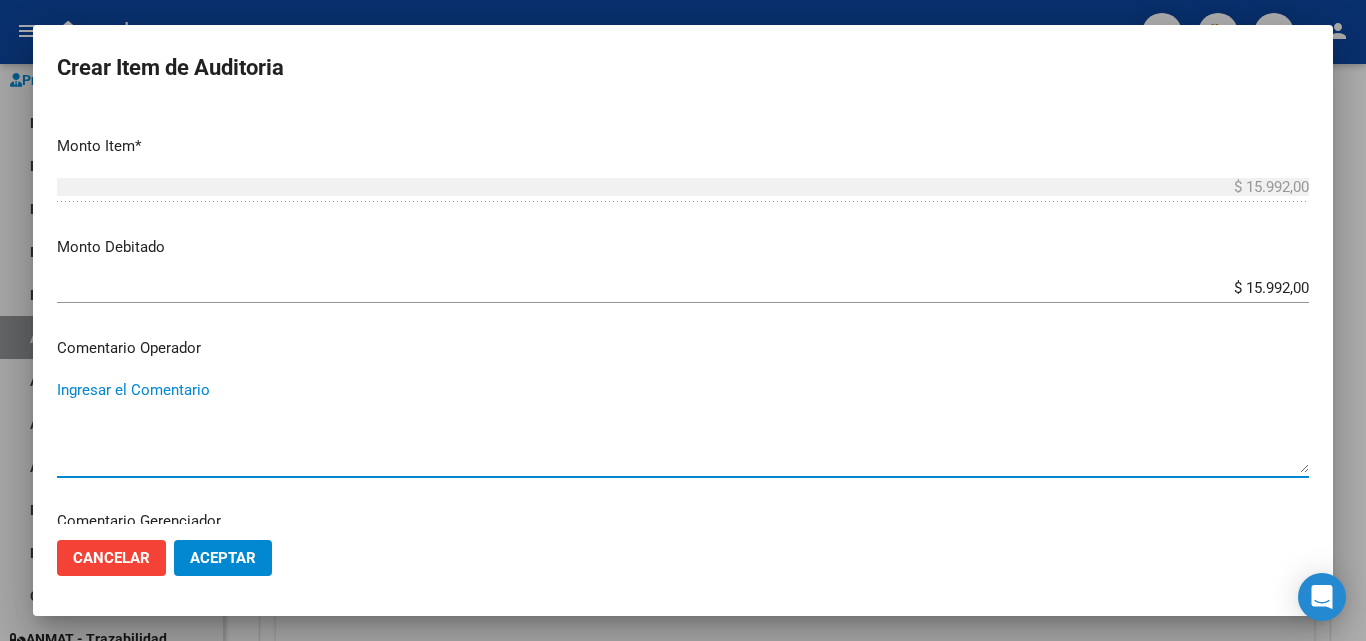 click on "Ingresar el Comentario" at bounding box center (683, 426) 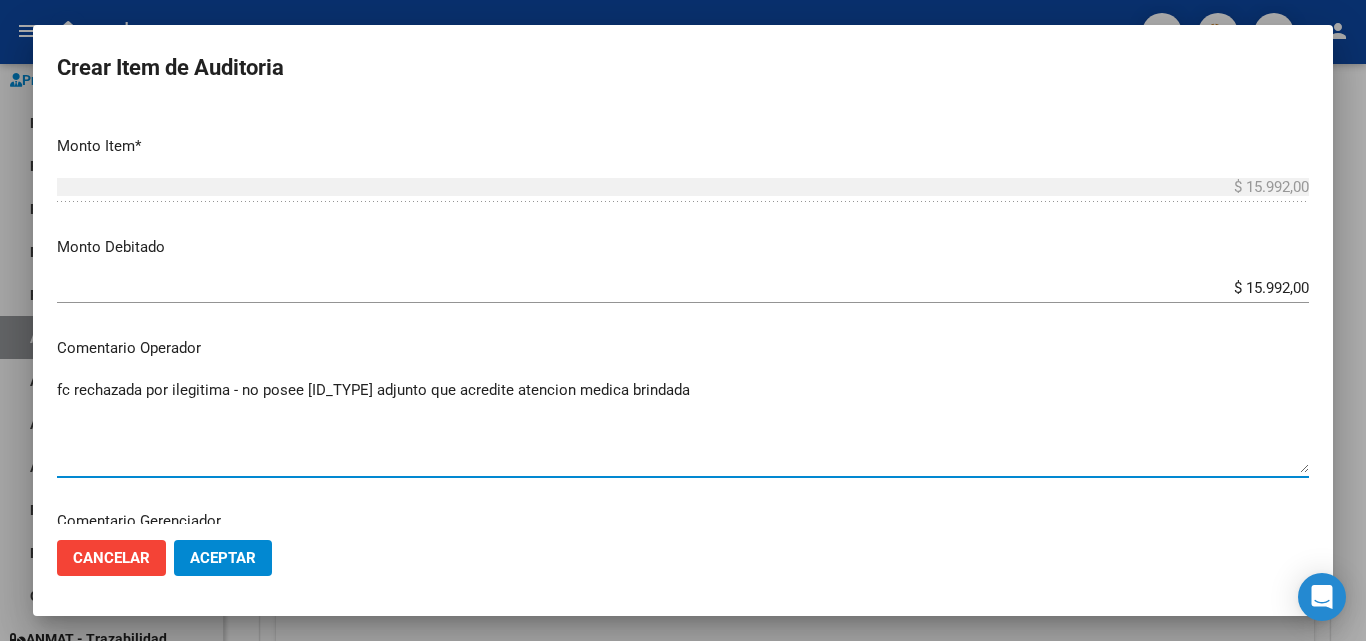 type on "fc rechazada por ilegitima - no posee dni adjunto que acredite atencion medica brindada" 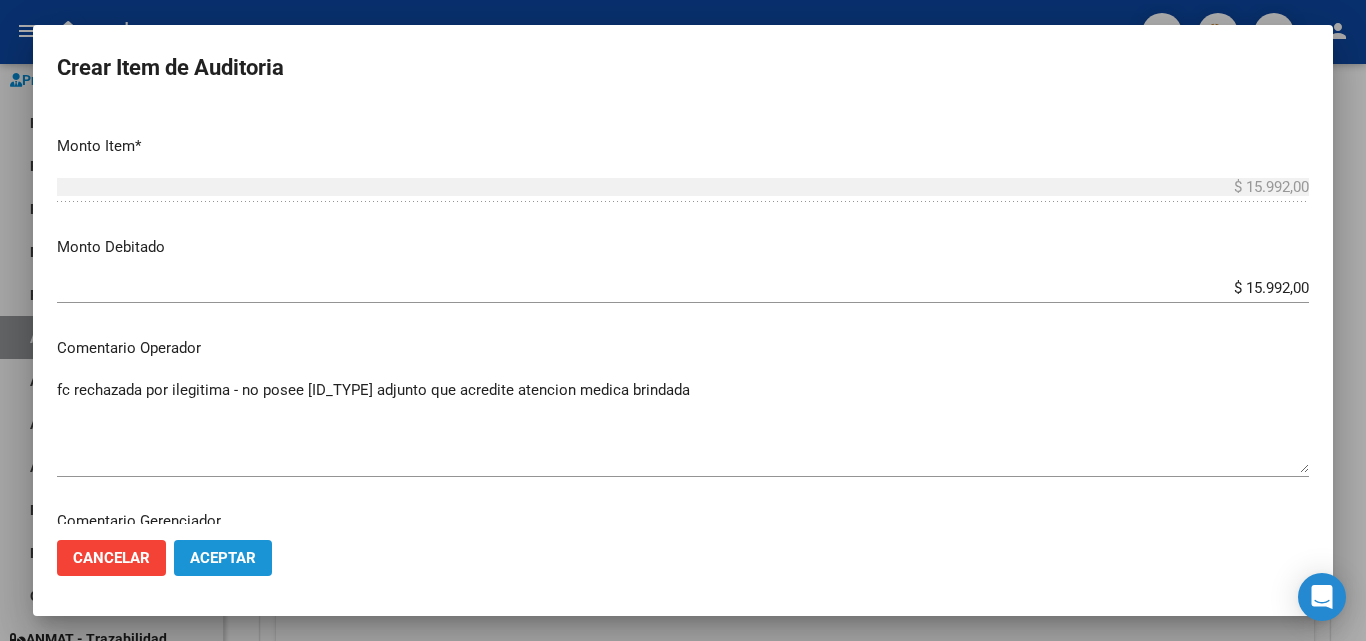 click on "Aceptar" 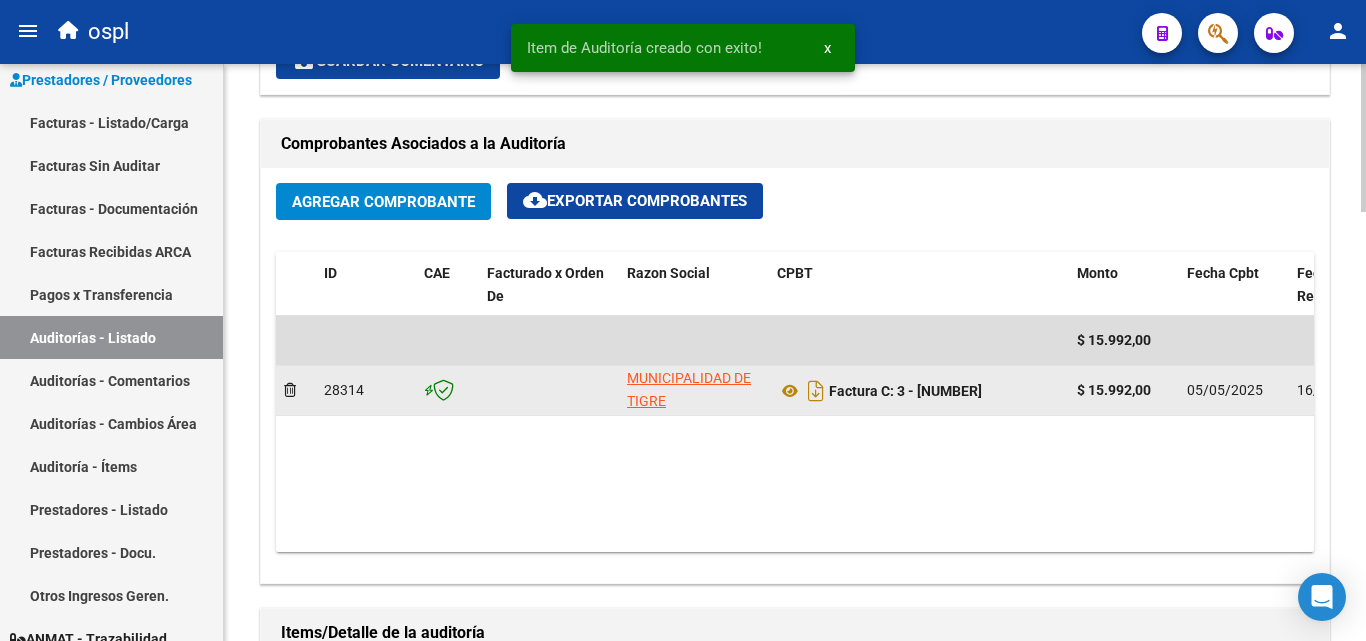 scroll, scrollTop: 601, scrollLeft: 0, axis: vertical 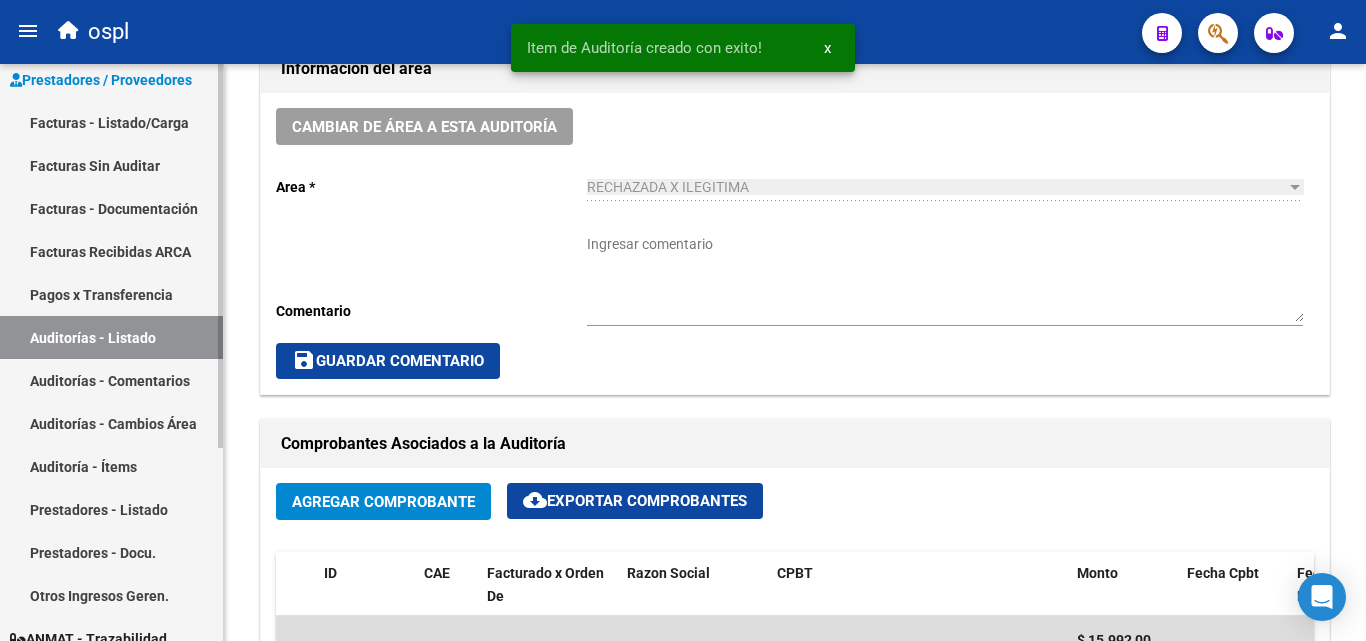 click on "Facturas - Listado/Carga" at bounding box center [111, 122] 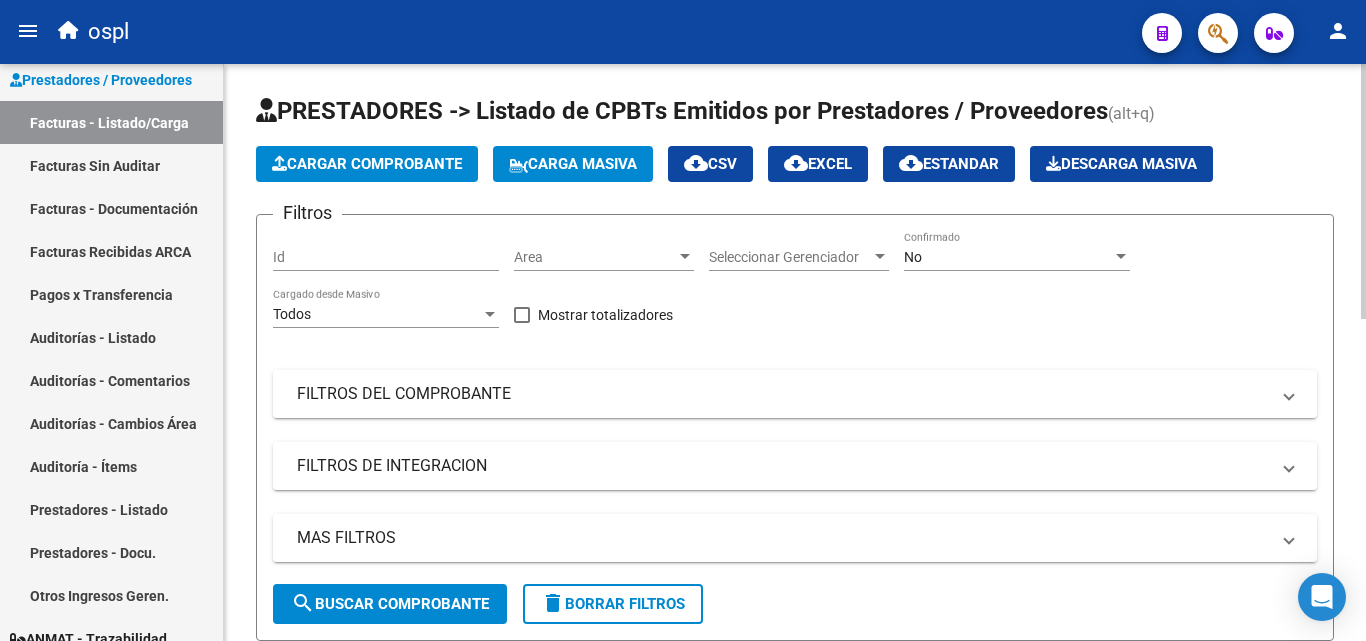 scroll, scrollTop: 0, scrollLeft: 0, axis: both 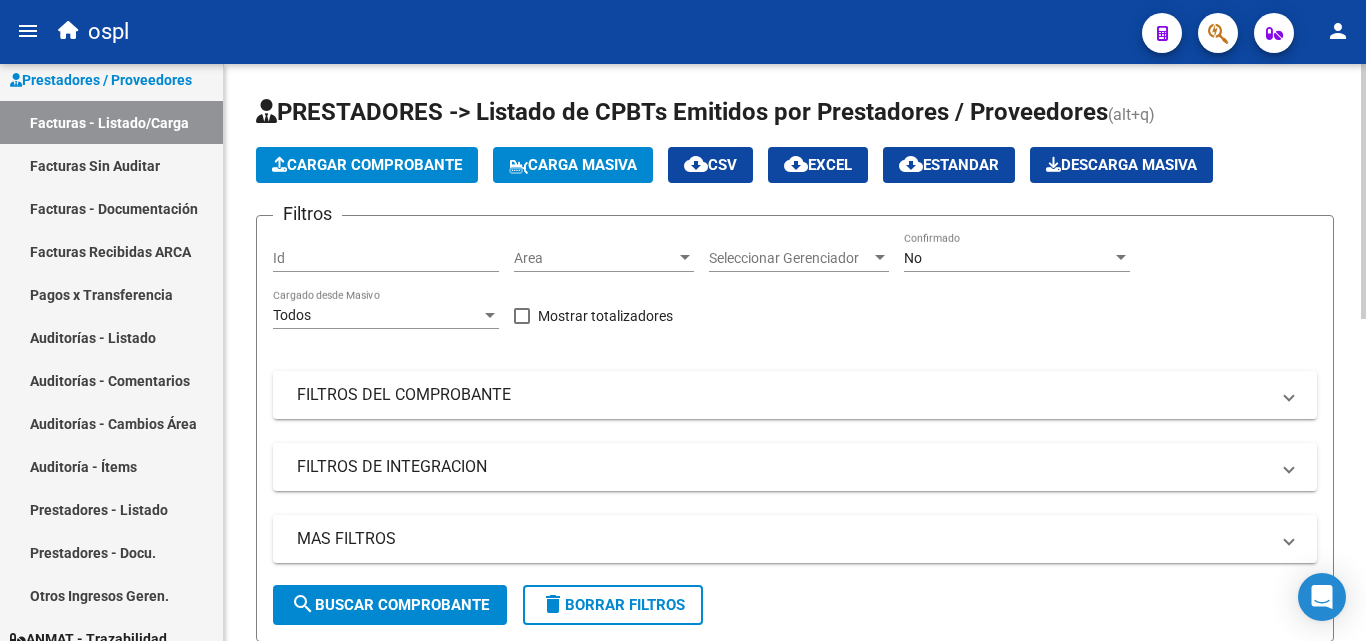 drag, startPoint x: 638, startPoint y: 278, endPoint x: 643, endPoint y: 267, distance: 12.083046 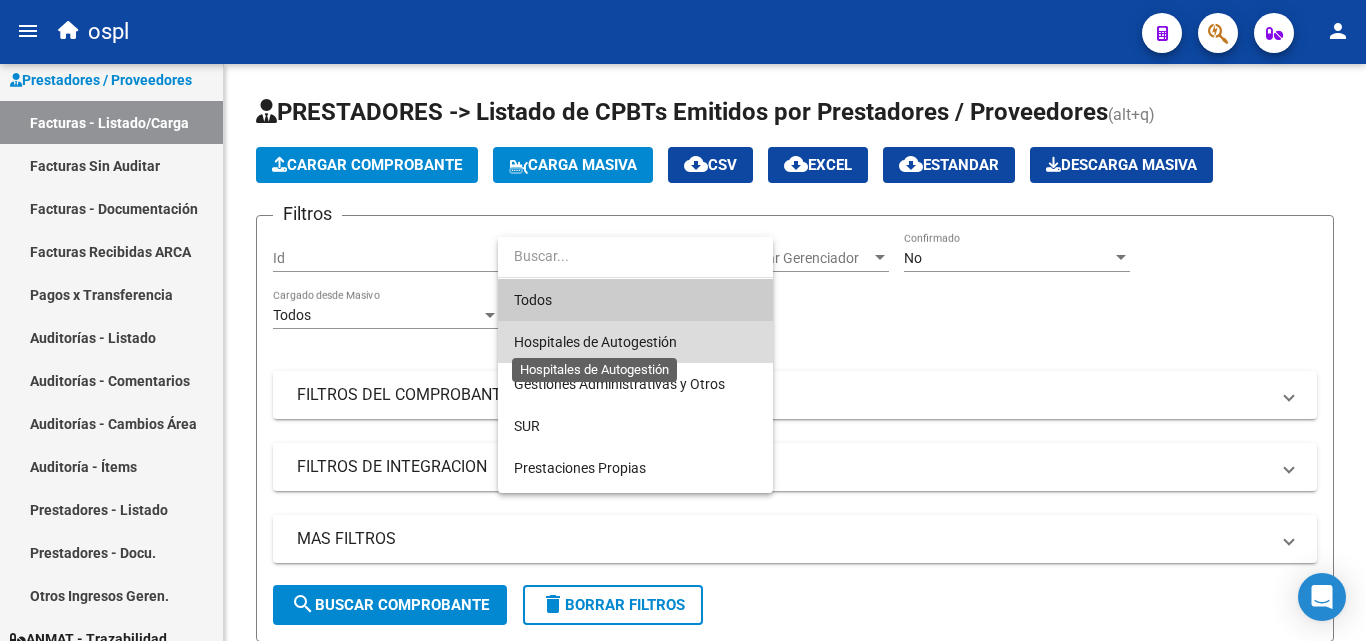 click on "Hospitales de Autogestión" at bounding box center (595, 342) 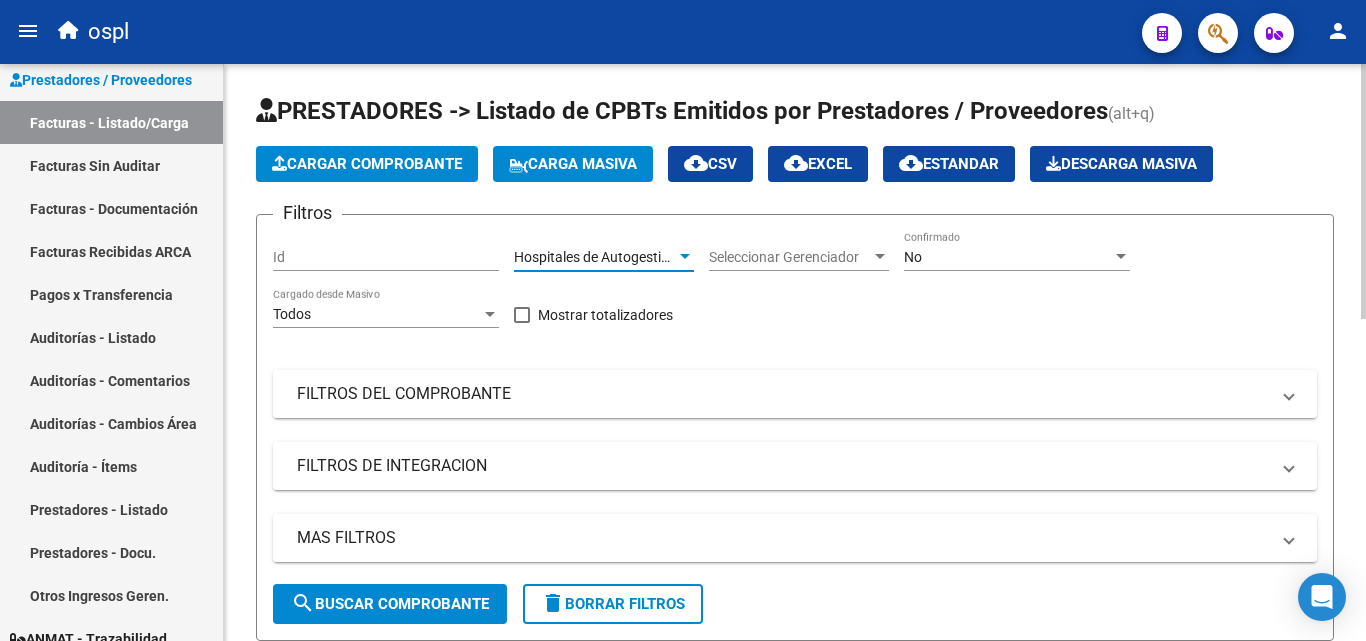 scroll, scrollTop: 0, scrollLeft: 0, axis: both 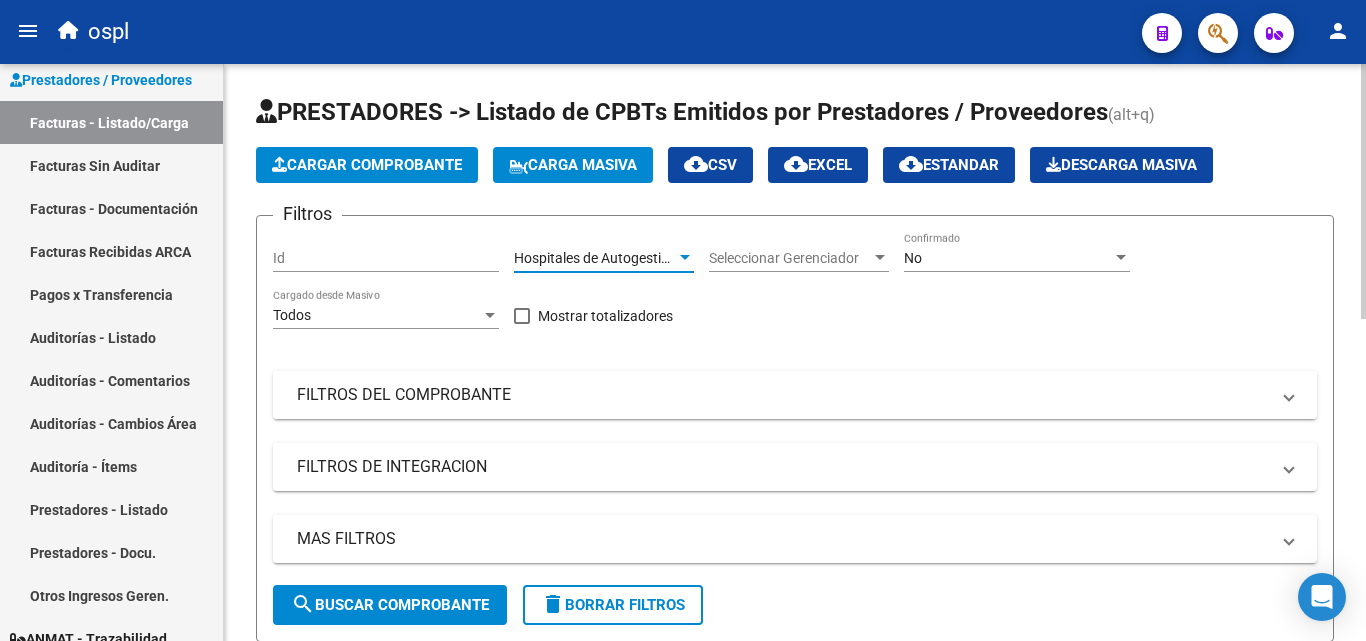 click on "FILTROS DEL COMPROBANTE" at bounding box center [783, 395] 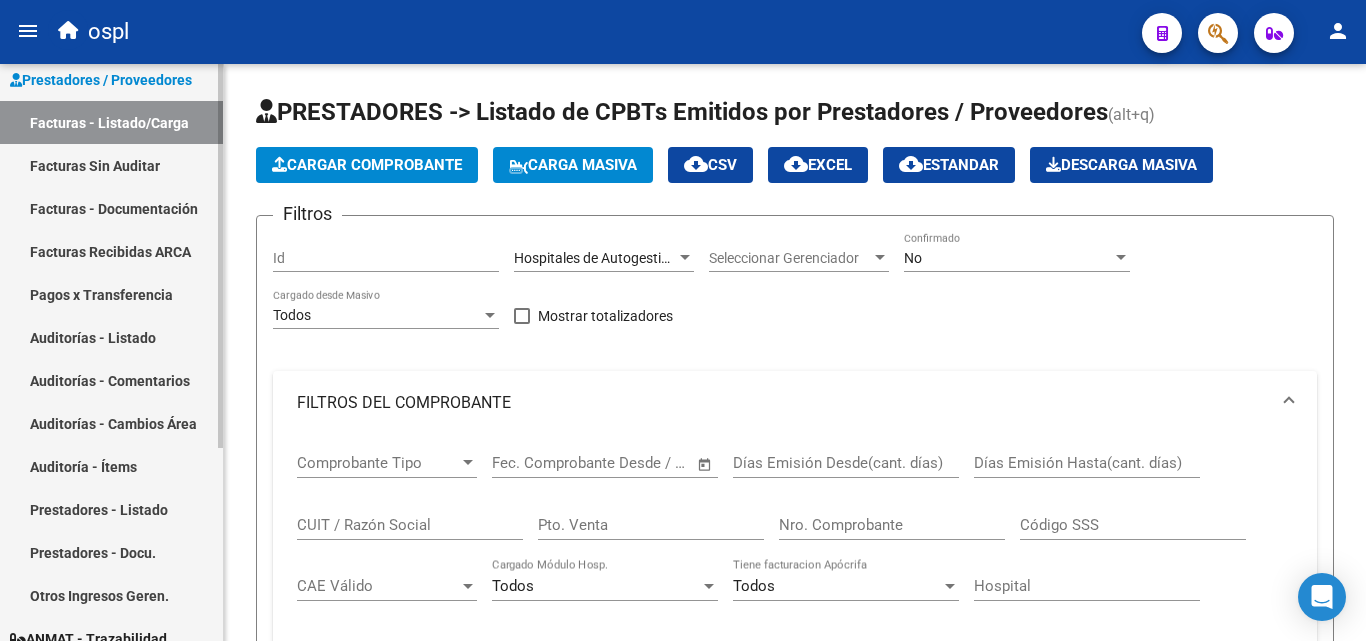 click on "Prestadores / Proveedores" at bounding box center [111, 79] 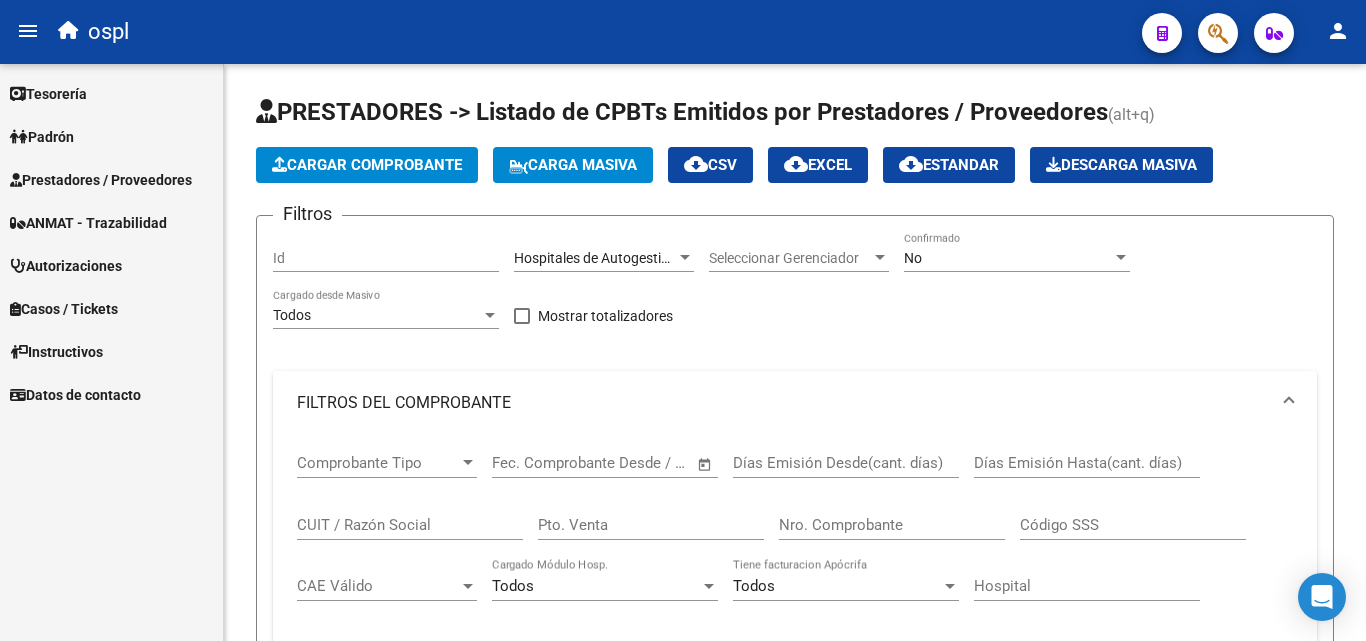 scroll, scrollTop: 0, scrollLeft: 0, axis: both 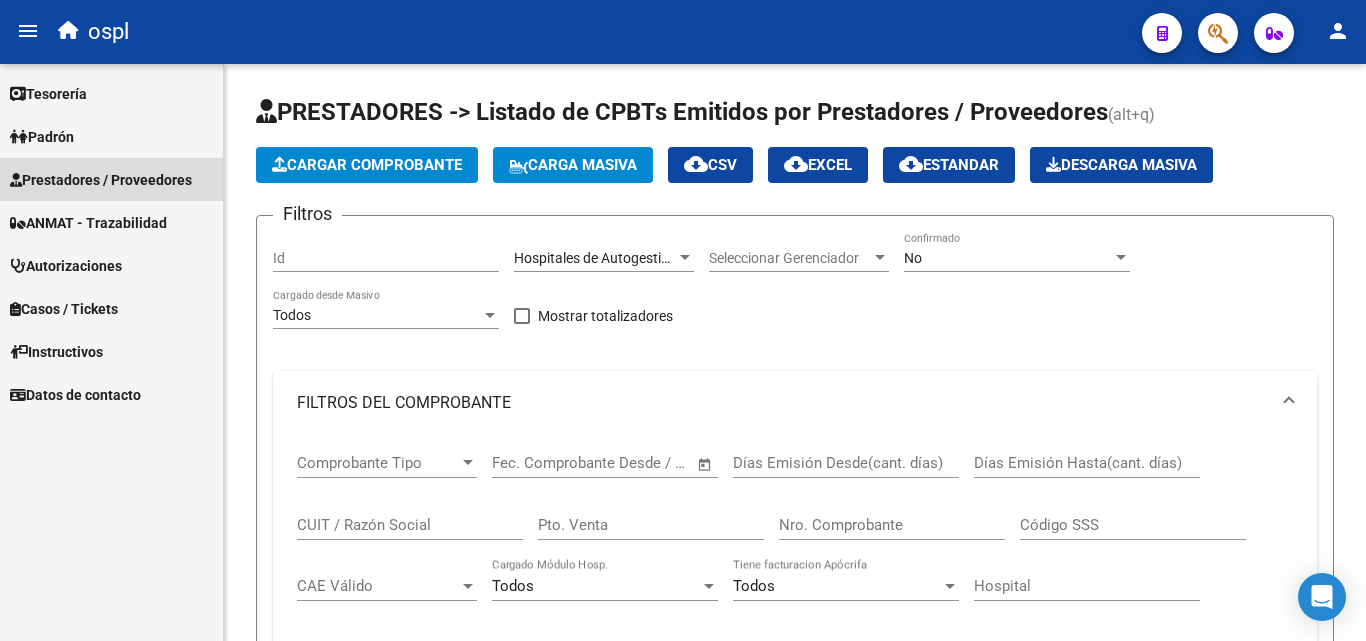 click on "Prestadores / Proveedores" at bounding box center (101, 180) 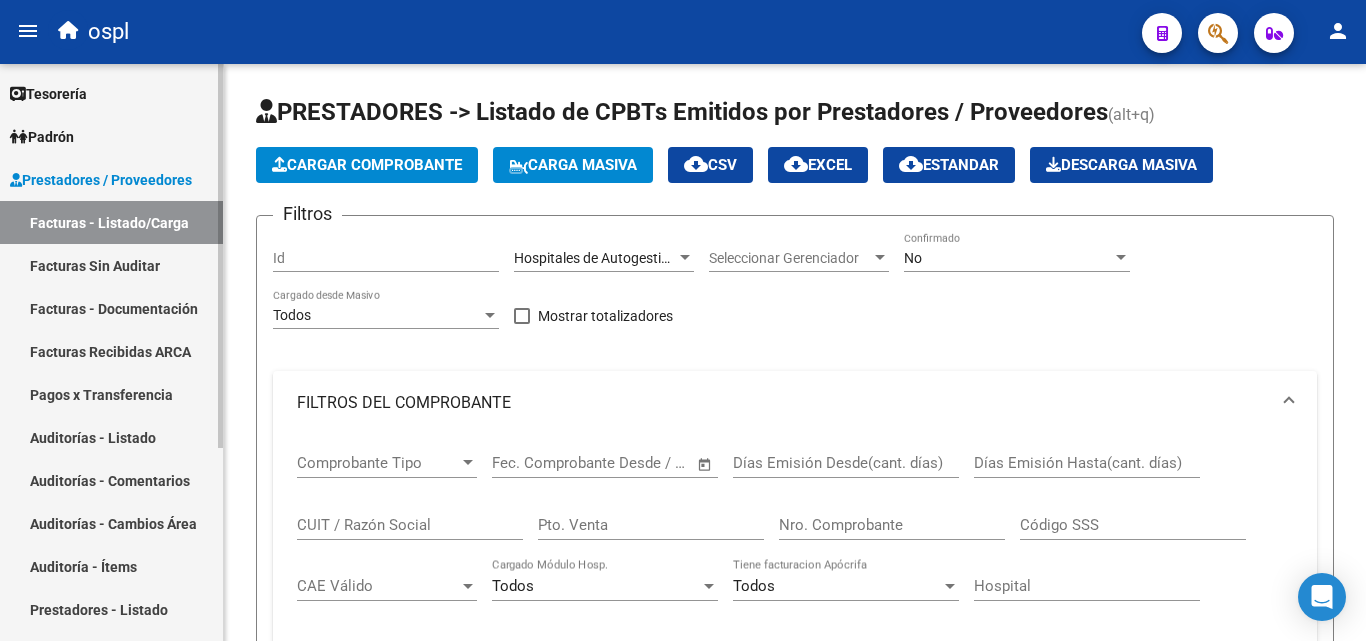 click on "Facturas - Listado/Carga" at bounding box center (111, 222) 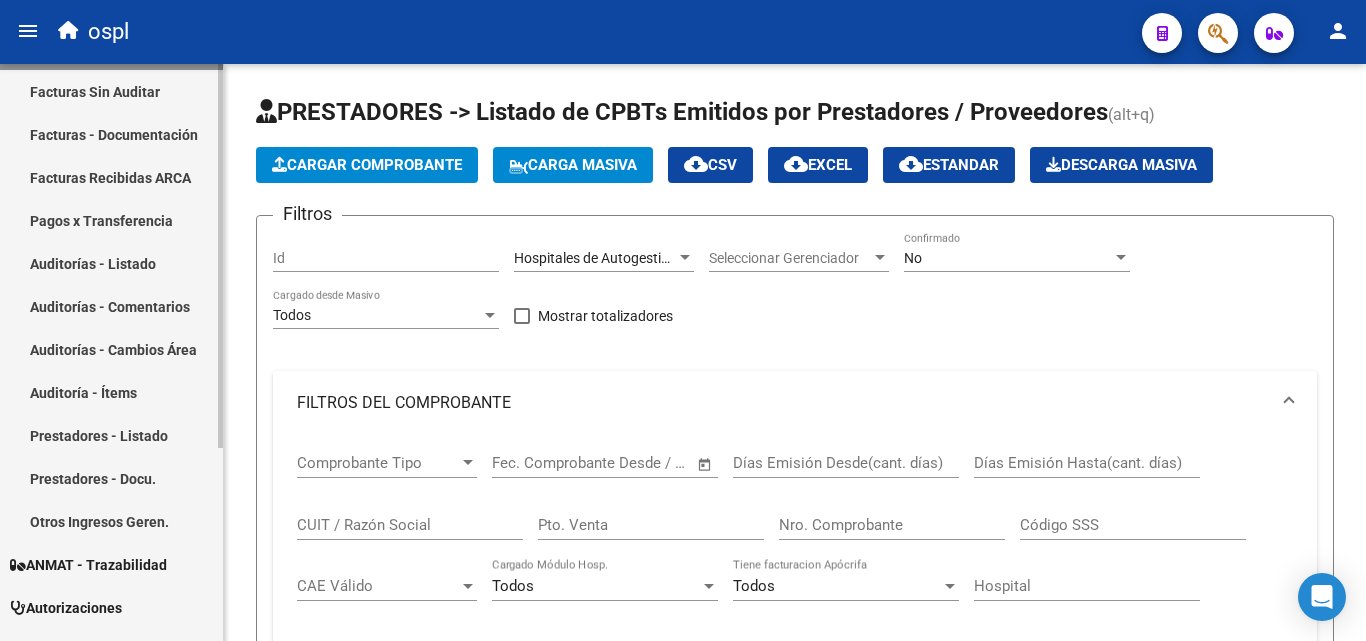 scroll, scrollTop: 0, scrollLeft: 0, axis: both 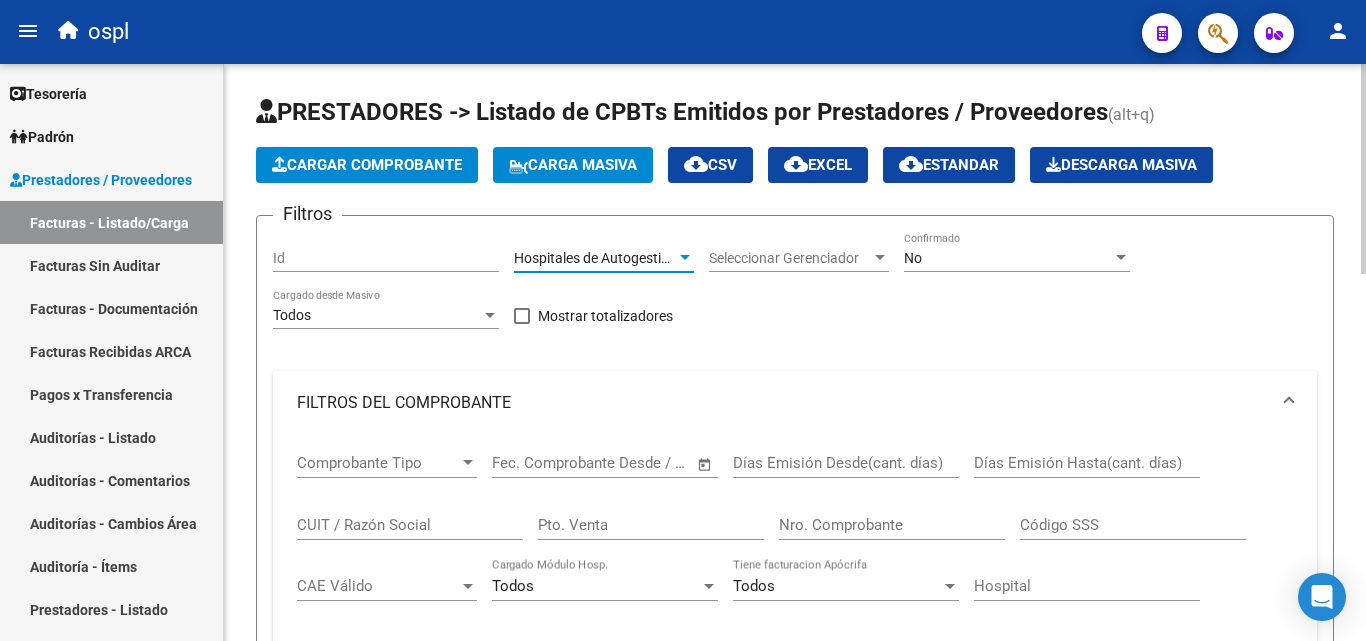click on "Hospitales de Autogestión" at bounding box center [595, 258] 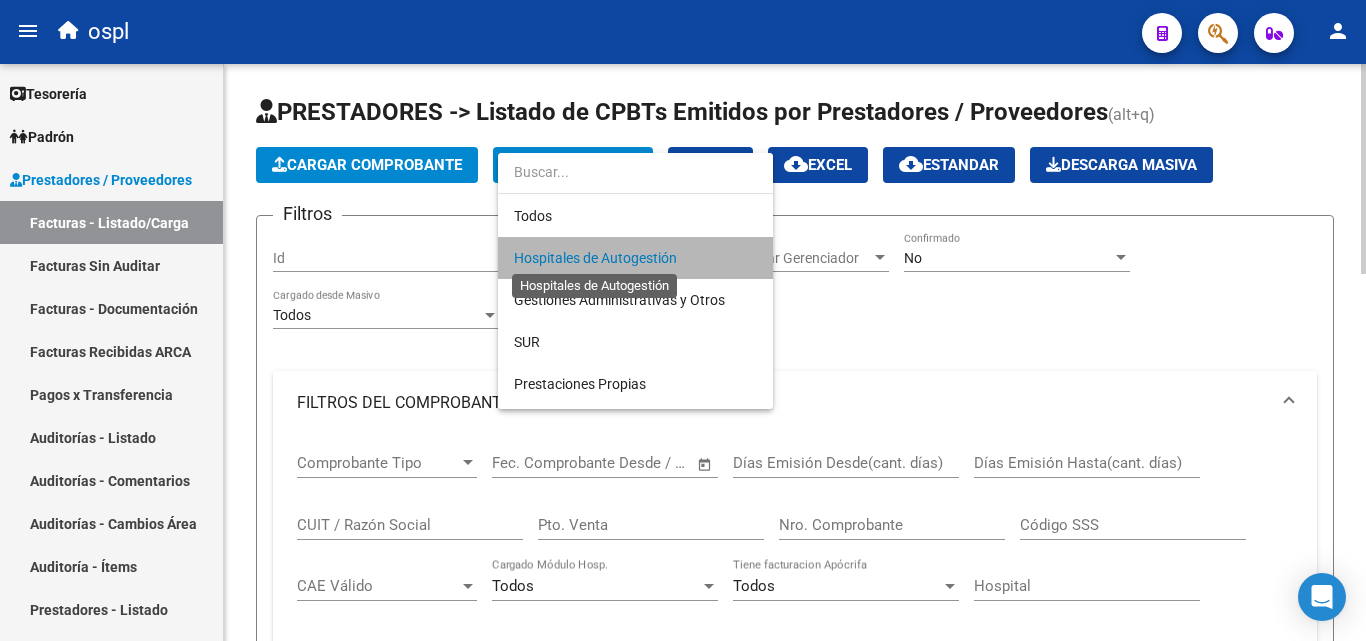 click on "Hospitales de Autogestión" at bounding box center (595, 258) 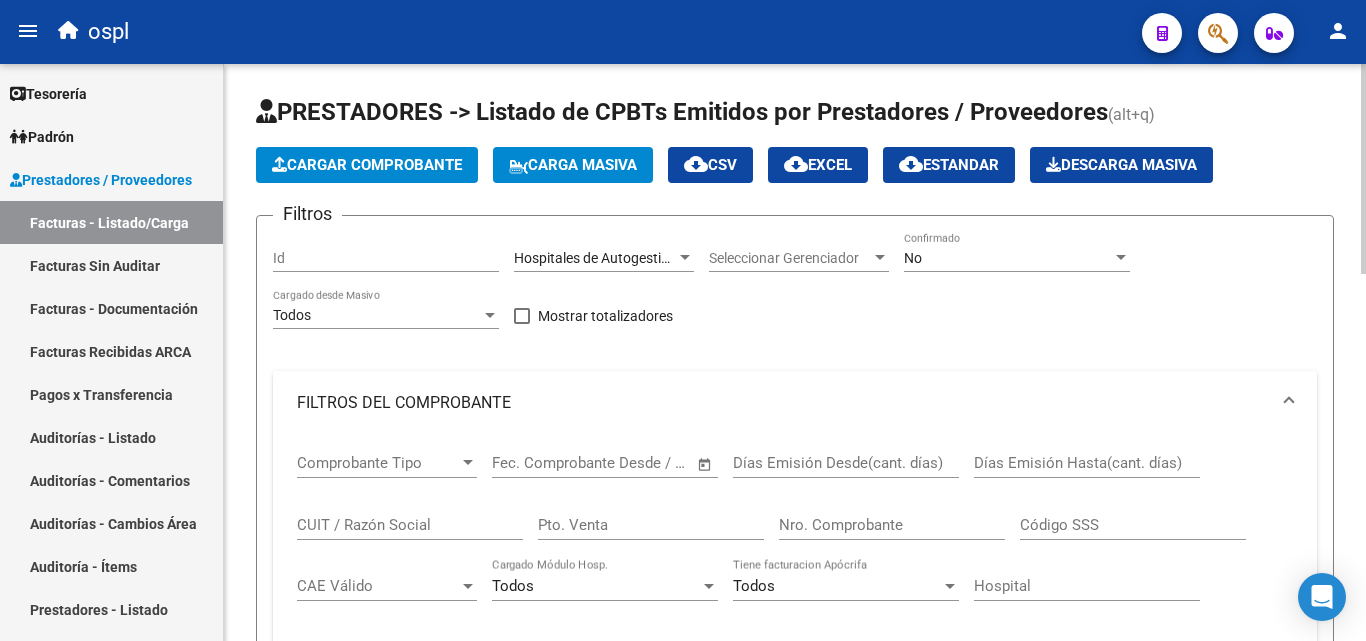 click 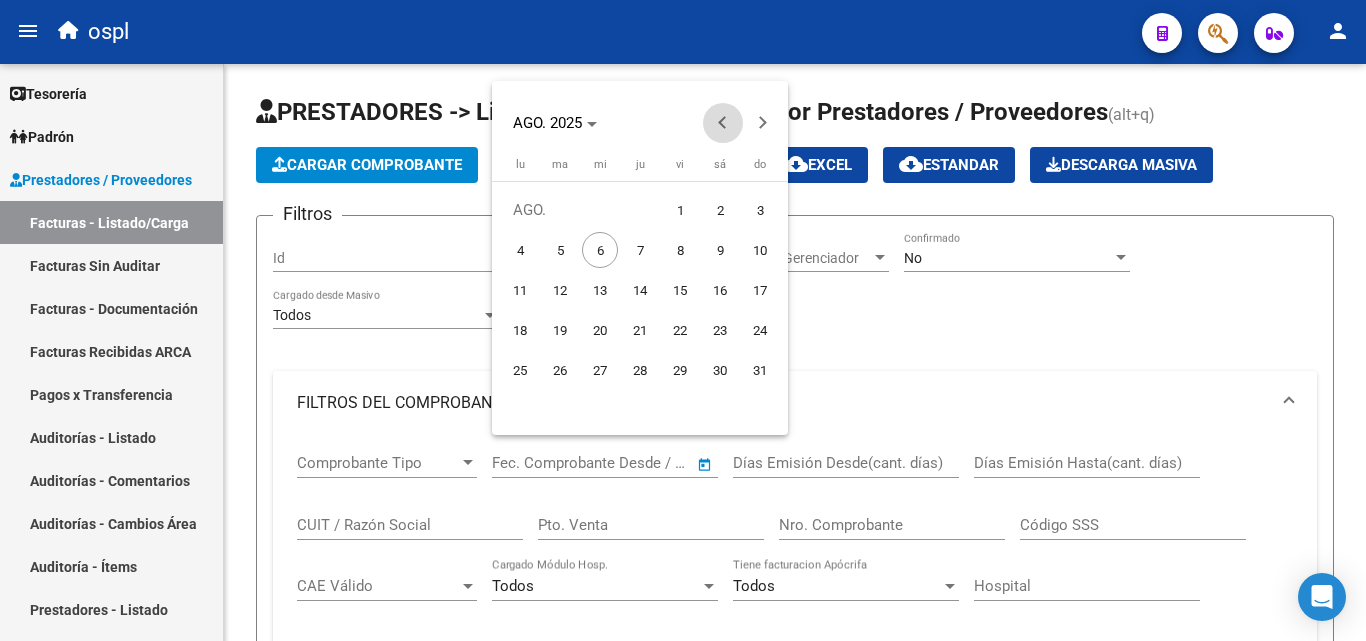 click at bounding box center (723, 123) 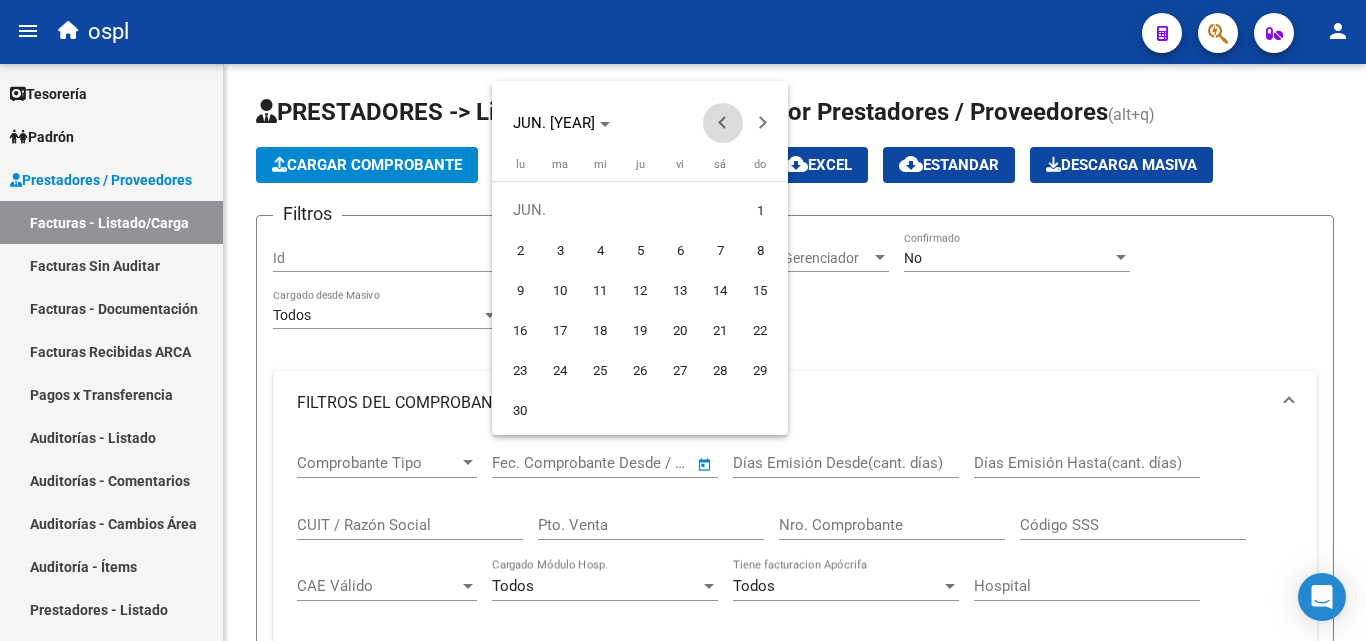 click at bounding box center [723, 123] 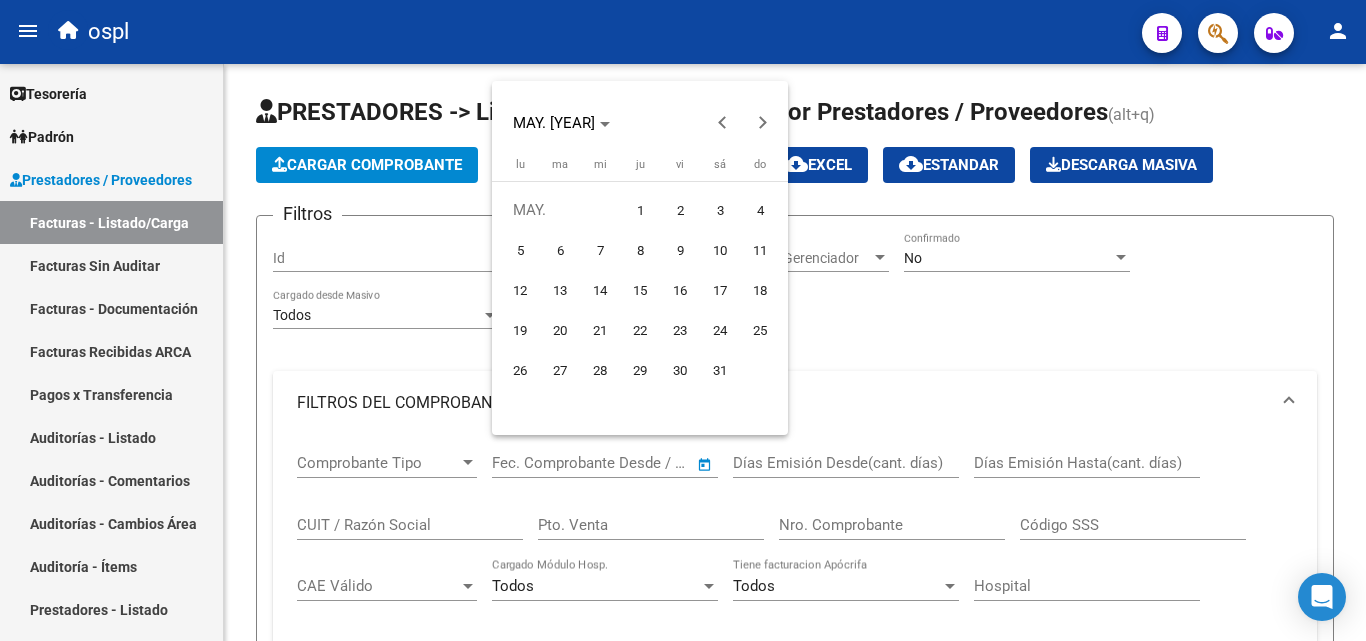 click on "1" at bounding box center [640, 210] 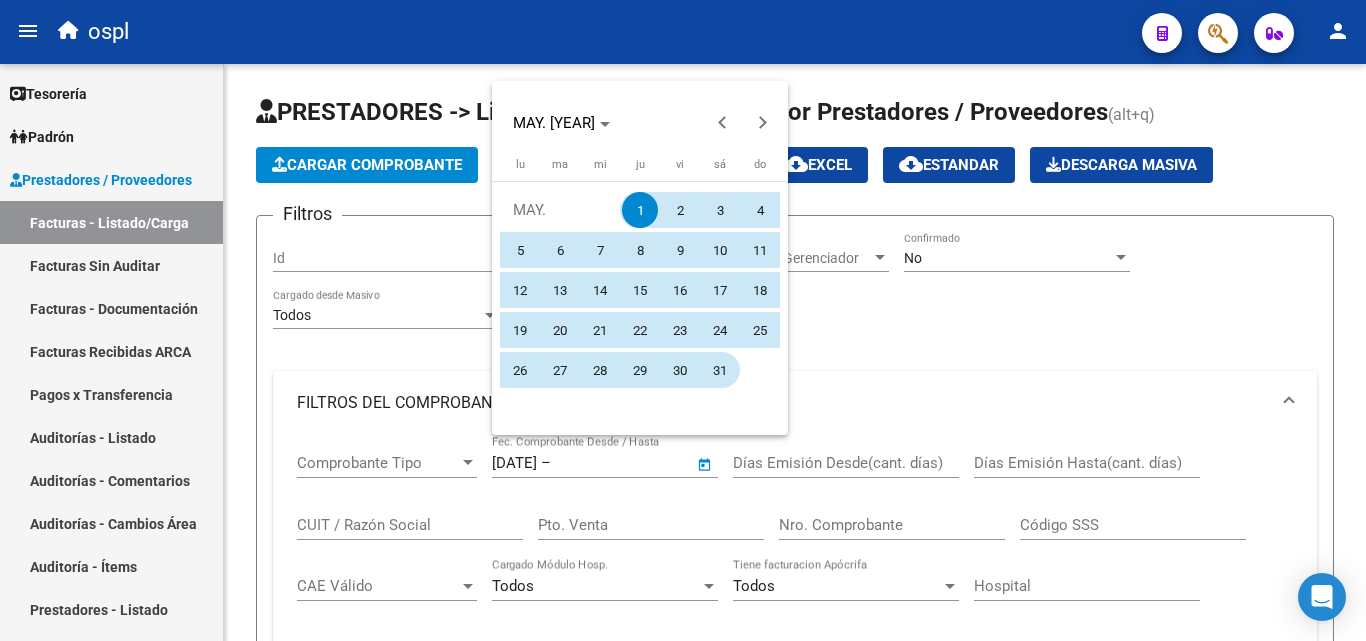 click on "31" at bounding box center [720, 370] 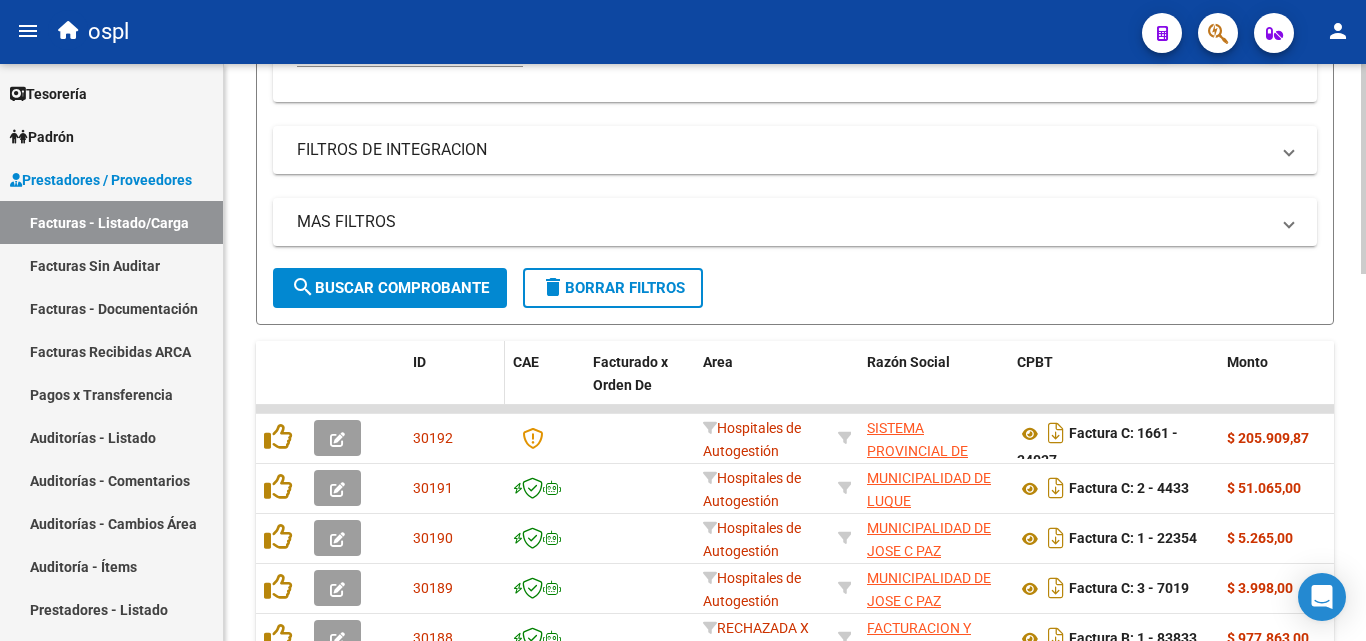 scroll, scrollTop: 600, scrollLeft: 0, axis: vertical 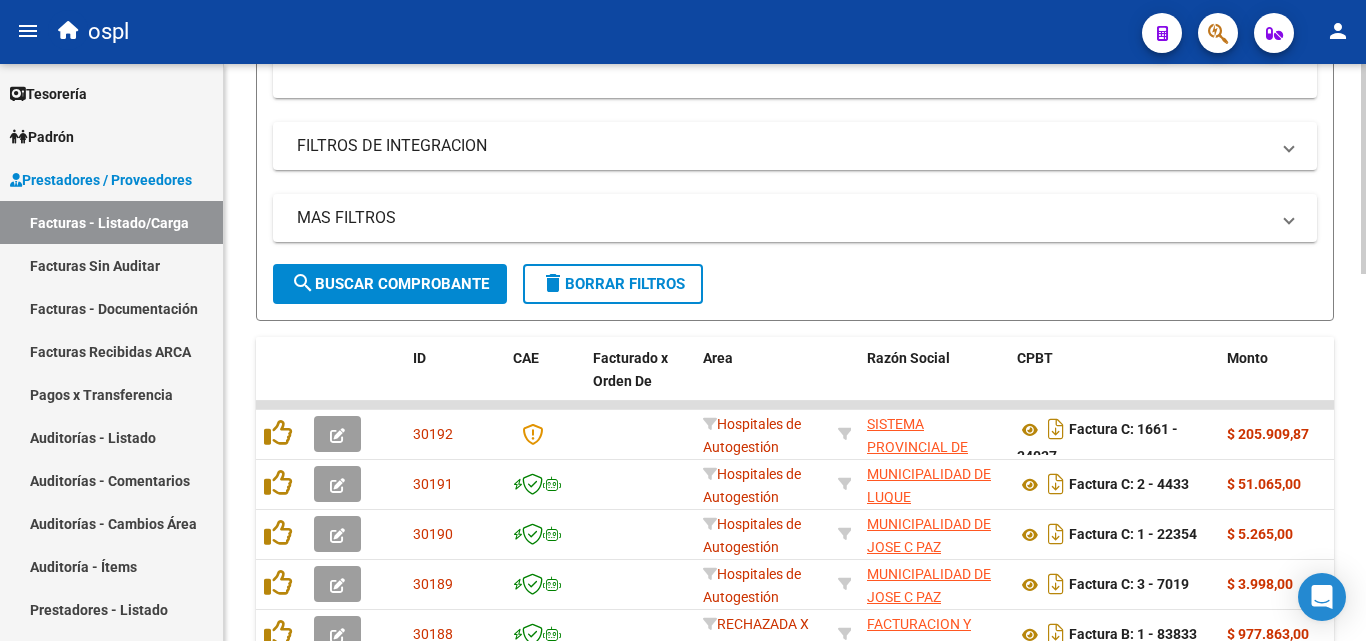 click on "search  Buscar Comprobante" 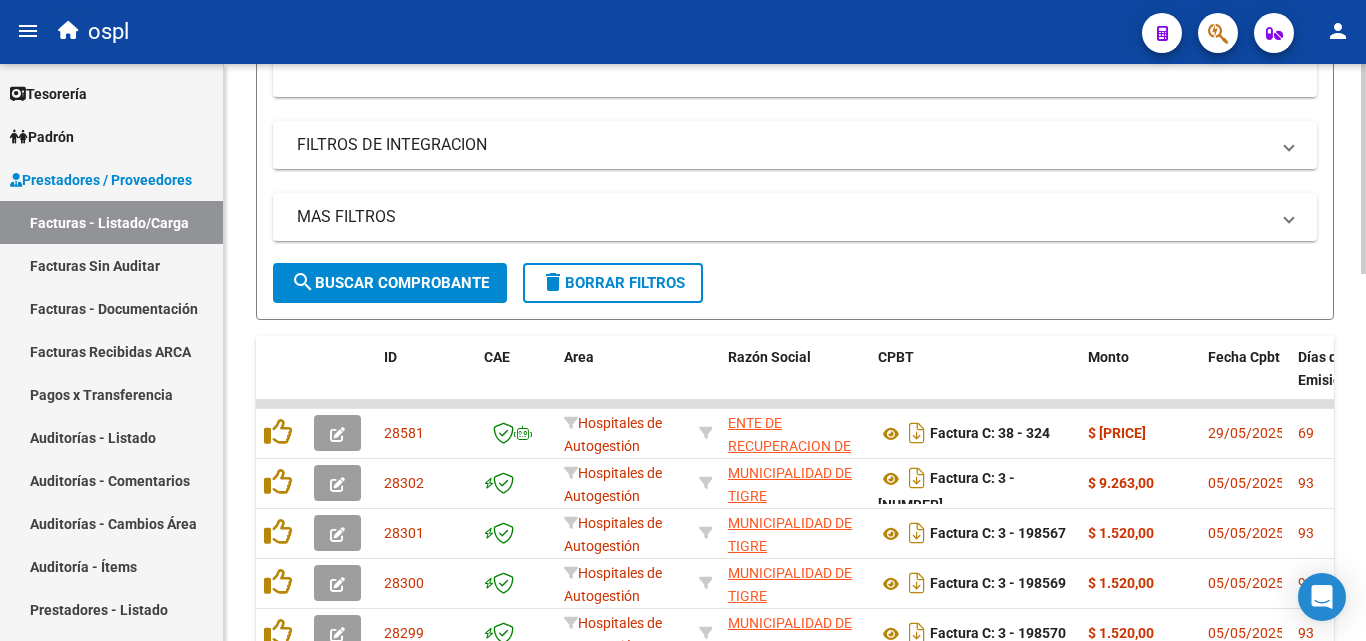 scroll, scrollTop: 600, scrollLeft: 0, axis: vertical 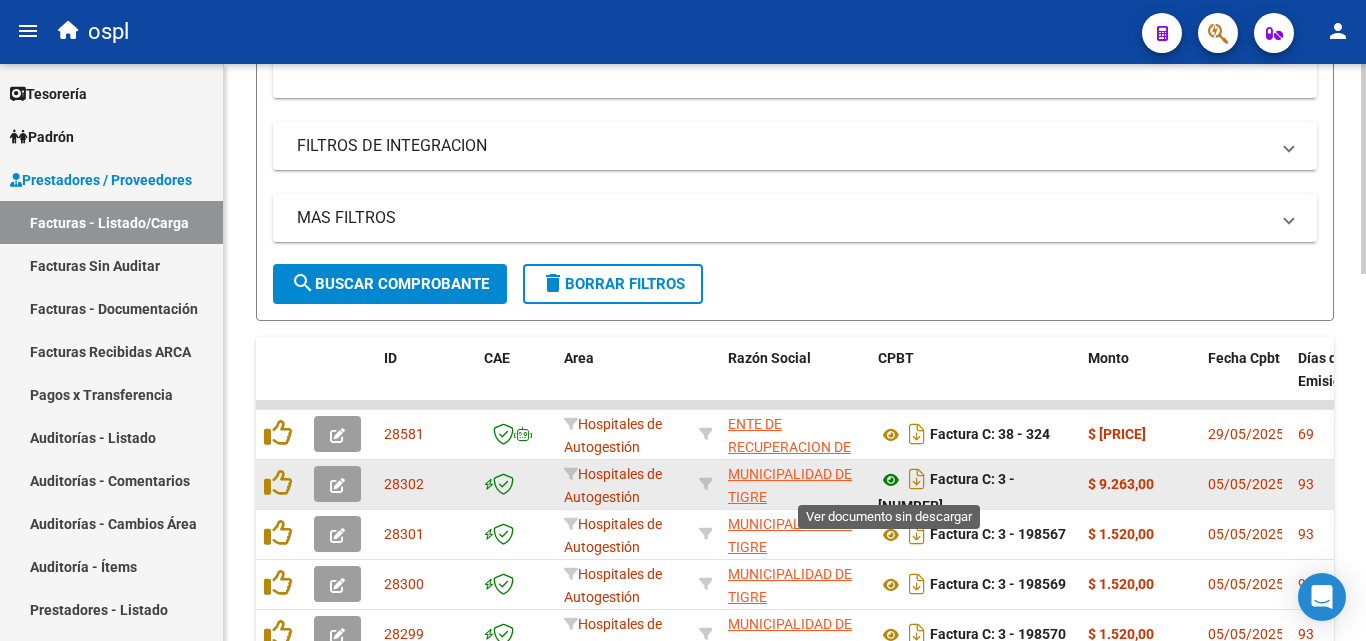 click 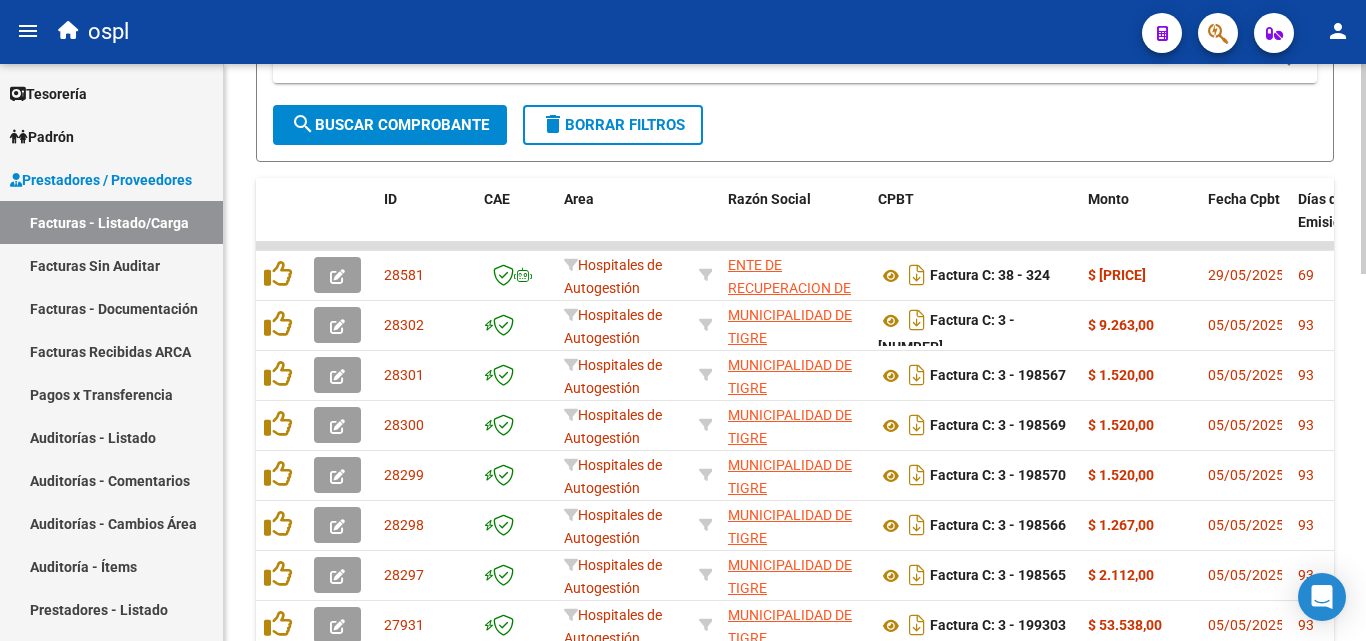 scroll, scrollTop: 900, scrollLeft: 0, axis: vertical 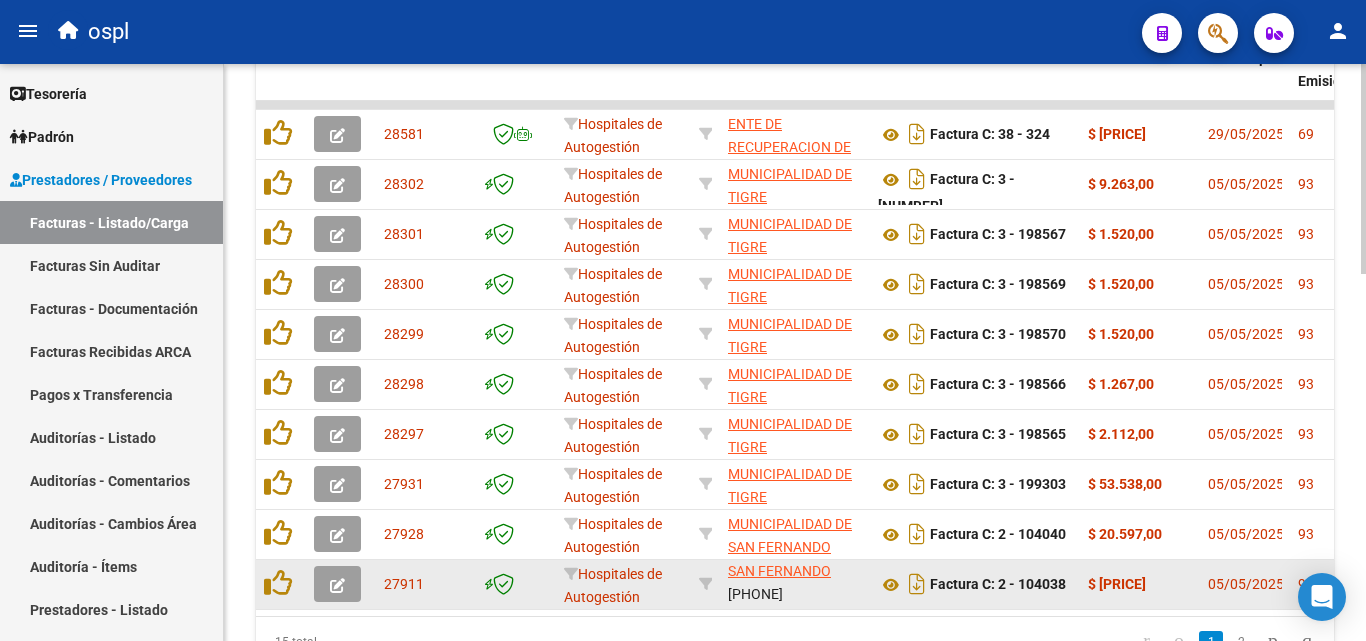 drag, startPoint x: 640, startPoint y: 605, endPoint x: 650, endPoint y: 602, distance: 10.440307 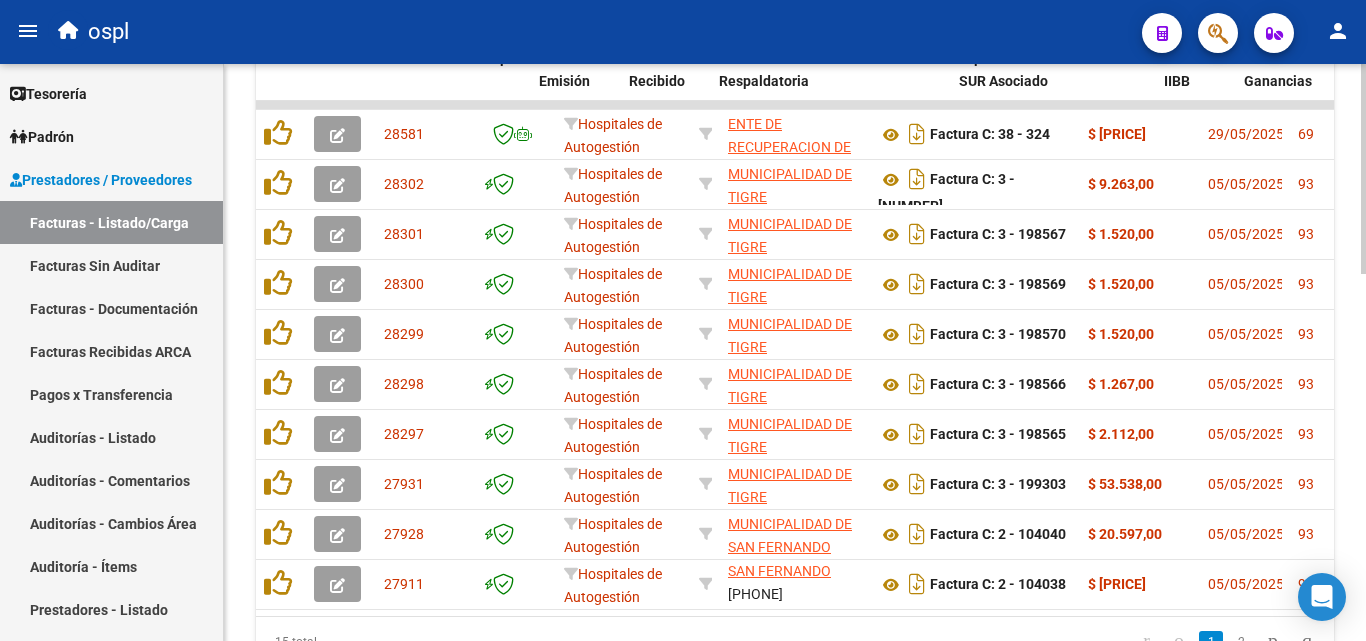 scroll, scrollTop: 0, scrollLeft: 778, axis: horizontal 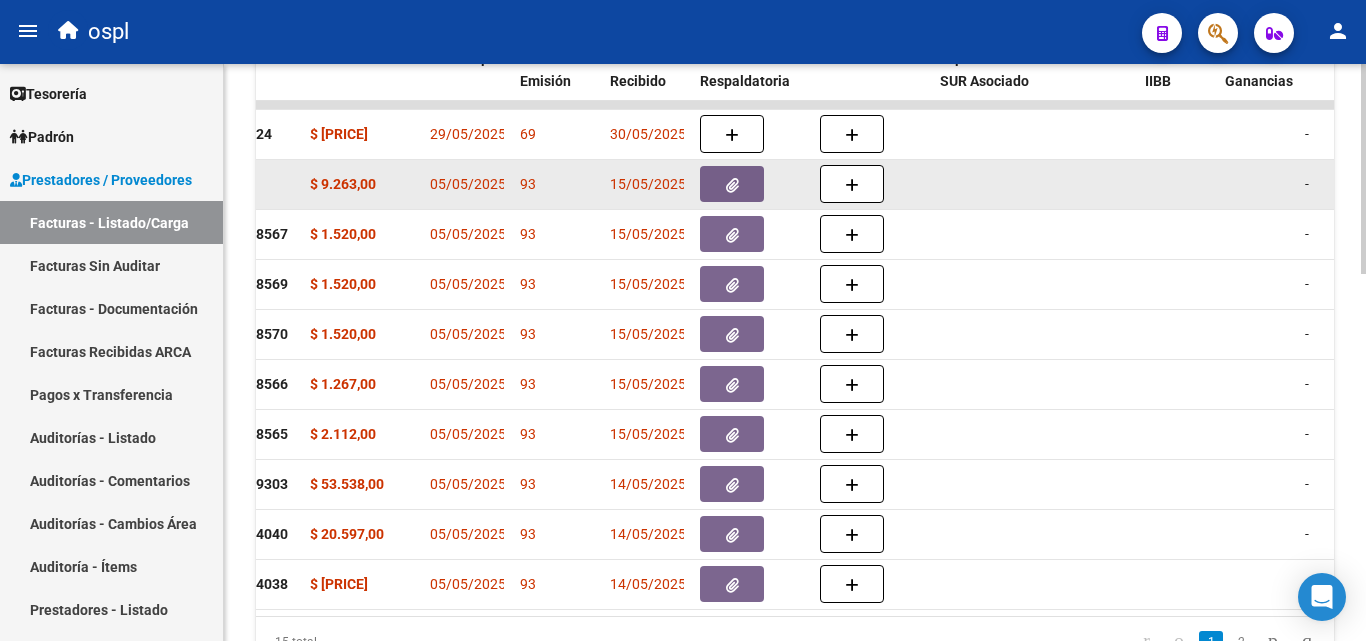 click 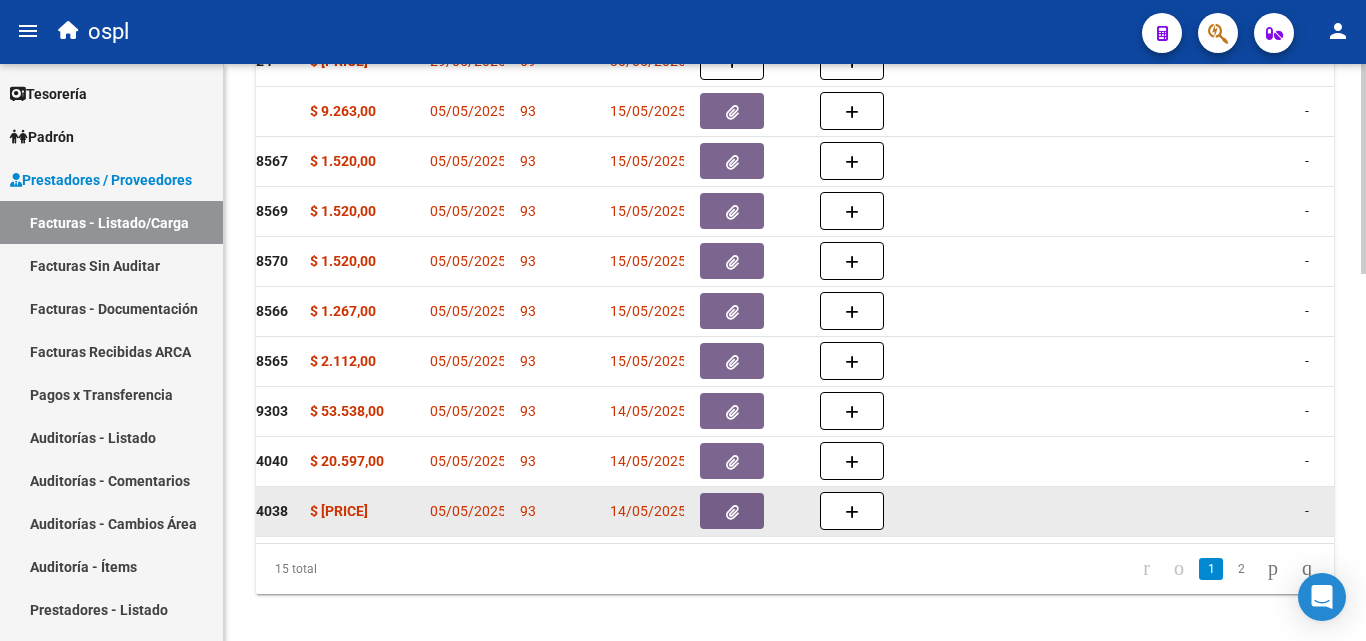 scroll, scrollTop: 1006, scrollLeft: 0, axis: vertical 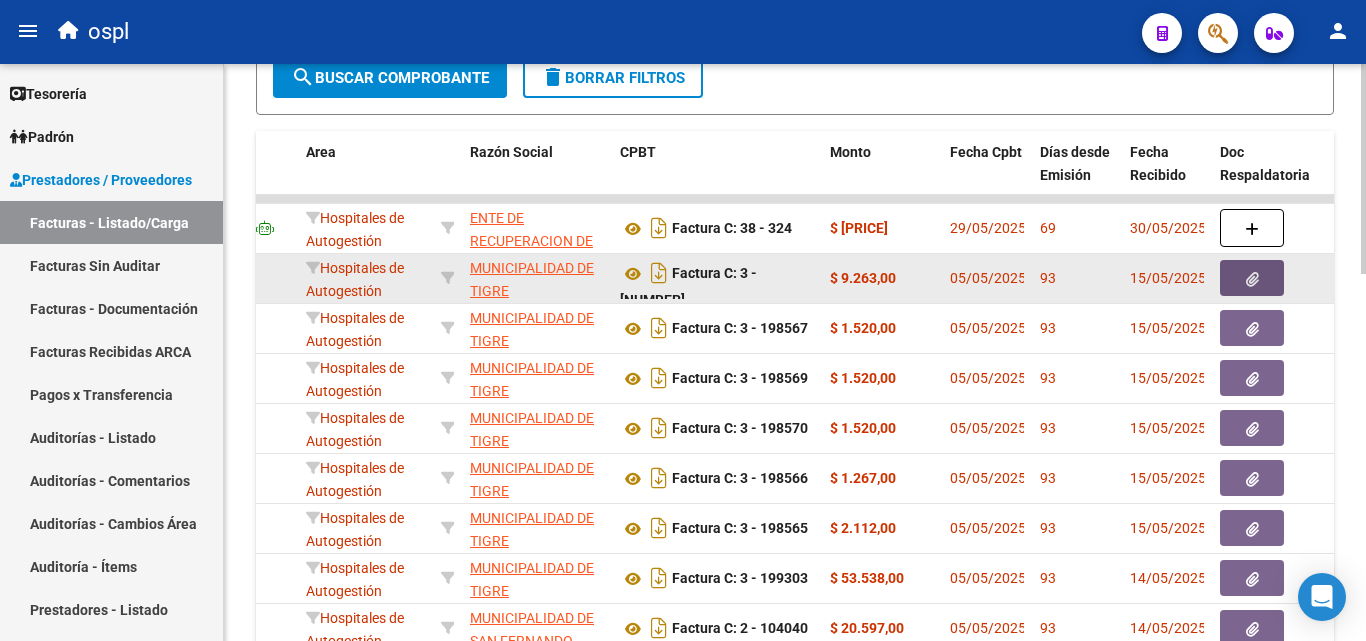 click 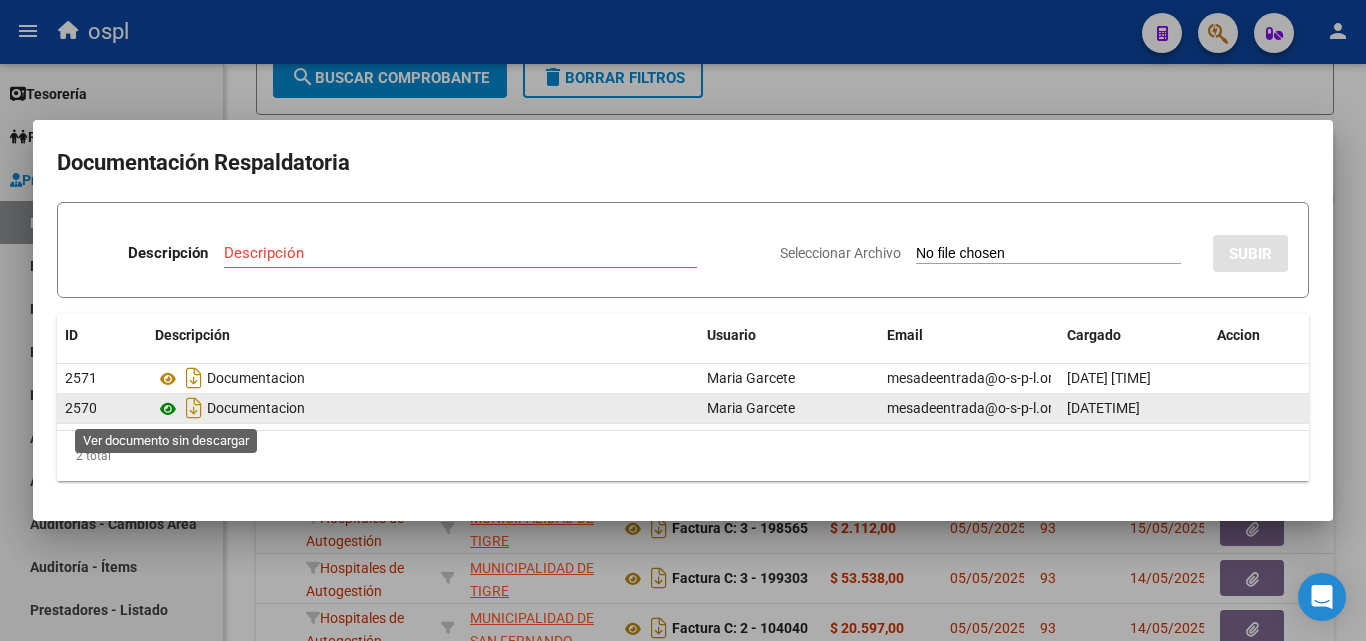 click 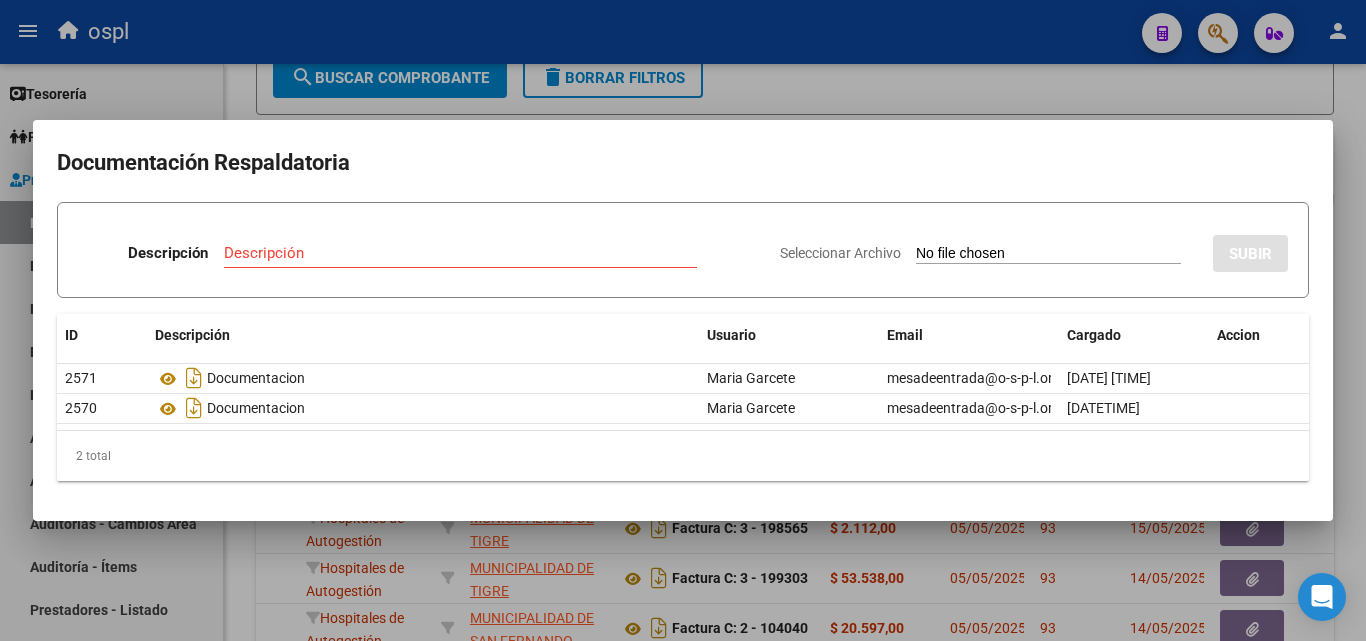 click at bounding box center [683, 320] 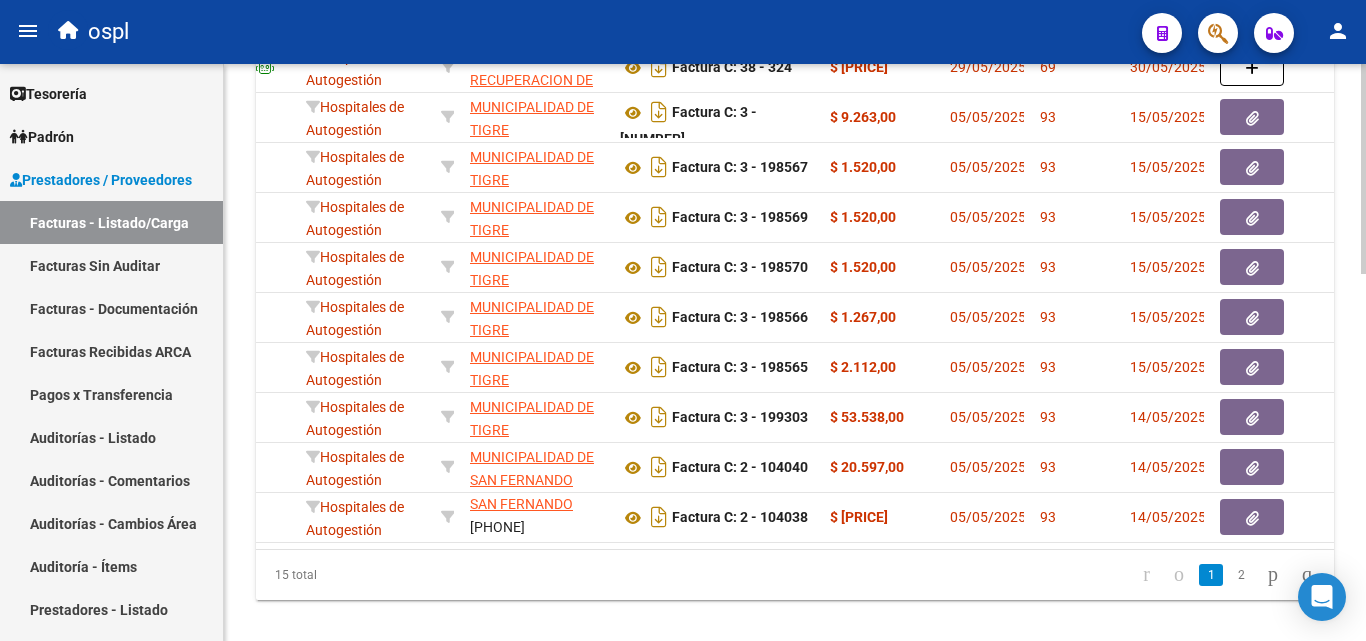 scroll, scrollTop: 1006, scrollLeft: 0, axis: vertical 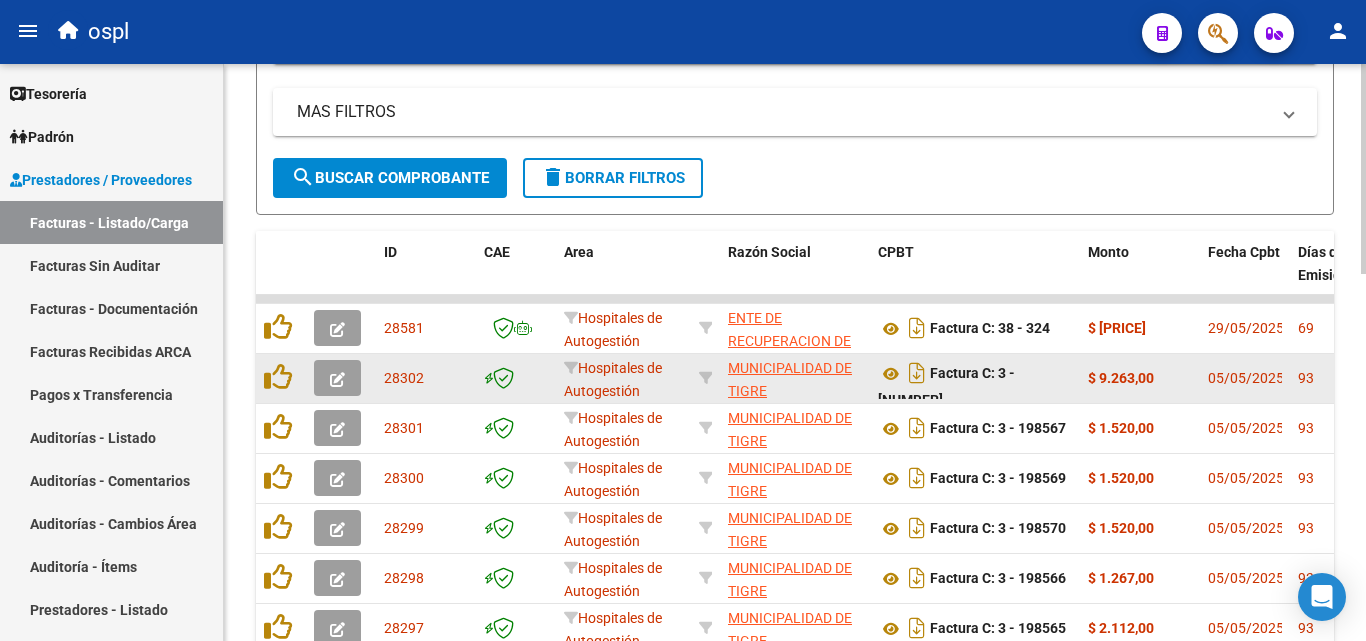 click 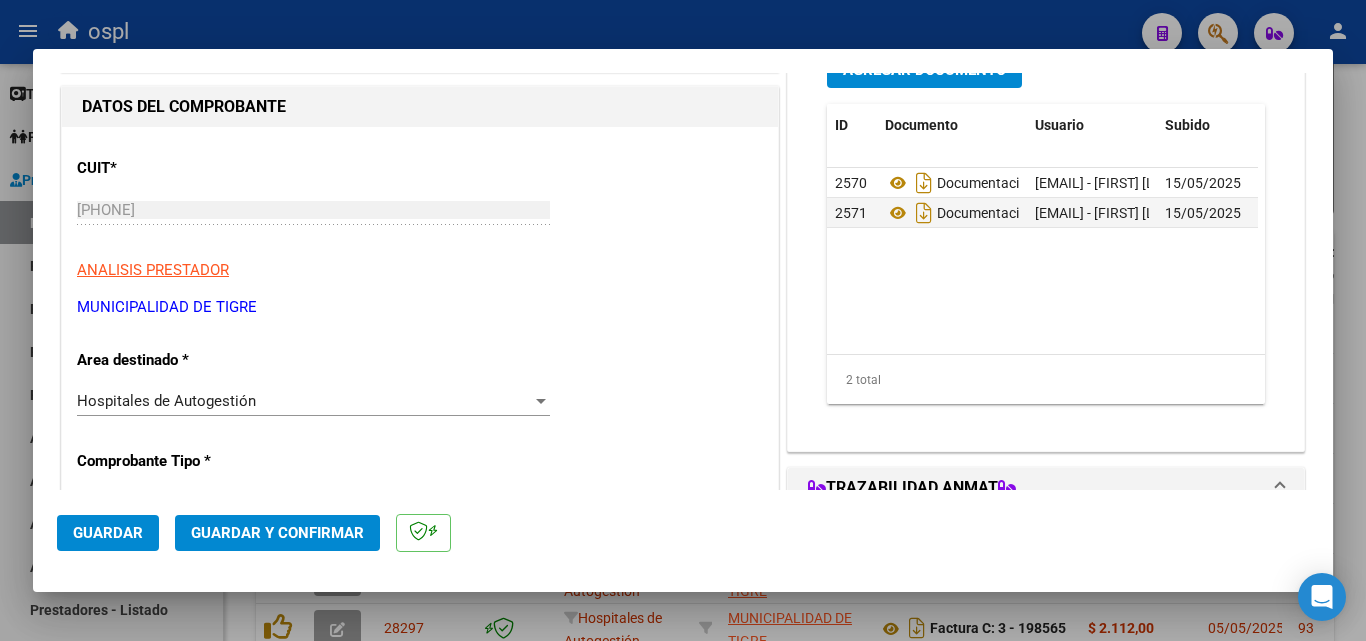 scroll, scrollTop: 300, scrollLeft: 0, axis: vertical 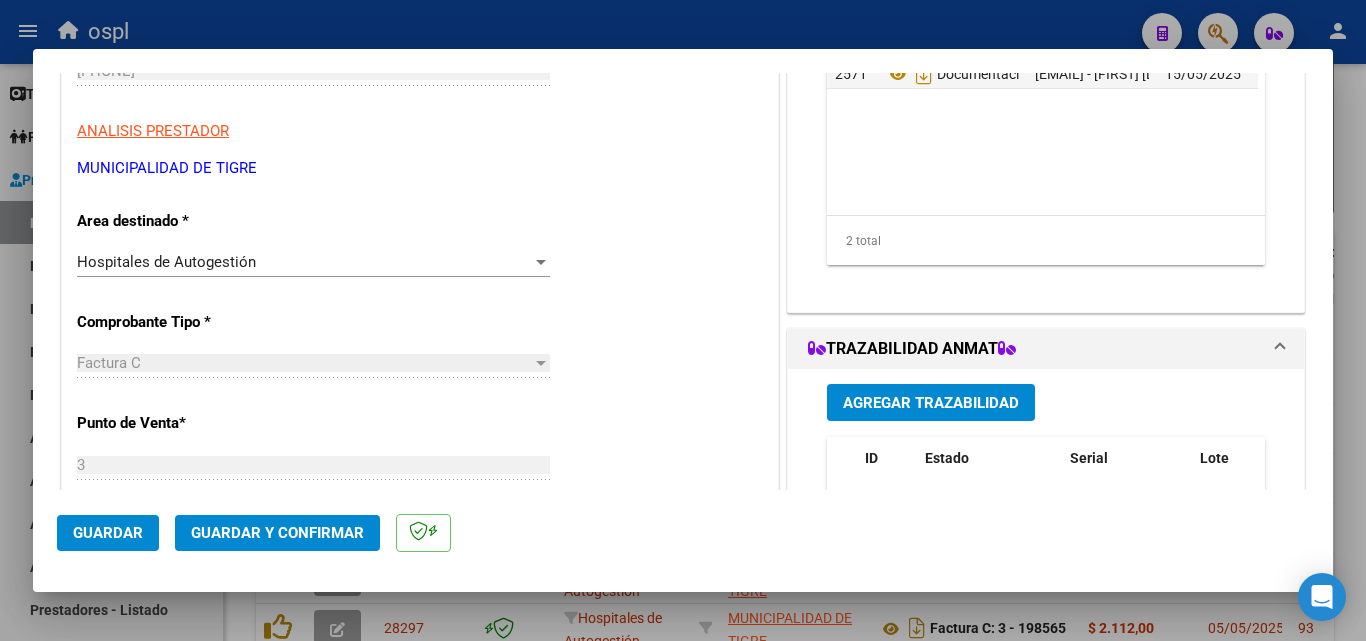 click on "Hospitales de Autogestión Seleccionar Area" at bounding box center [313, 262] 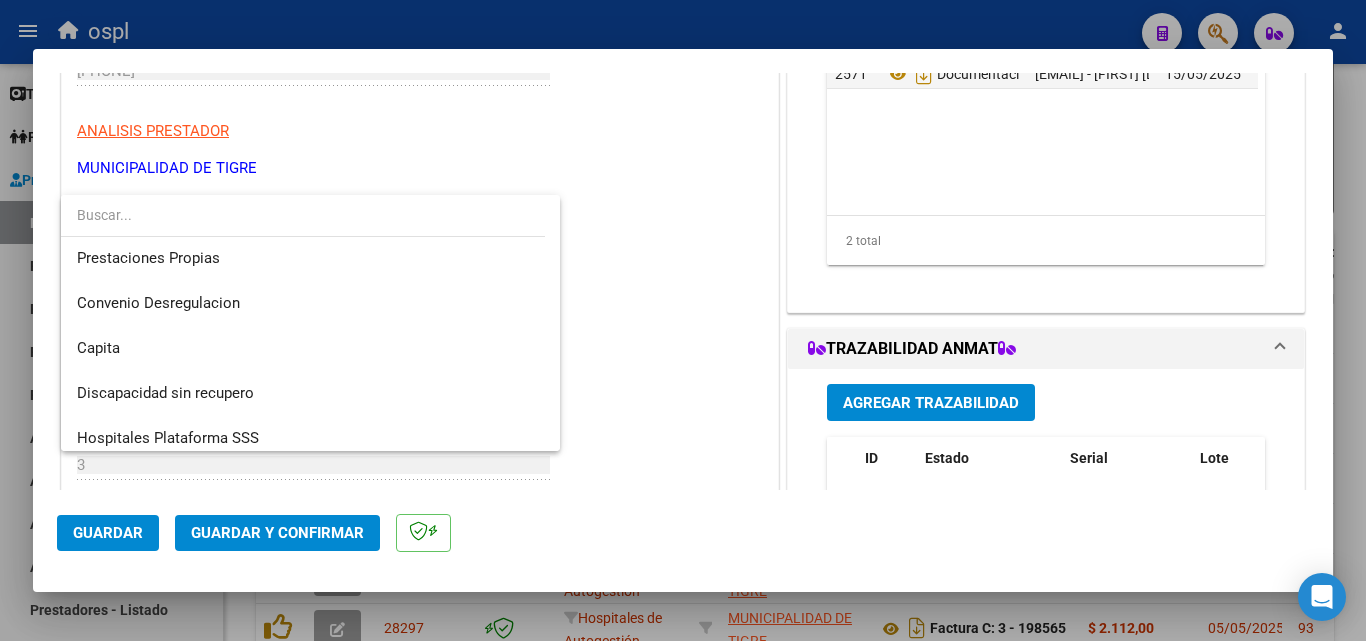 scroll, scrollTop: 284, scrollLeft: 0, axis: vertical 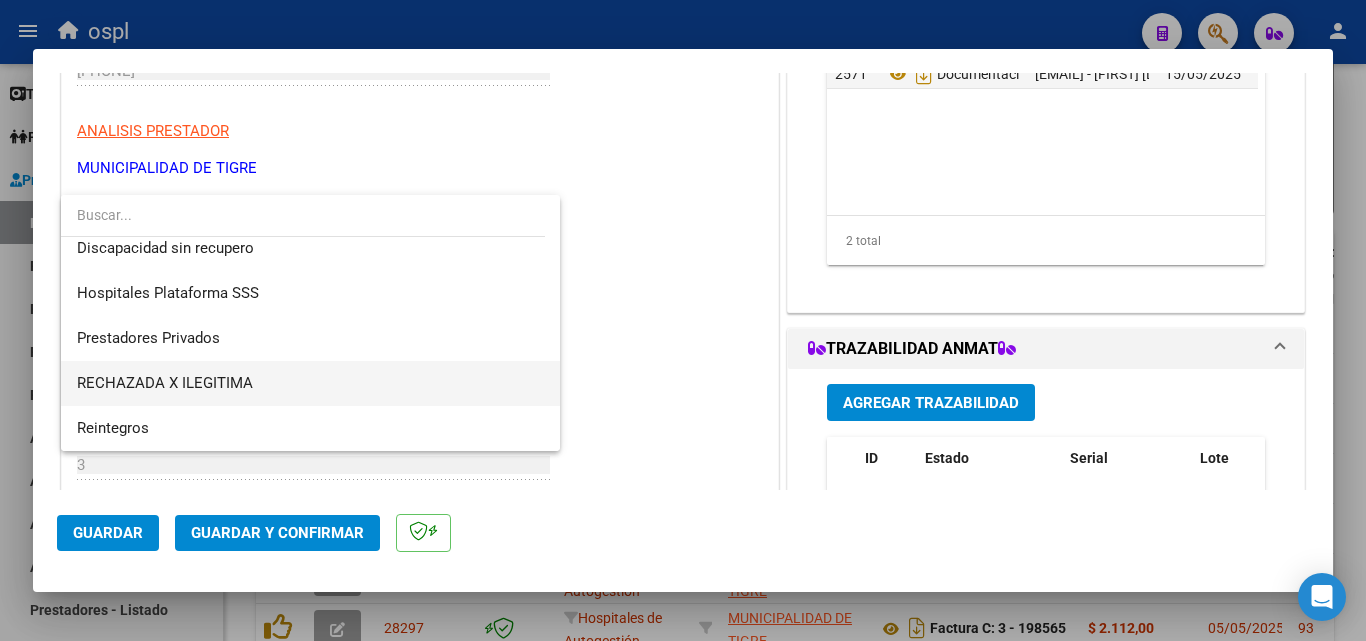 click on "RECHAZADA X ILEGITIMA" at bounding box center (310, 383) 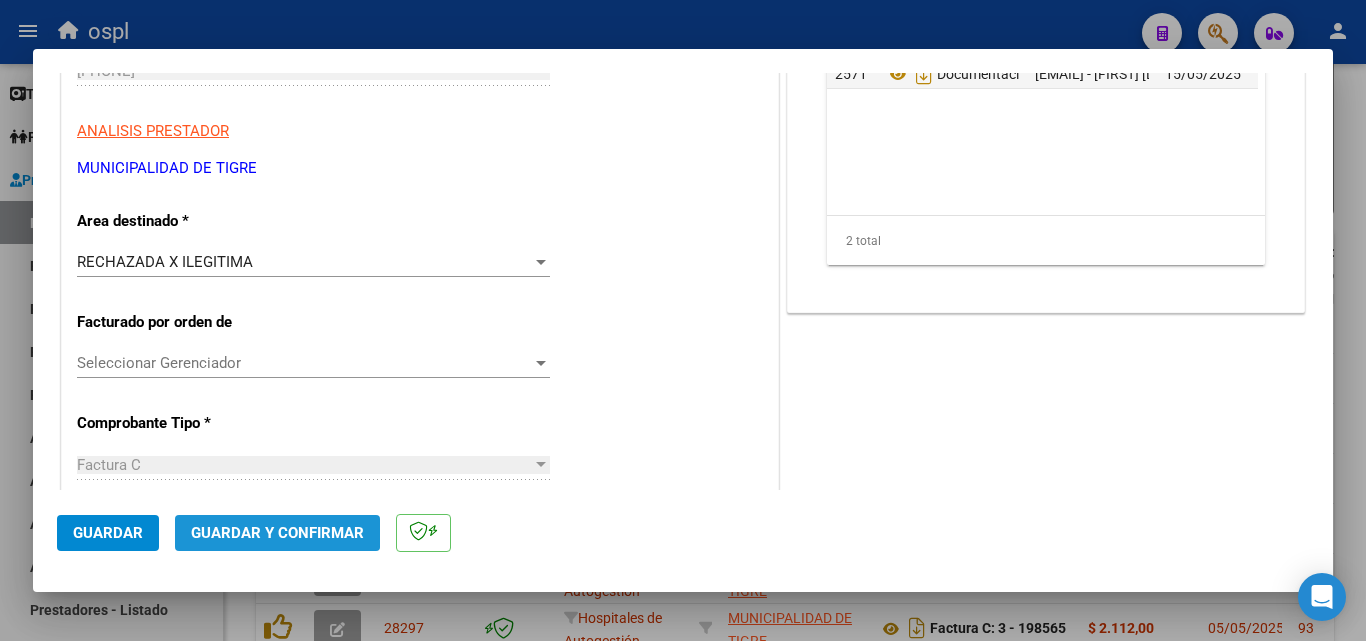 click on "Guardar y Confirmar" 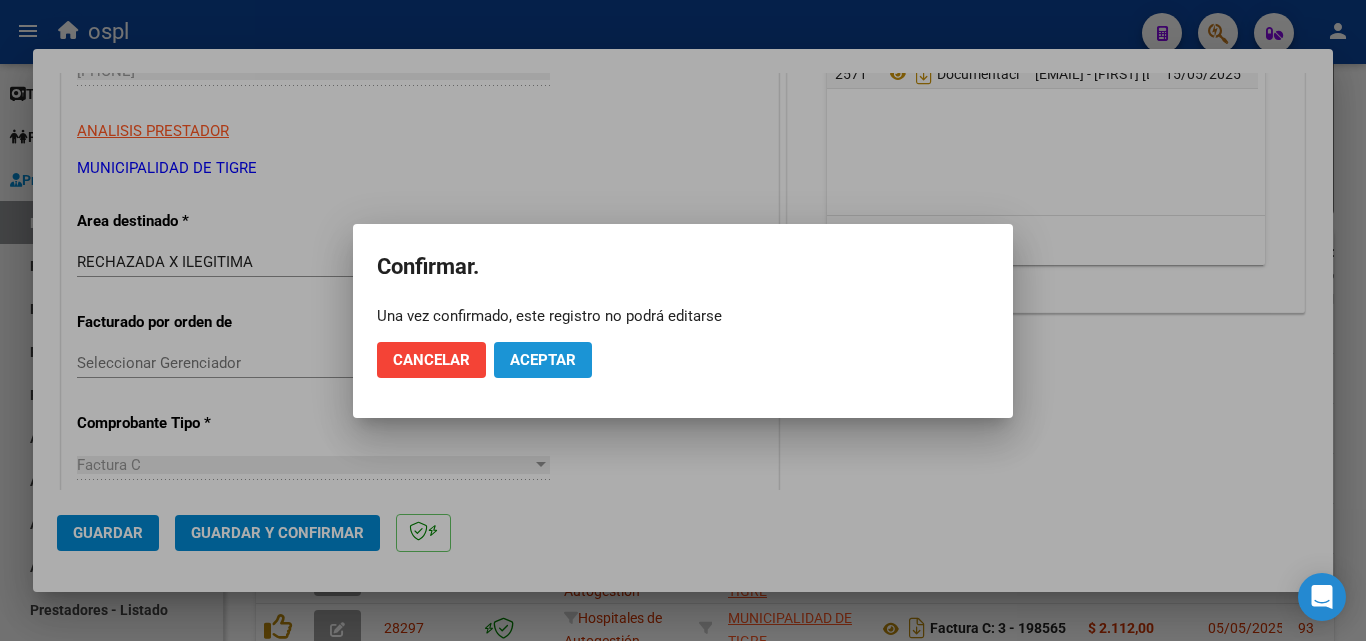 click on "Aceptar" 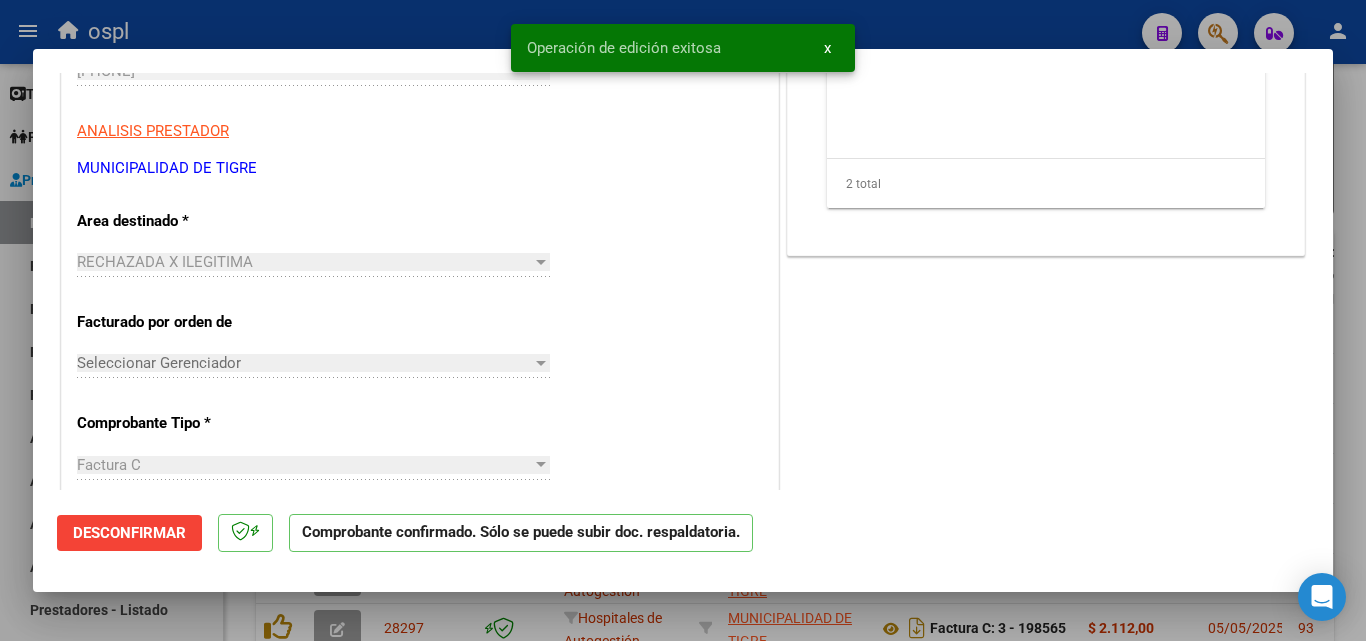 drag, startPoint x: 0, startPoint y: 385, endPoint x: 4, endPoint y: 372, distance: 13.601471 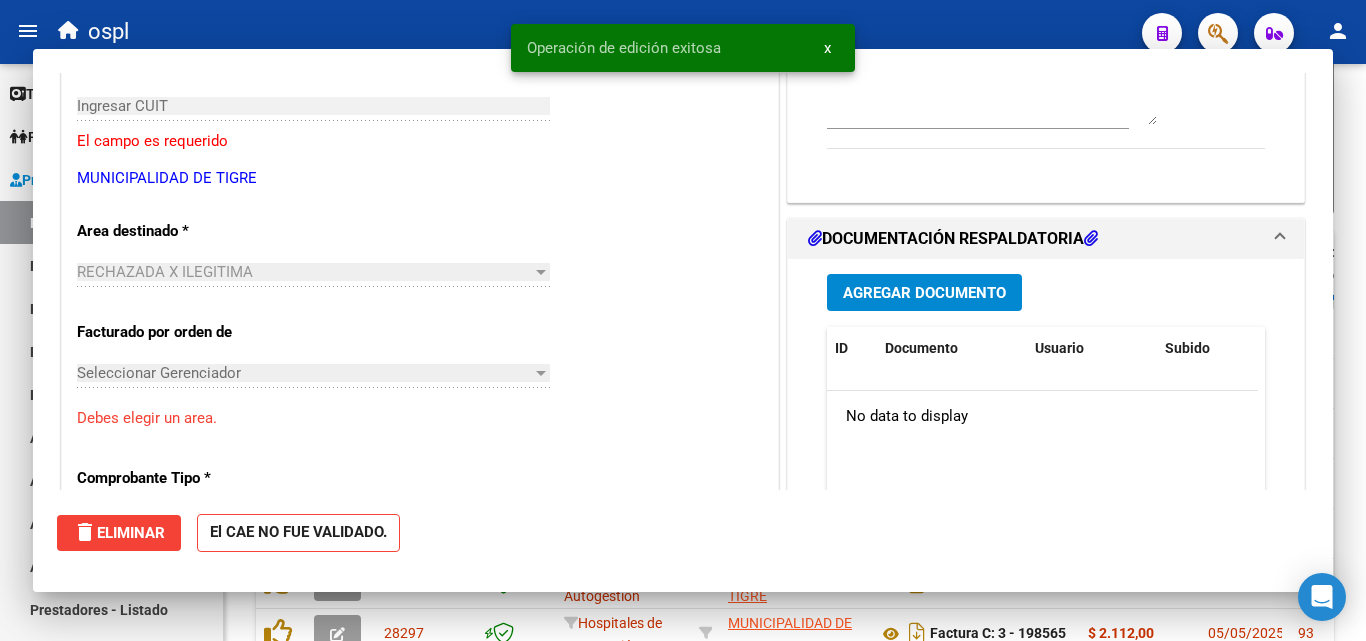 scroll, scrollTop: 0, scrollLeft: 0, axis: both 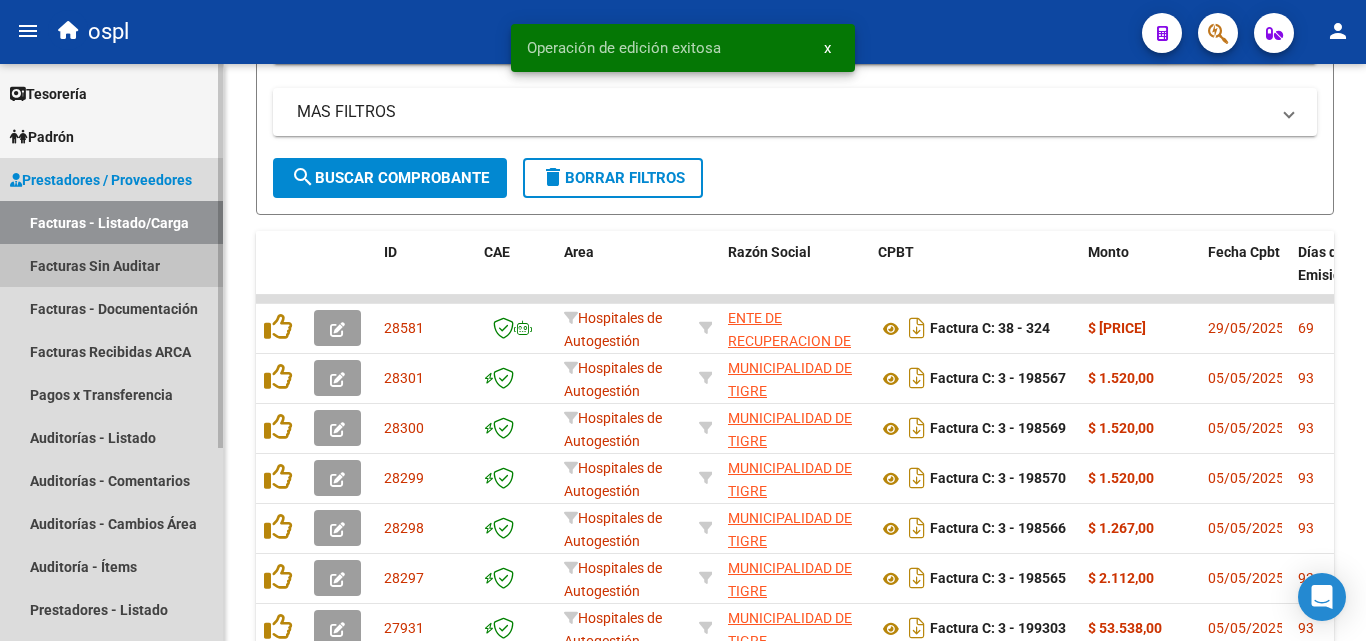 click on "Facturas Sin Auditar" at bounding box center [111, 265] 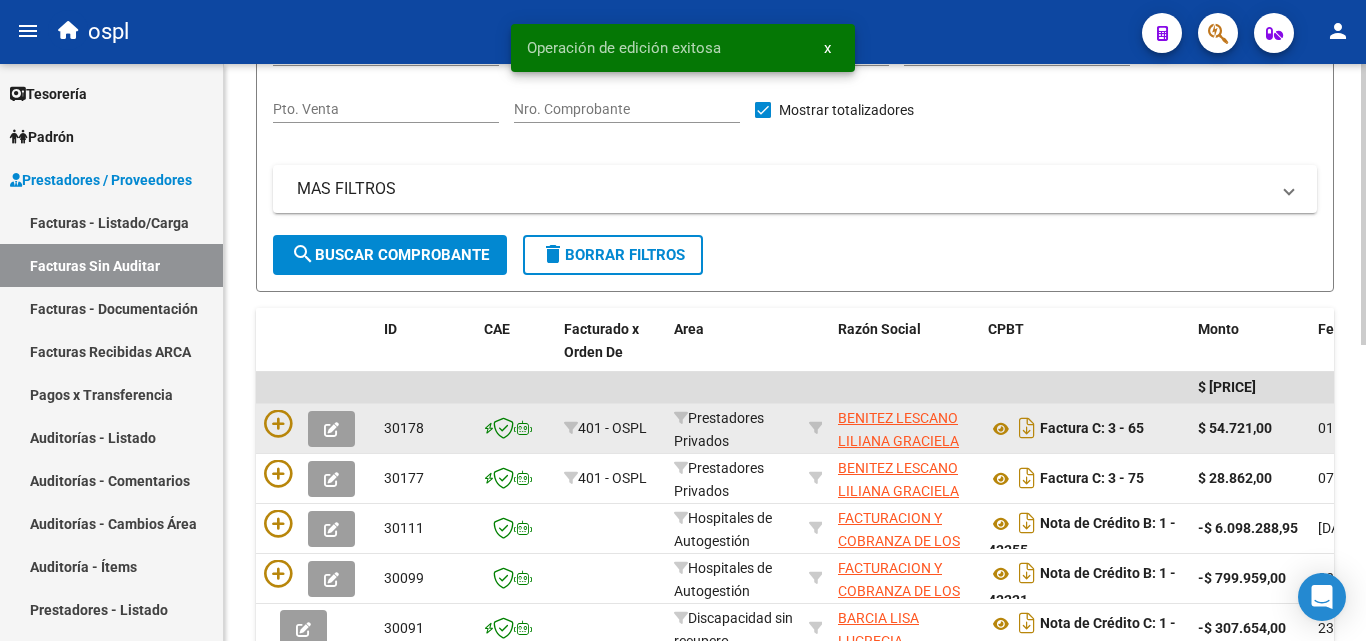 scroll, scrollTop: 106, scrollLeft: 0, axis: vertical 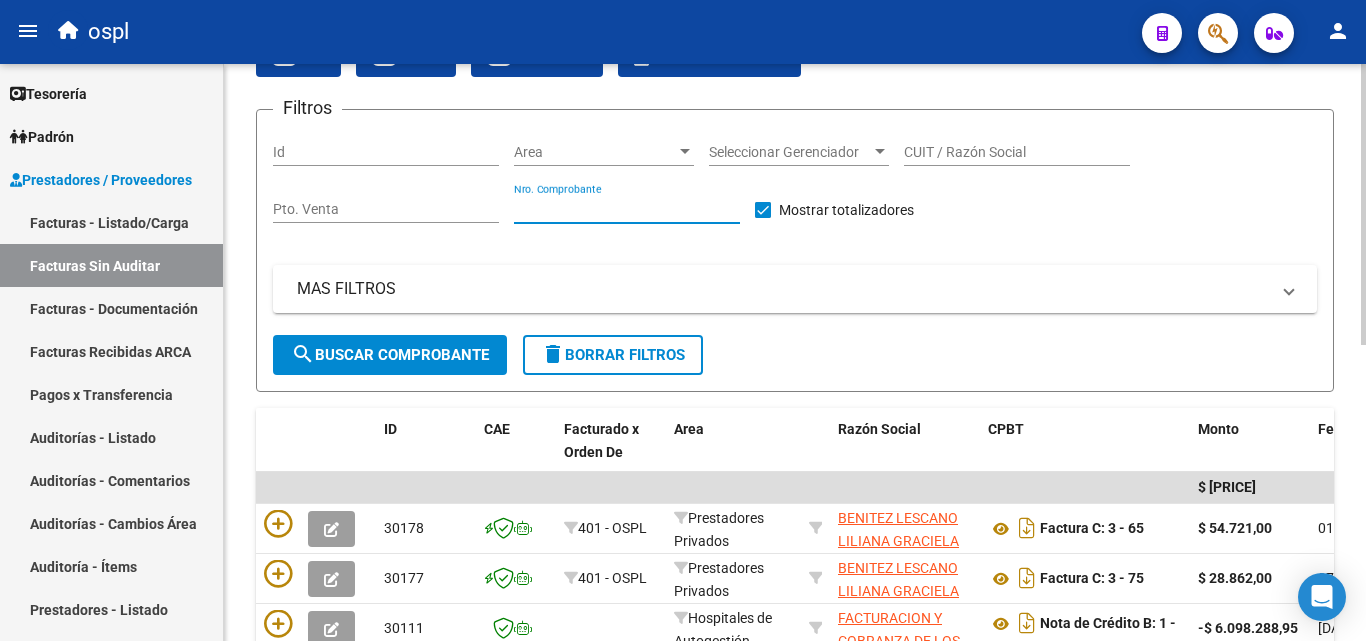 click on "Nro. Comprobante" at bounding box center (627, 209) 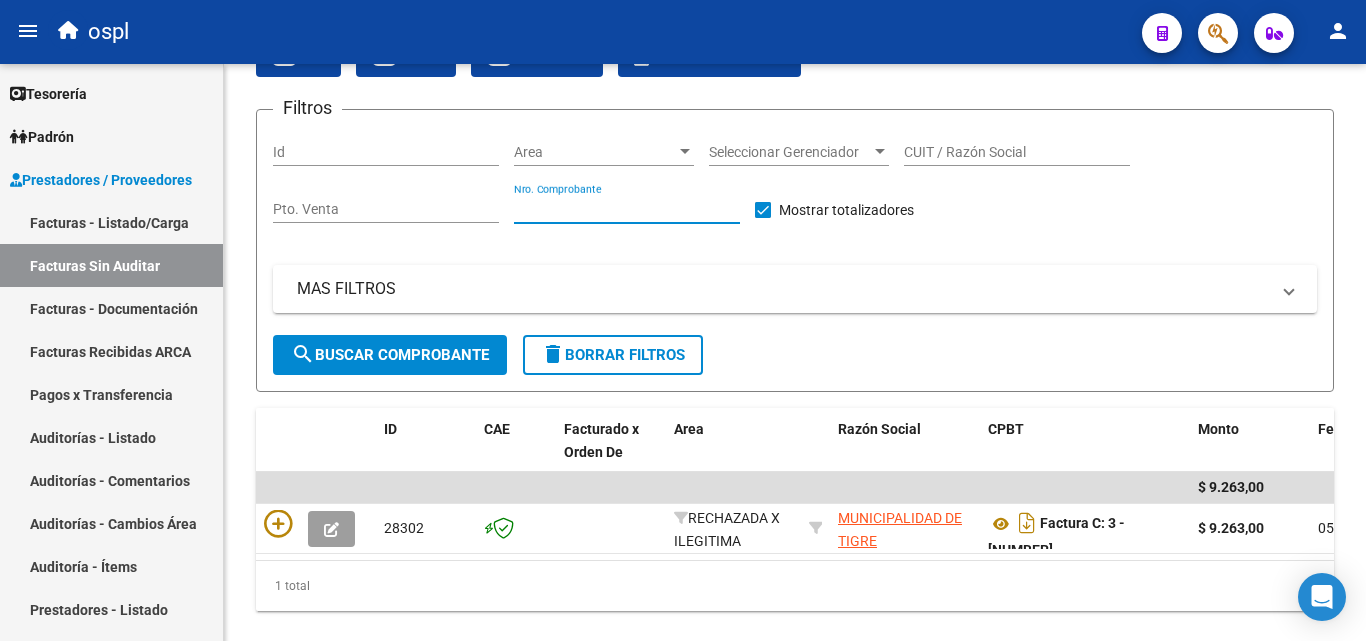 type on "198573" 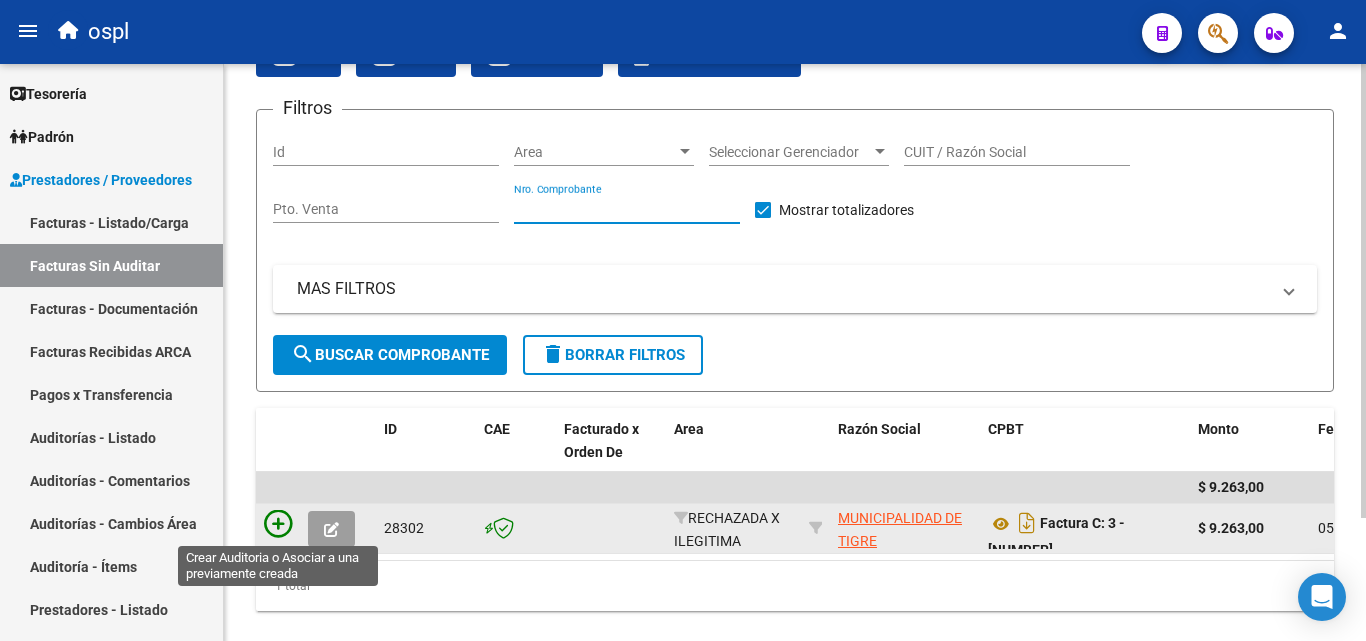 click 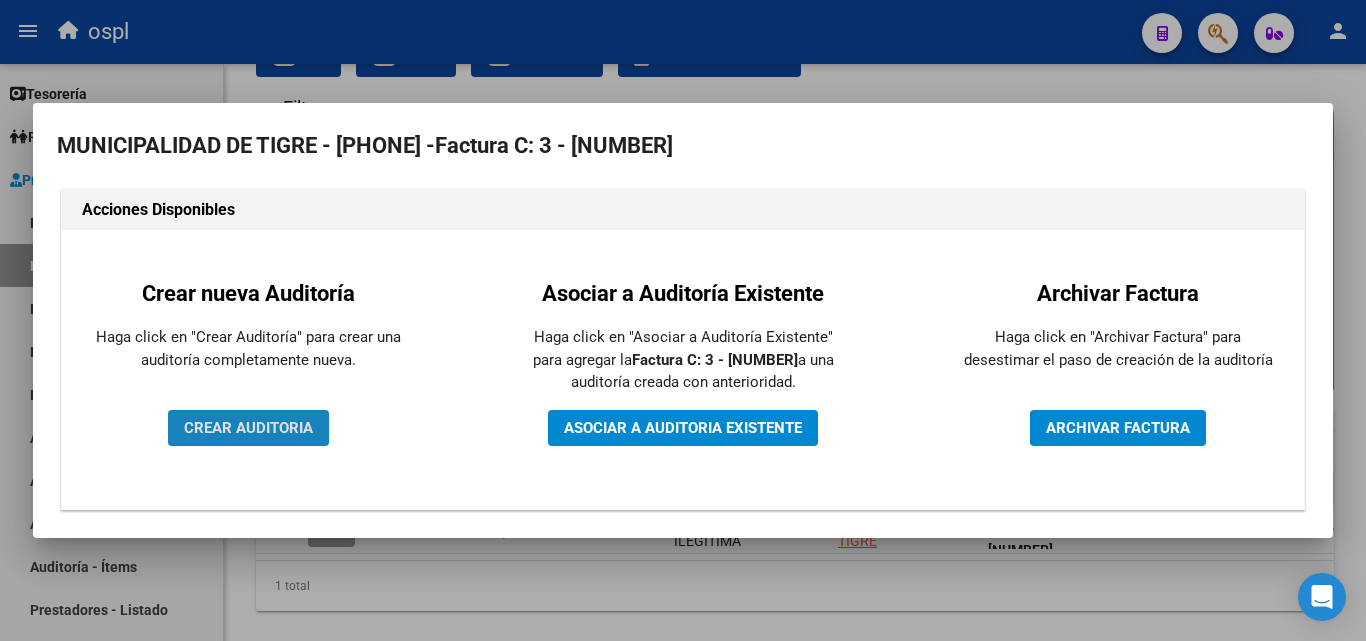 click on "CREAR AUDITORIA" at bounding box center [248, 428] 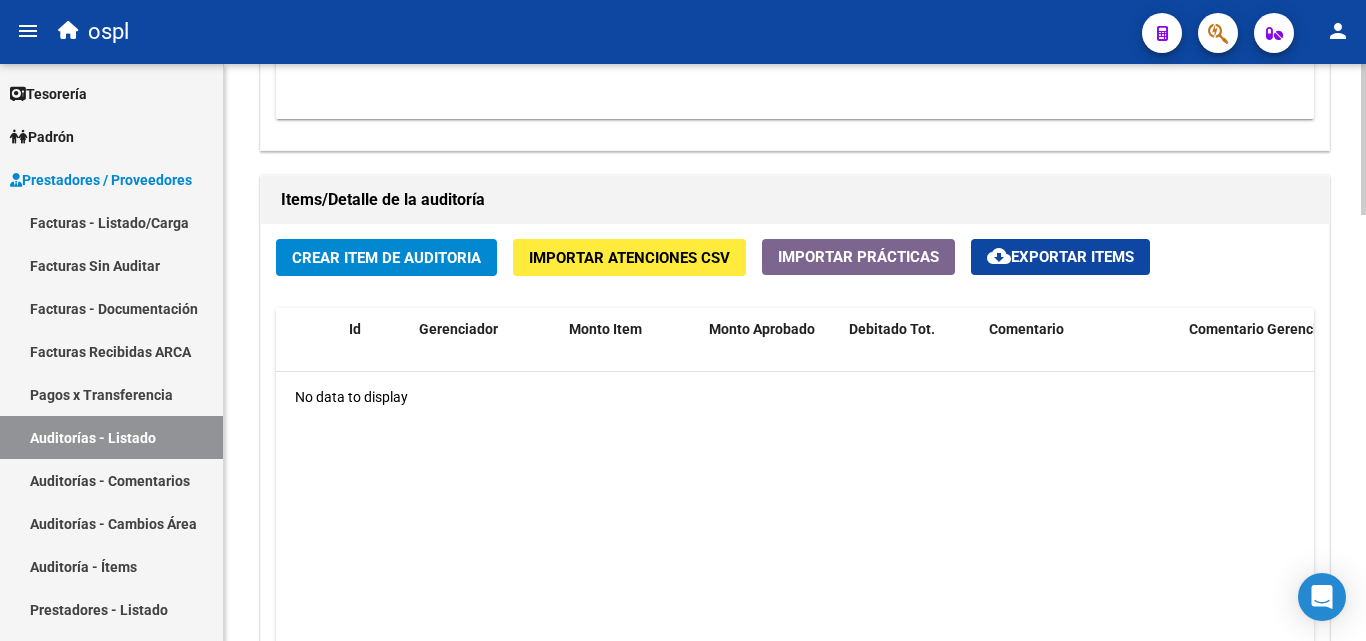 scroll, scrollTop: 1323, scrollLeft: 0, axis: vertical 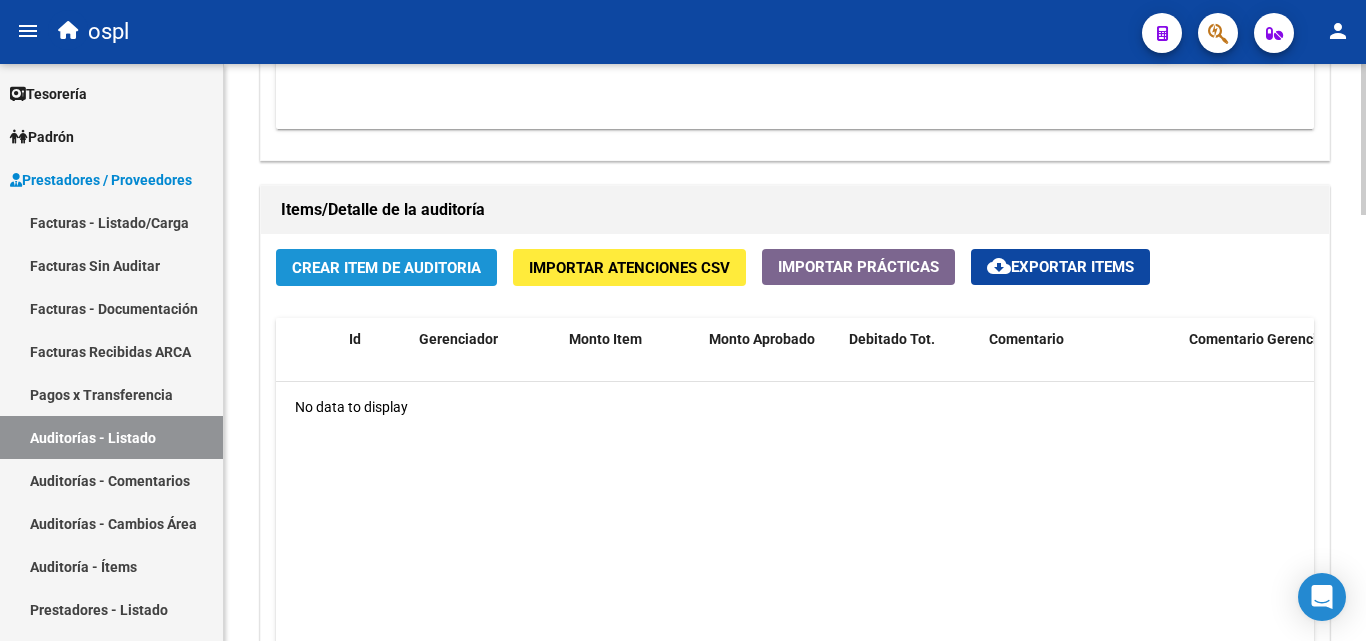click on "Crear Item de Auditoria" 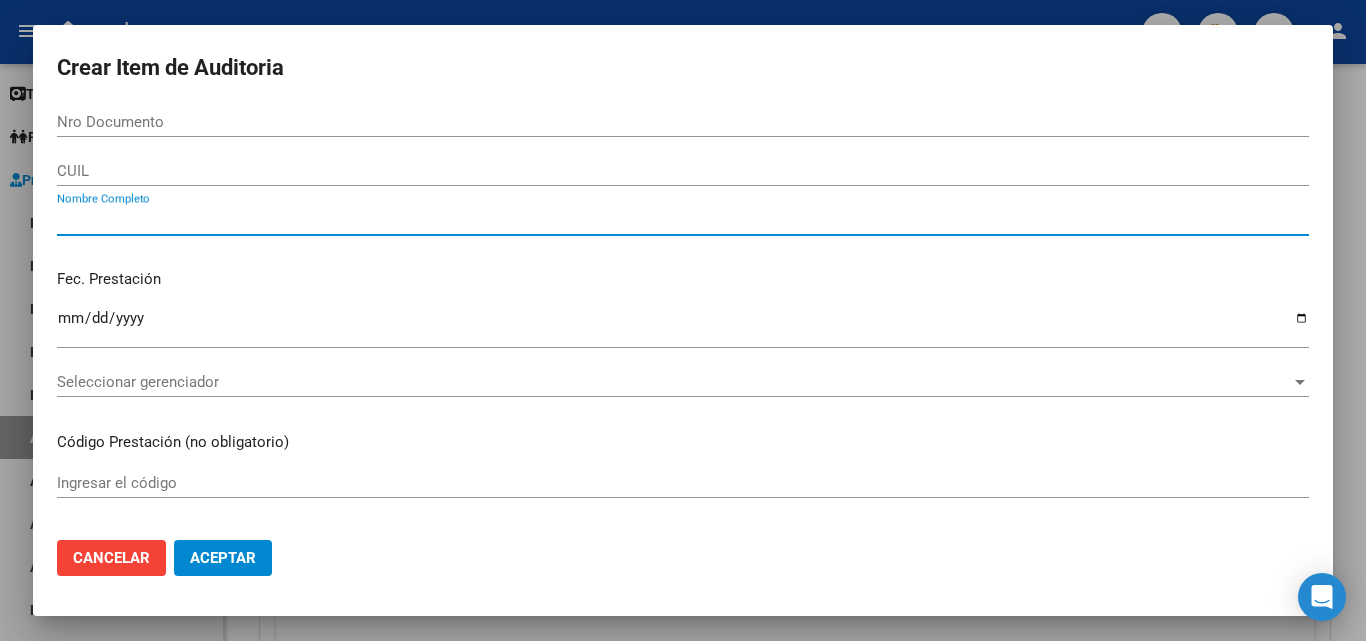 click on "Nombre Completo" at bounding box center (683, 220) 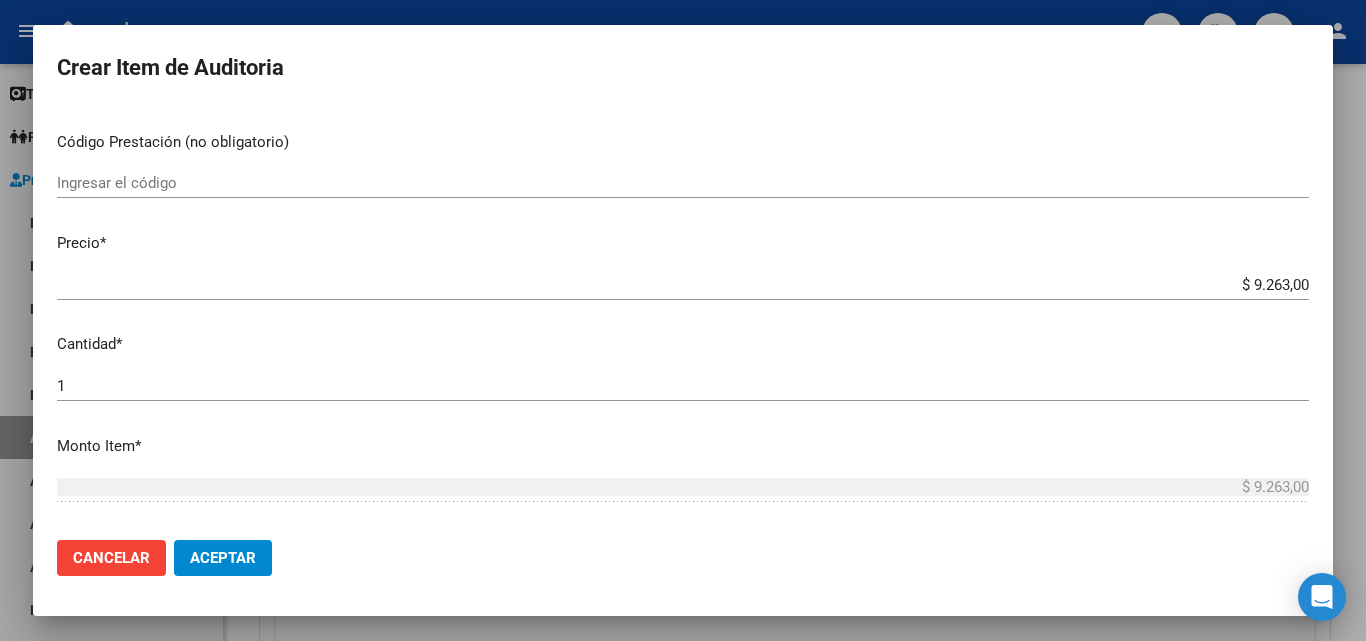 scroll, scrollTop: 500, scrollLeft: 0, axis: vertical 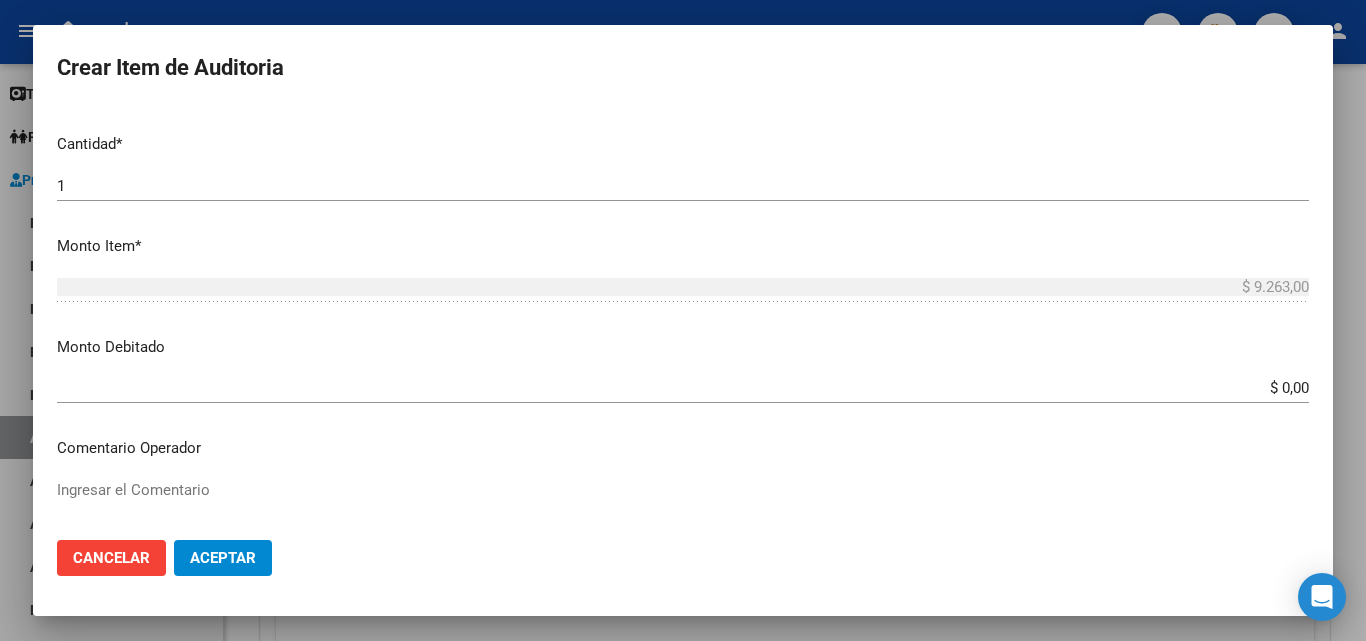 type on "todos" 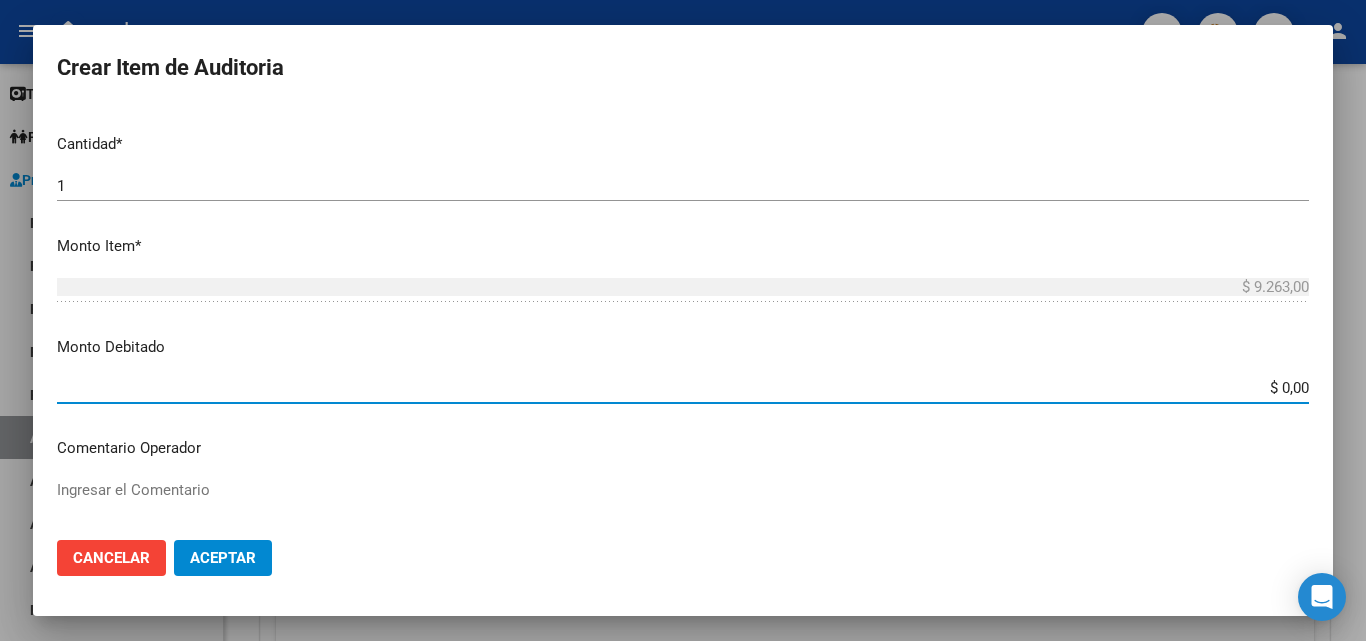 drag, startPoint x: 1244, startPoint y: 391, endPoint x: 1342, endPoint y: 402, distance: 98.61542 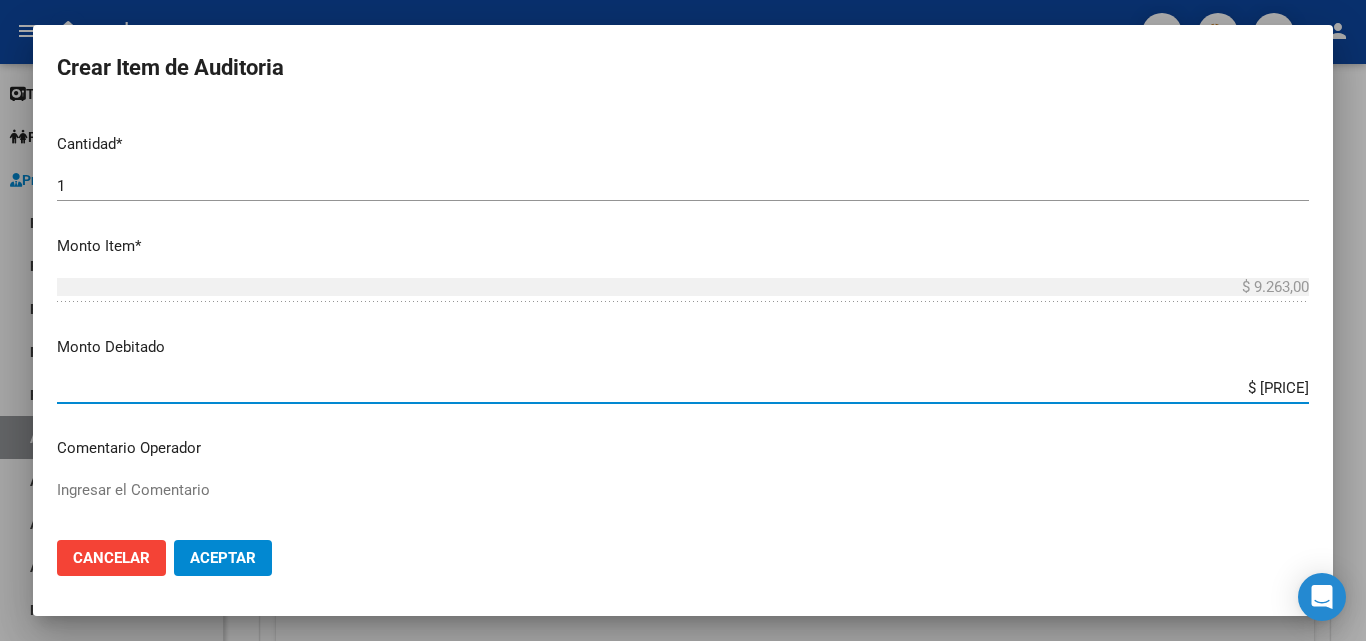 type on "$ 9.263,00" 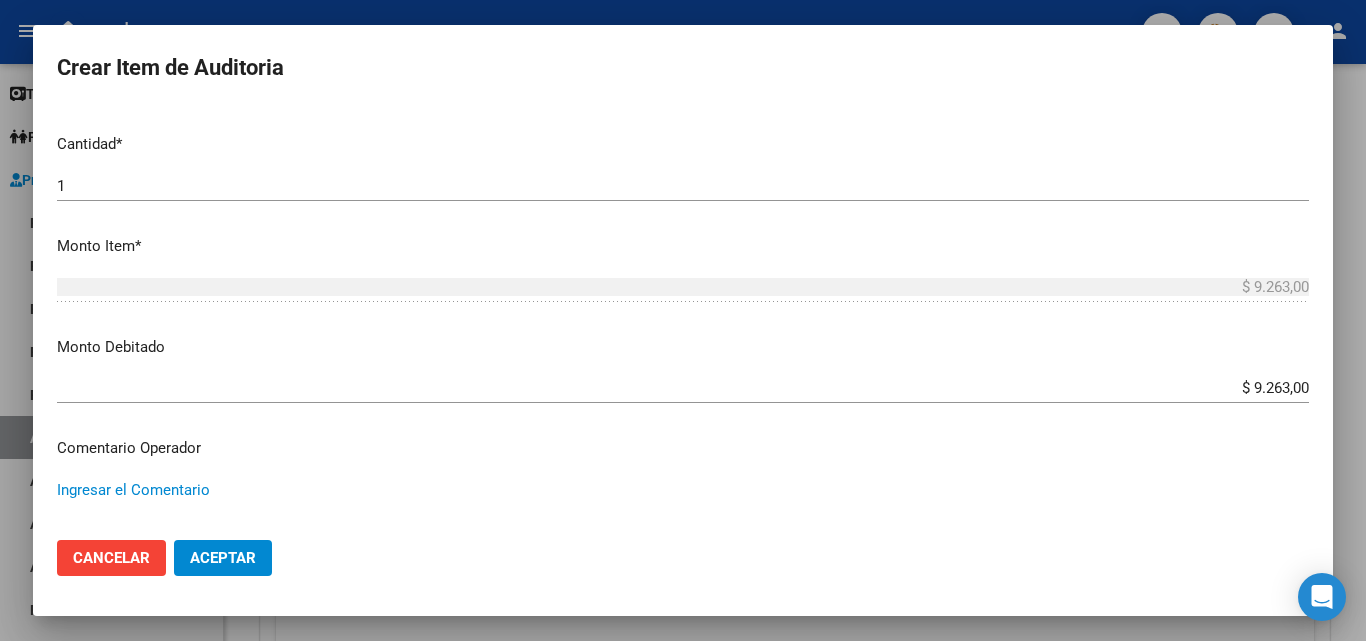 click on "Ingresar el Comentario" at bounding box center (683, 526) 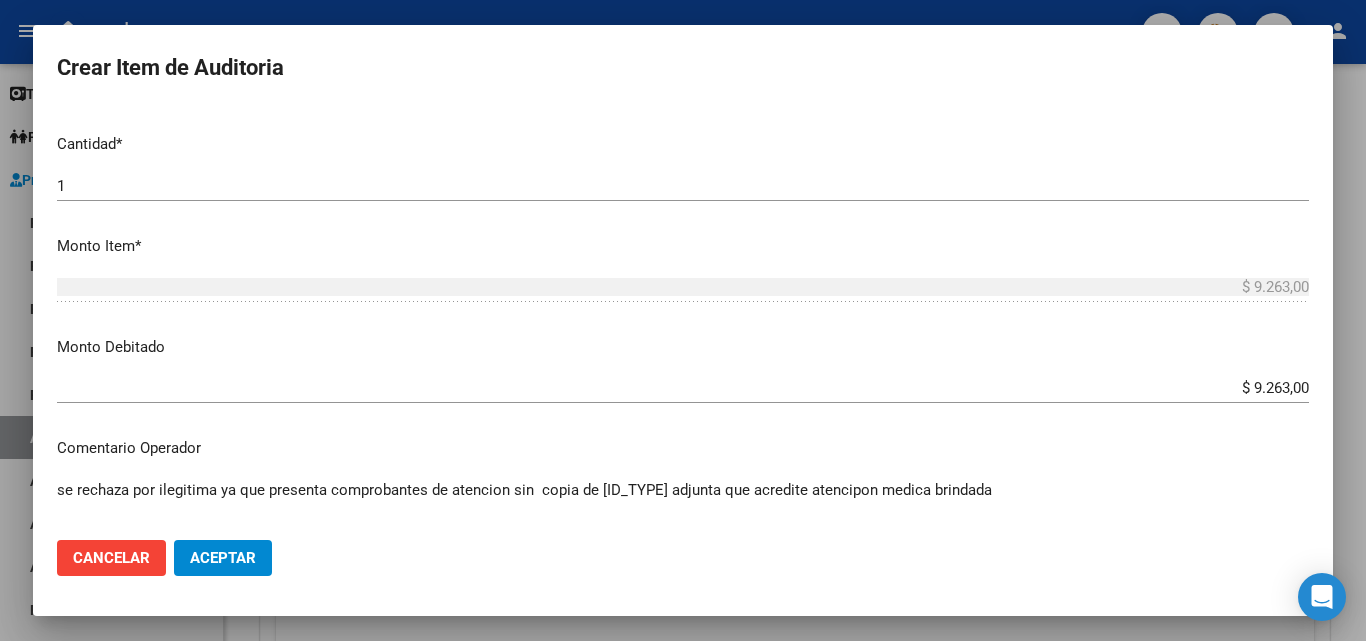 click on "se rechaza por ilegitima ya que presenta comprobantes de atencion sin  copia de dni adjunta que acredite atencipon medica brindada" at bounding box center (683, 526) 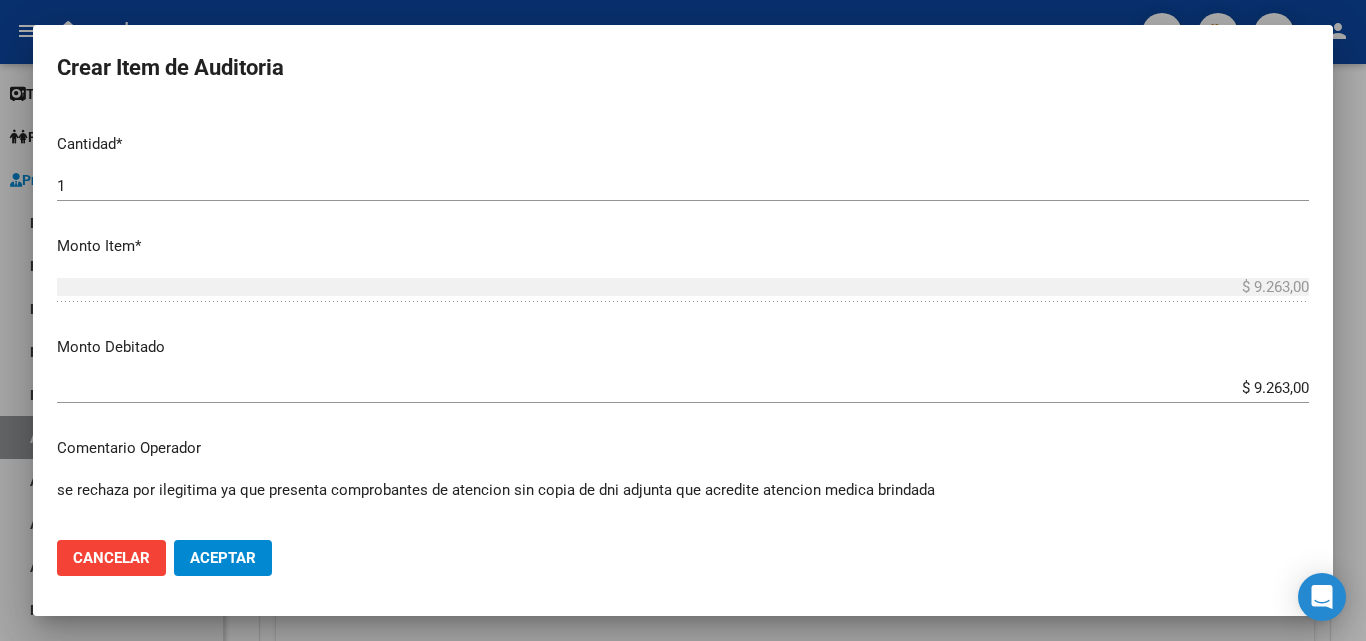type on "se rechaza por ilegitima ya que presenta comprobantes de atencion sin  copia de dni adjunta que acredite atencion medica brindada" 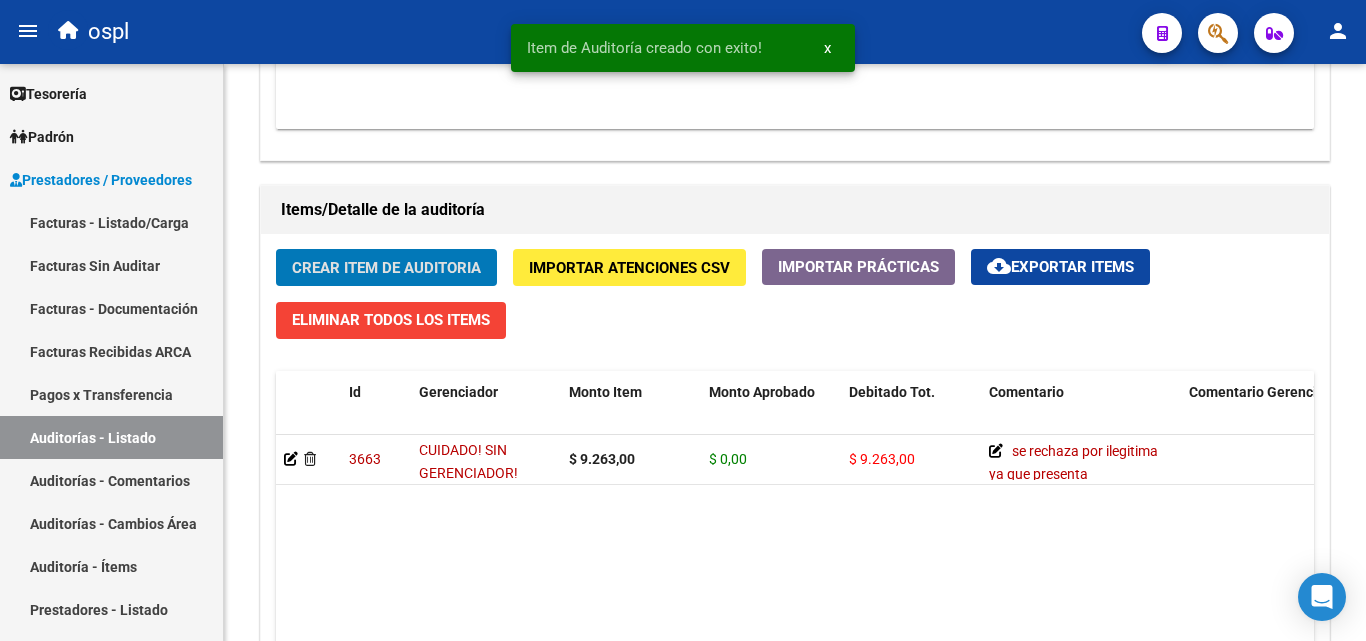 scroll, scrollTop: 1324, scrollLeft: 0, axis: vertical 